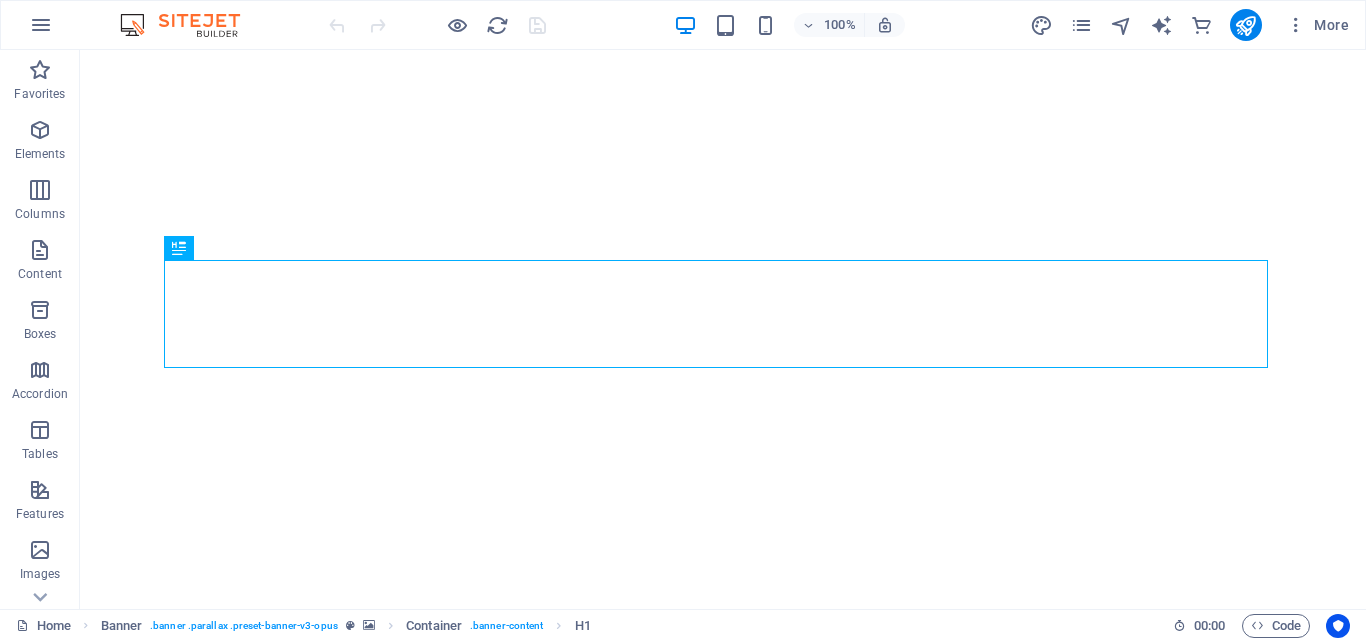 scroll, scrollTop: 0, scrollLeft: 0, axis: both 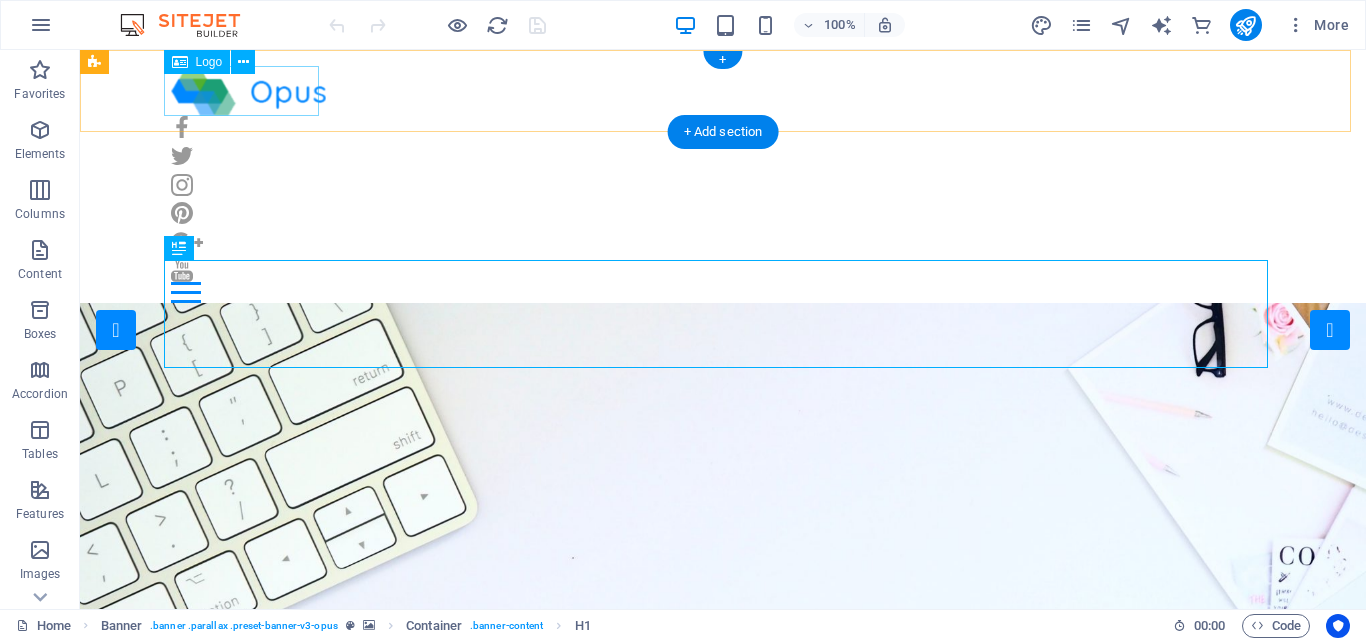 click at bounding box center [723, 91] 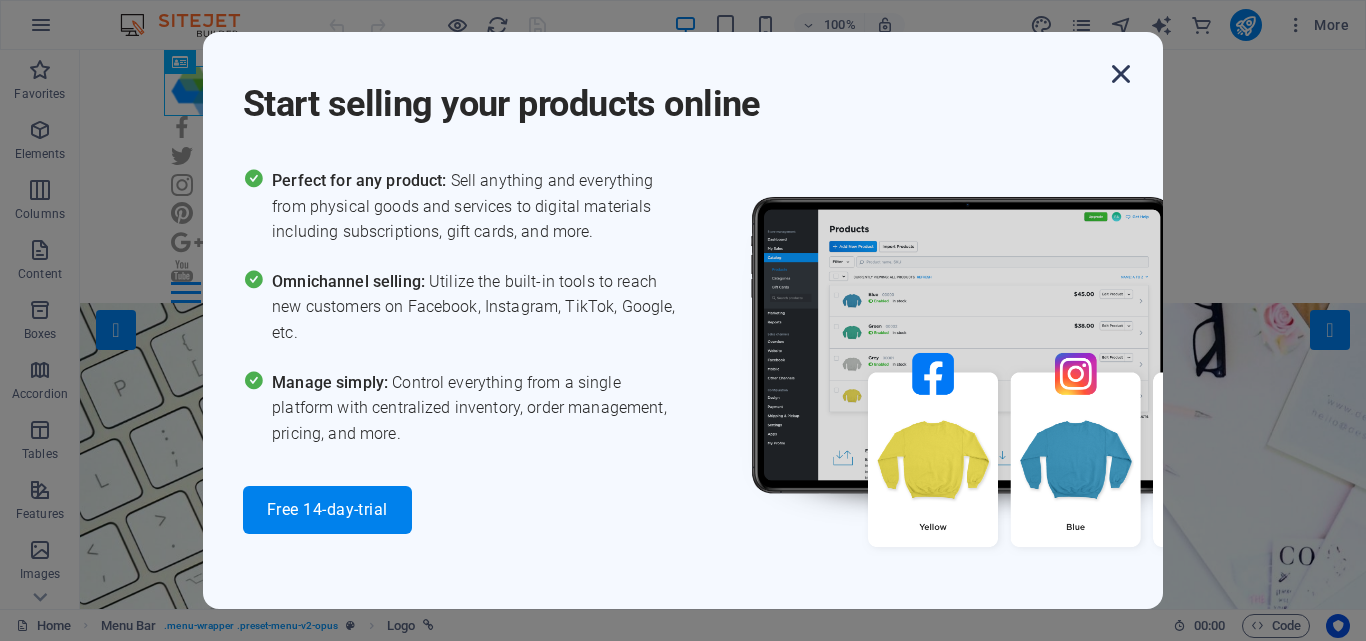 click at bounding box center (1121, 74) 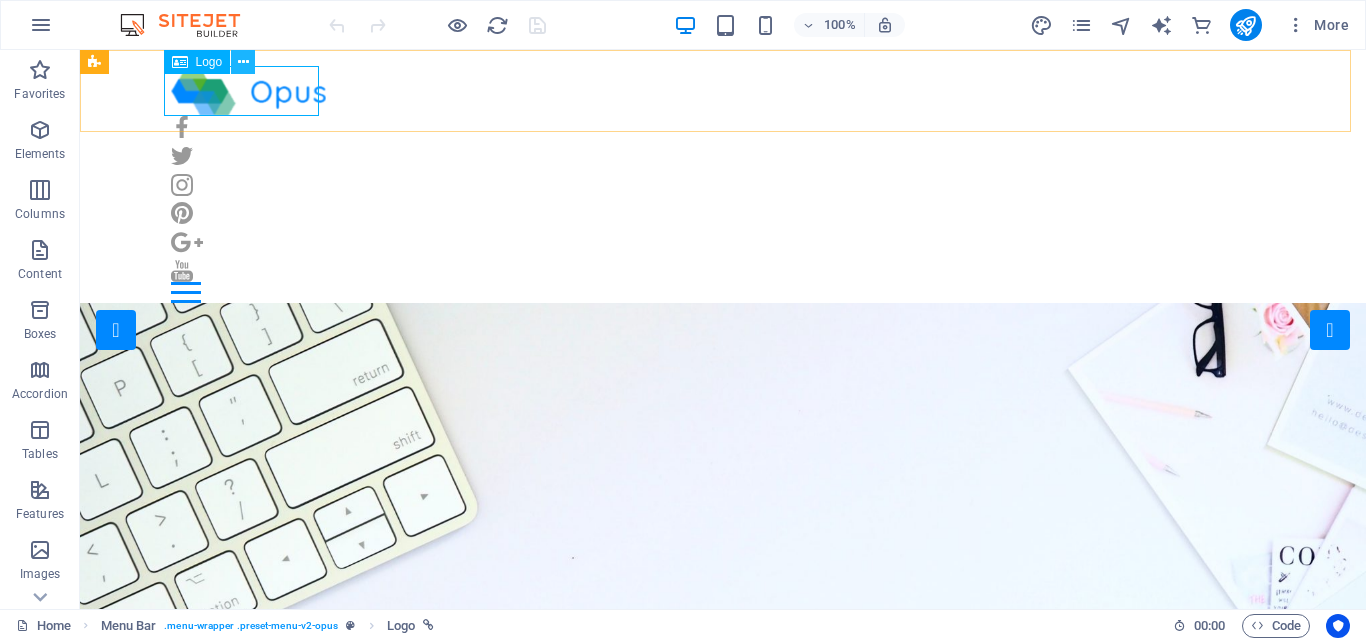 click at bounding box center [243, 62] 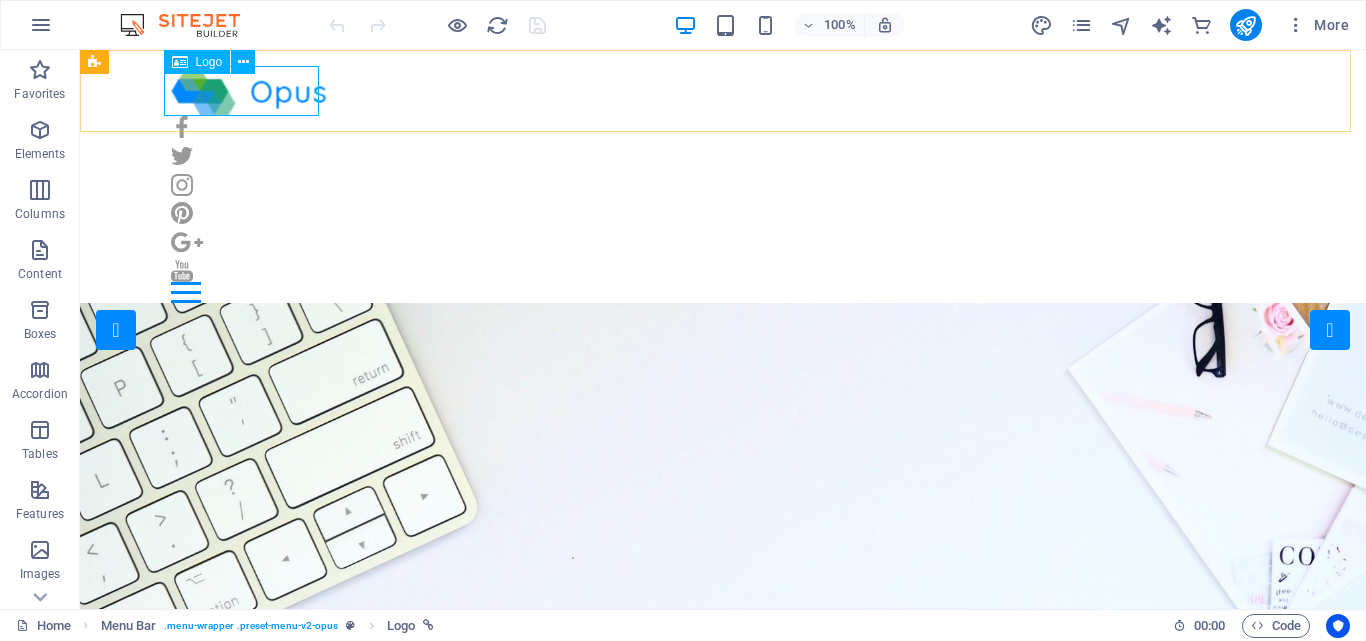 click on "Logo" at bounding box center (209, 62) 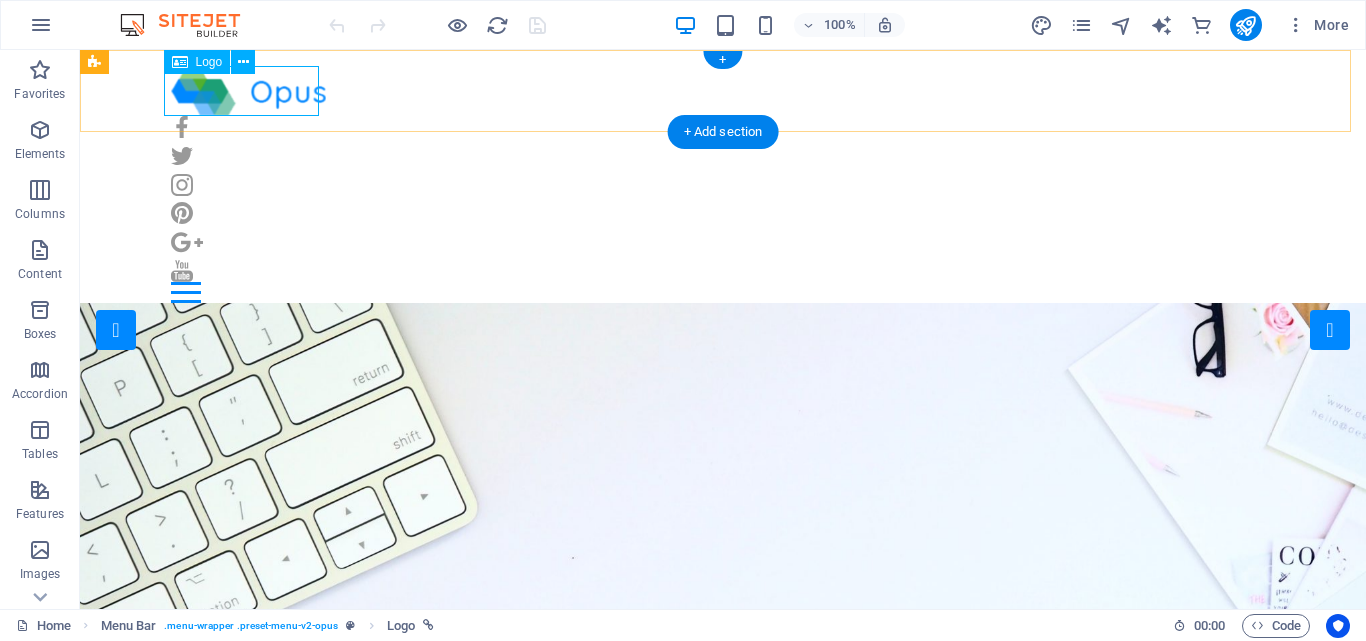 click at bounding box center [723, 91] 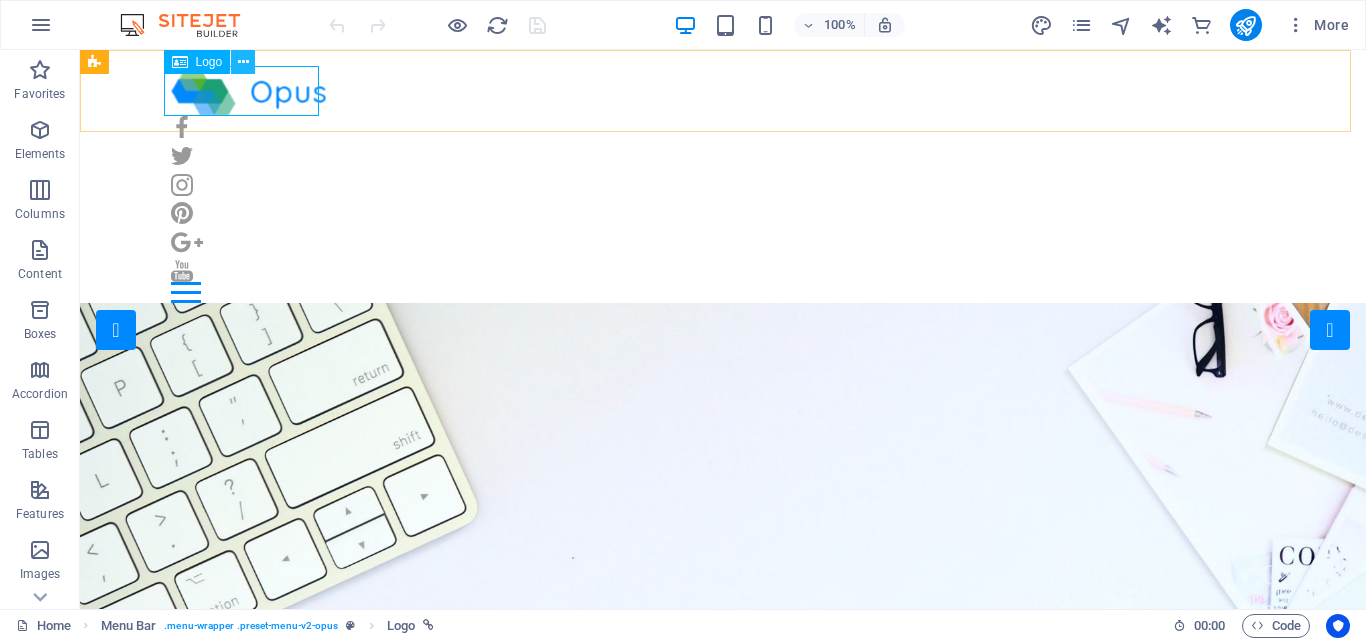 click at bounding box center [243, 62] 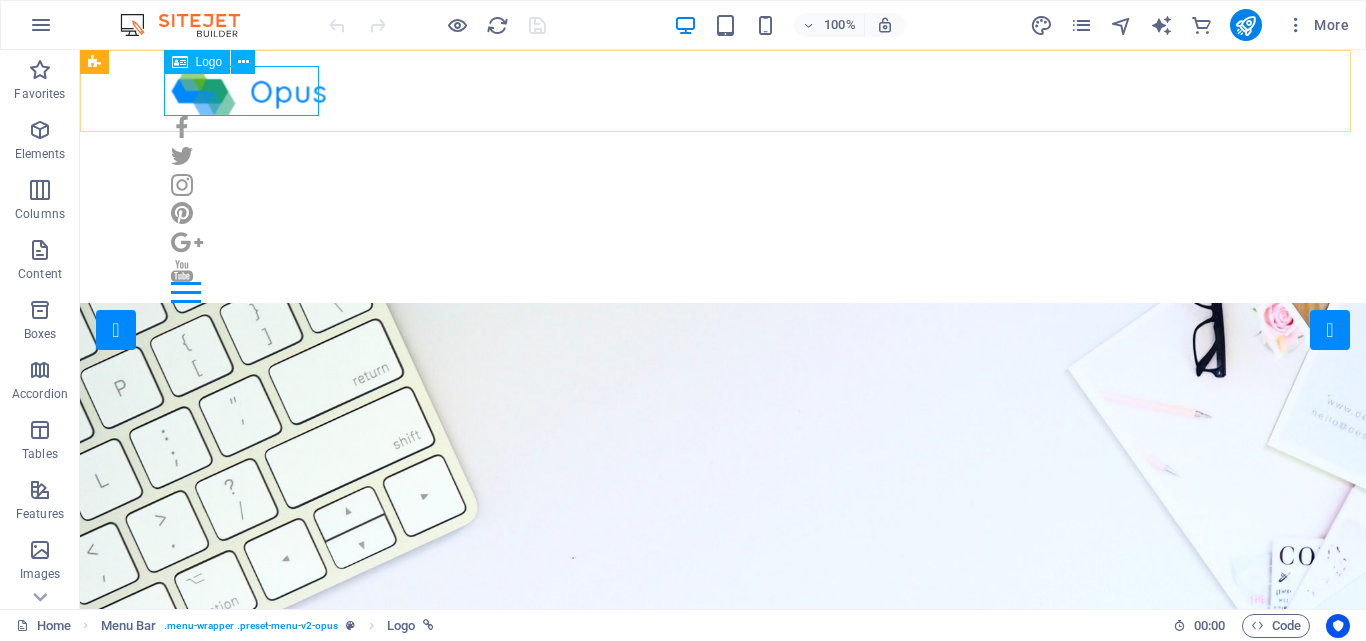 click at bounding box center (180, 62) 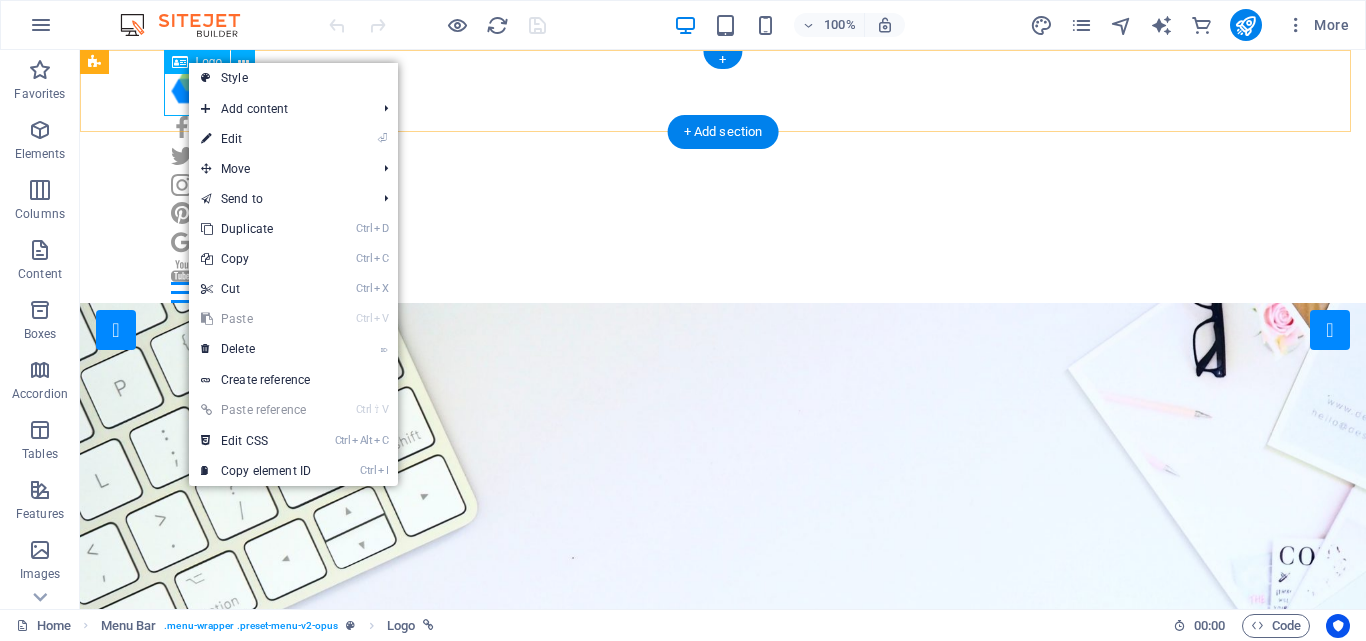 click at bounding box center (723, 91) 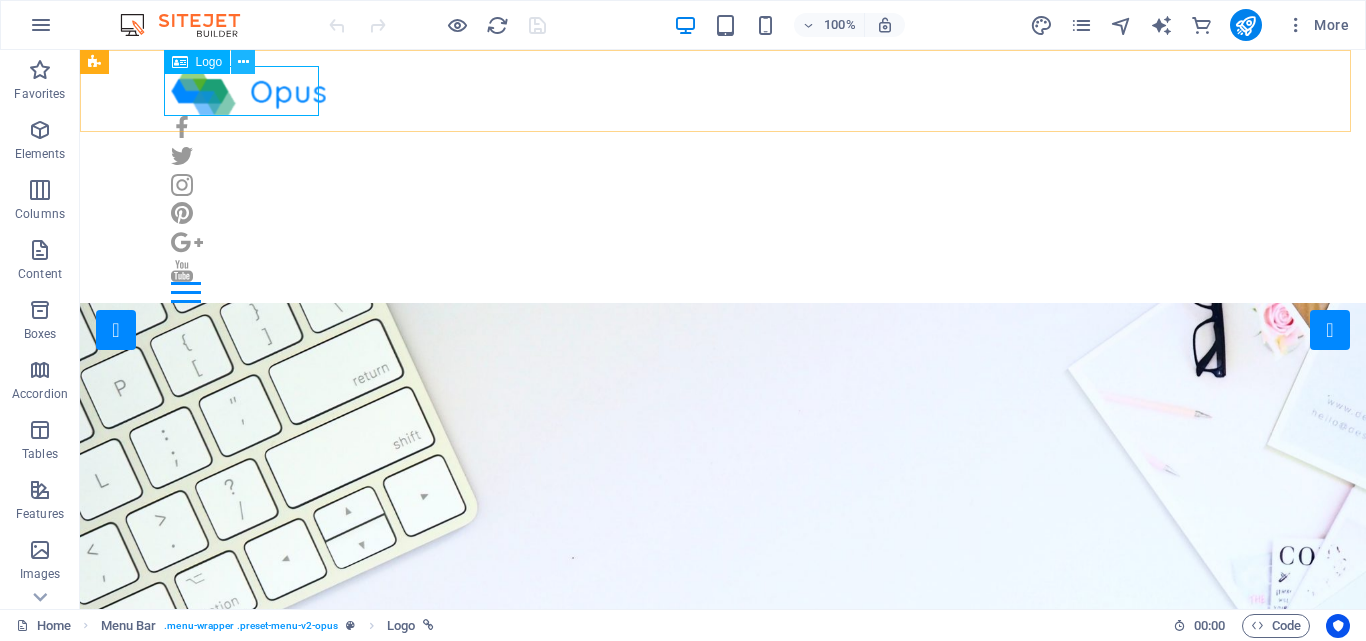 click at bounding box center (243, 62) 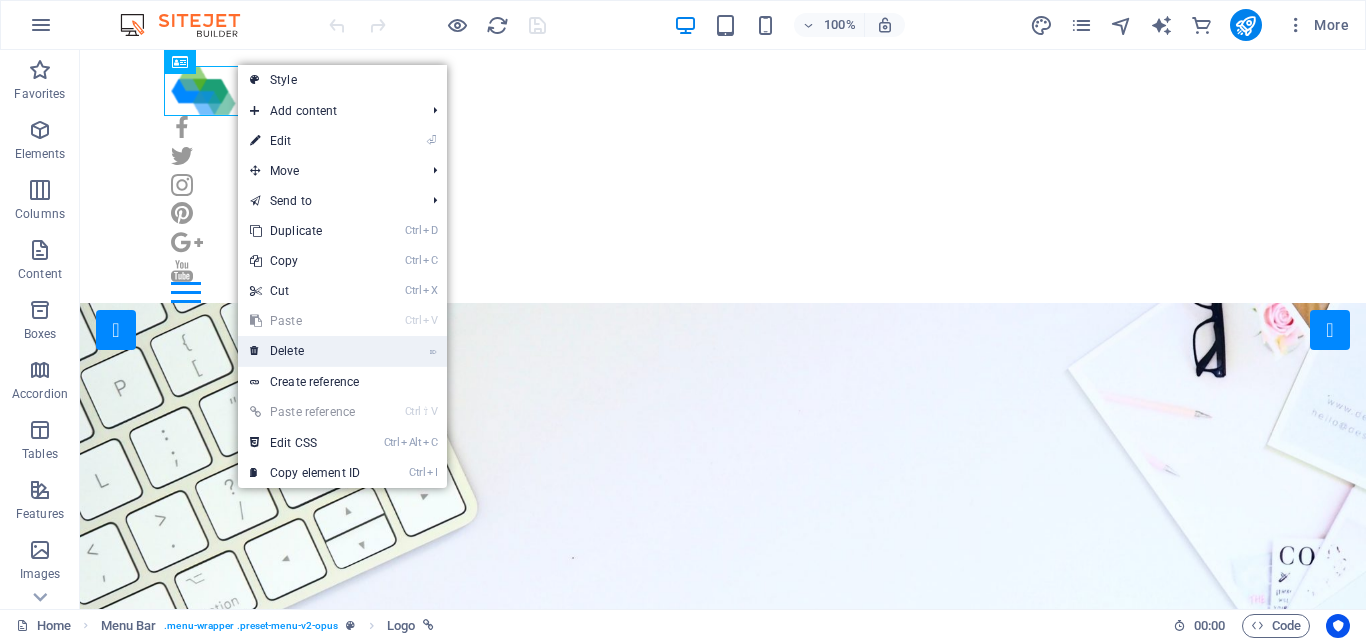 click on "⌦  Delete" at bounding box center (305, 351) 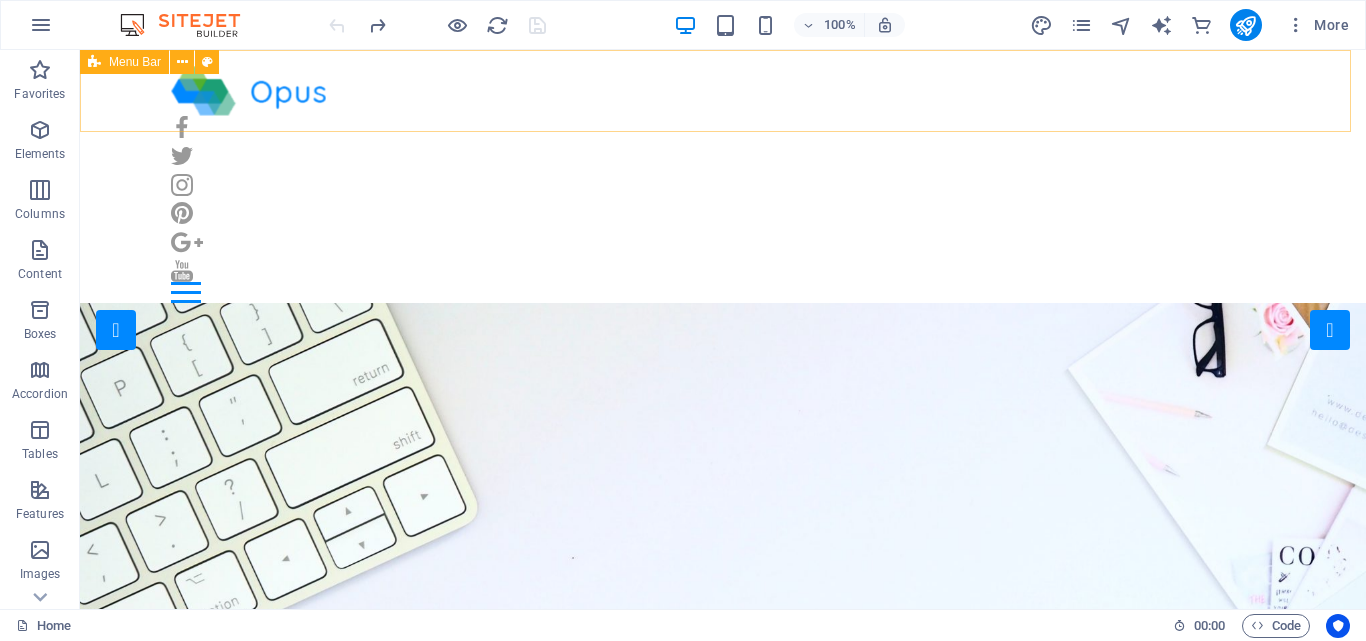 click on "Menu Bar" at bounding box center [135, 62] 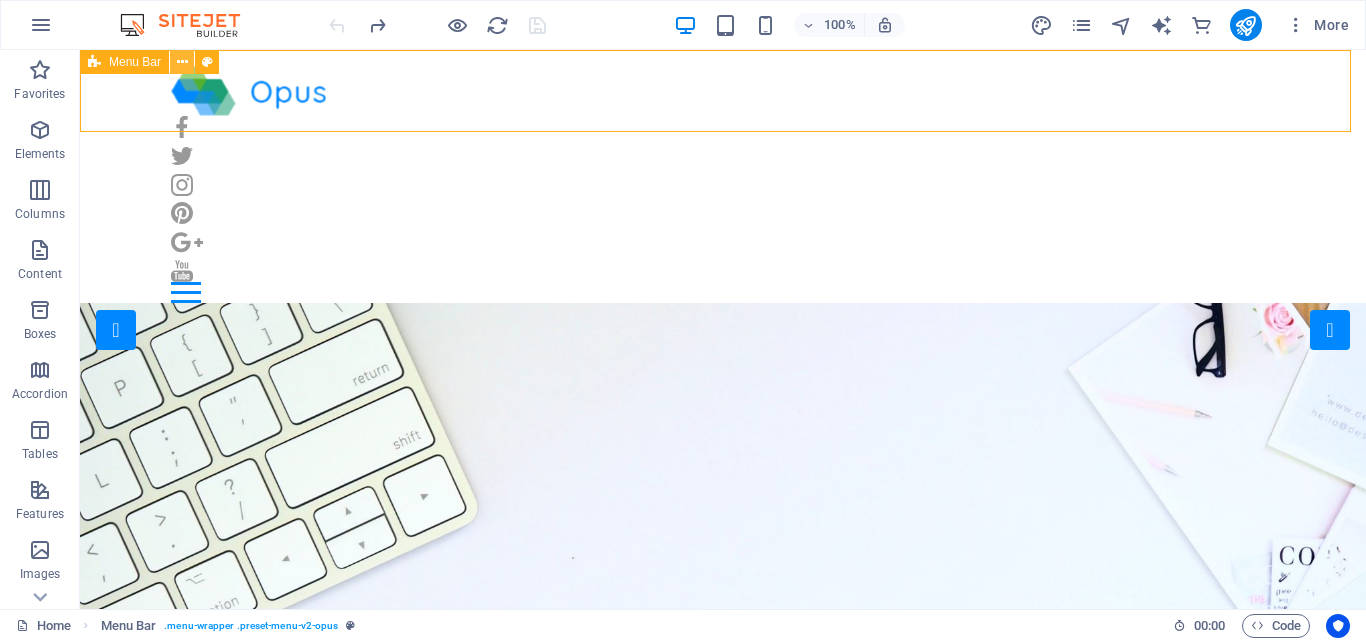 click at bounding box center (182, 62) 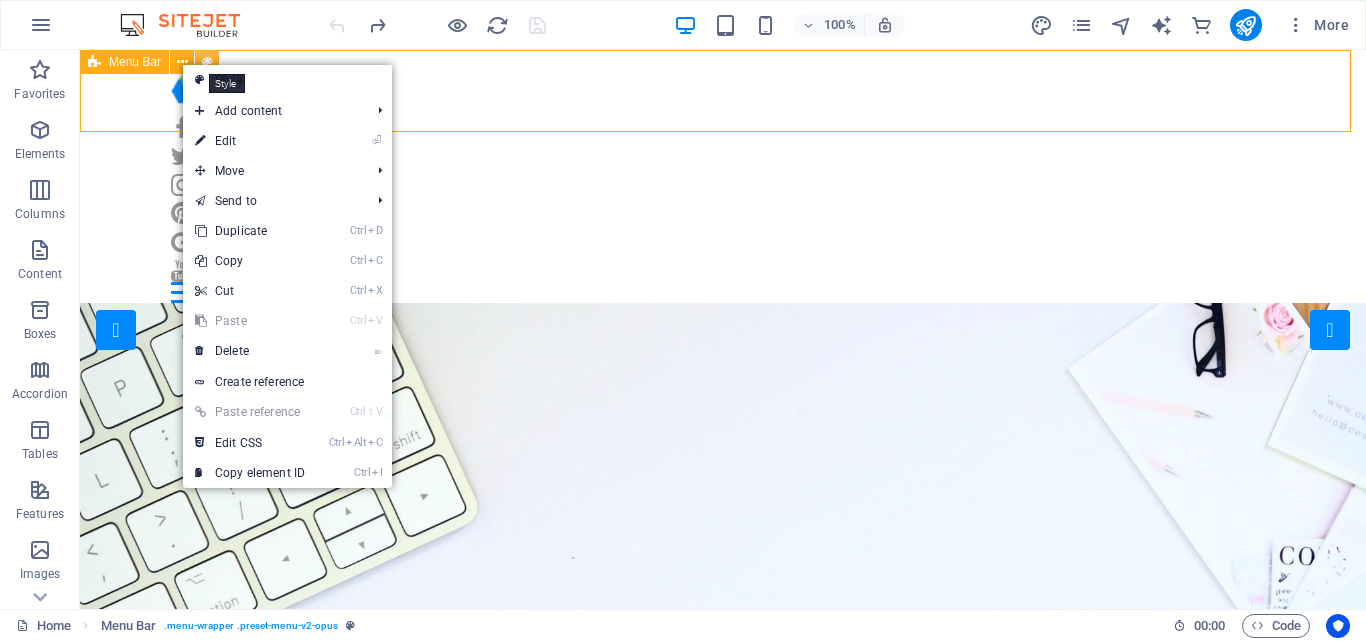 click at bounding box center (207, 62) 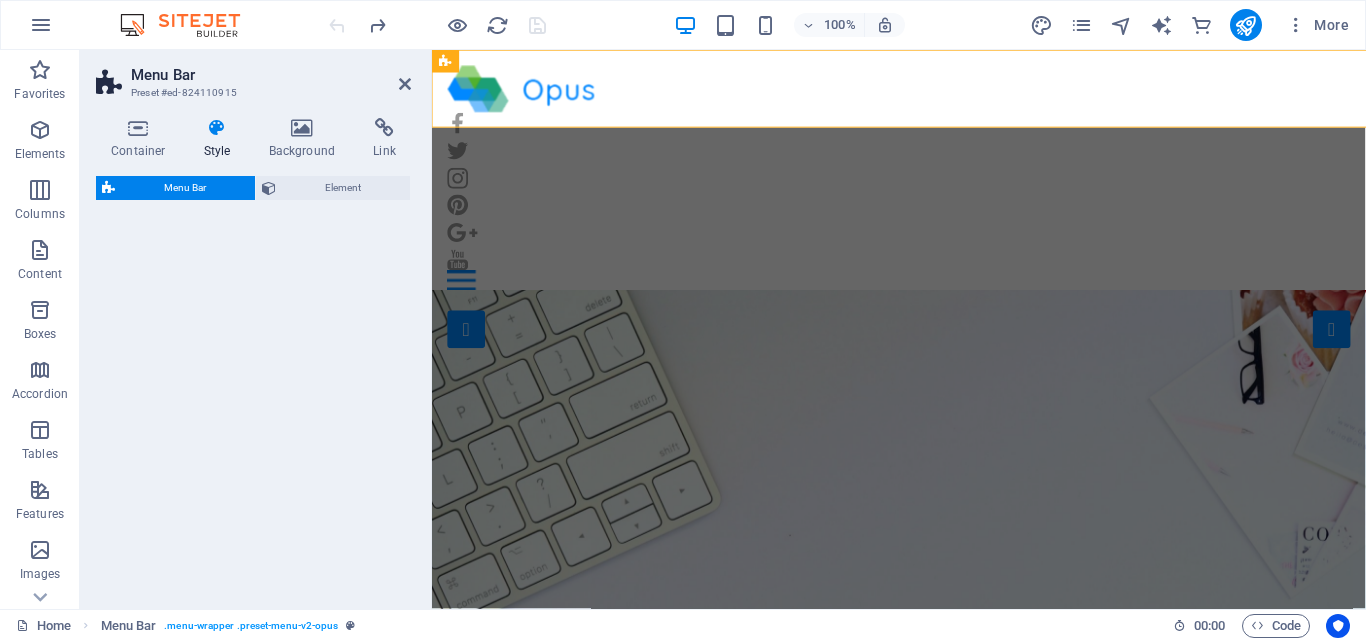 select on "rem" 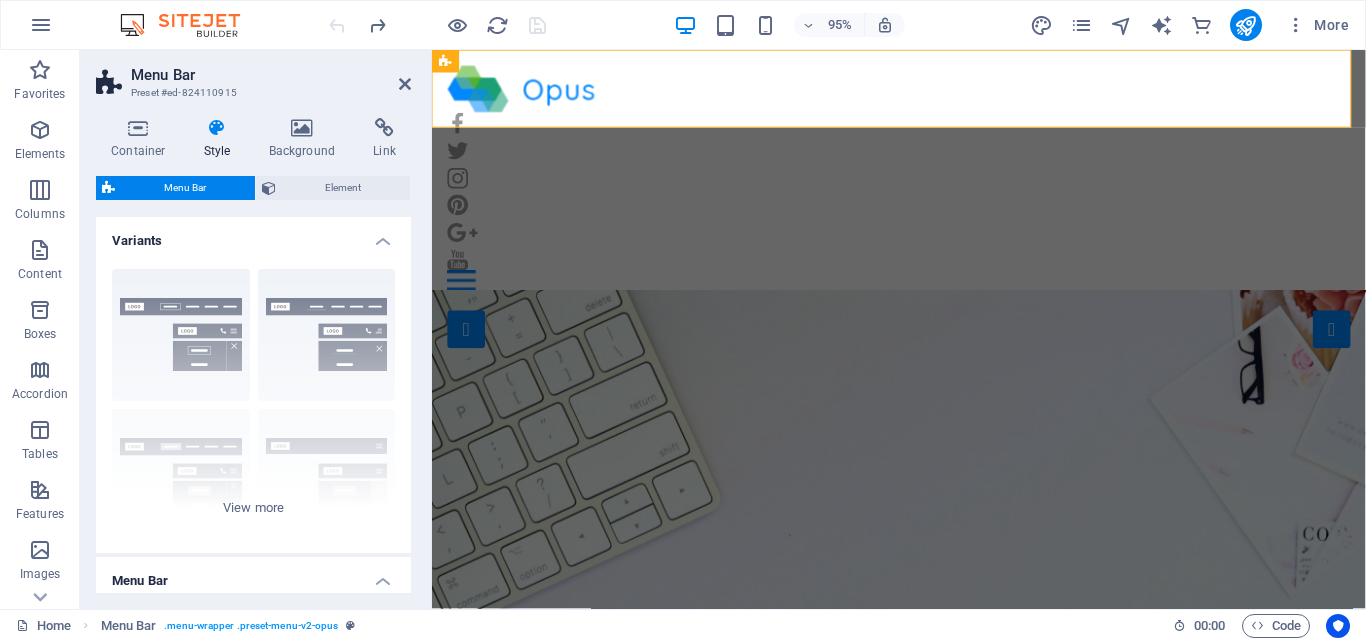 click on "Home Our Jobs Partners Testimonials Blog Contact" at bounding box center [923, 184] 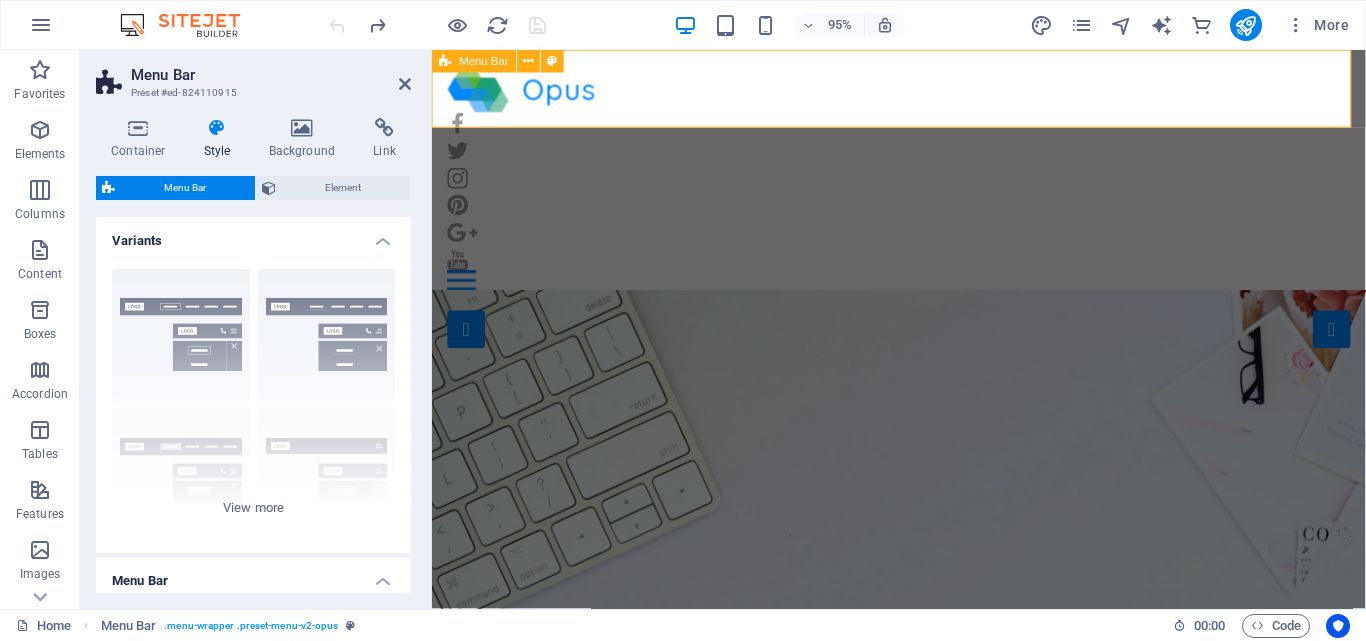 click on "Home Our Jobs Partners Testimonials Blog Contact" at bounding box center (923, 184) 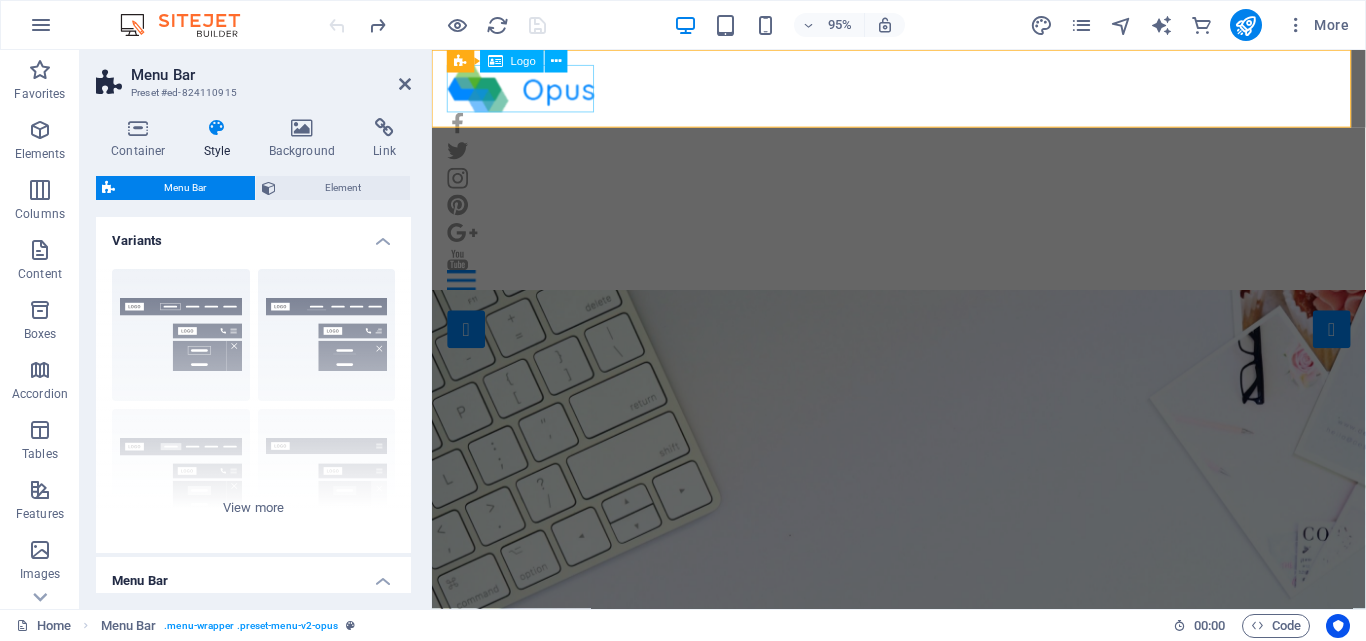 click at bounding box center (923, 91) 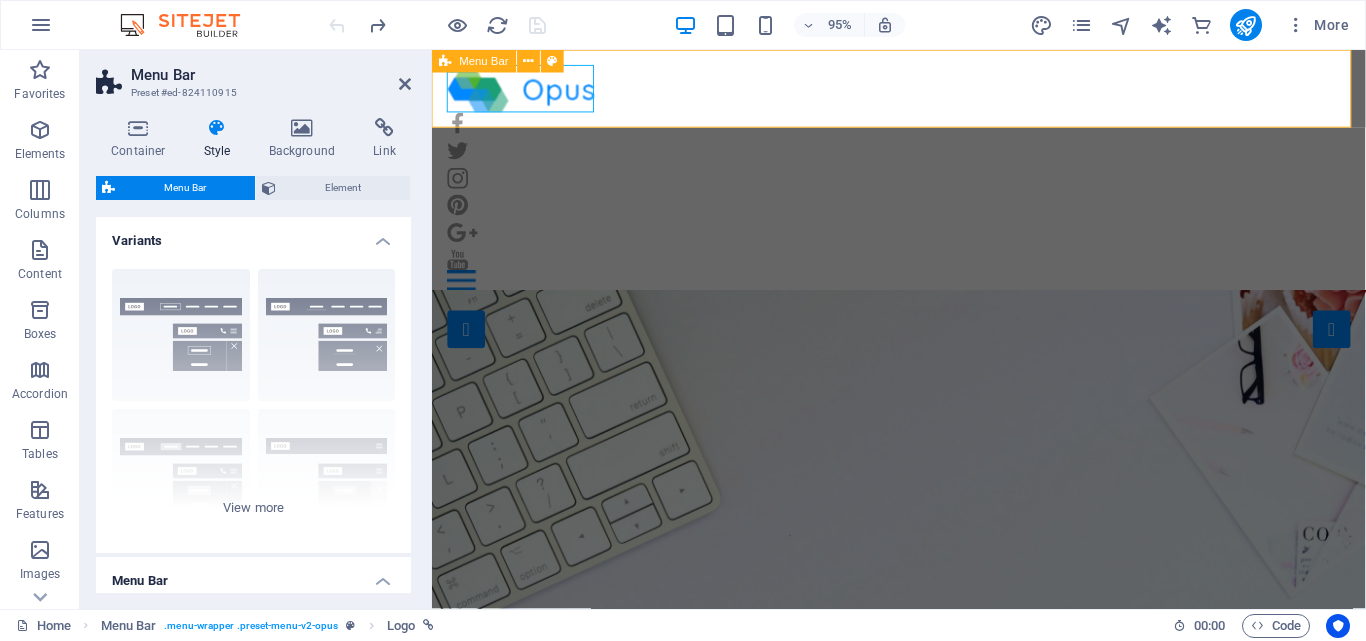 click on "Home Our Jobs Partners Testimonials Blog Contact" at bounding box center (923, 184) 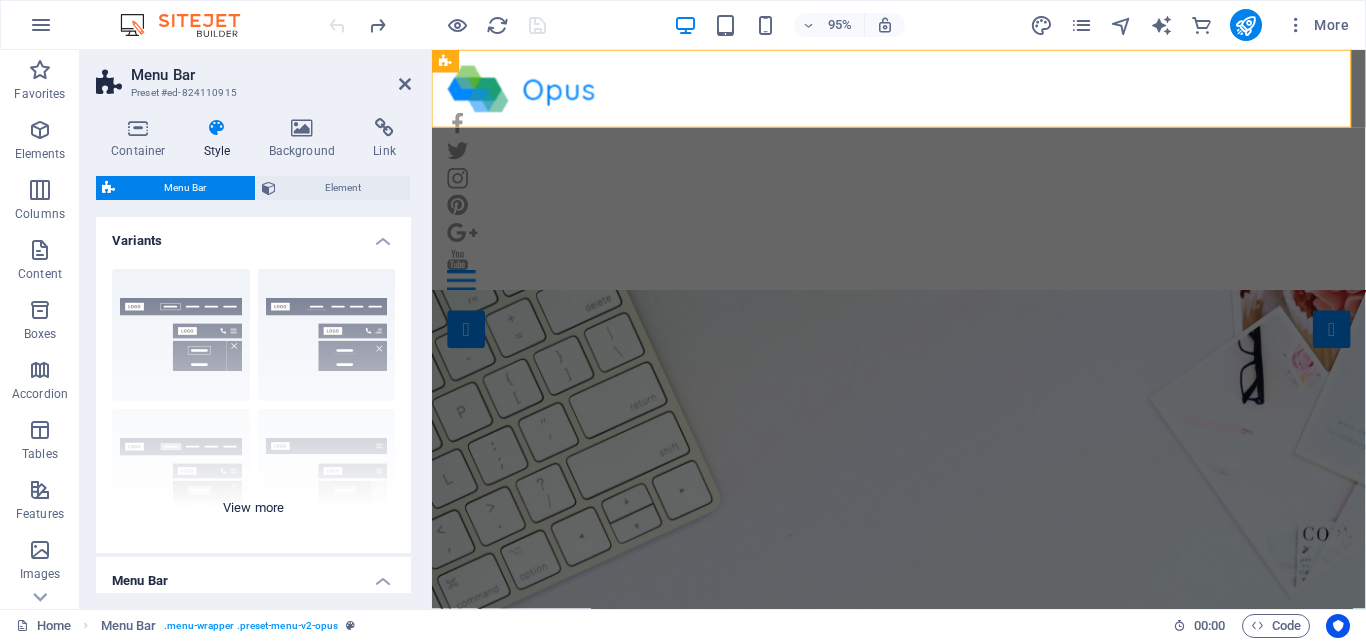 click on "Border Centered Default Fixed Loki Trigger Wide XXL" at bounding box center [253, 403] 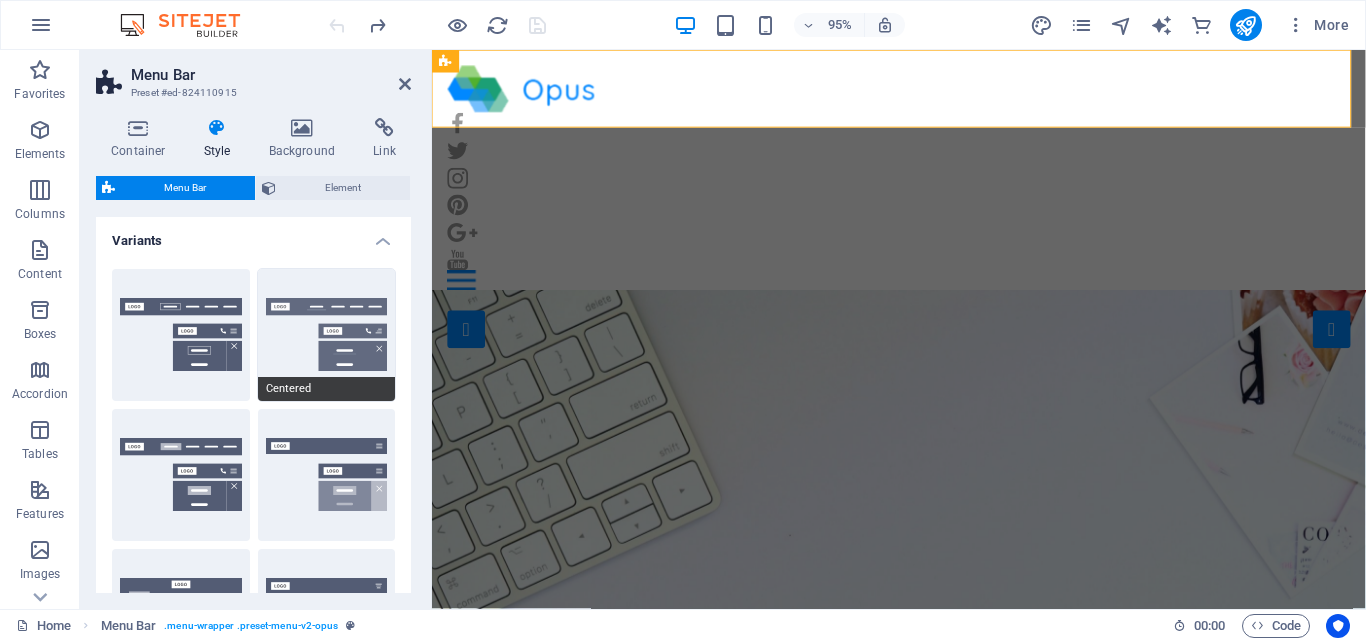 click on "Centered" at bounding box center (327, 335) 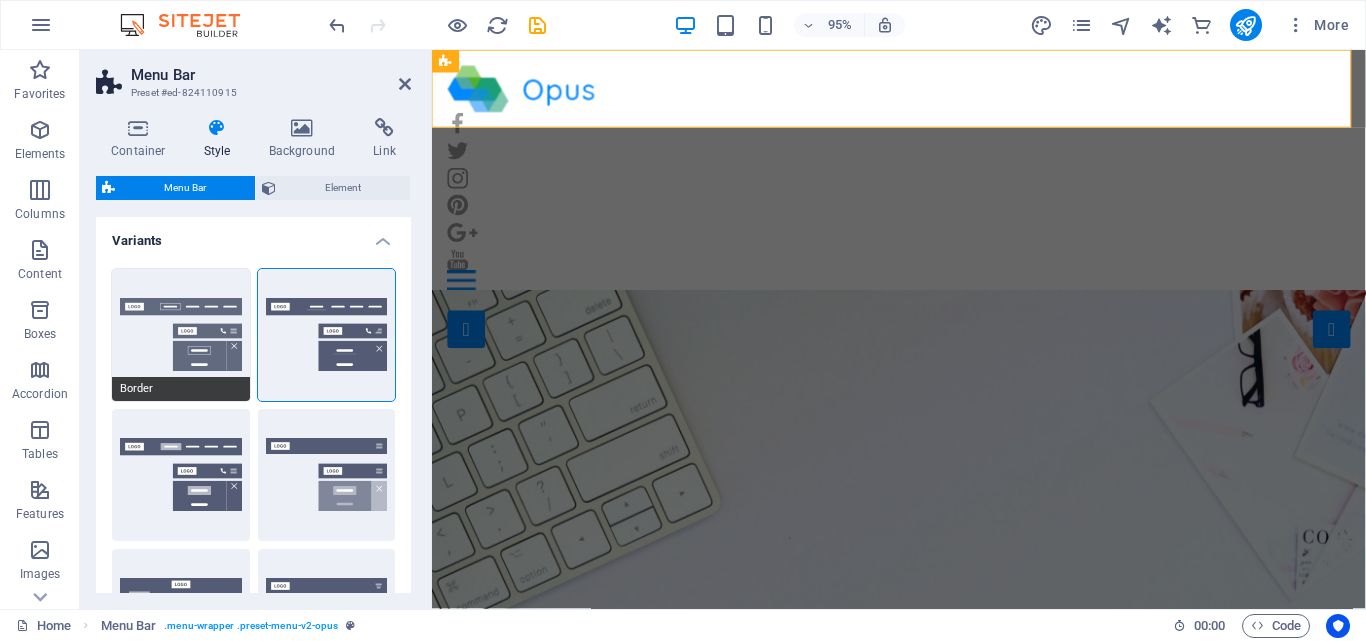click on "Border" at bounding box center [181, 335] 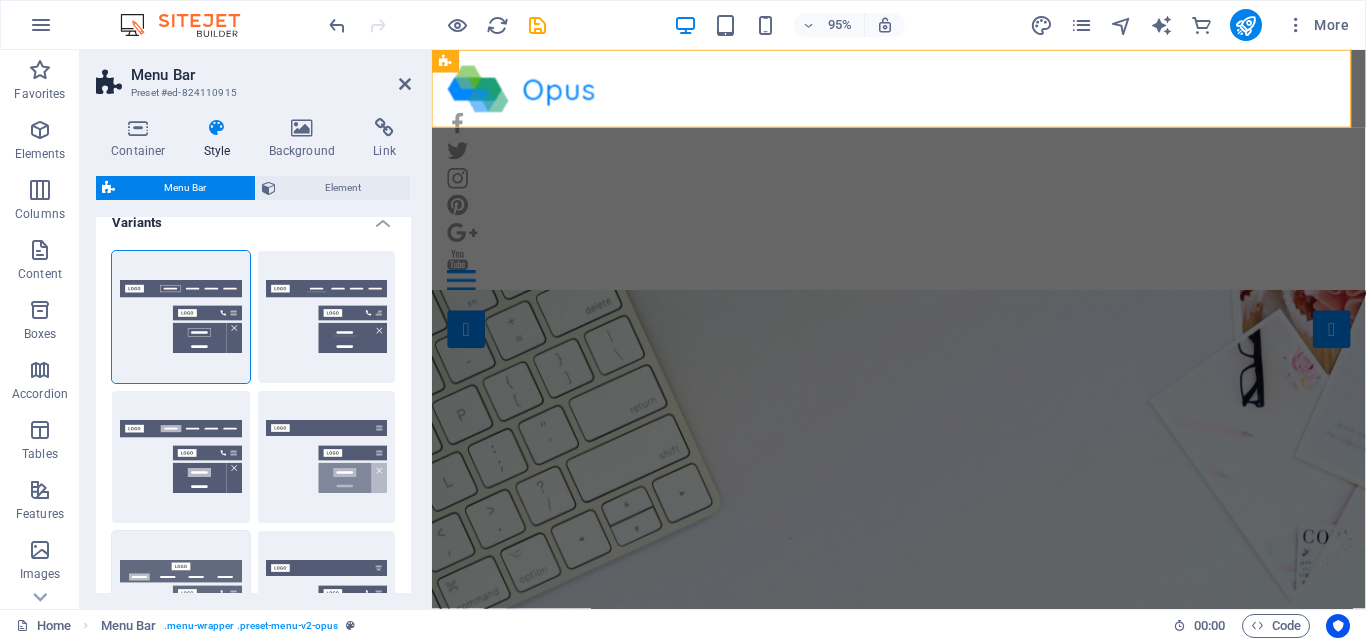 scroll, scrollTop: 0, scrollLeft: 0, axis: both 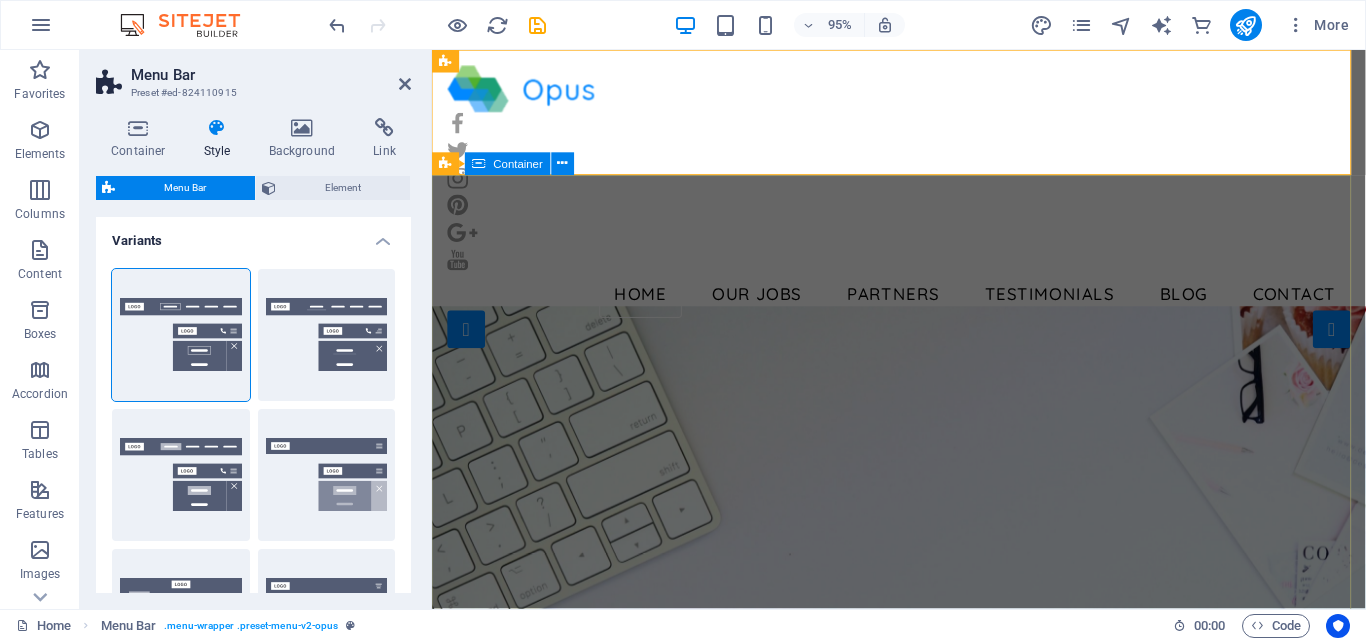 click on "Finding a Job the easy way!  Go to Jobs" at bounding box center (923, 1155) 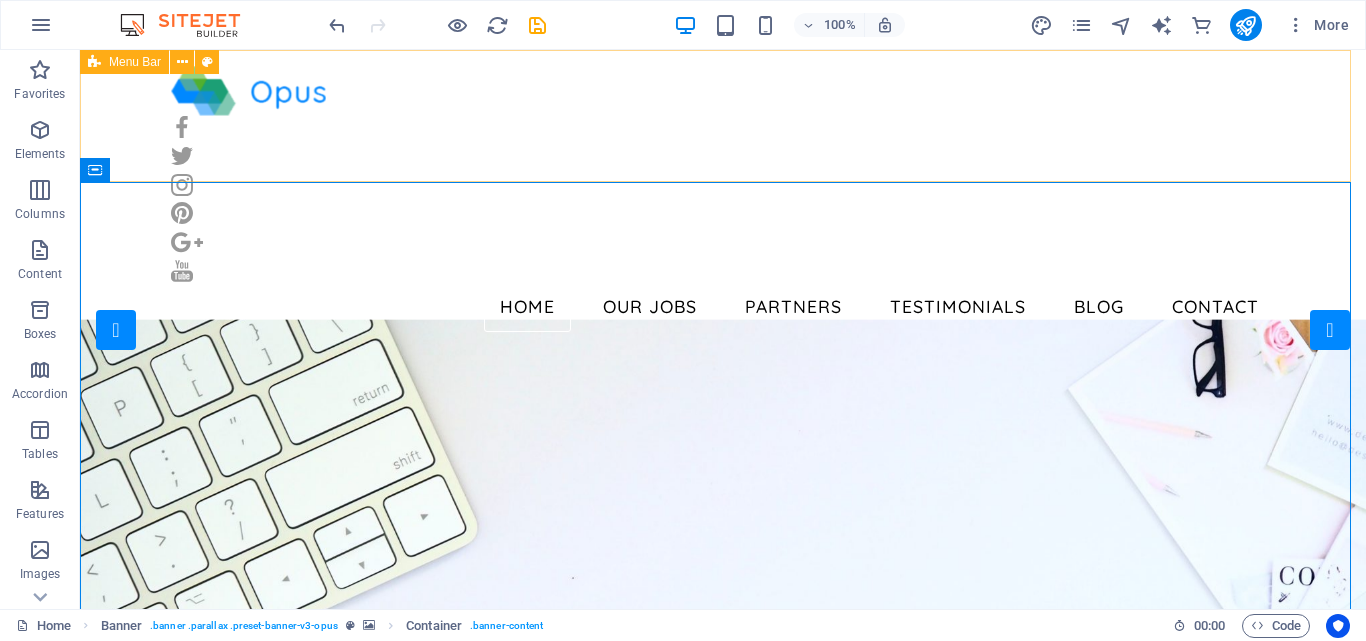 click on "Menu Bar" at bounding box center (135, 62) 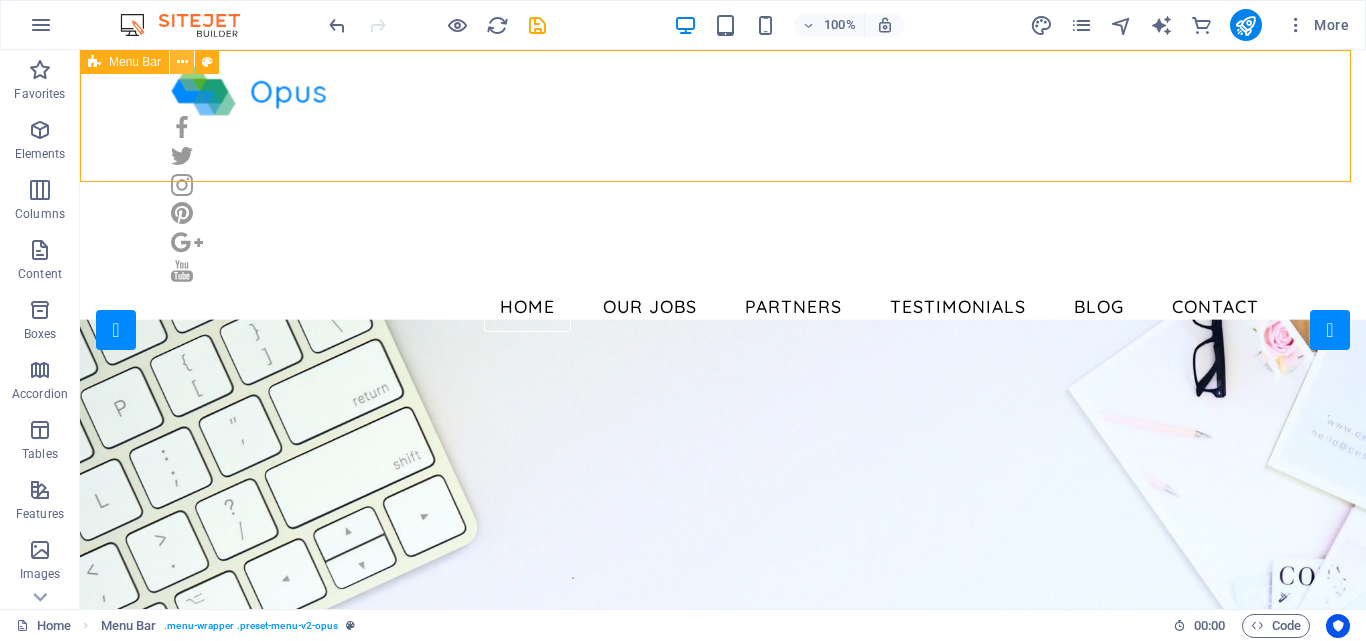 click at bounding box center (182, 62) 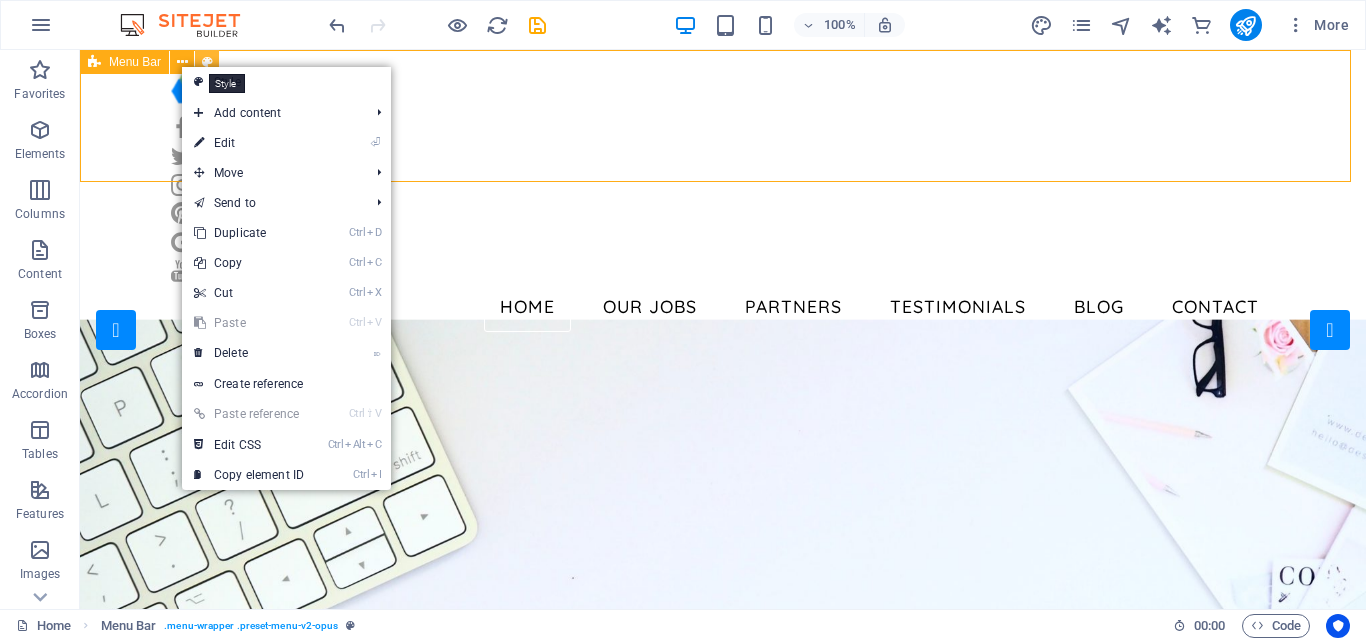 click at bounding box center [207, 62] 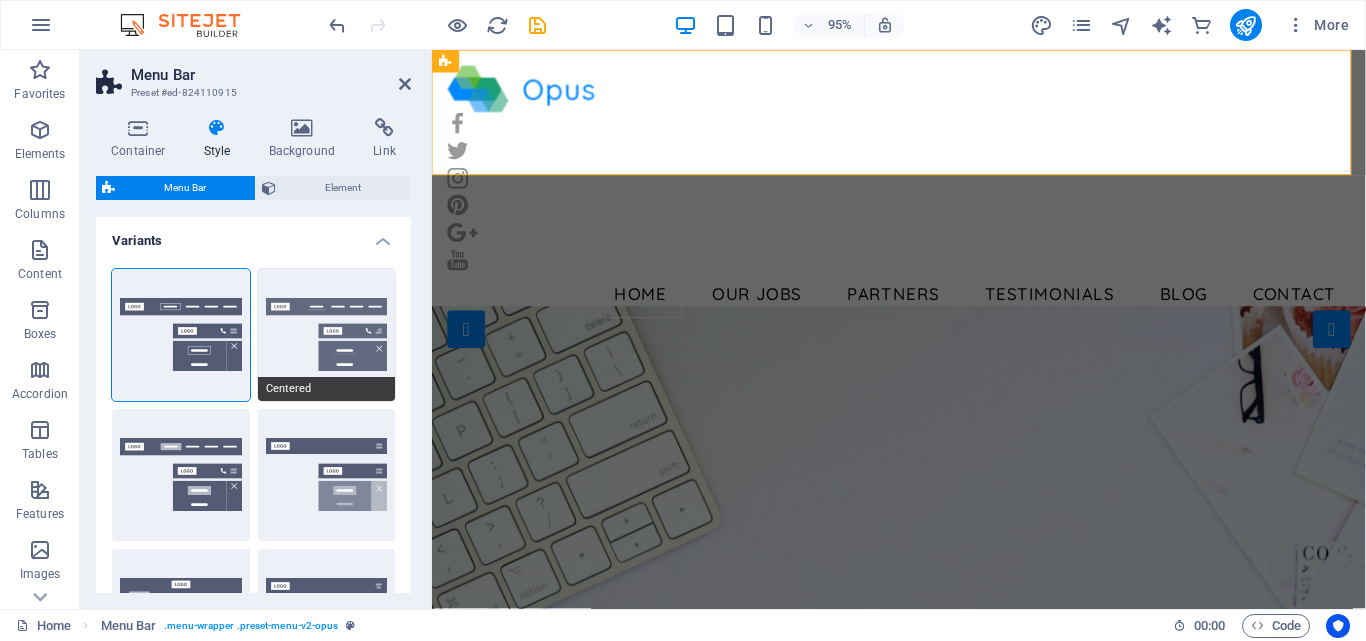 click on "Centered" at bounding box center [327, 335] 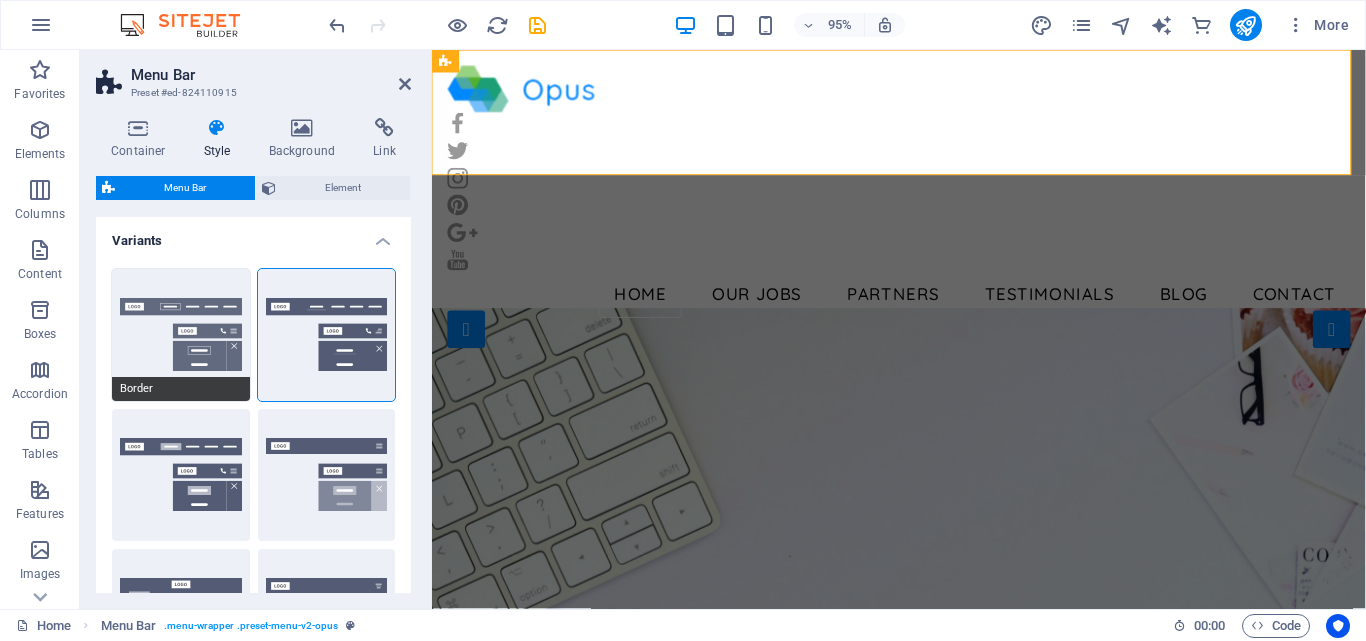 click on "Border" at bounding box center [181, 335] 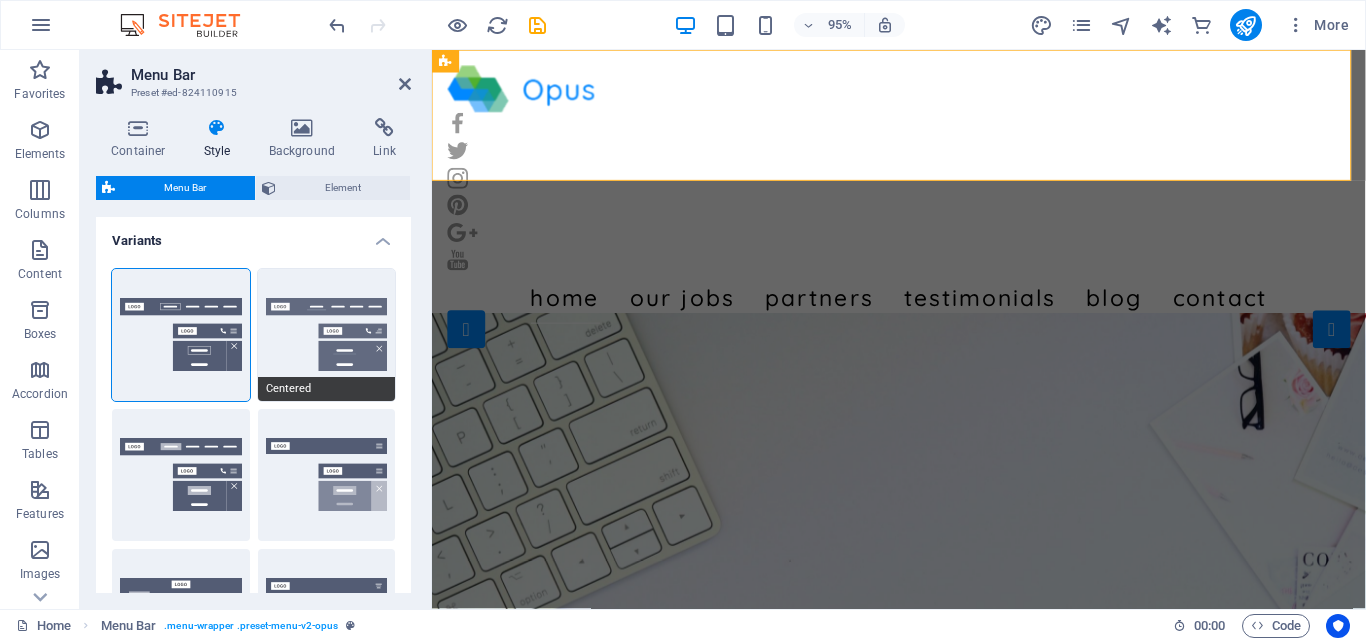 scroll, scrollTop: 200, scrollLeft: 0, axis: vertical 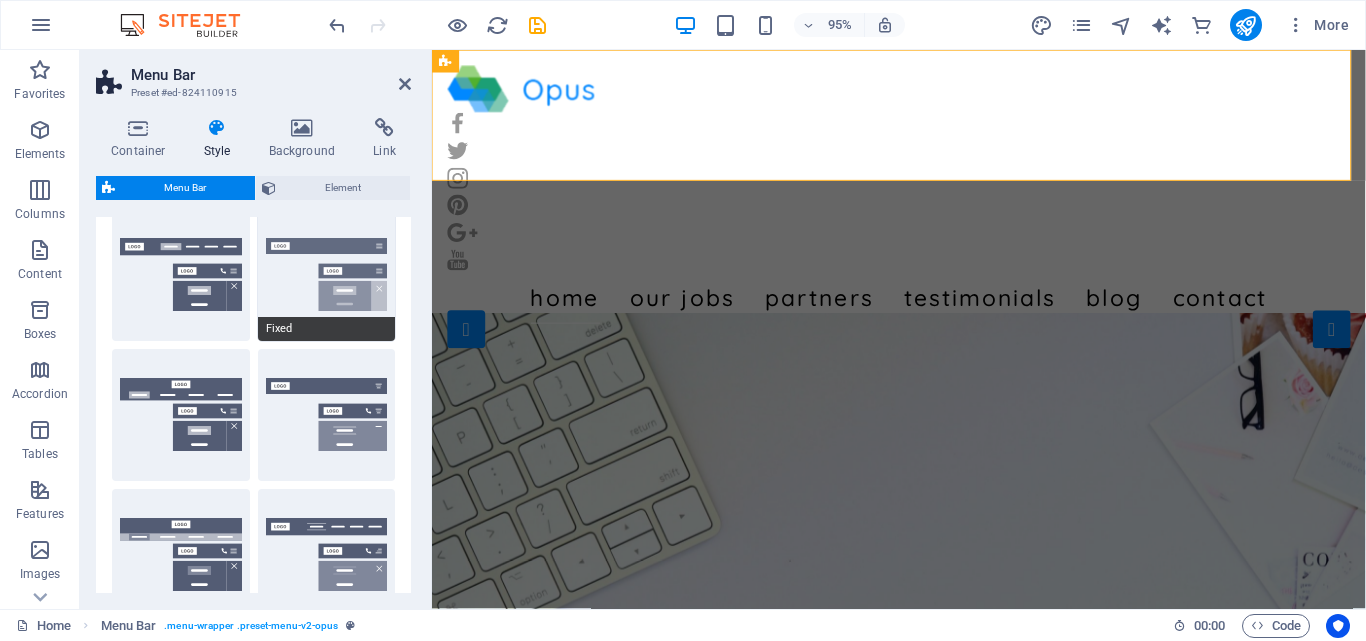 click on "Fixed" at bounding box center [327, 275] 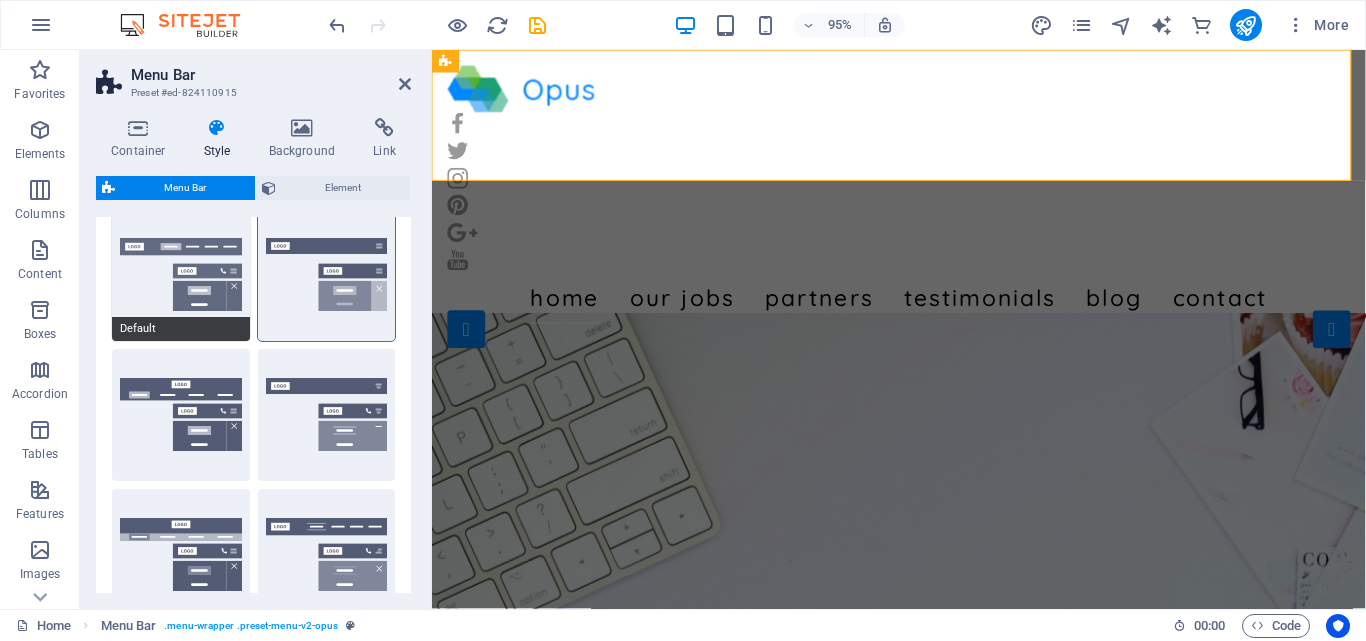 click on "Default" at bounding box center (181, 275) 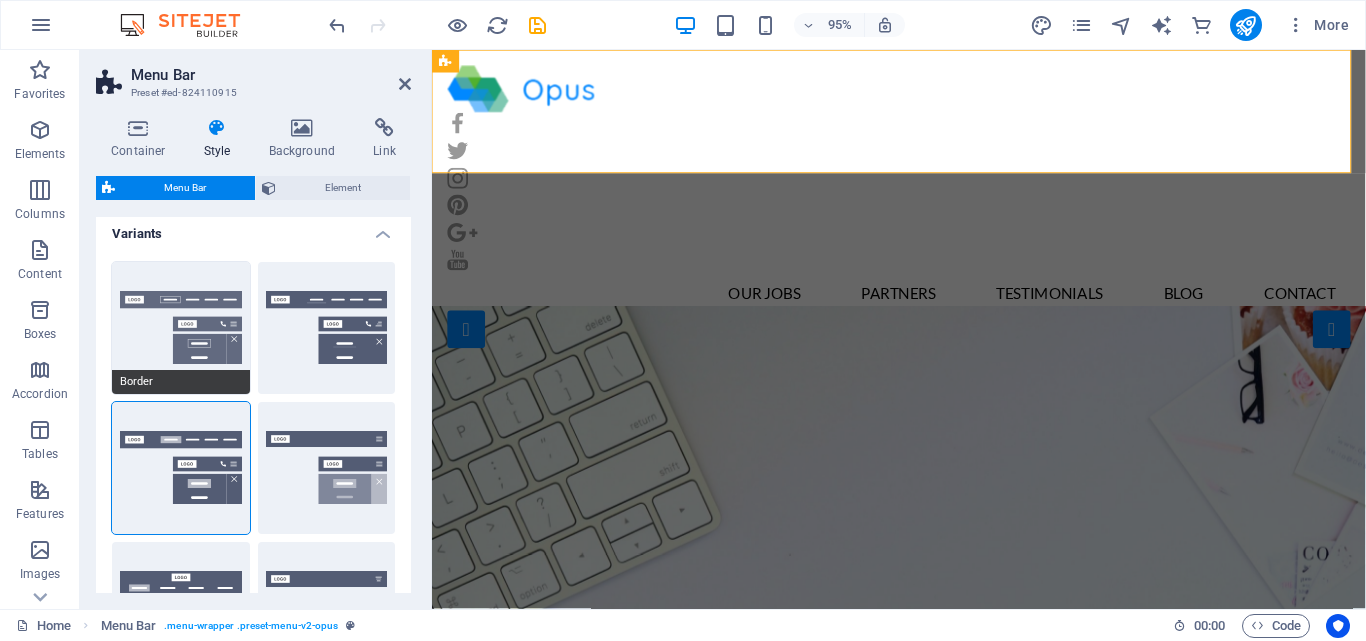 scroll, scrollTop: 0, scrollLeft: 0, axis: both 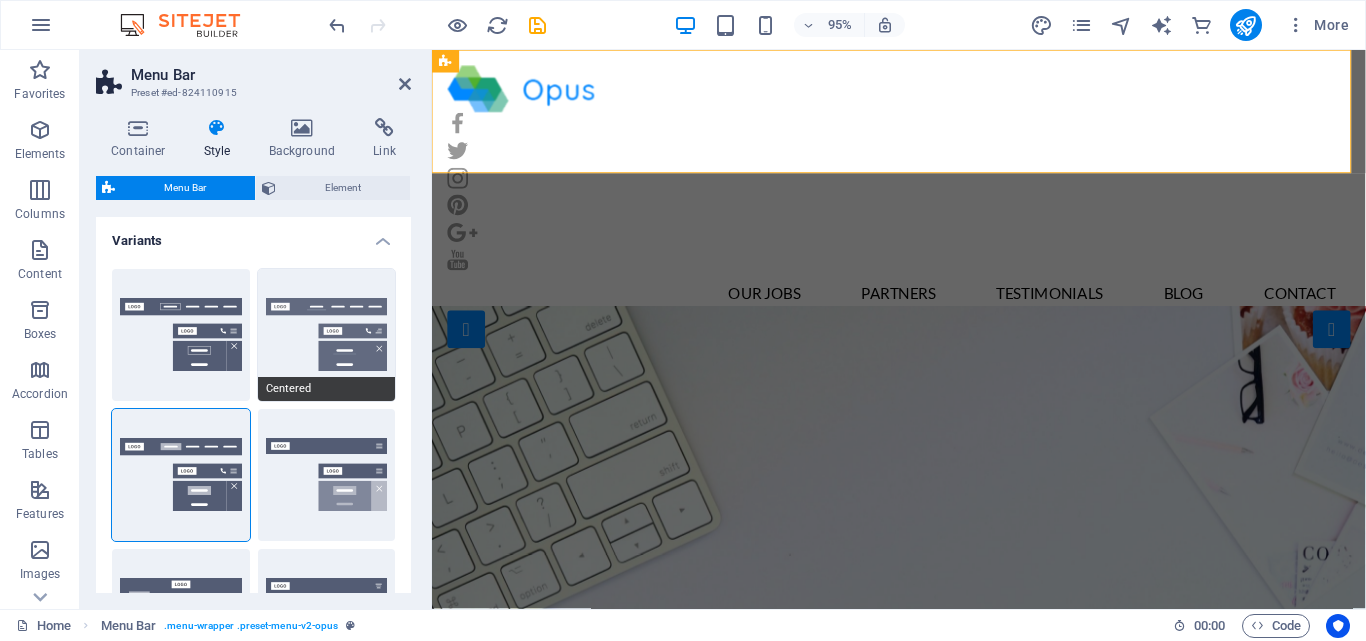 click on "Centered" at bounding box center [327, 335] 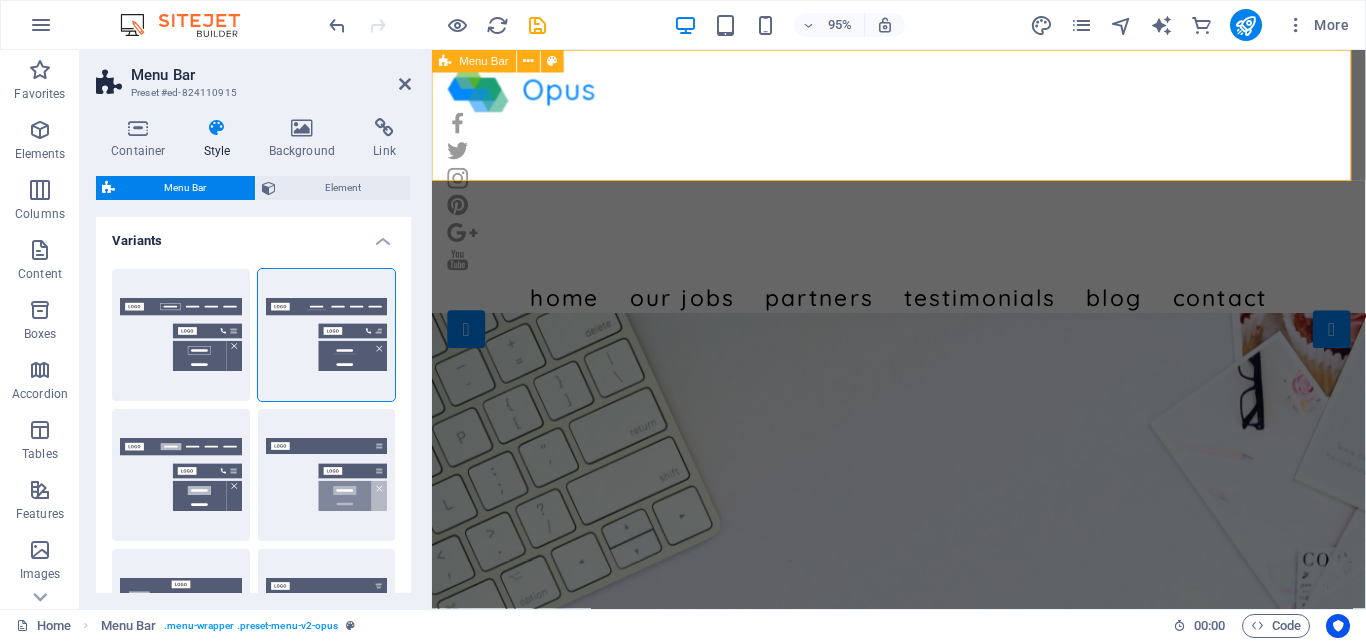 click on "Home Our Jobs Partners Testimonials Blog Contact" at bounding box center (923, 202) 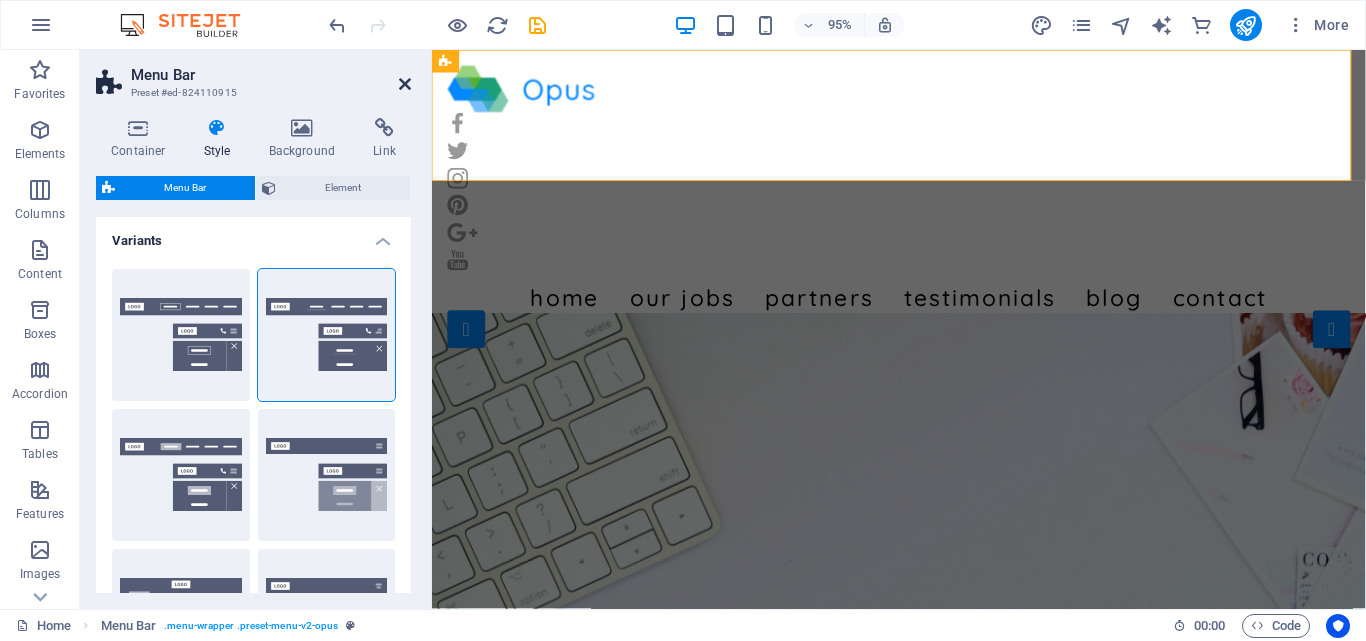 click at bounding box center [405, 84] 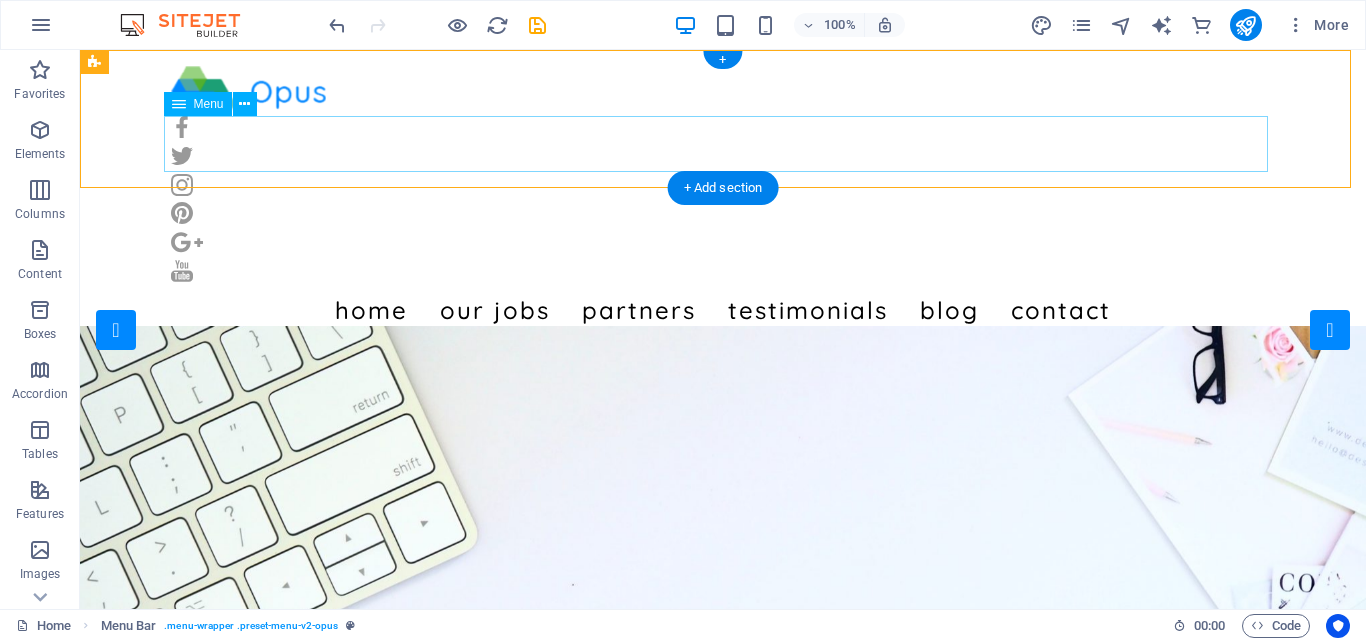 click on "Home Our Jobs Partners Testimonials Blog Contact" at bounding box center [723, 310] 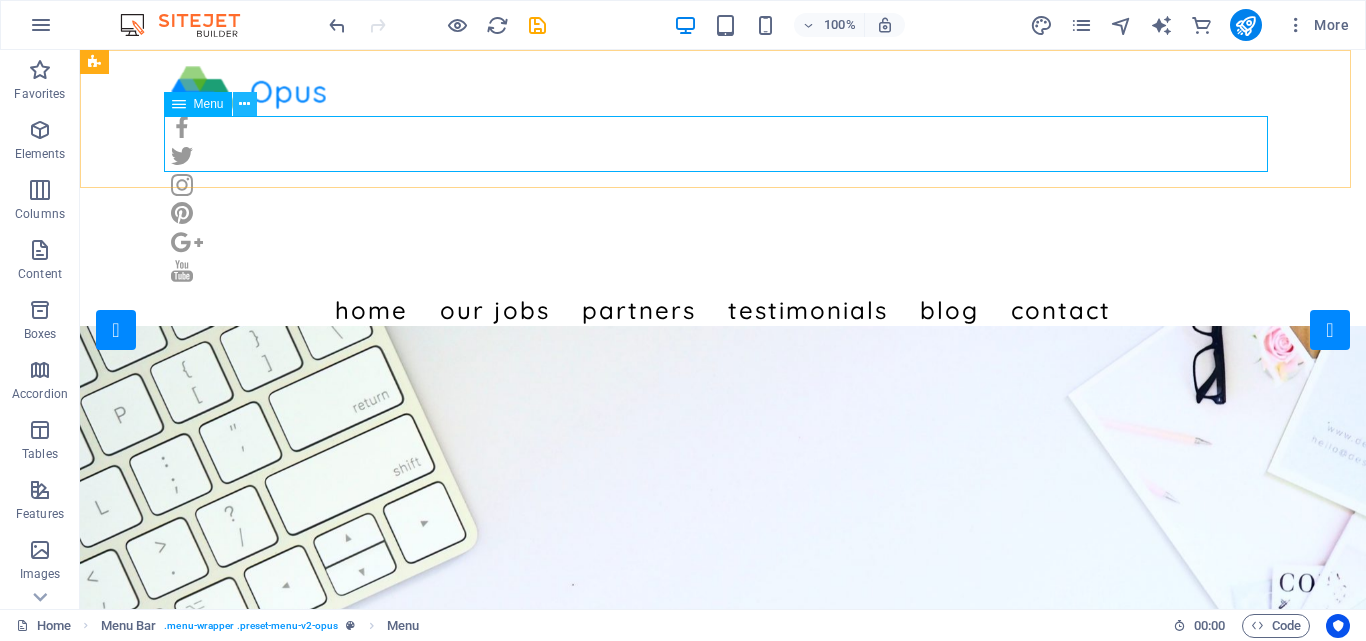 click at bounding box center [244, 104] 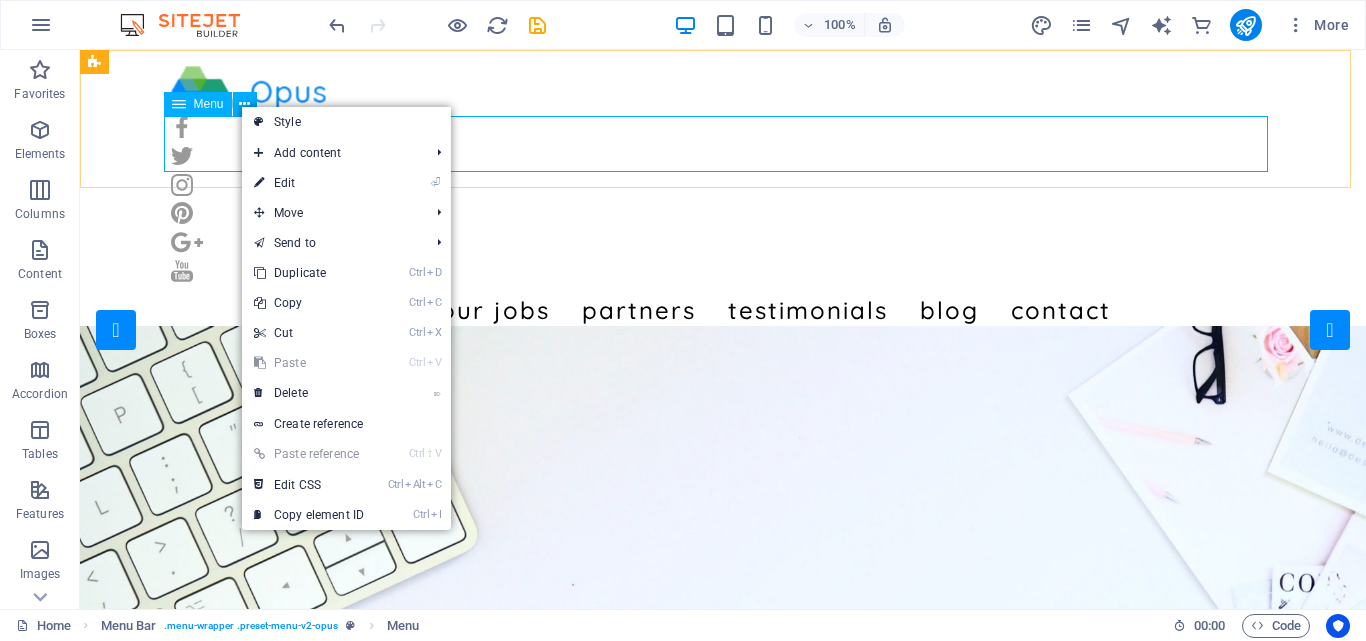 click on "Menu" at bounding box center [209, 104] 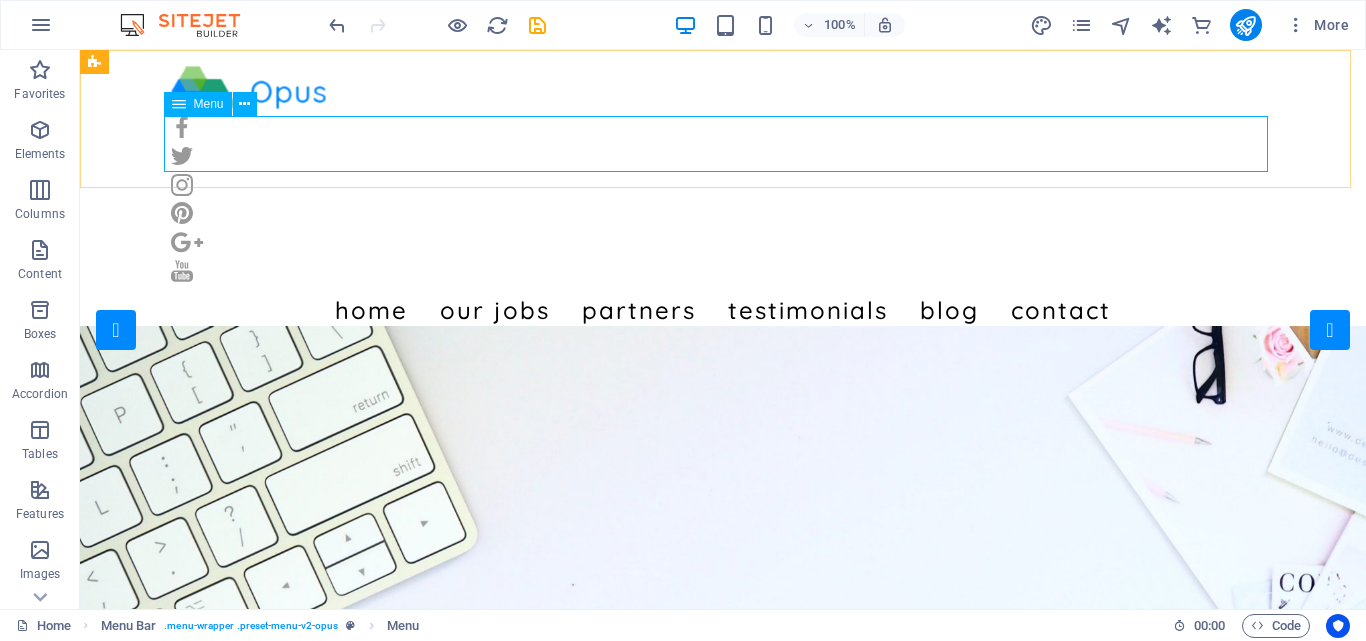 click on "Menu" at bounding box center (209, 104) 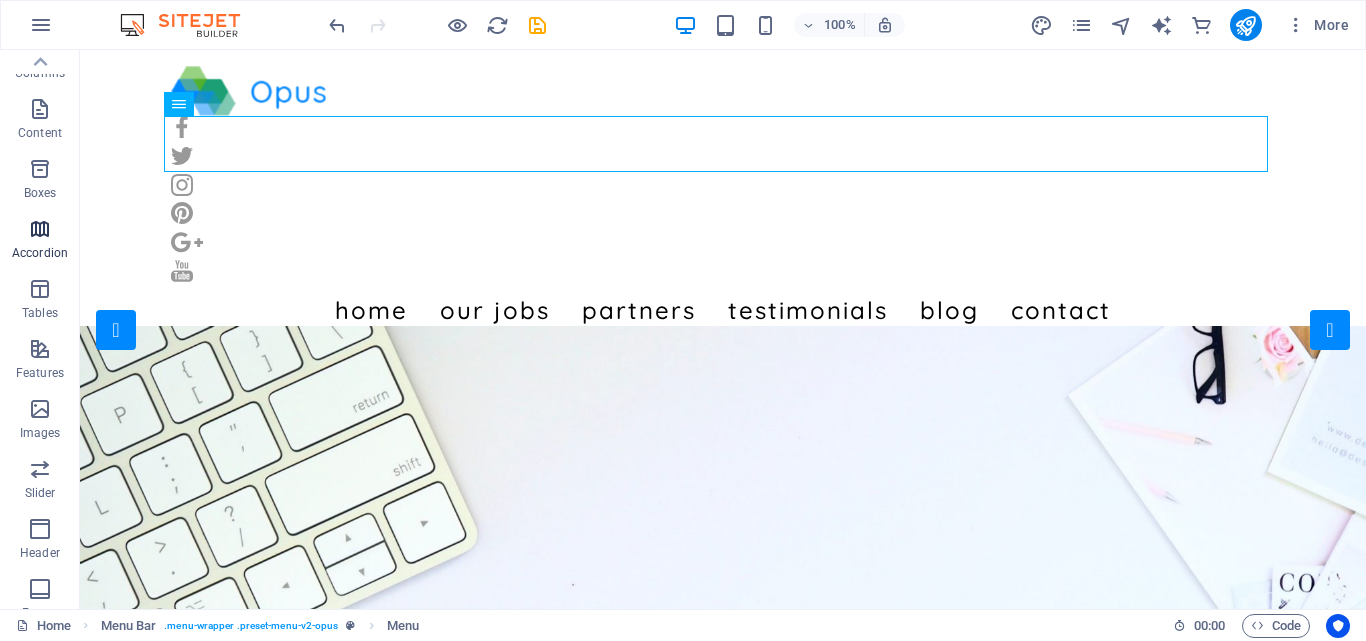 scroll, scrollTop: 0, scrollLeft: 0, axis: both 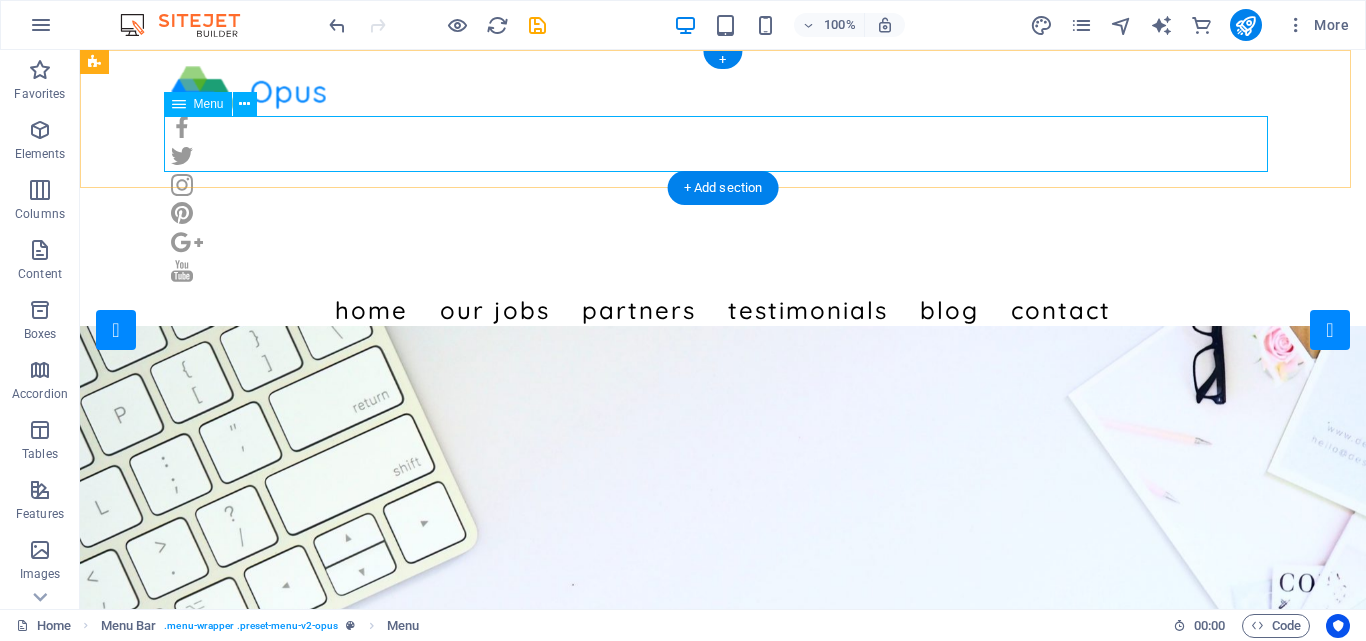 click on "Home Our Jobs Partners Testimonials Blog Contact" at bounding box center [723, 310] 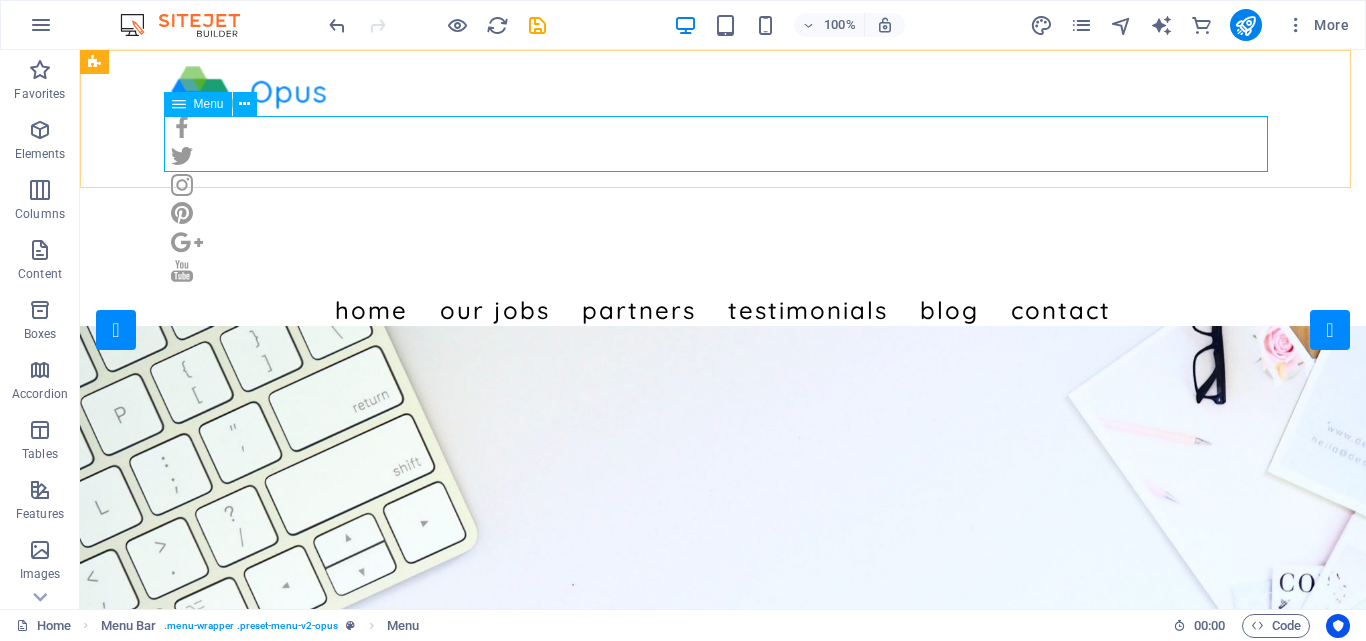 click on "Menu" at bounding box center (209, 104) 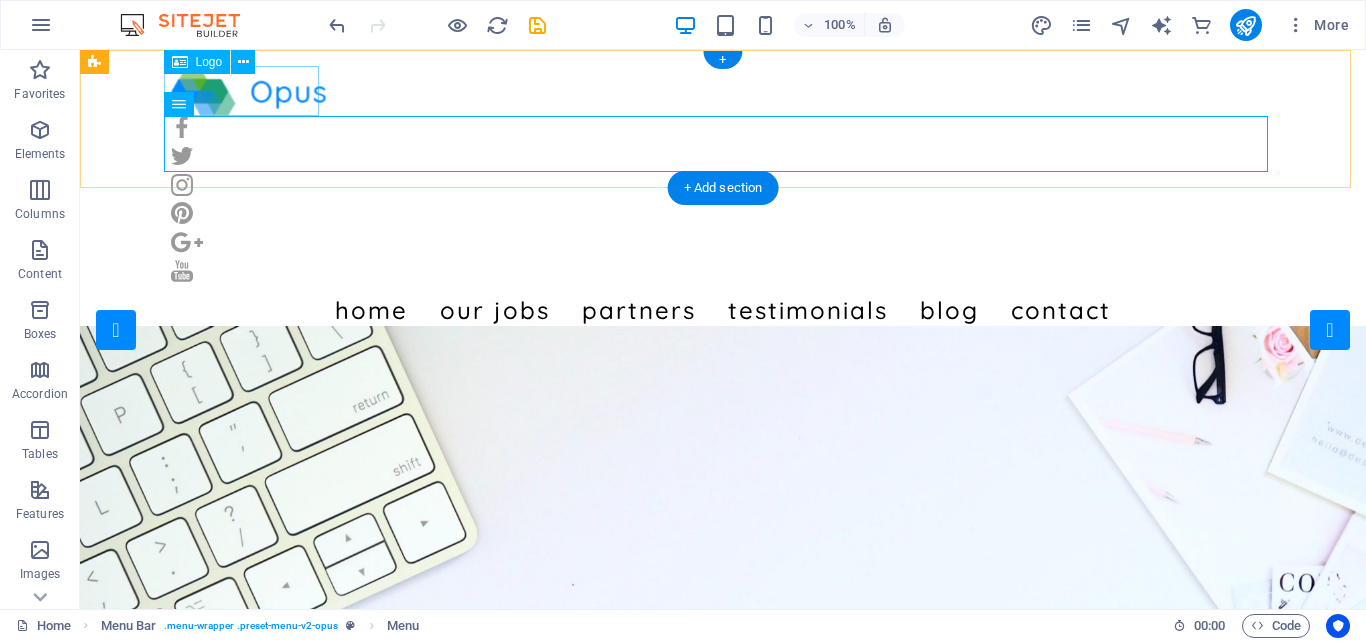 click at bounding box center [723, 91] 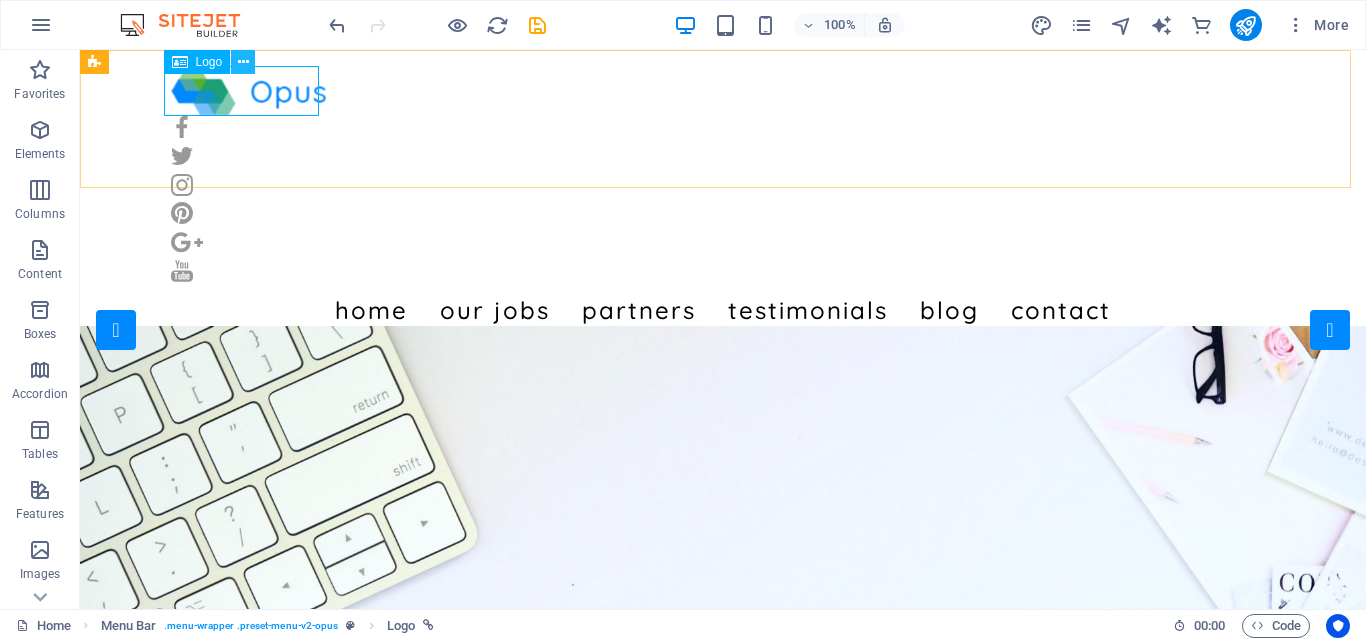 click at bounding box center (243, 62) 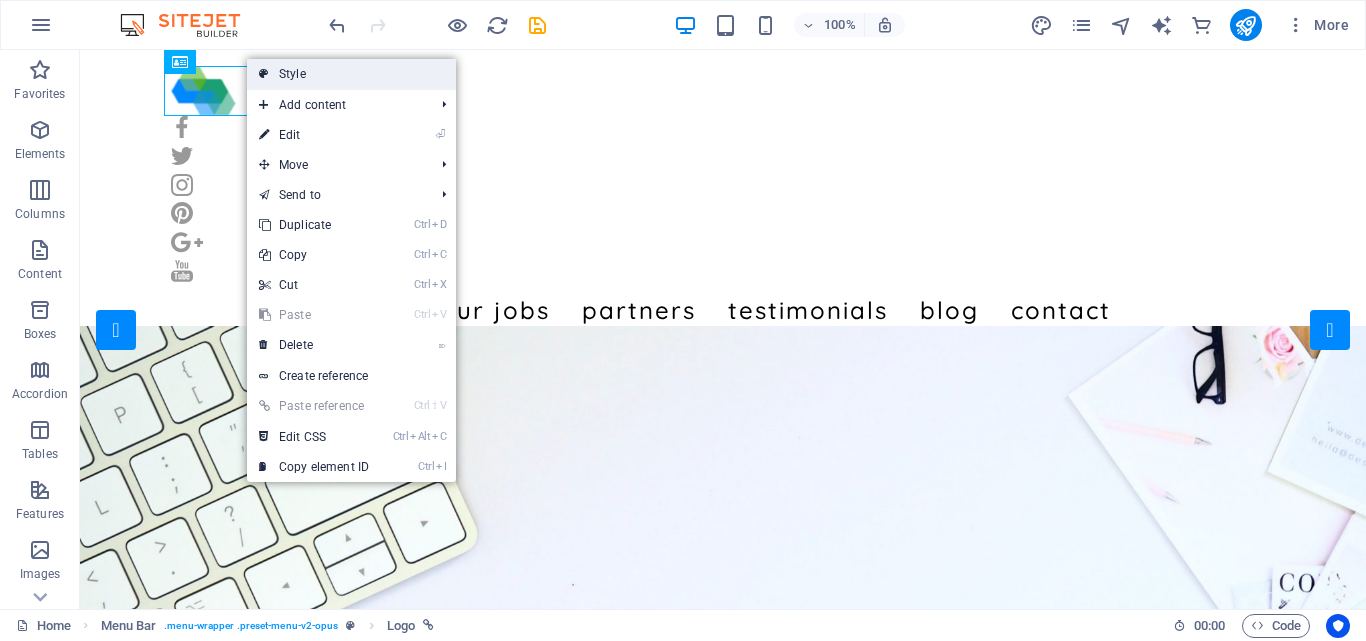 click on "Style" at bounding box center [351, 74] 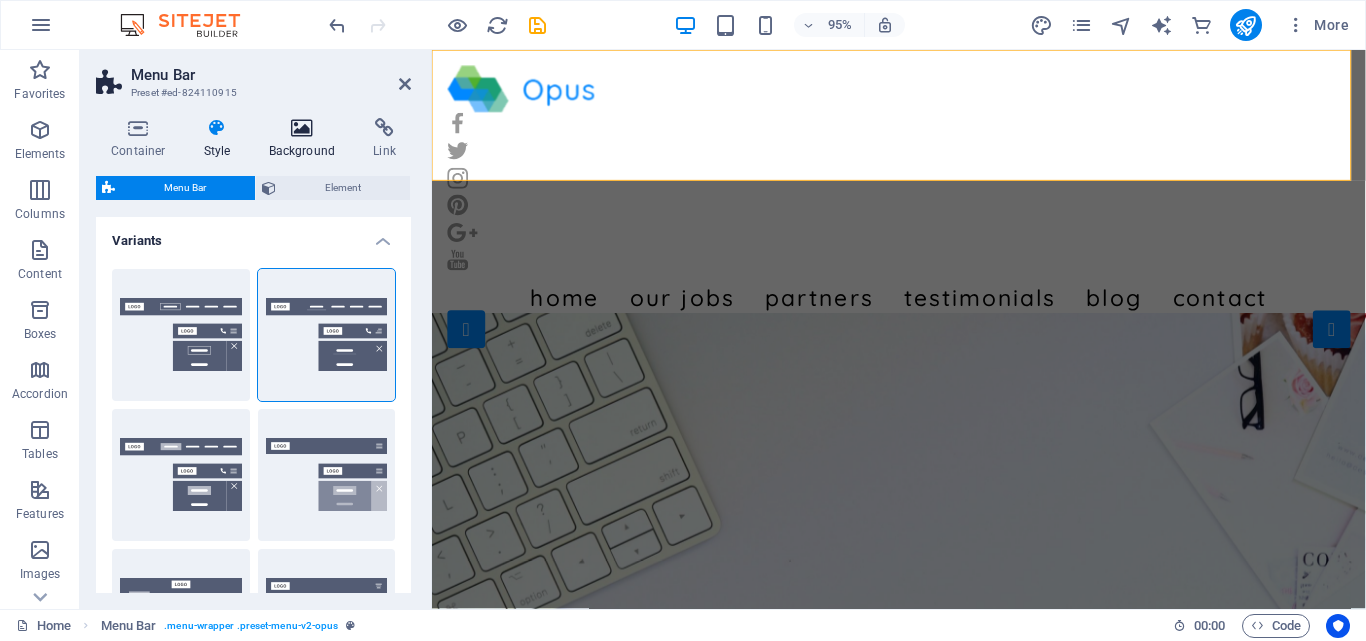 click at bounding box center [302, 128] 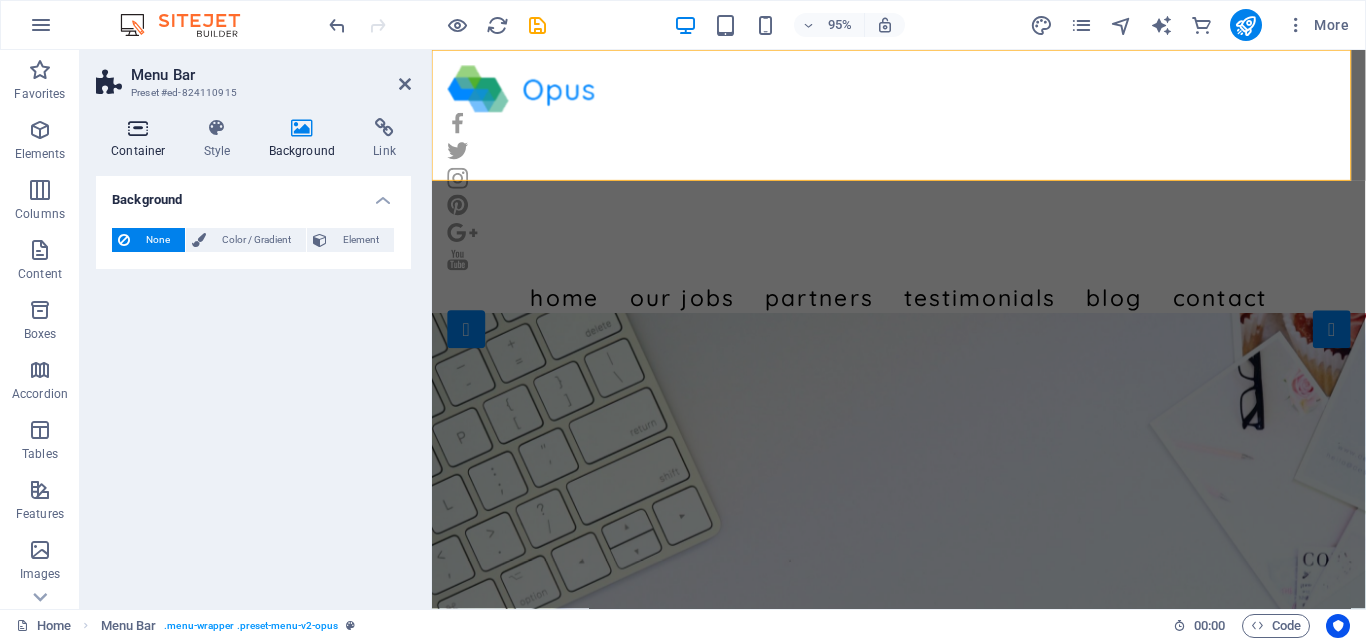 click at bounding box center [138, 128] 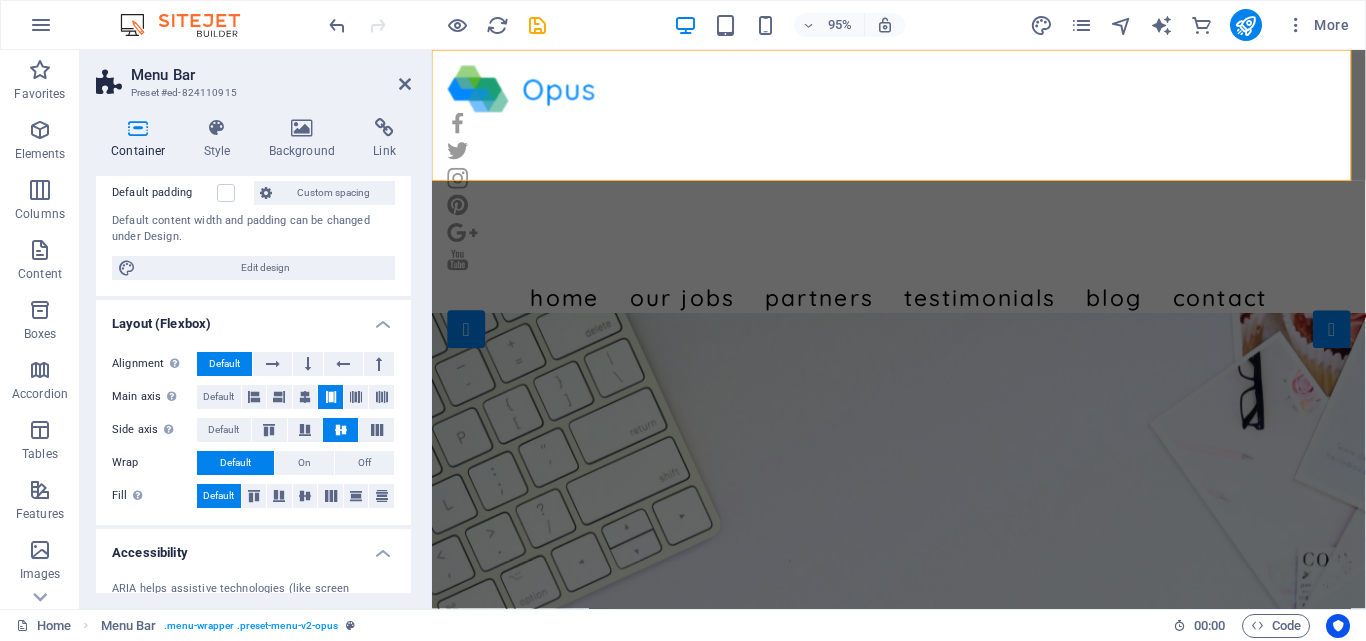 scroll, scrollTop: 0, scrollLeft: 0, axis: both 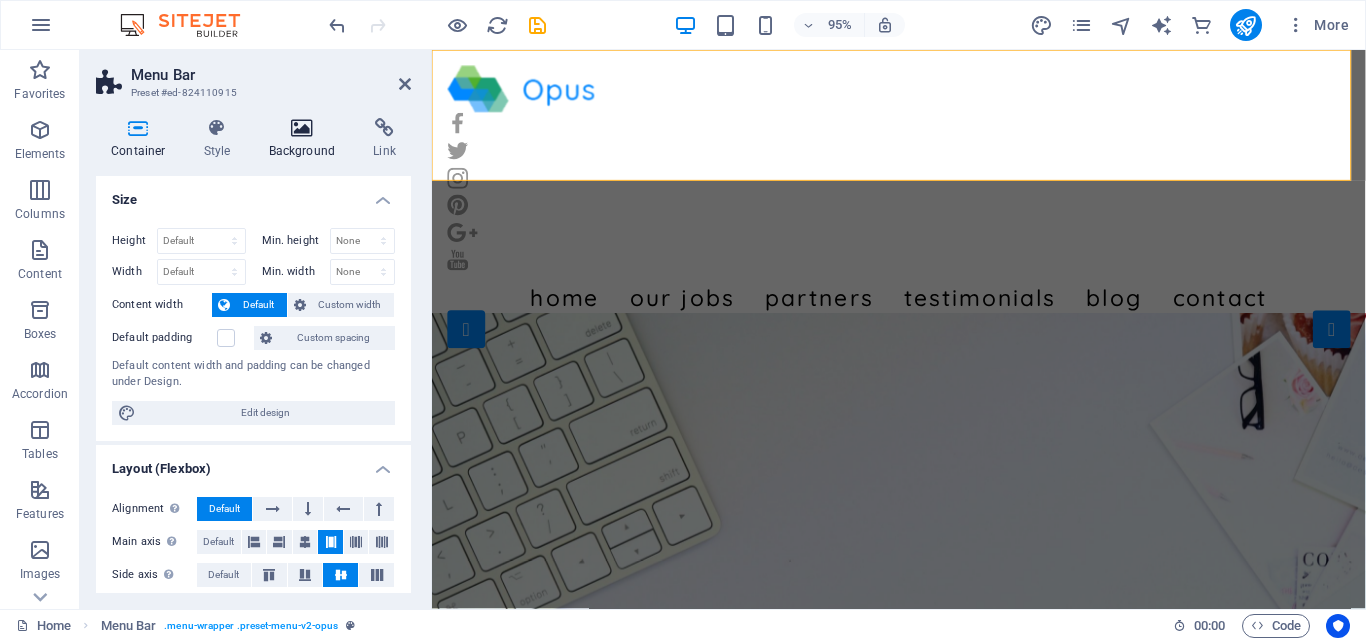 click at bounding box center (302, 128) 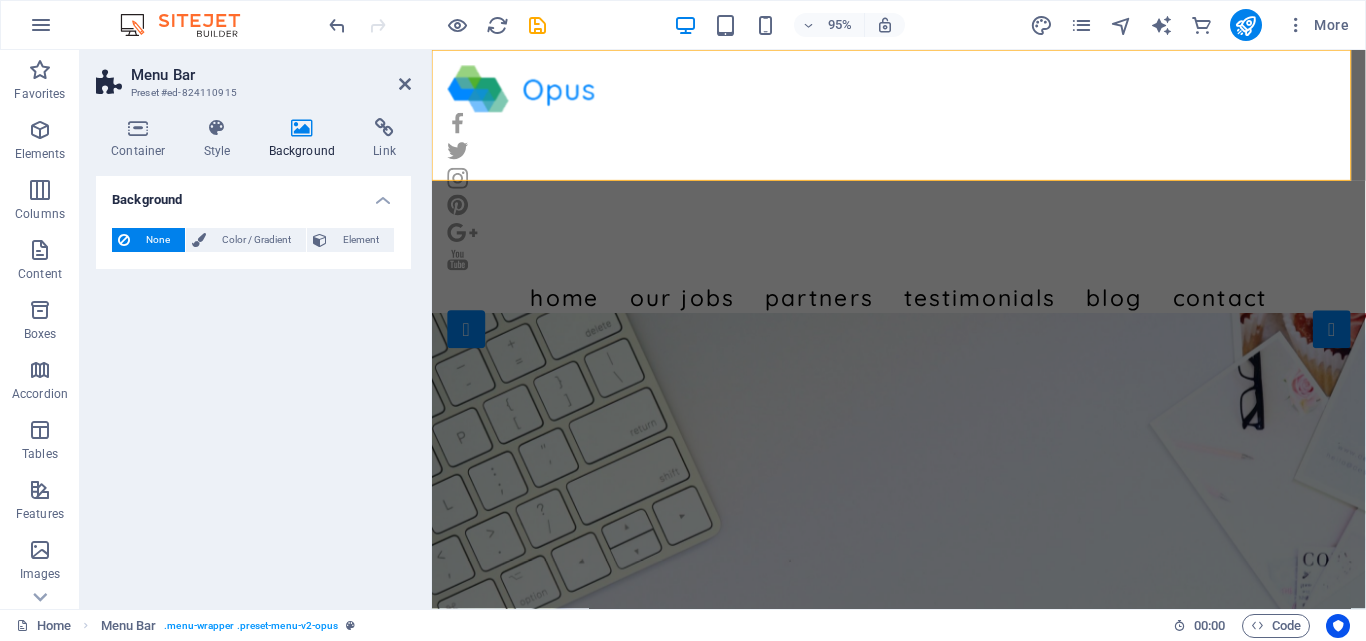 click on "None" at bounding box center (157, 240) 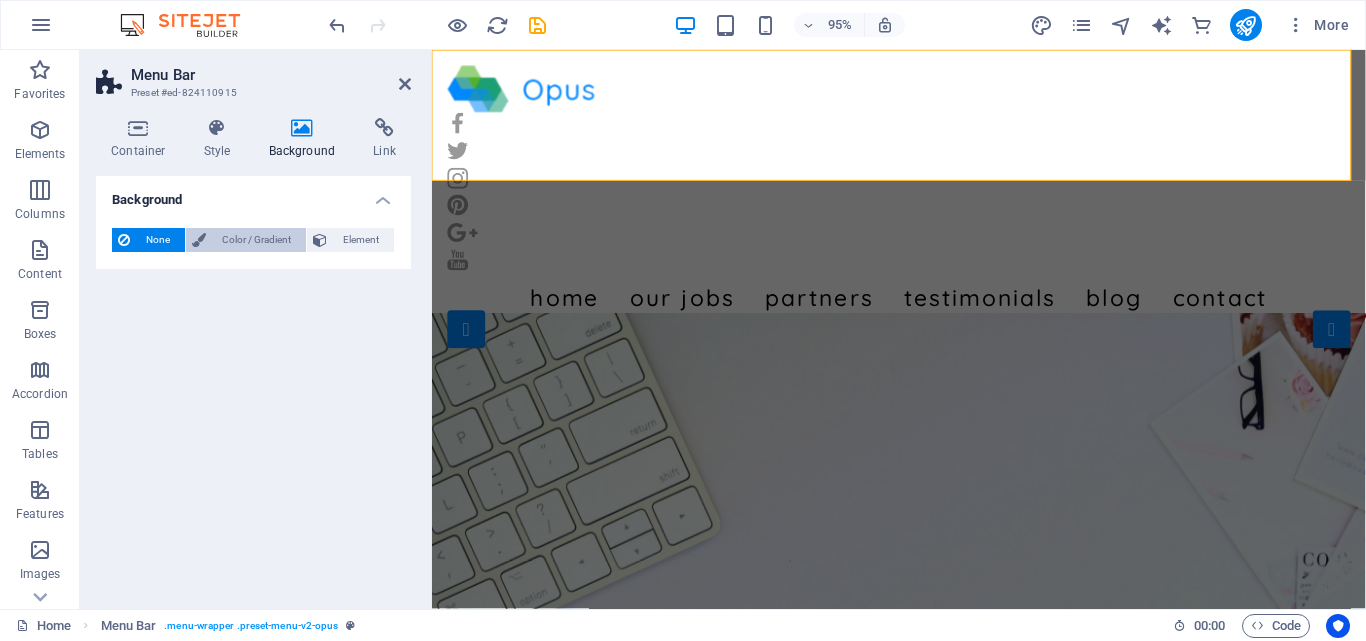 click on "Color / Gradient" at bounding box center (256, 240) 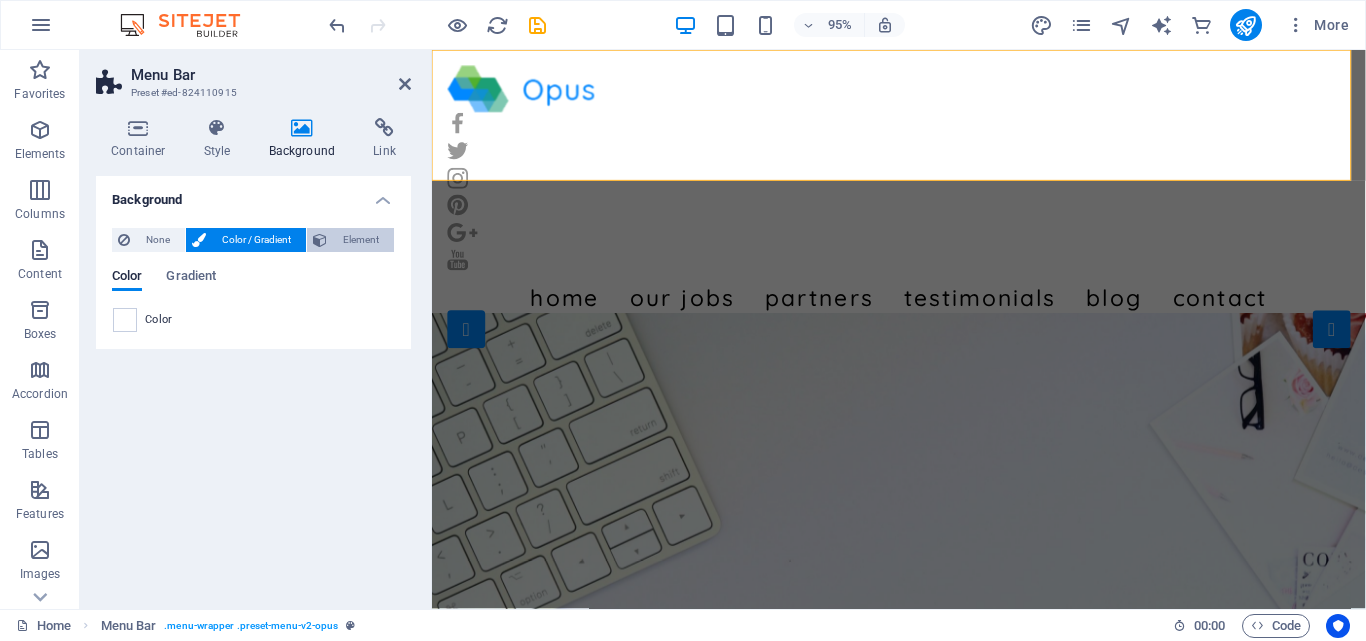 click on "Element" at bounding box center [350, 240] 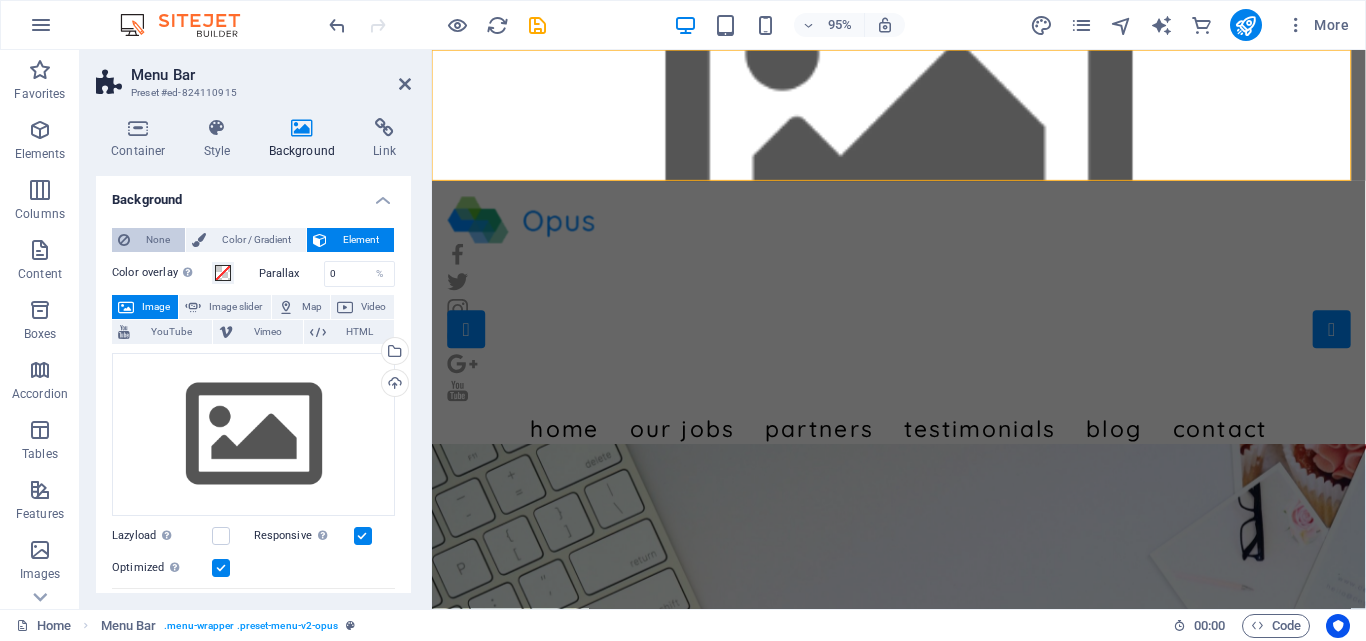 click on "None" at bounding box center [157, 240] 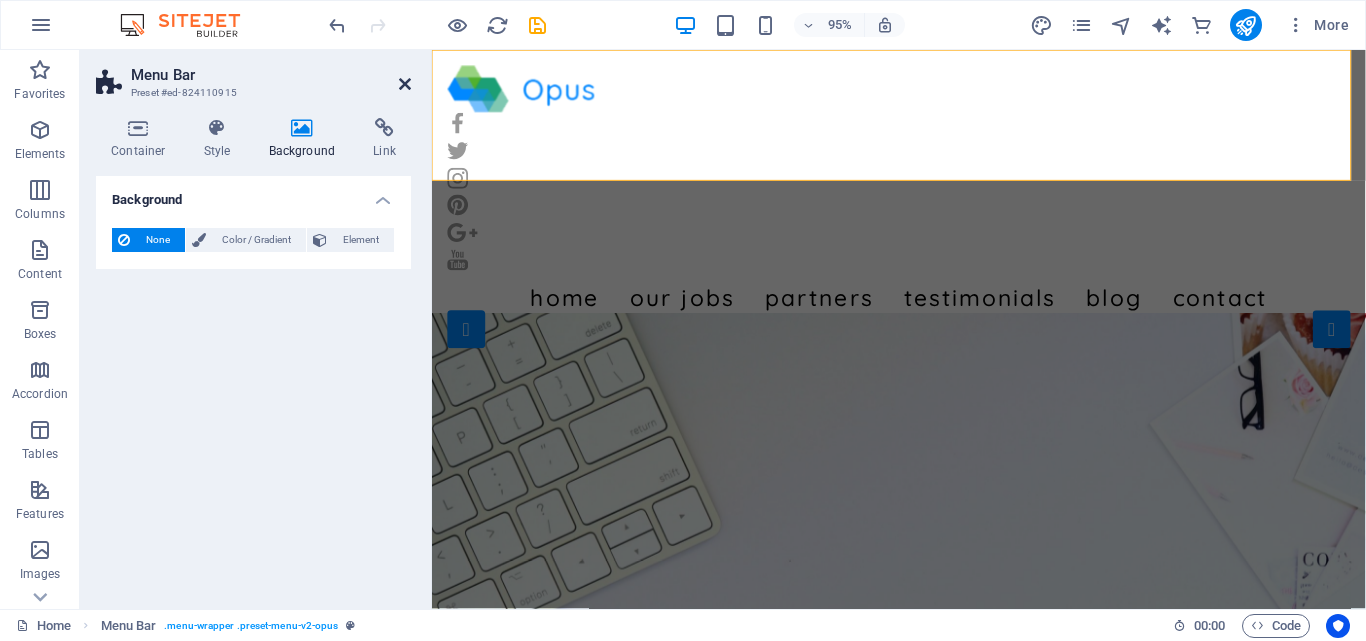 click at bounding box center [405, 84] 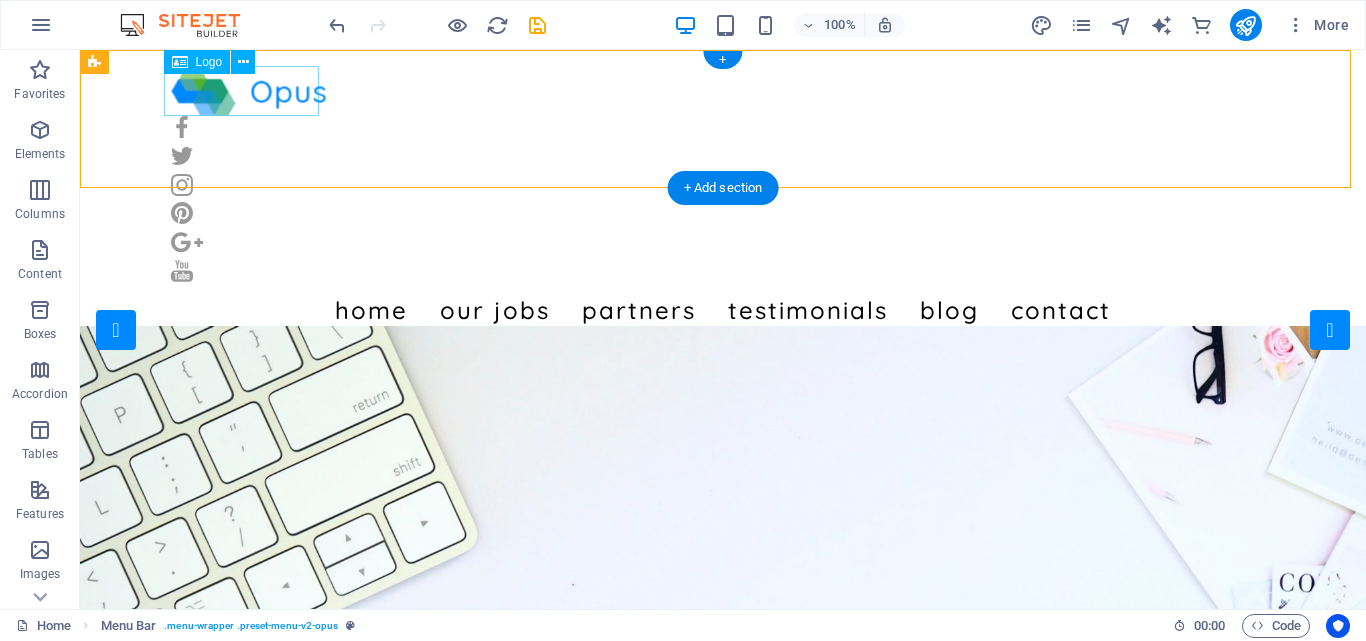 click at bounding box center [723, 91] 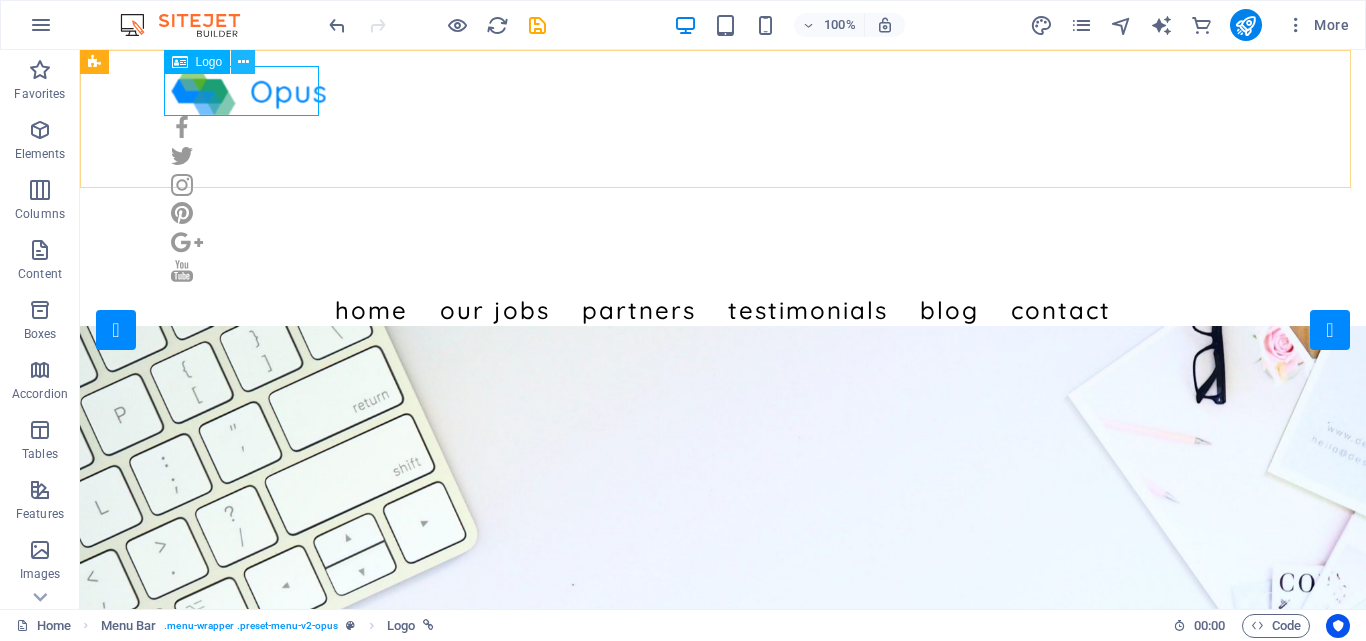 click at bounding box center (243, 62) 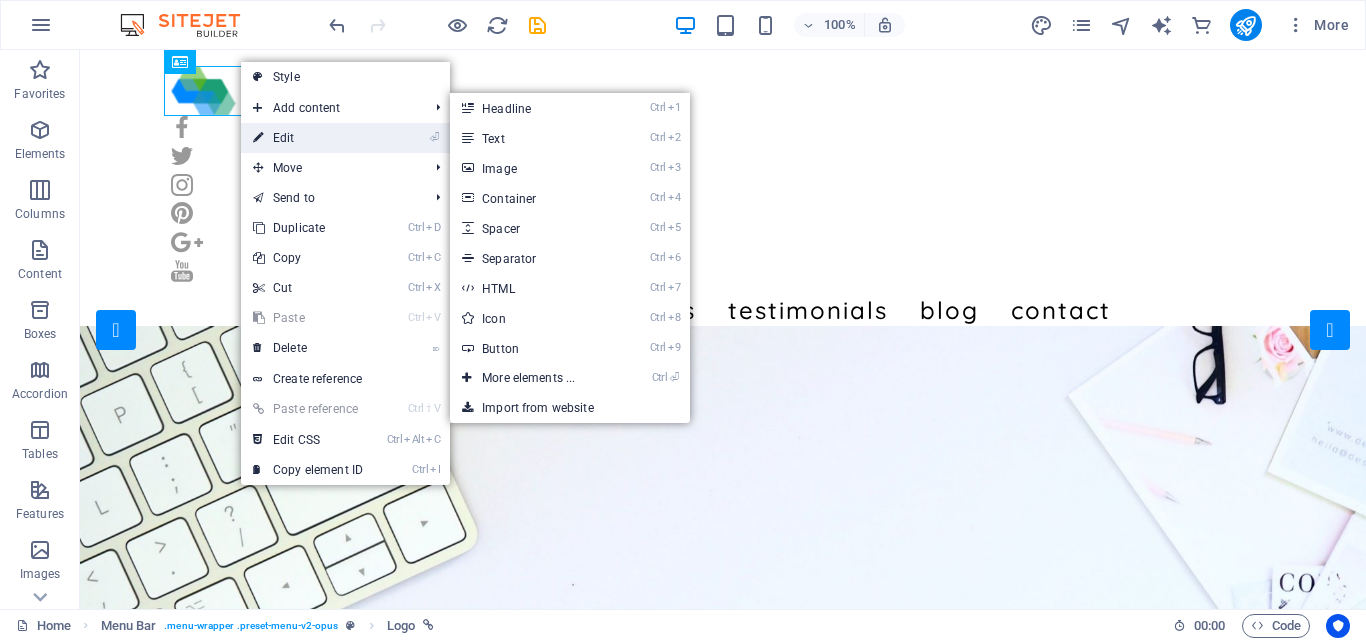click on "⏎  Edit" at bounding box center [308, 138] 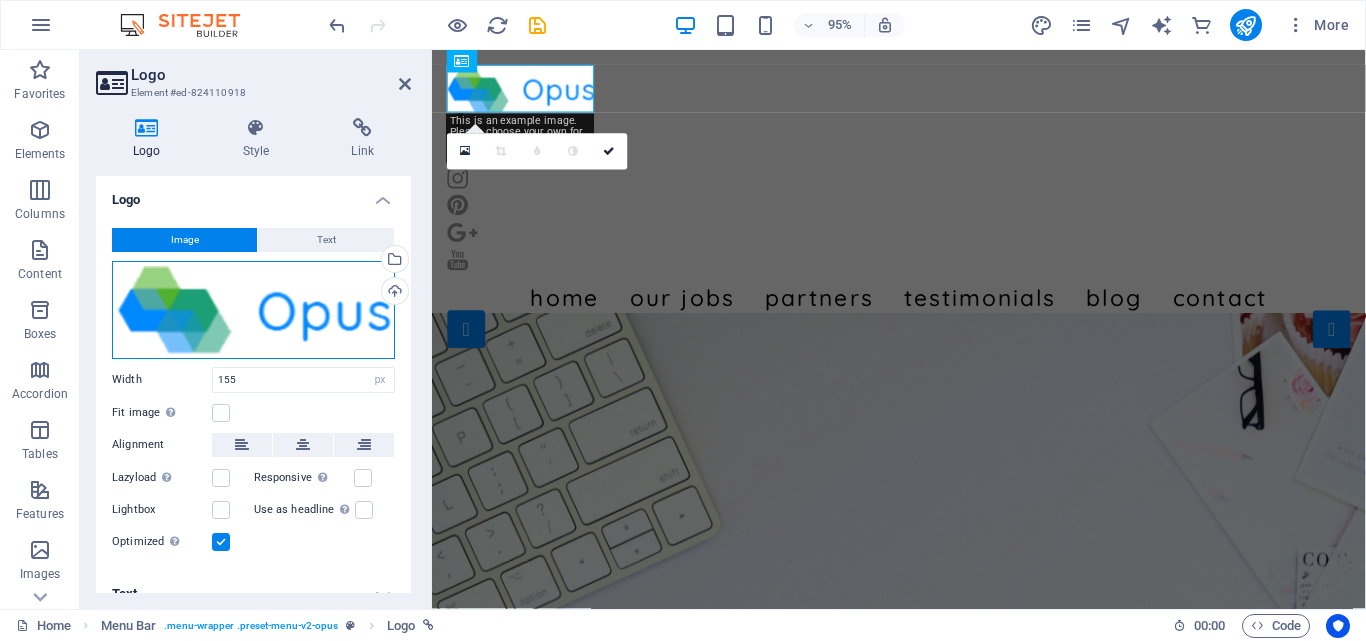 click on "Drag files here, click to choose files or select files from Files or our free stock photos & videos" at bounding box center (253, 310) 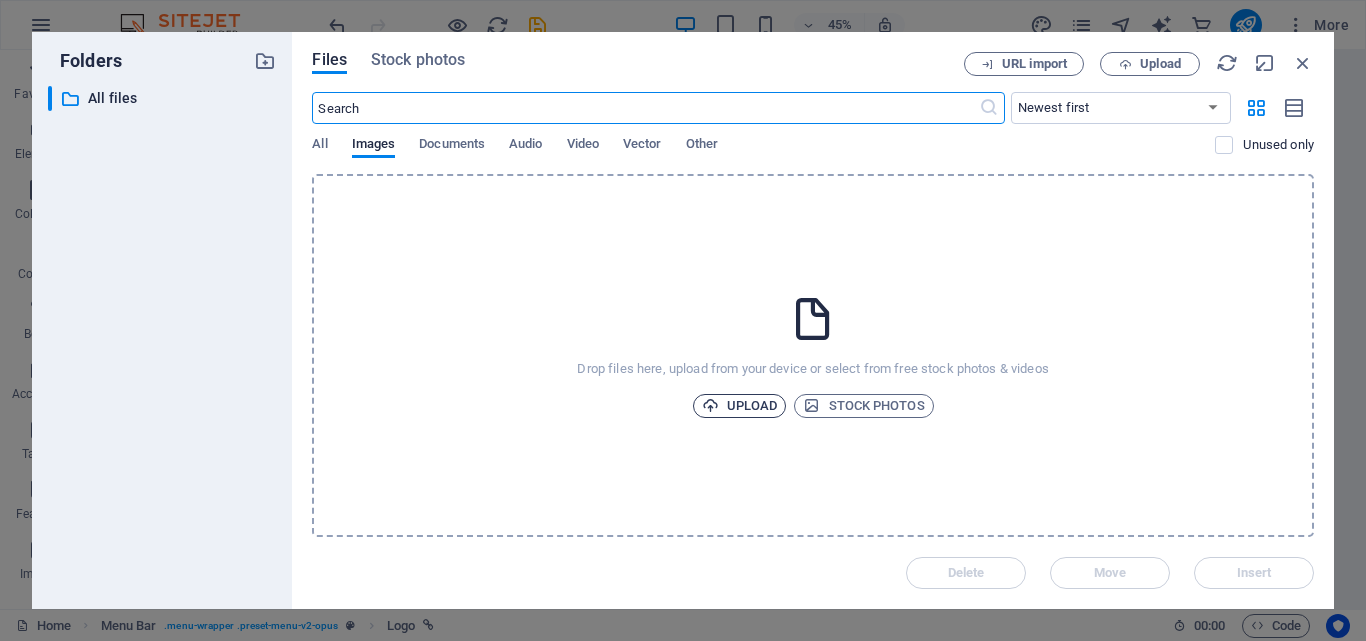 click on "Upload" at bounding box center (740, 406) 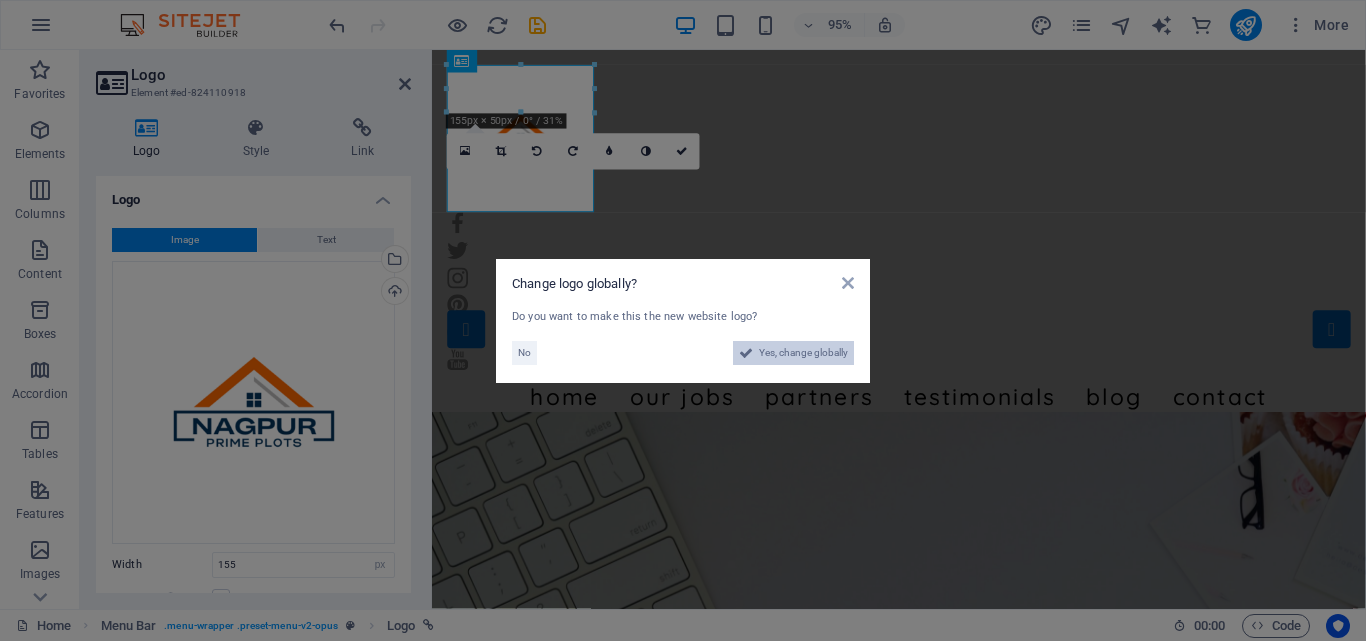 click on "Yes, change globally" at bounding box center [803, 353] 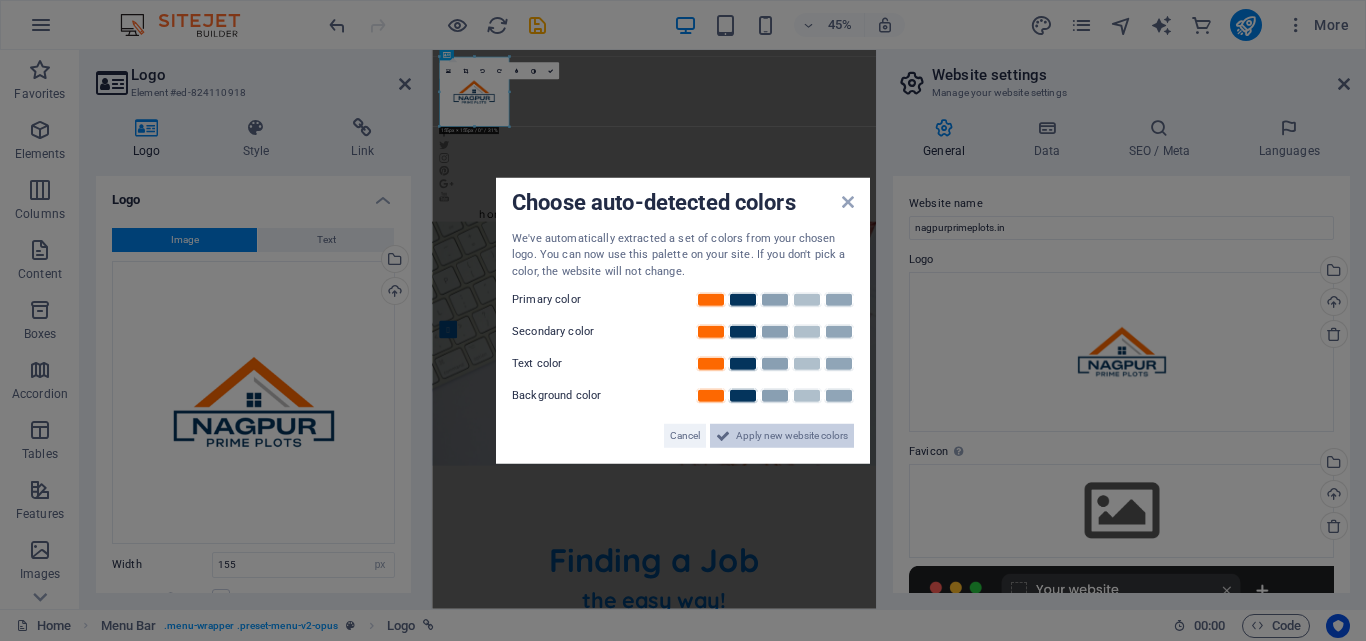 click on "Apply new website colors" at bounding box center [792, 436] 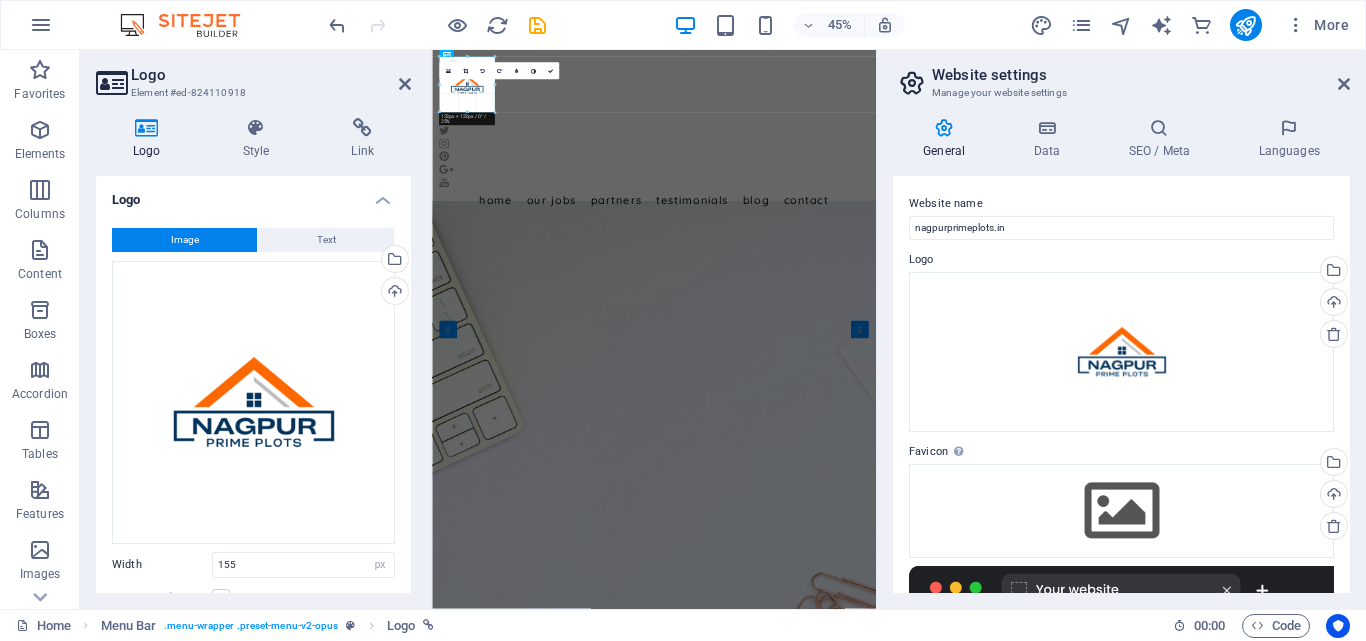 drag, startPoint x: 507, startPoint y: 125, endPoint x: 475, endPoint y: 87, distance: 49.67897 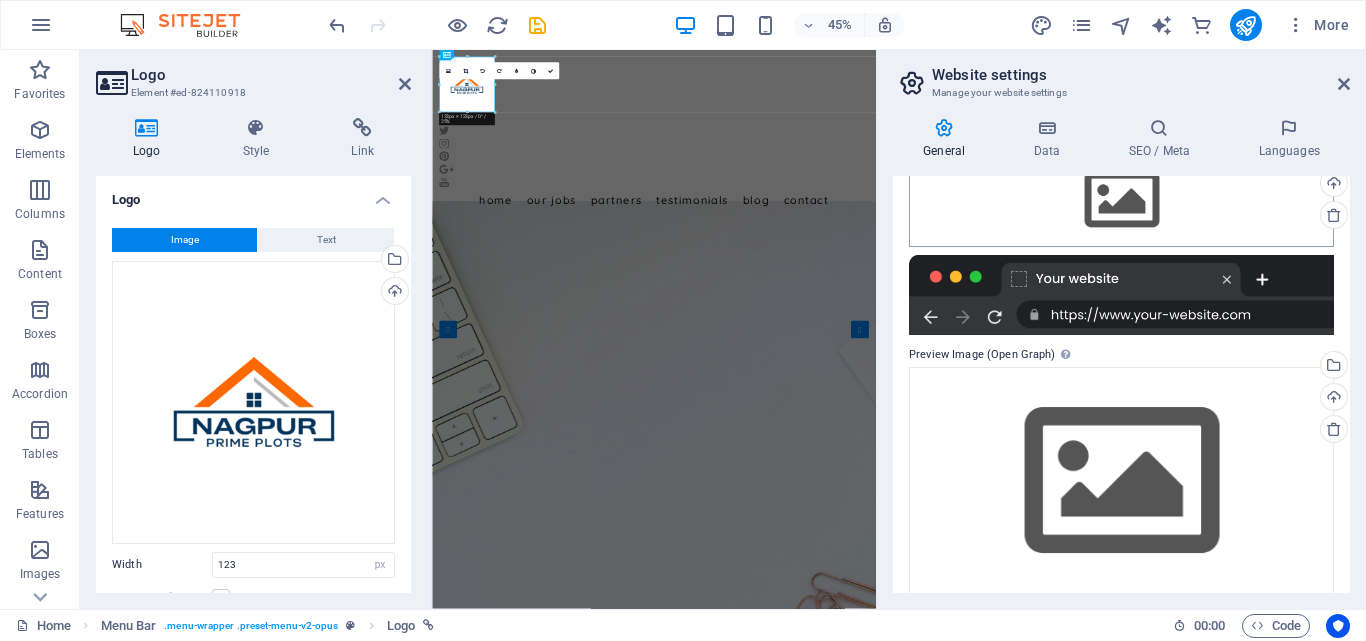 scroll, scrollTop: 330, scrollLeft: 0, axis: vertical 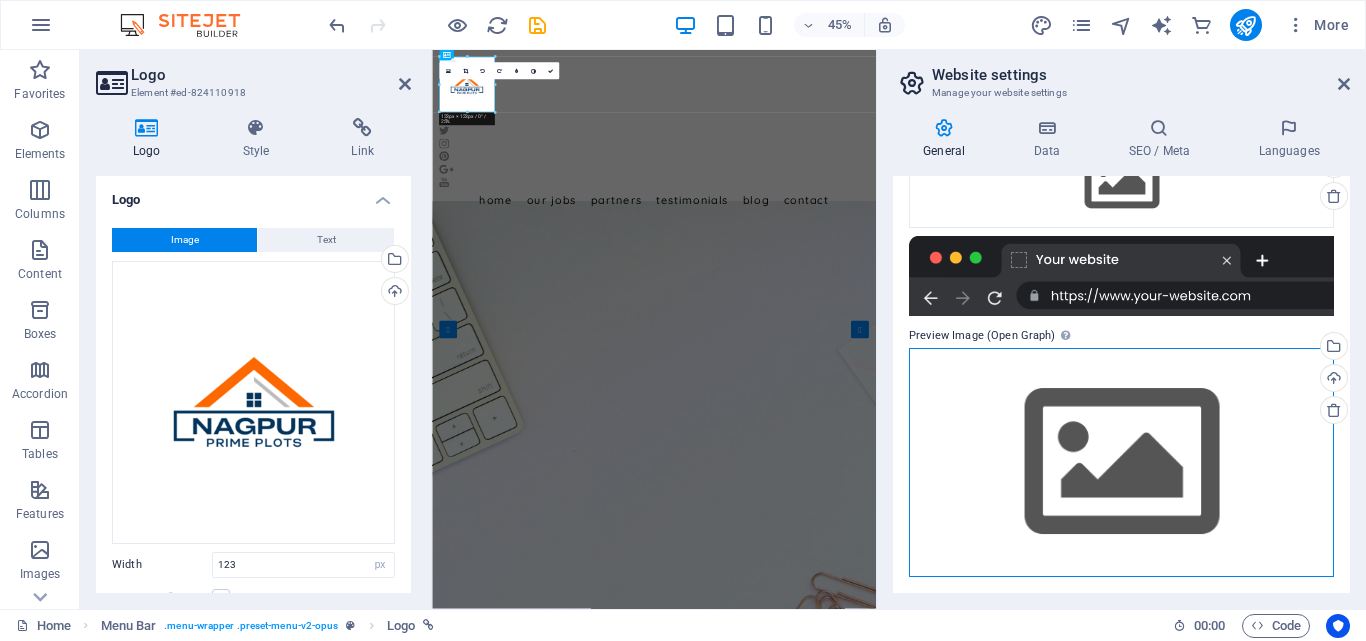 click on "Drag files here, click to choose files or select files from Files or our free stock photos & videos" at bounding box center [1121, 462] 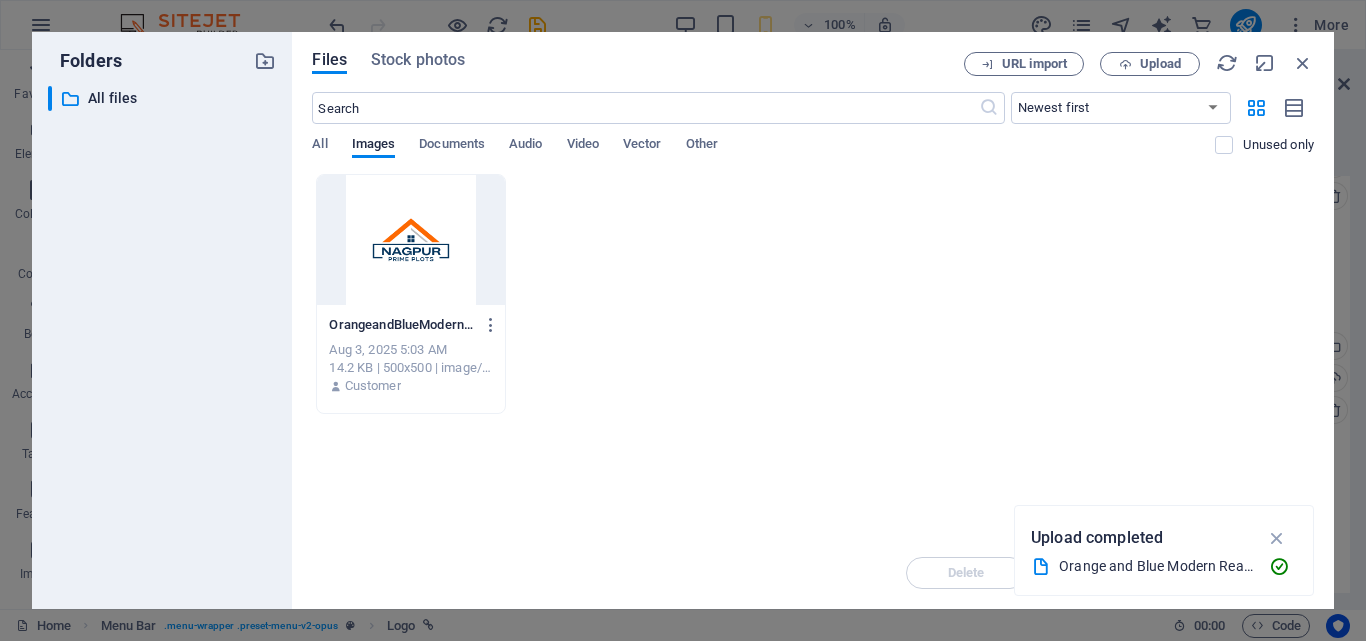 click at bounding box center [410, 240] 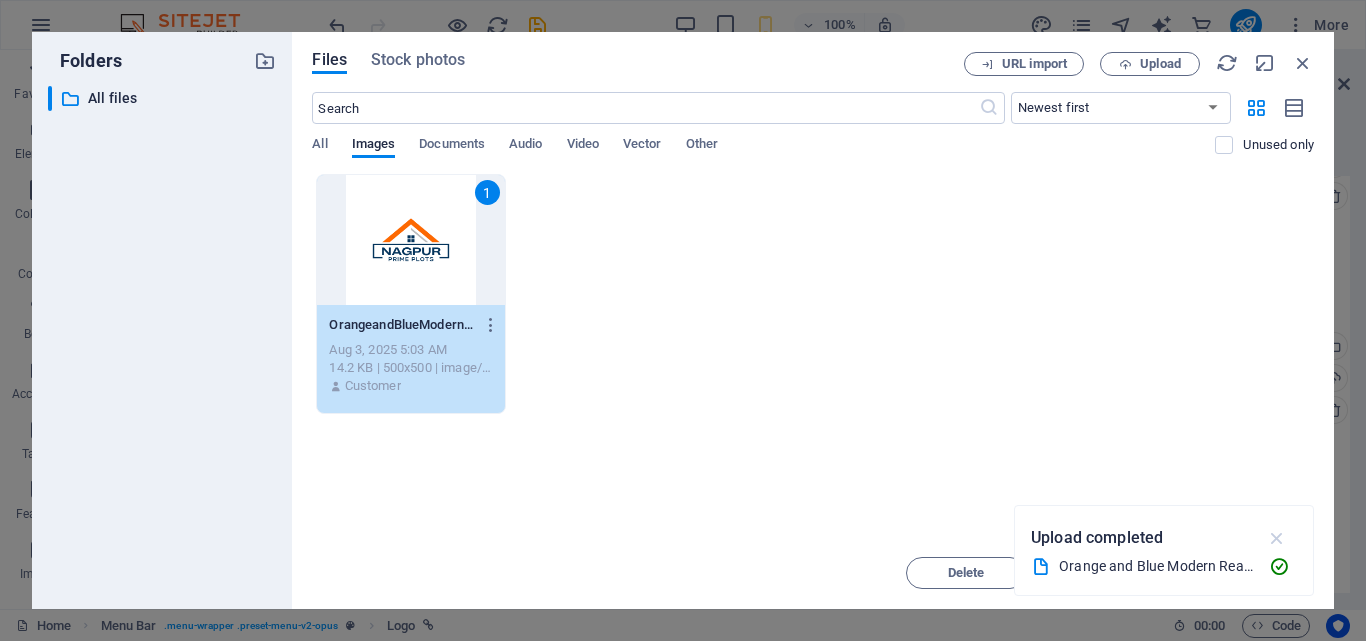 click at bounding box center [1277, 538] 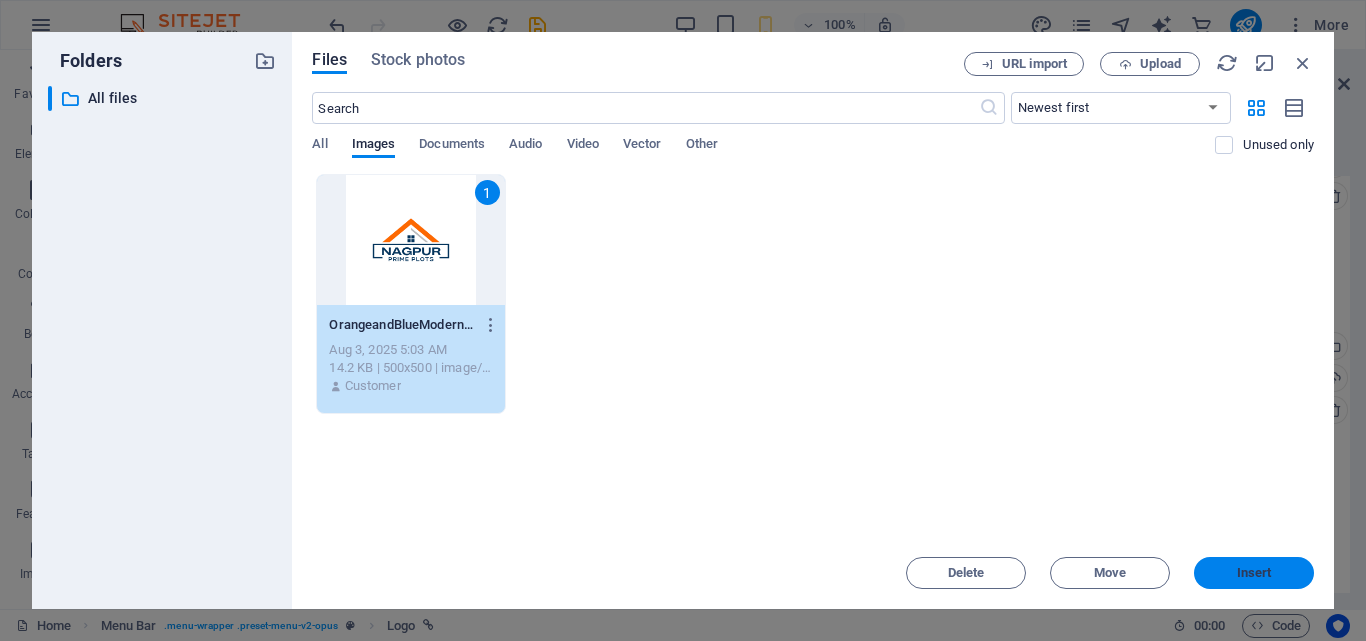 click on "Insert" at bounding box center (1254, 573) 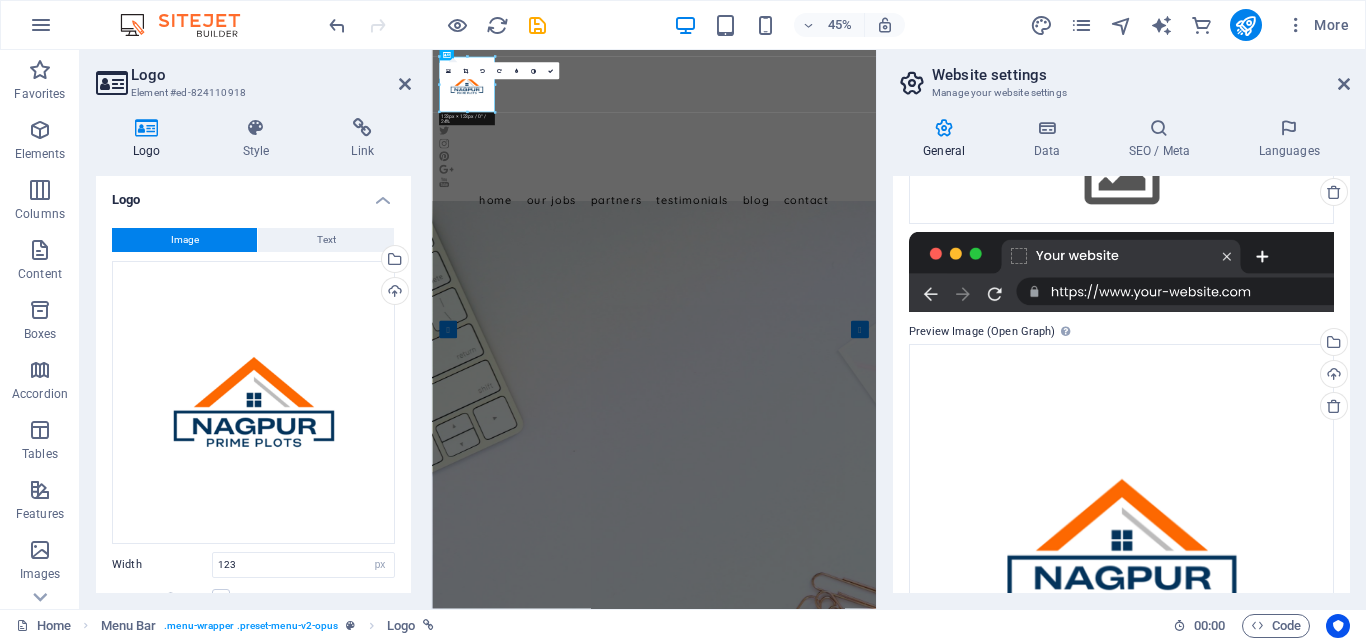 scroll, scrollTop: 201, scrollLeft: 0, axis: vertical 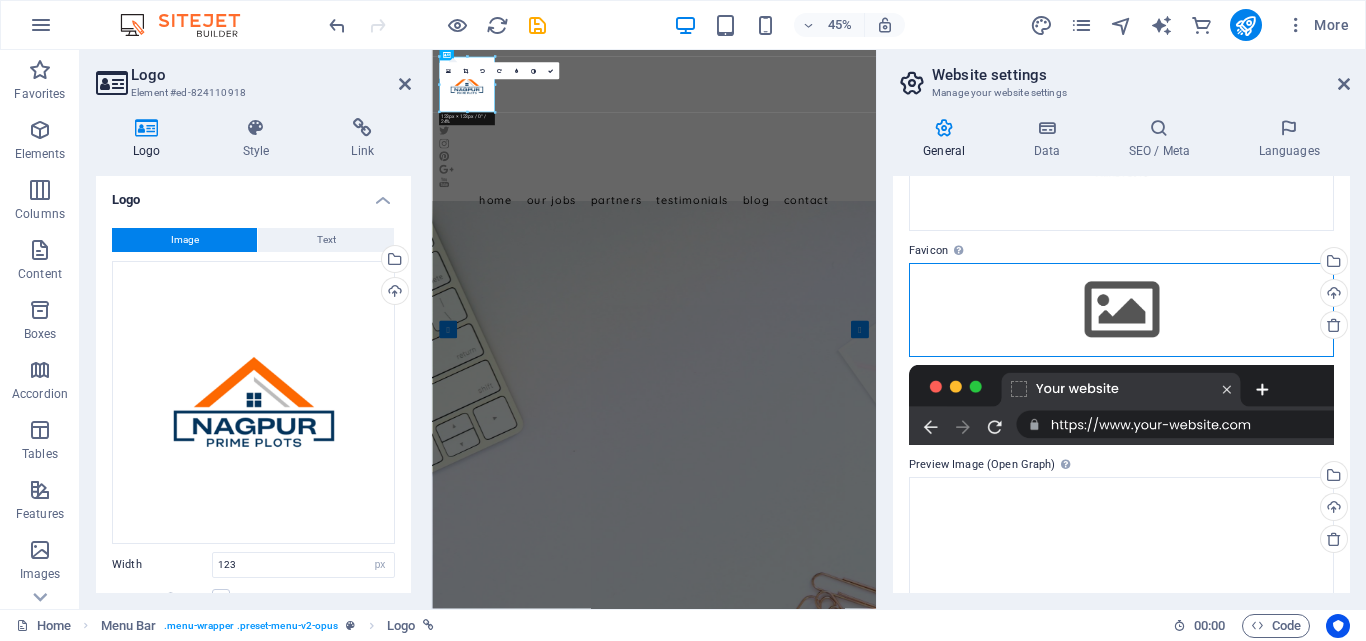 click on "Drag files here, click to choose files or select files from Files or our free stock photos & videos" at bounding box center (1121, 310) 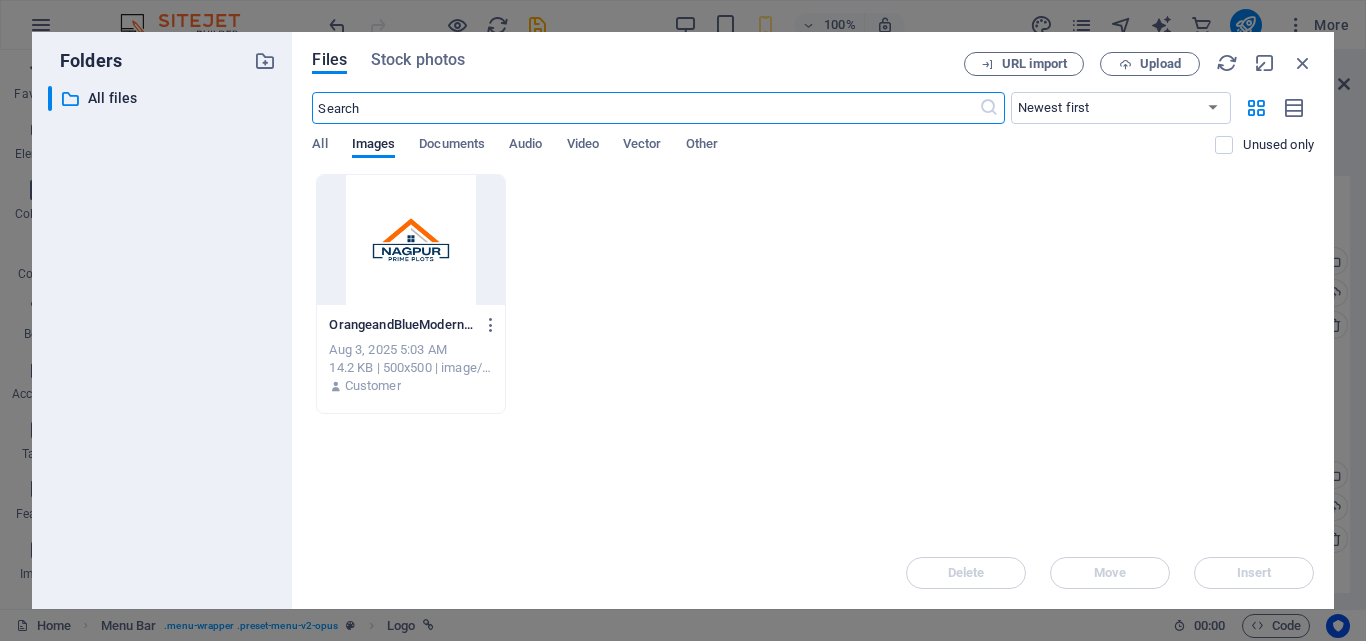 click at bounding box center [410, 240] 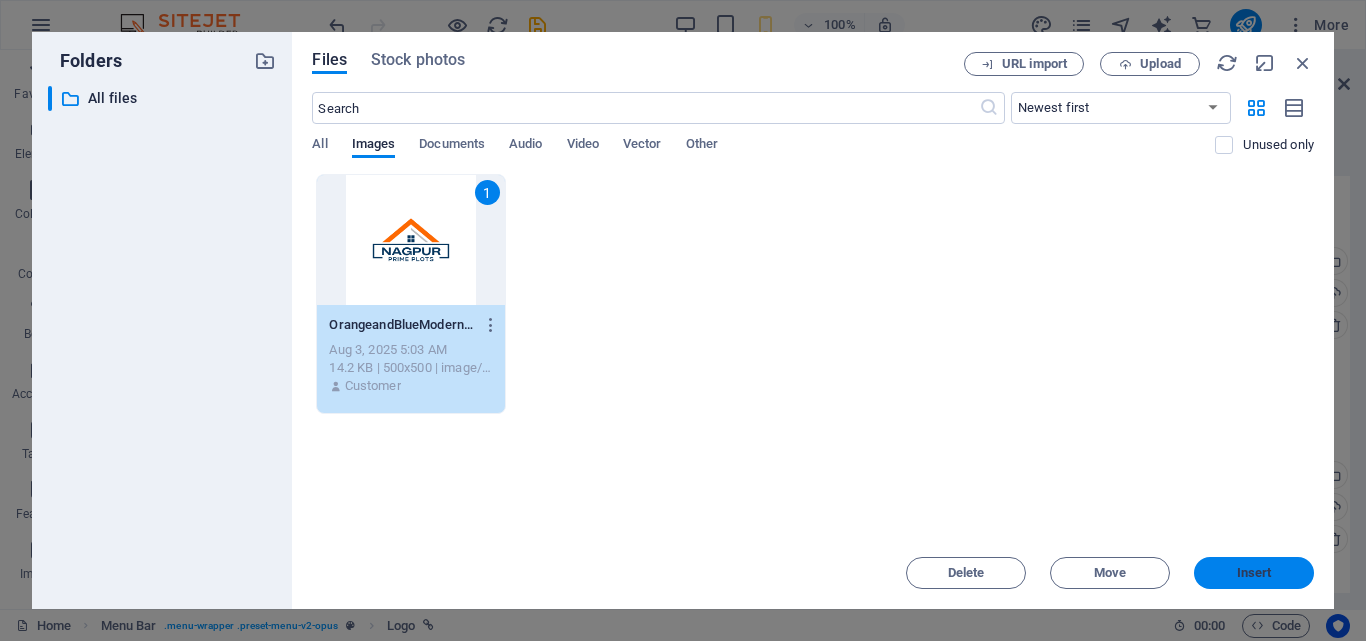 click on "Insert" at bounding box center (1254, 573) 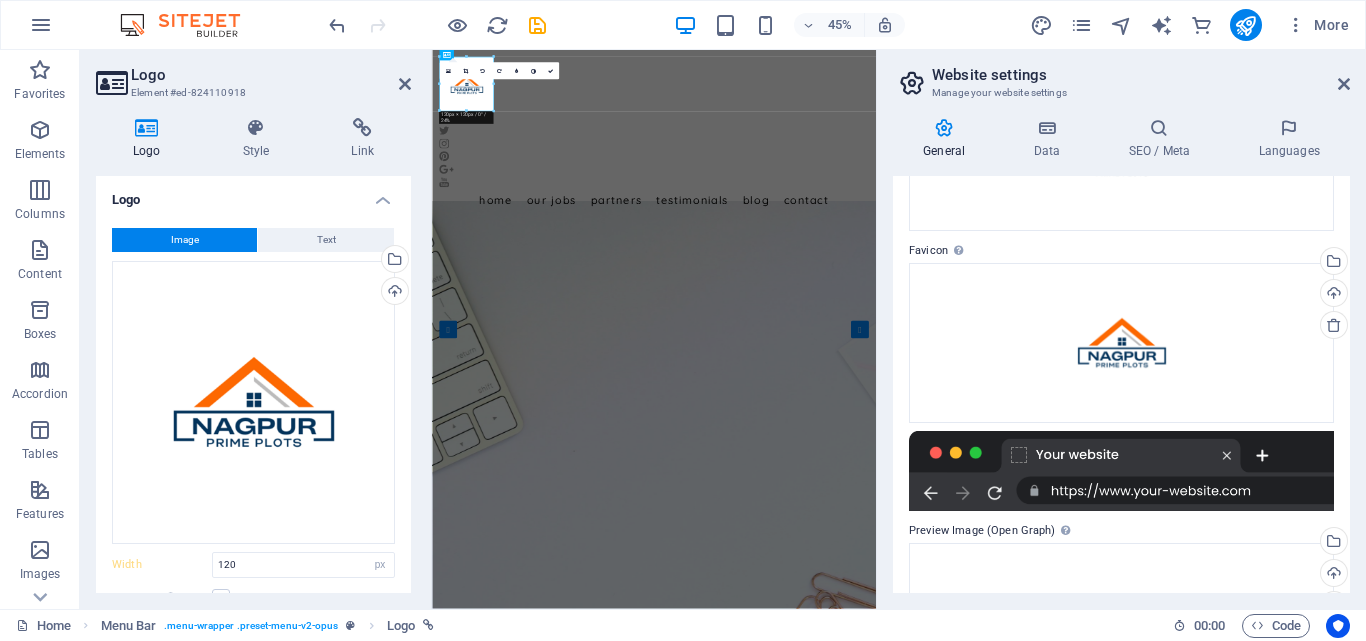 type on "123" 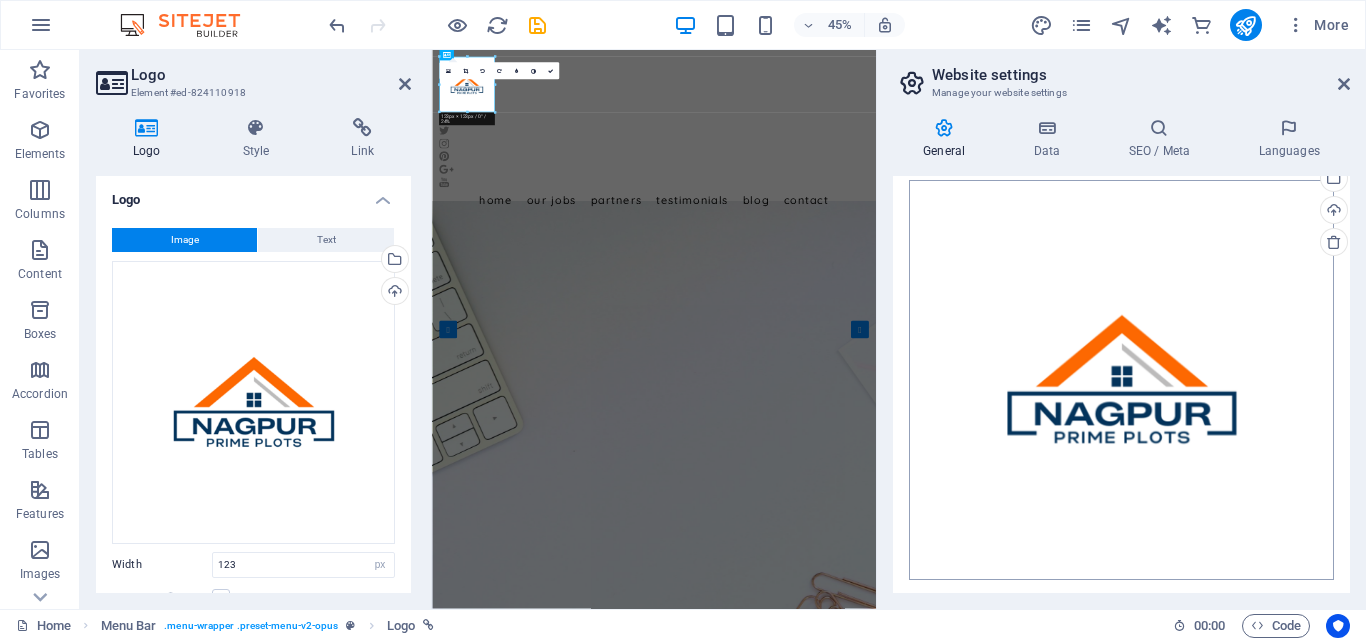 scroll, scrollTop: 567, scrollLeft: 0, axis: vertical 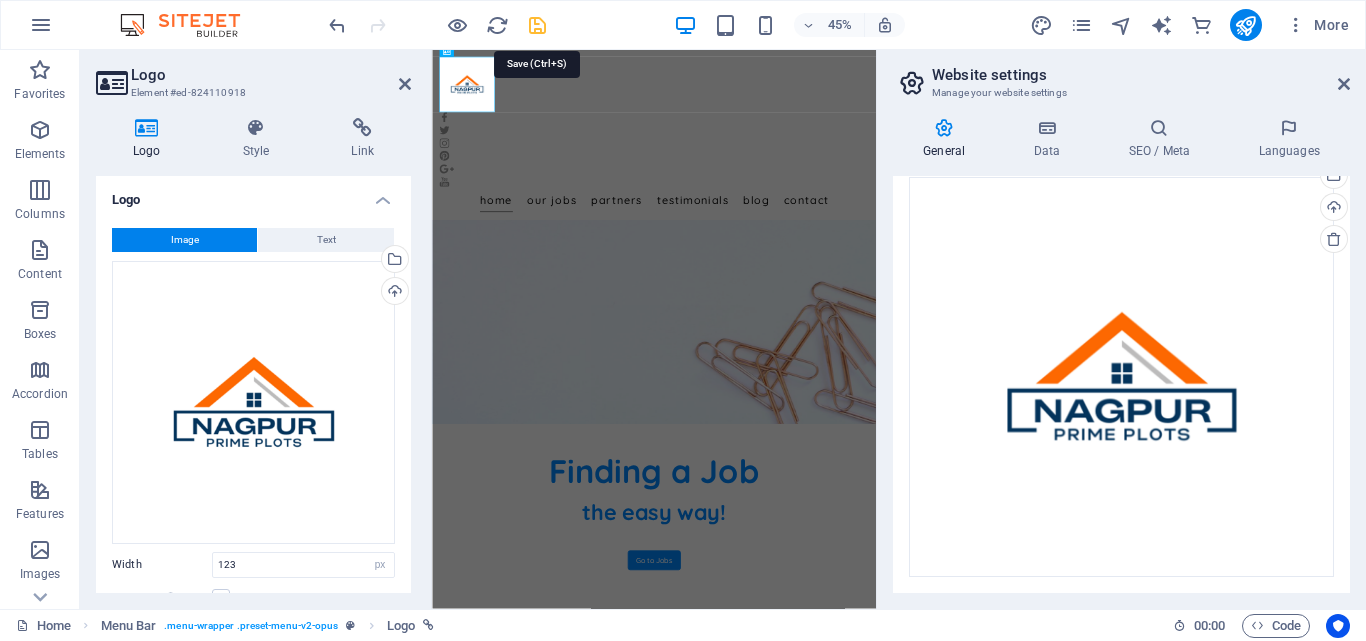 click at bounding box center (537, 25) 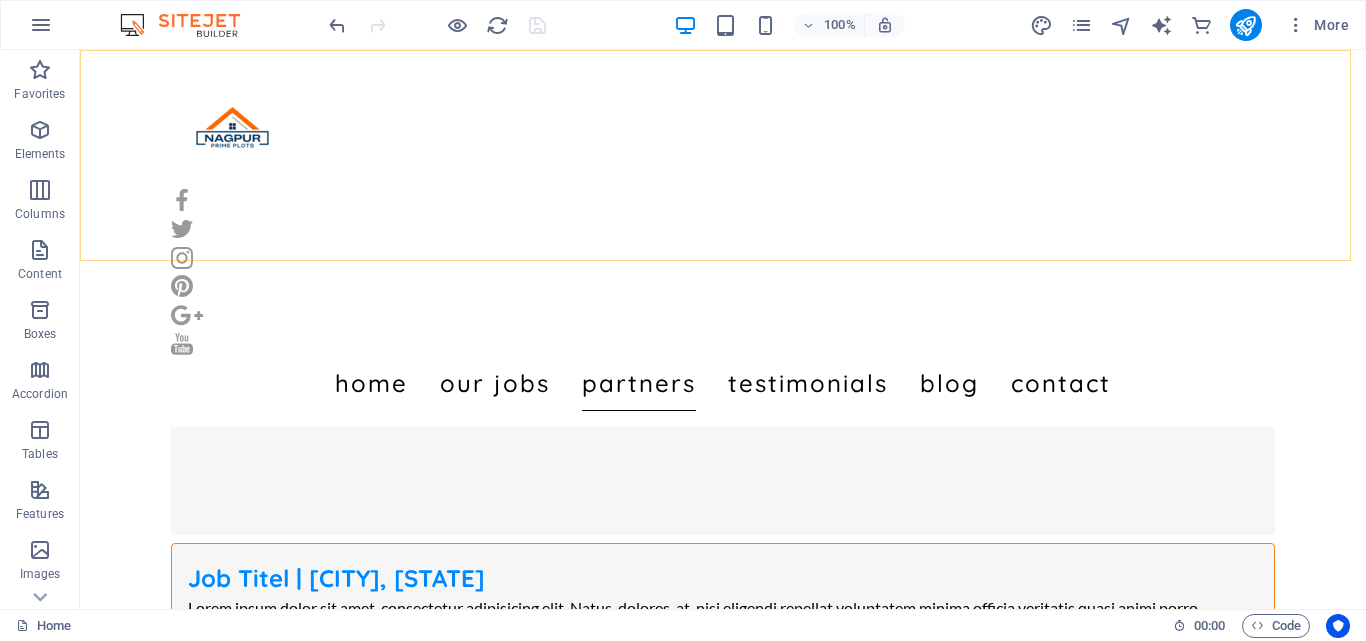 scroll, scrollTop: 8500, scrollLeft: 0, axis: vertical 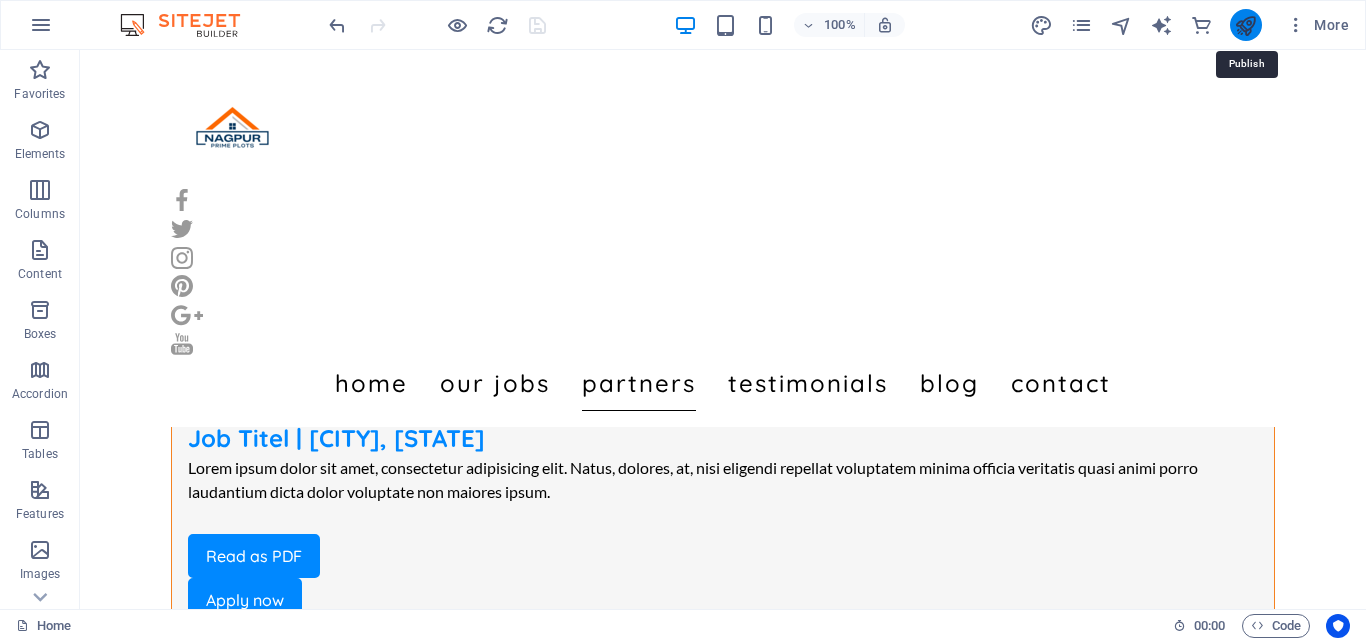 click at bounding box center (1245, 25) 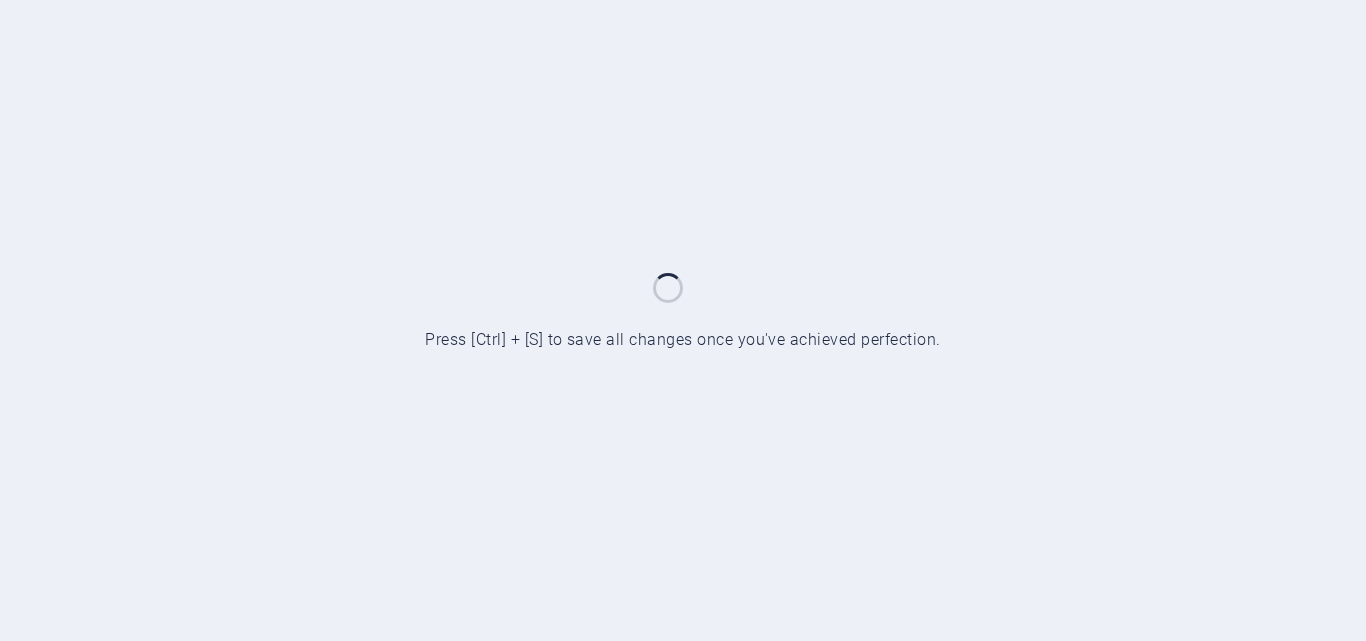 scroll, scrollTop: 0, scrollLeft: 0, axis: both 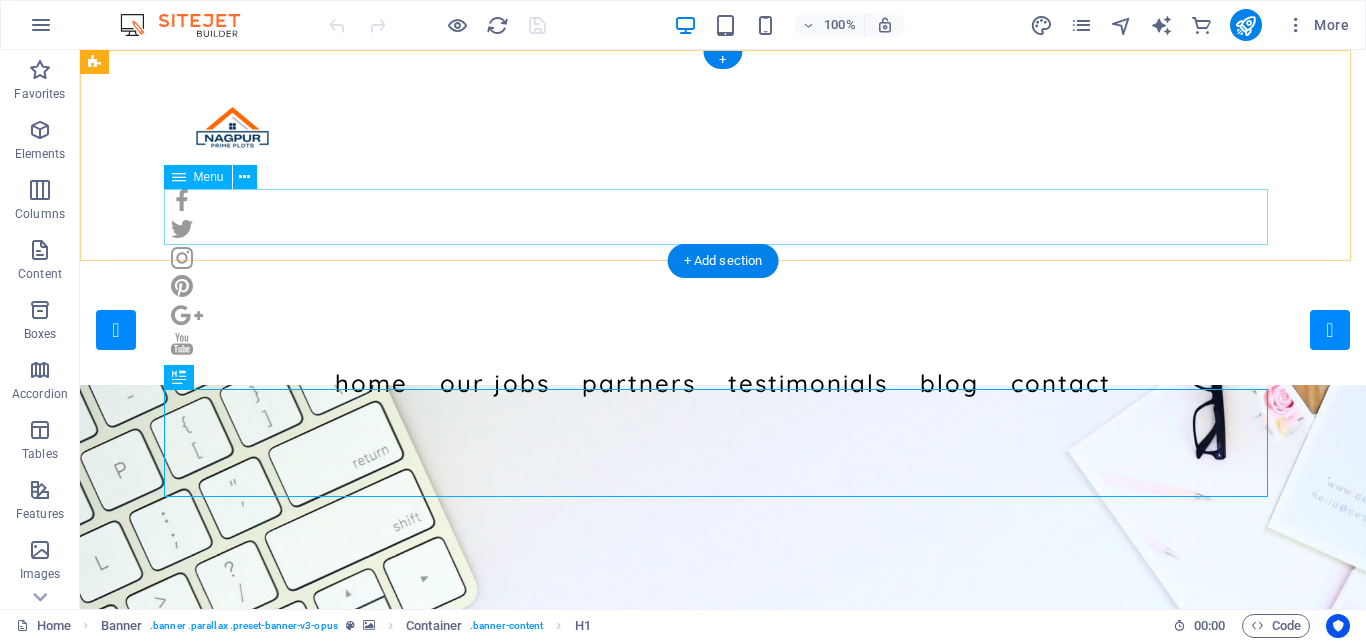 click on "Home Our Jobs Partners Testimonials Blog Contact" at bounding box center [723, 383] 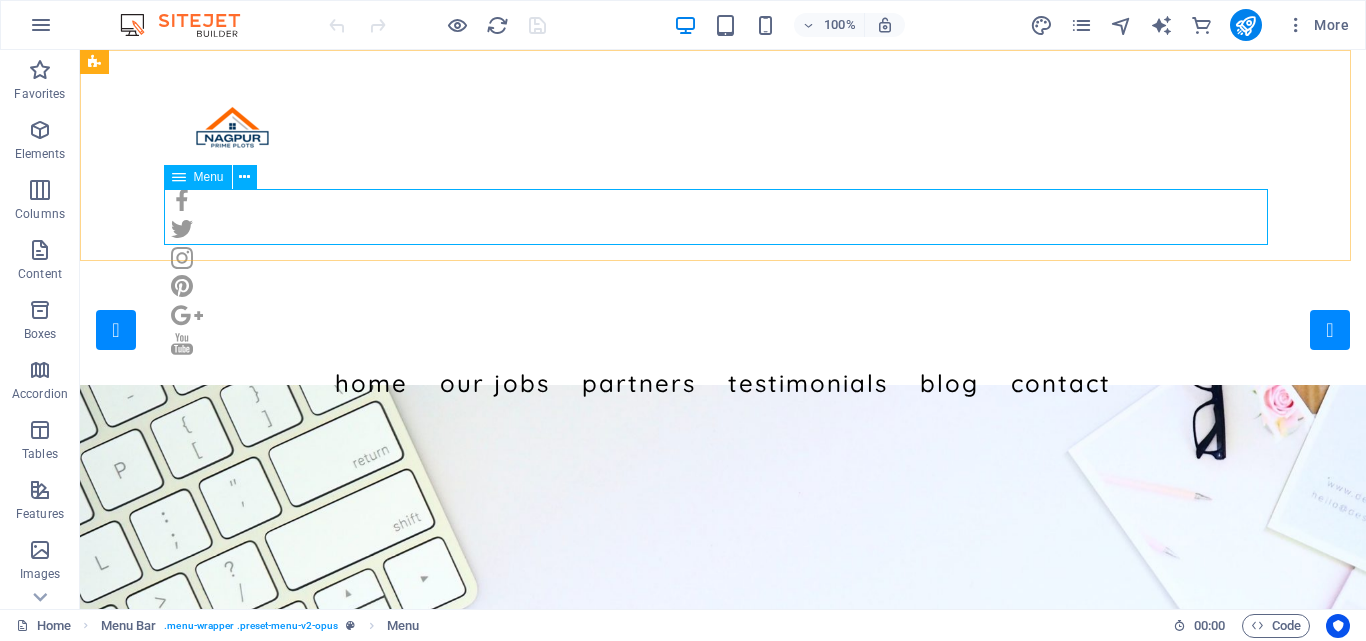 click on "Menu" at bounding box center [209, 177] 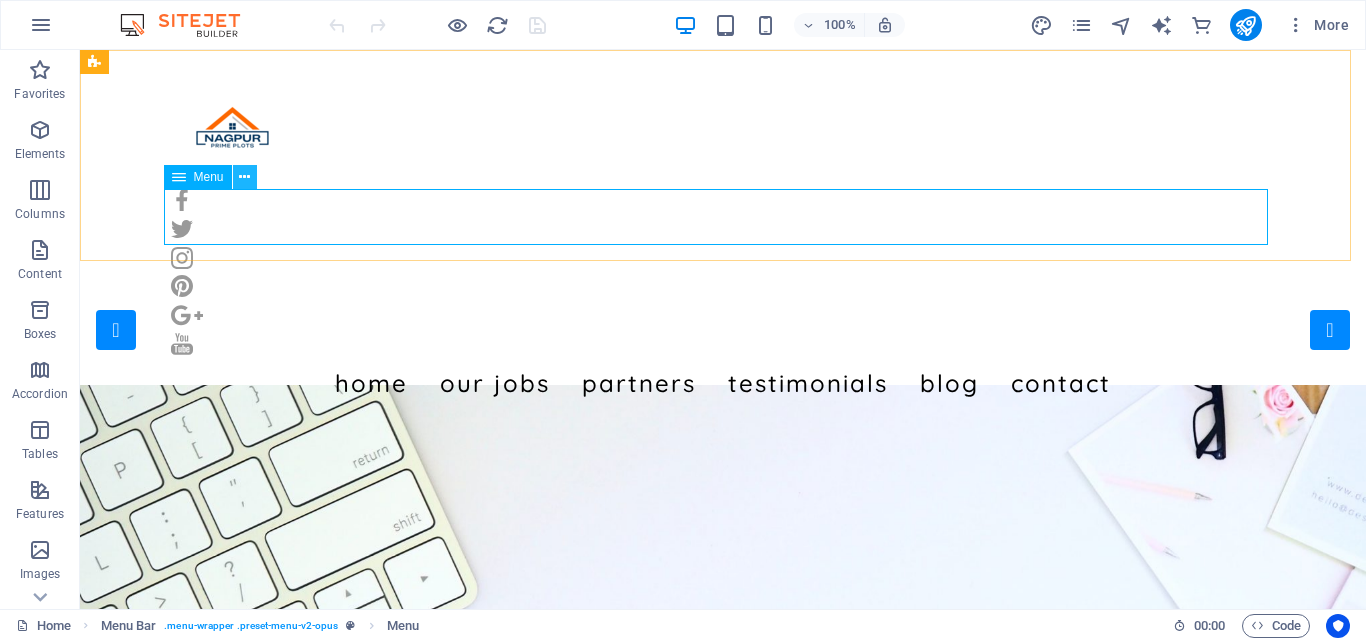 click at bounding box center (244, 177) 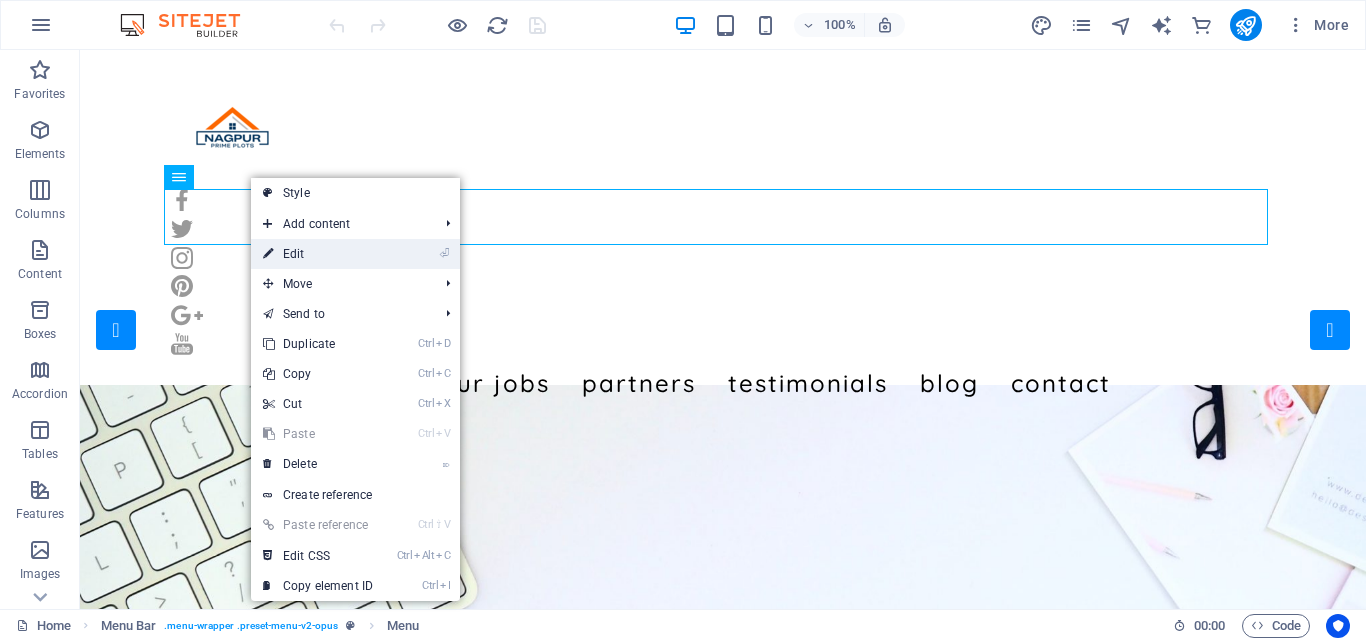 click on "⏎  Edit" at bounding box center (318, 254) 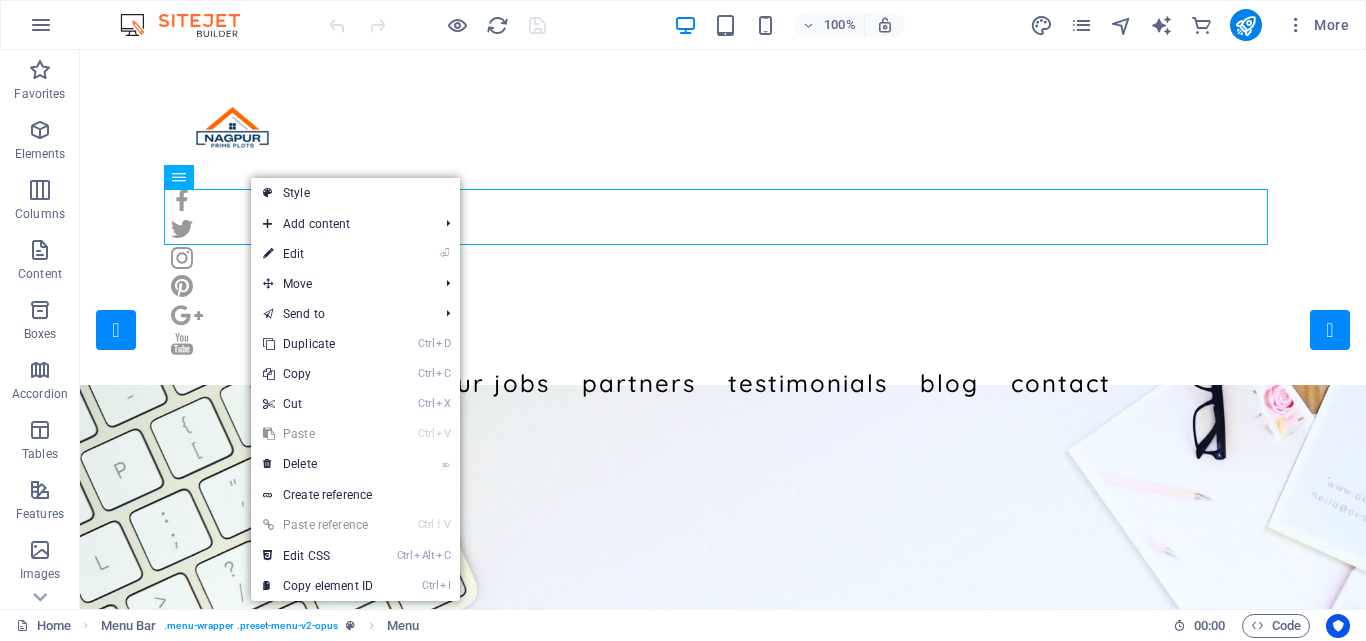 select 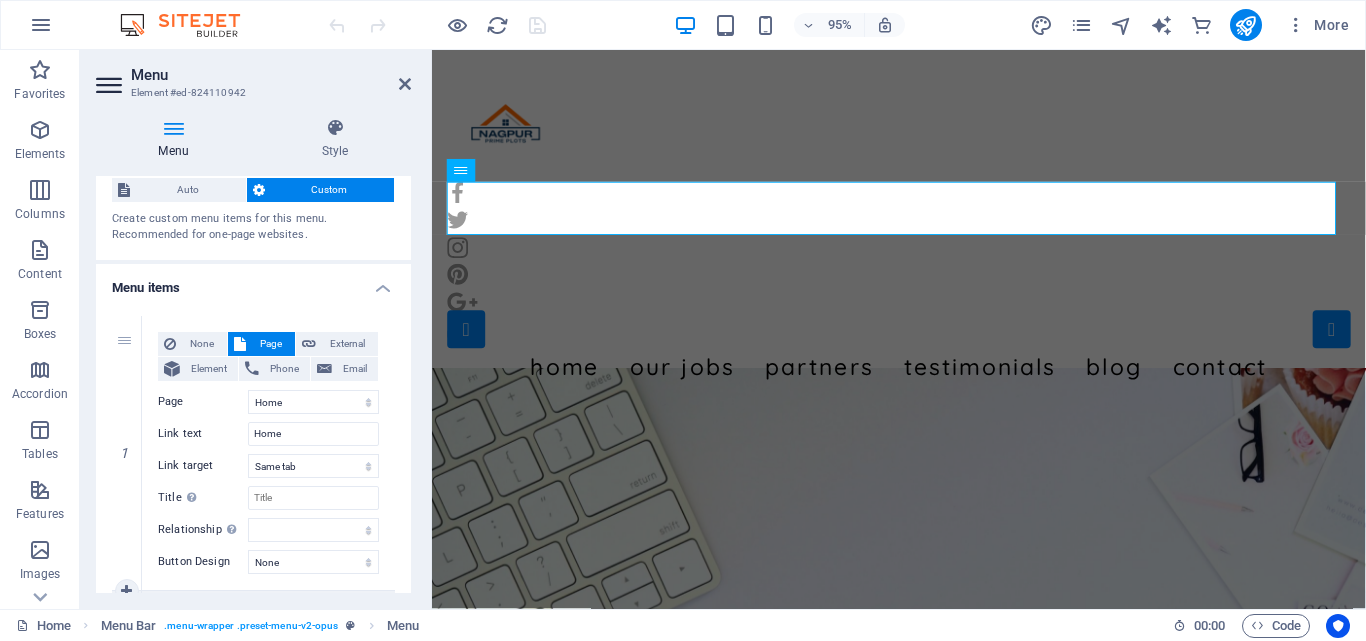 scroll, scrollTop: 0, scrollLeft: 0, axis: both 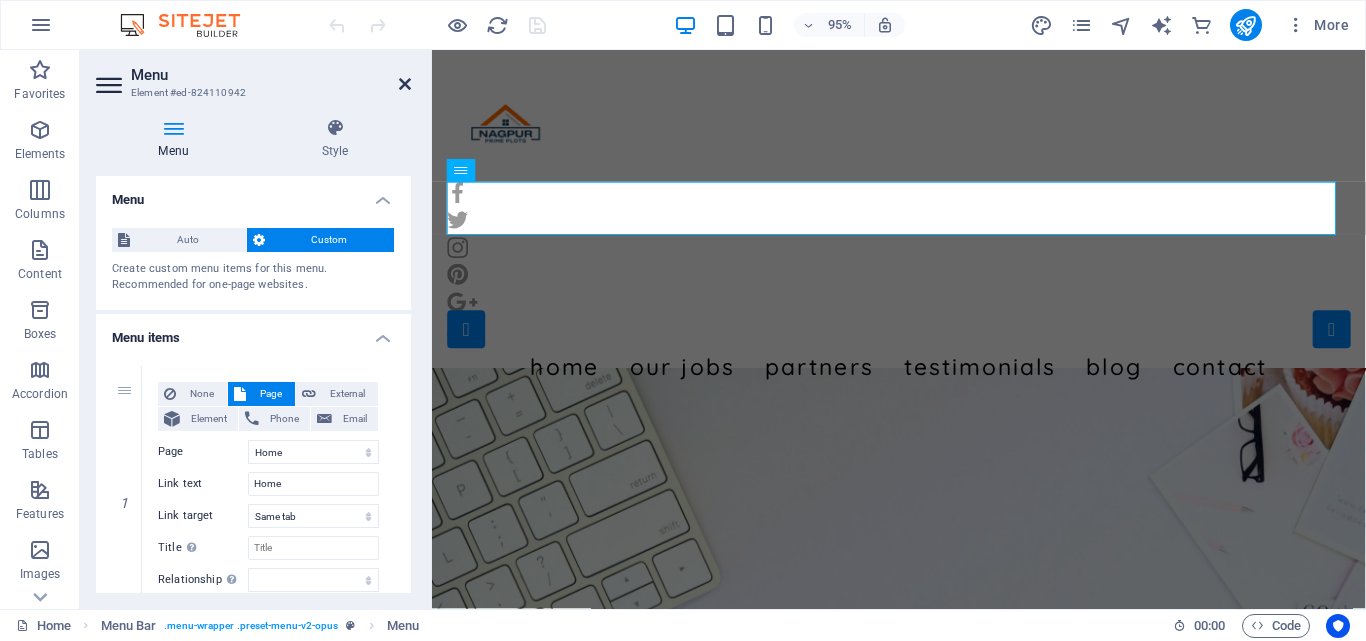 click at bounding box center [405, 84] 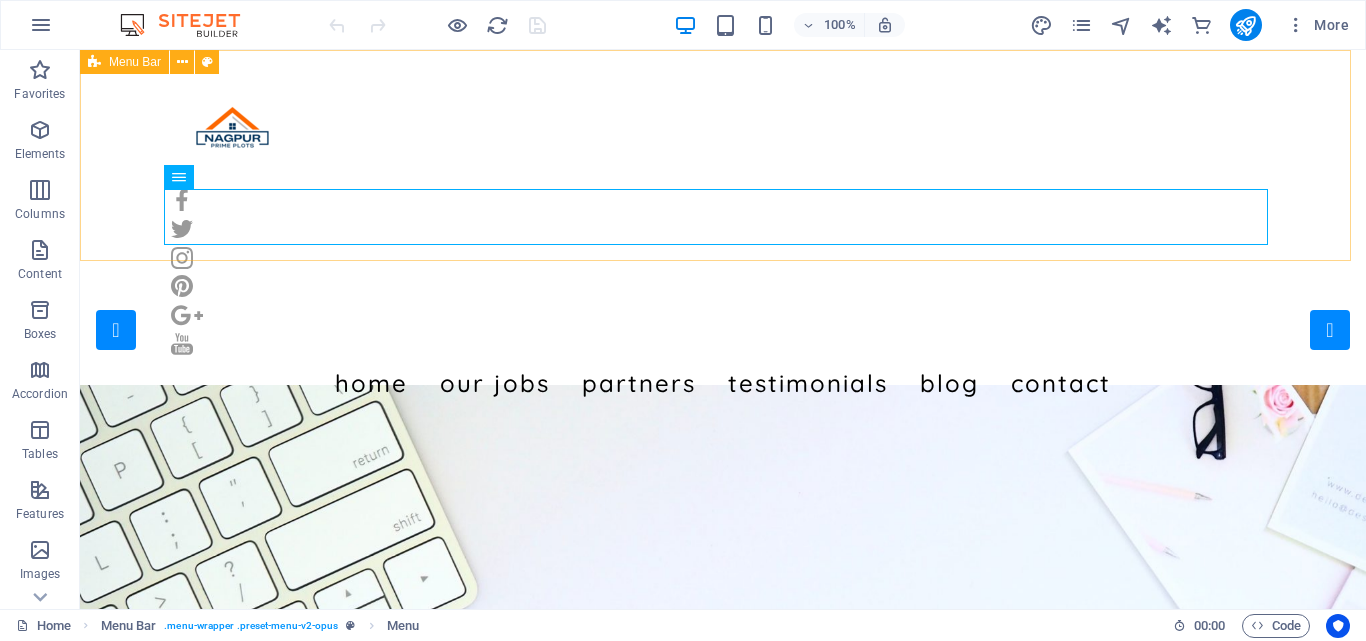 click on "Menu Bar" at bounding box center [135, 62] 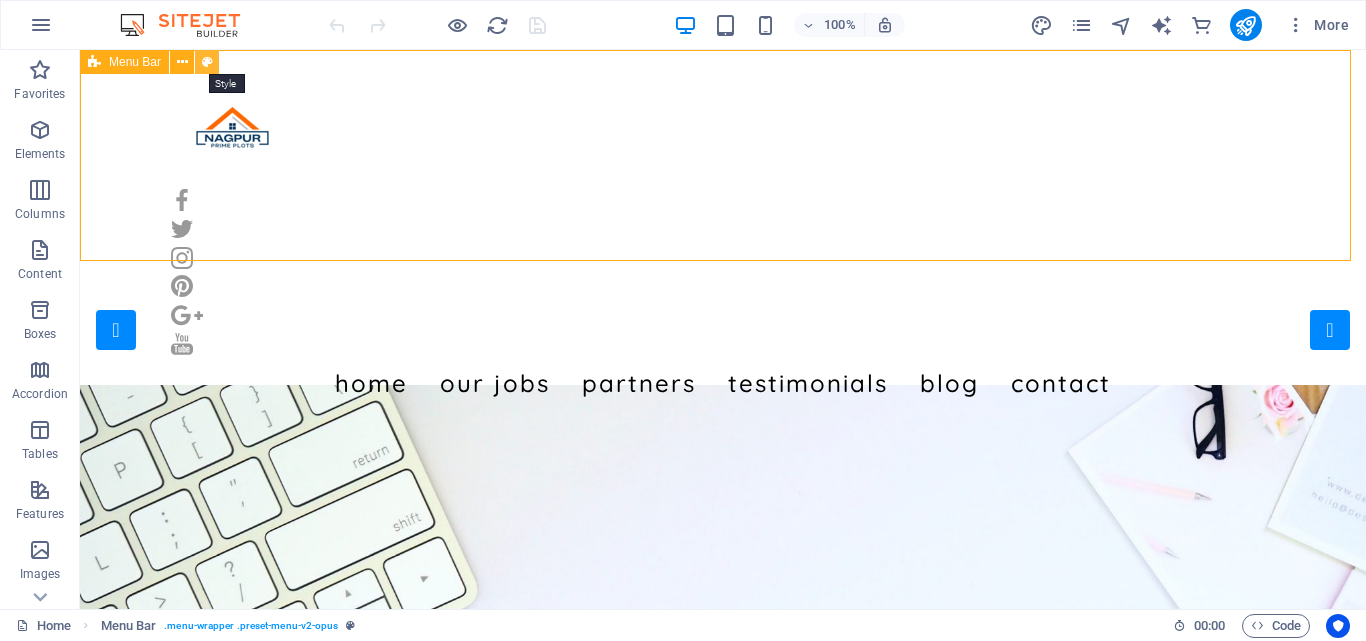 click at bounding box center (207, 62) 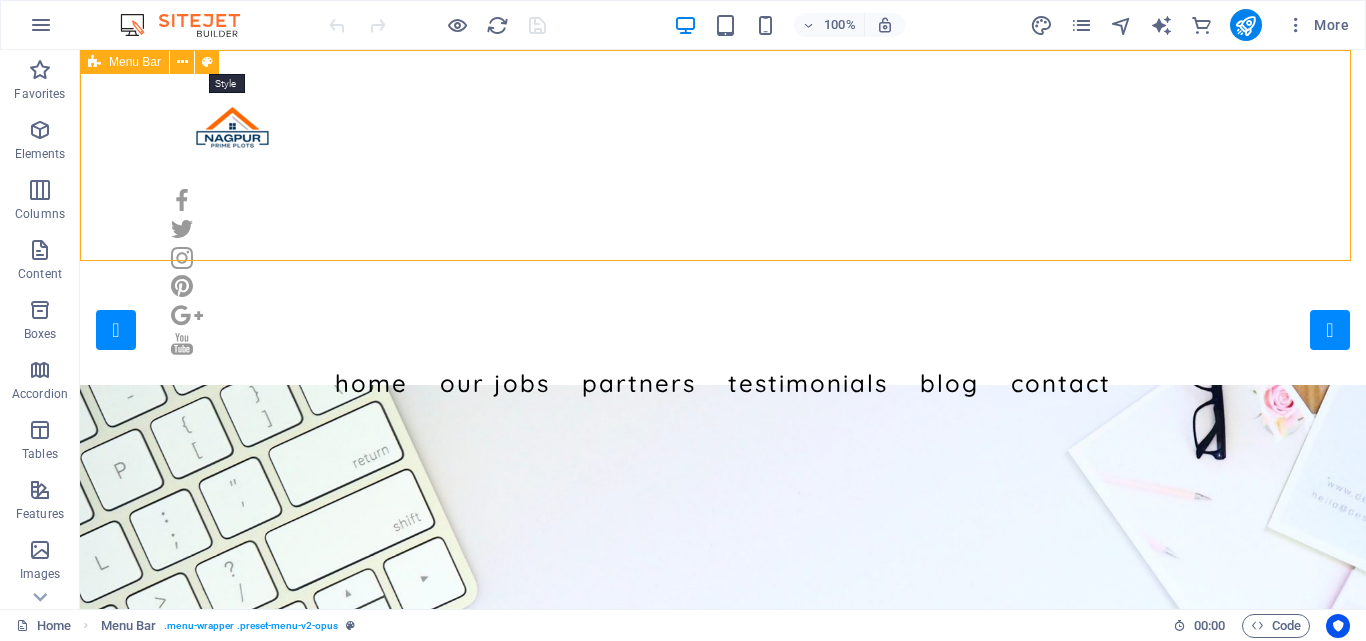 select on "rem" 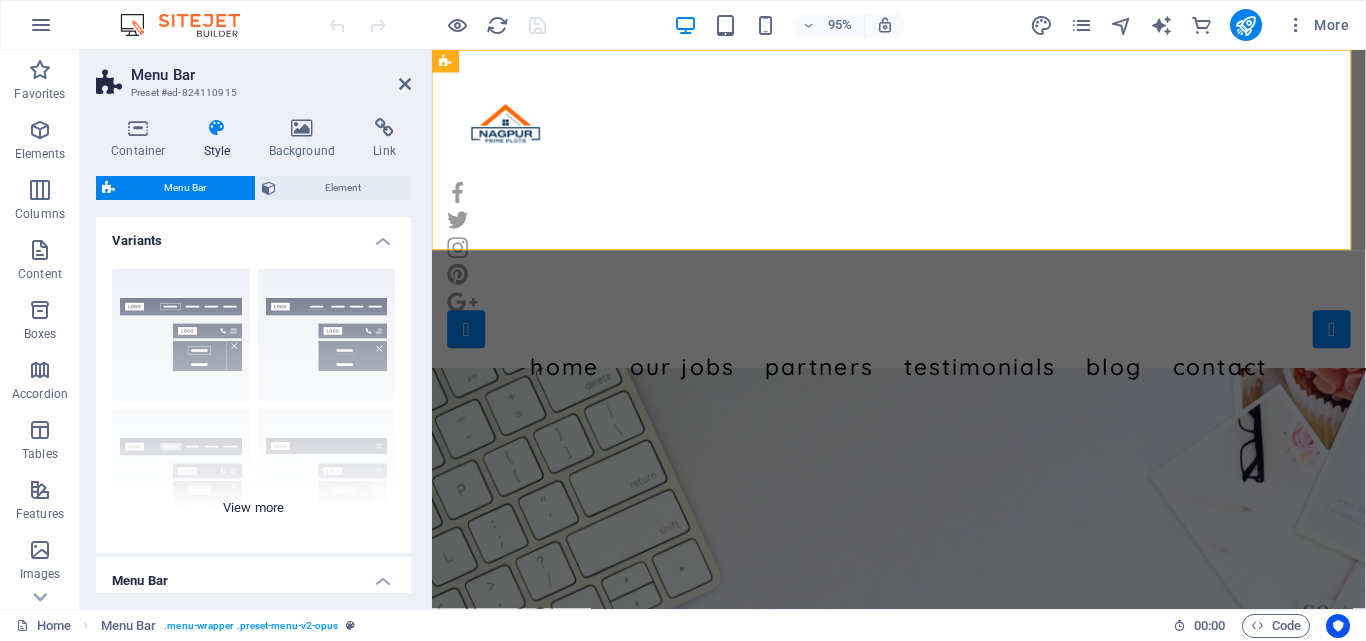 click on "Border Centered Default Fixed Loki Trigger Wide XXL" at bounding box center (253, 403) 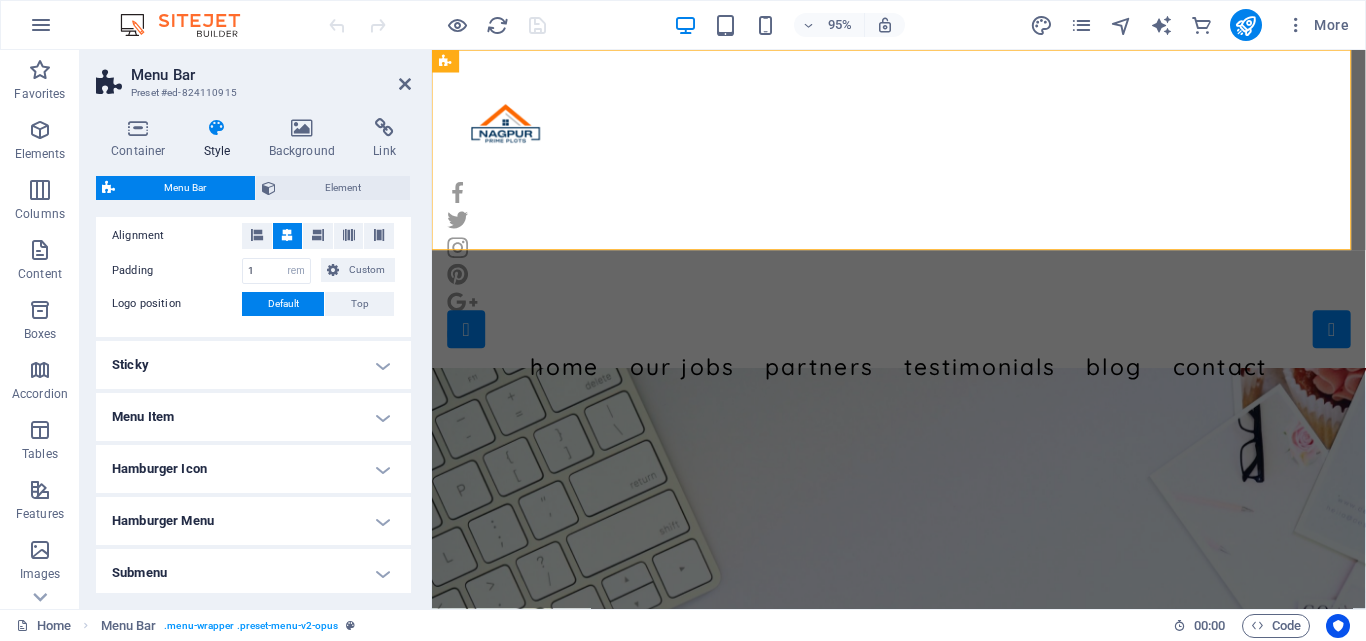 scroll, scrollTop: 790, scrollLeft: 0, axis: vertical 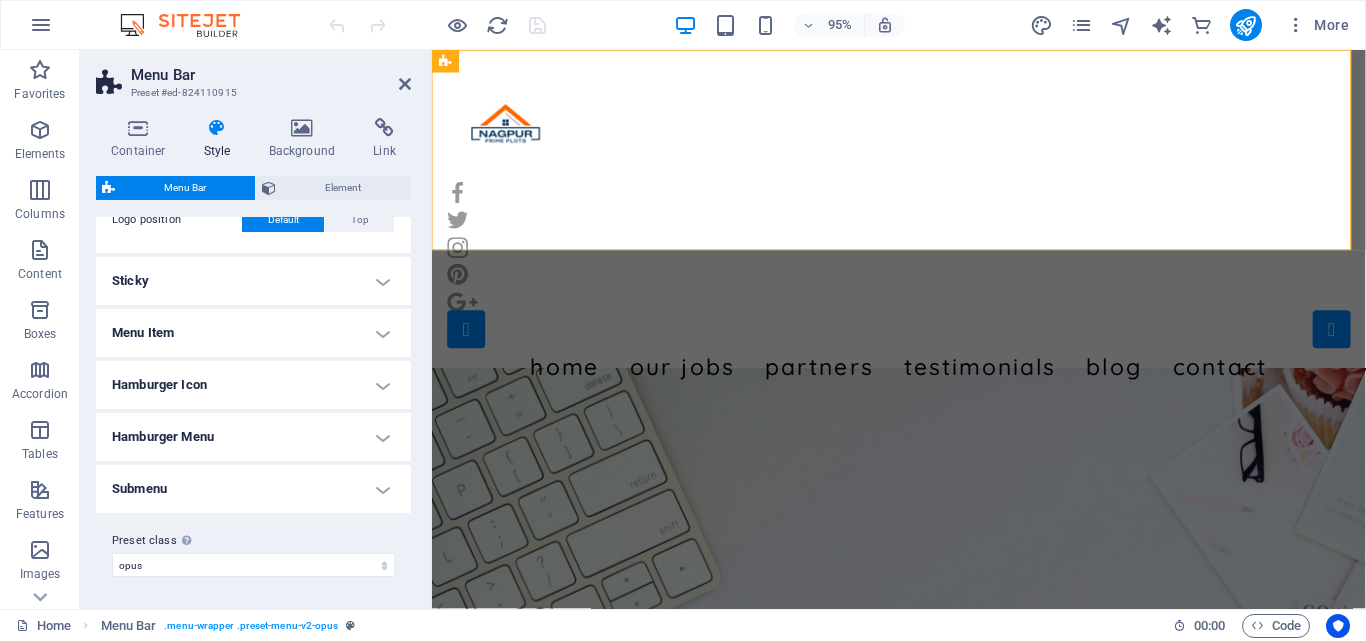 click on "Menu Item" at bounding box center (253, 333) 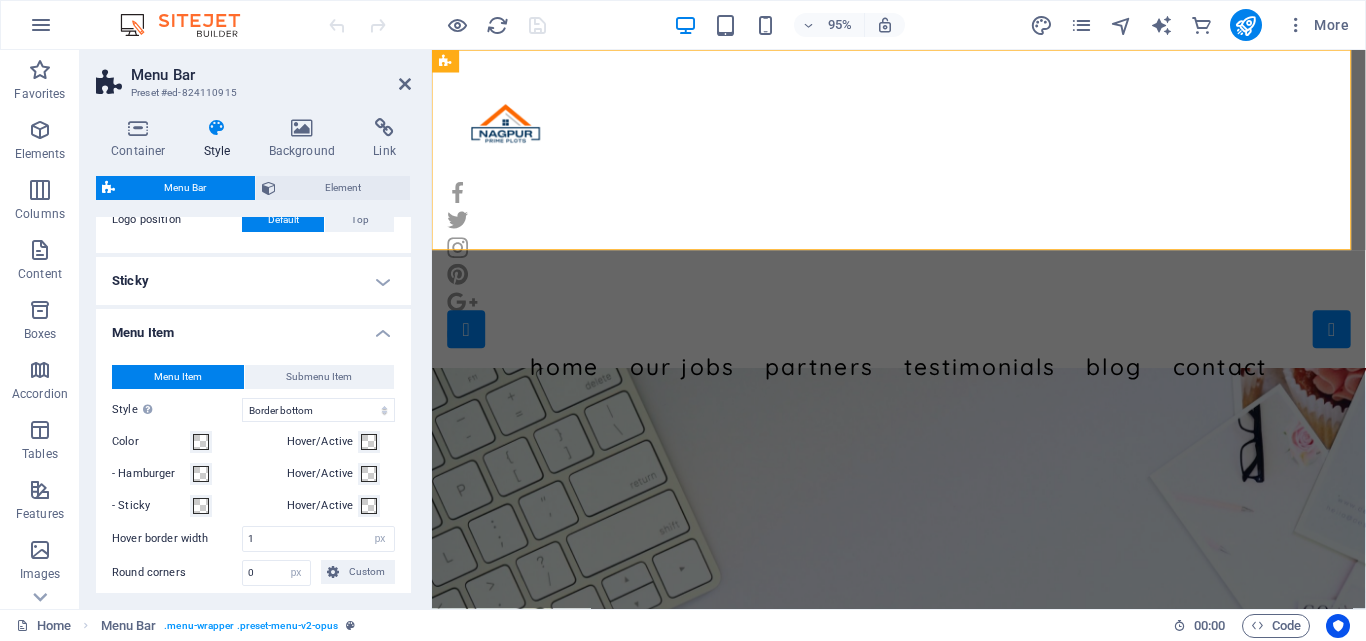 click on "Menu Item" at bounding box center (253, 327) 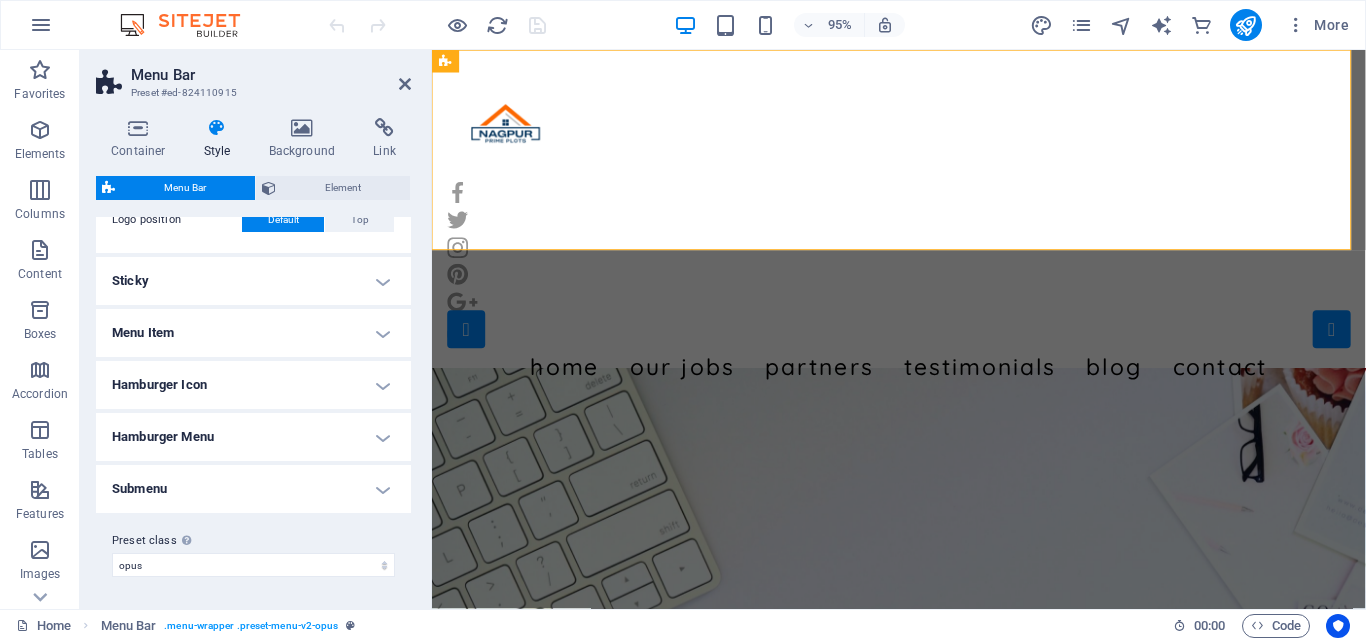 click on "Sticky" at bounding box center [253, 281] 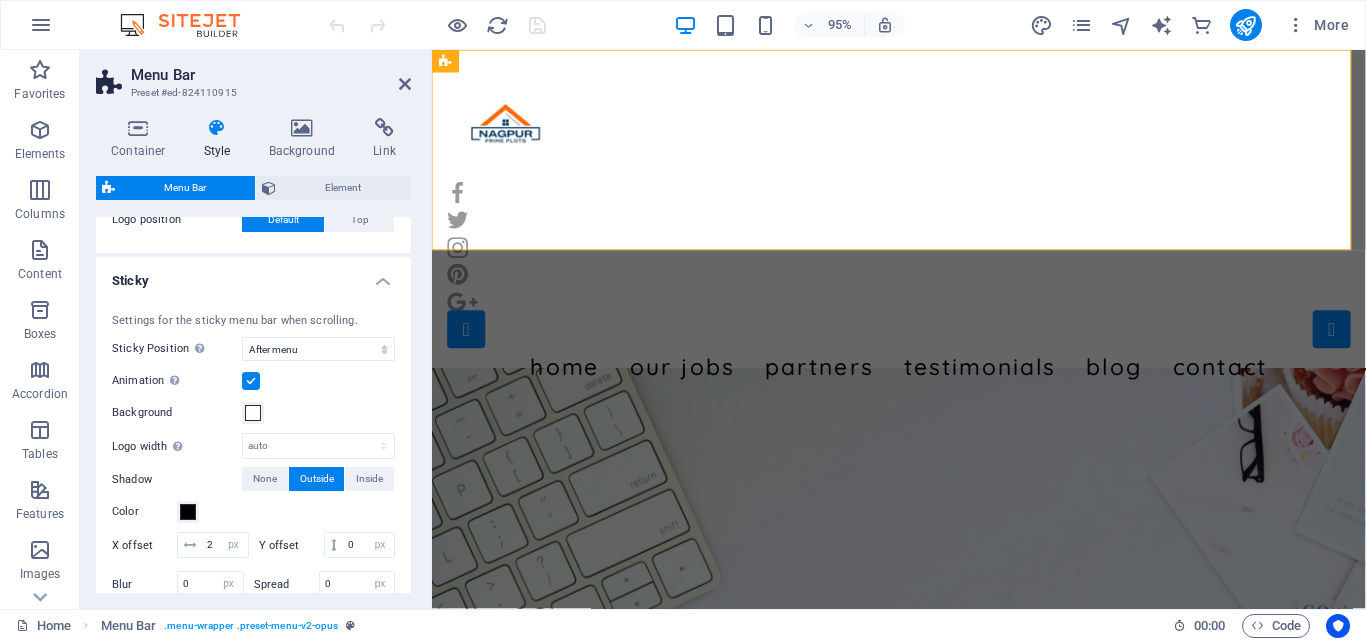 click on "Sticky" at bounding box center (253, 275) 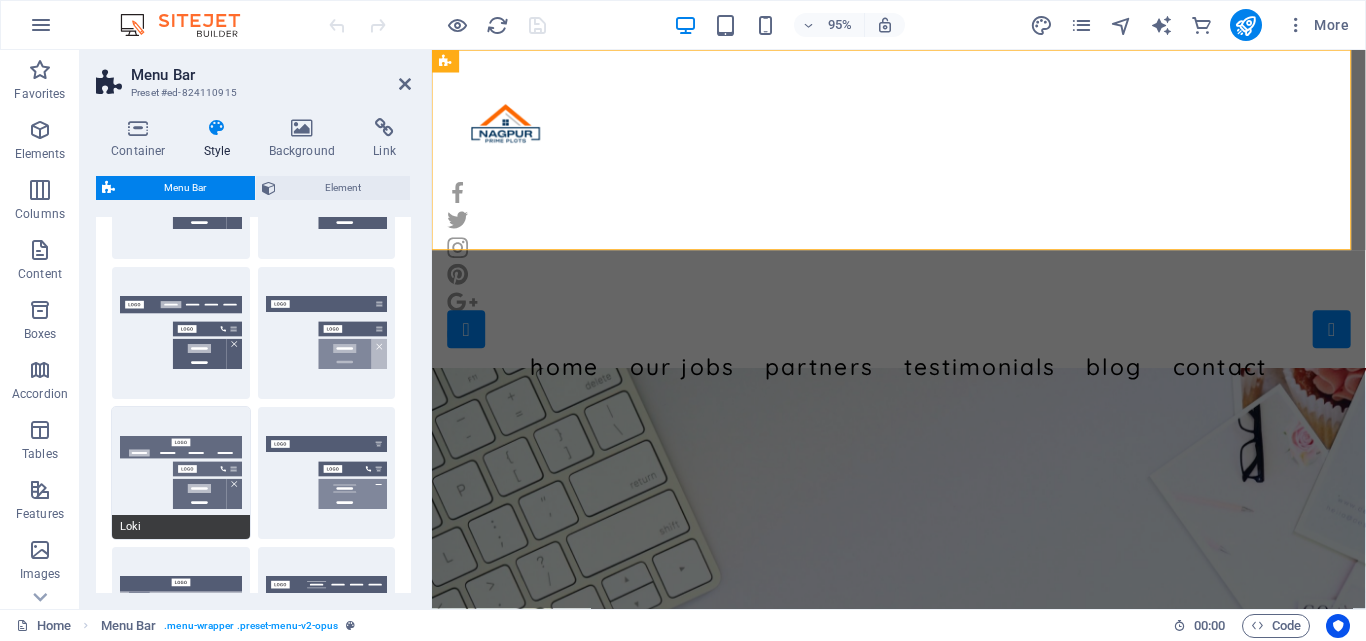scroll, scrollTop: 0, scrollLeft: 0, axis: both 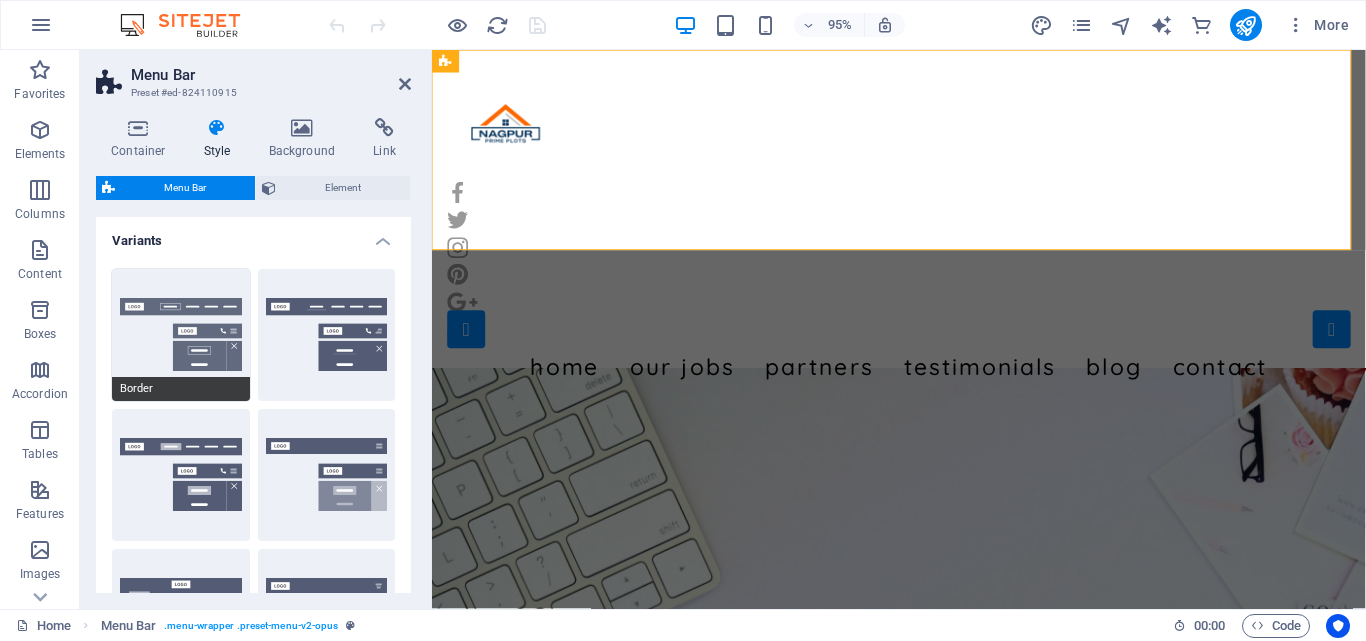 click on "Border" at bounding box center [181, 335] 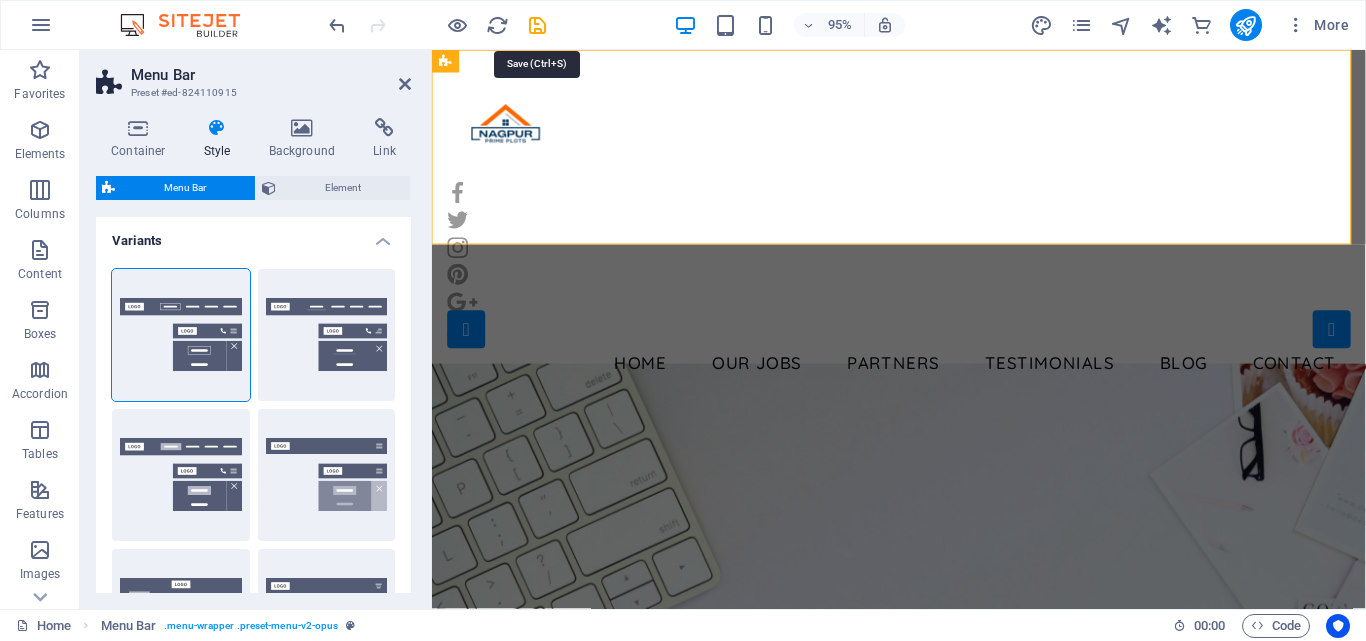 drag, startPoint x: 530, startPoint y: 30, endPoint x: 551, endPoint y: 48, distance: 27.658634 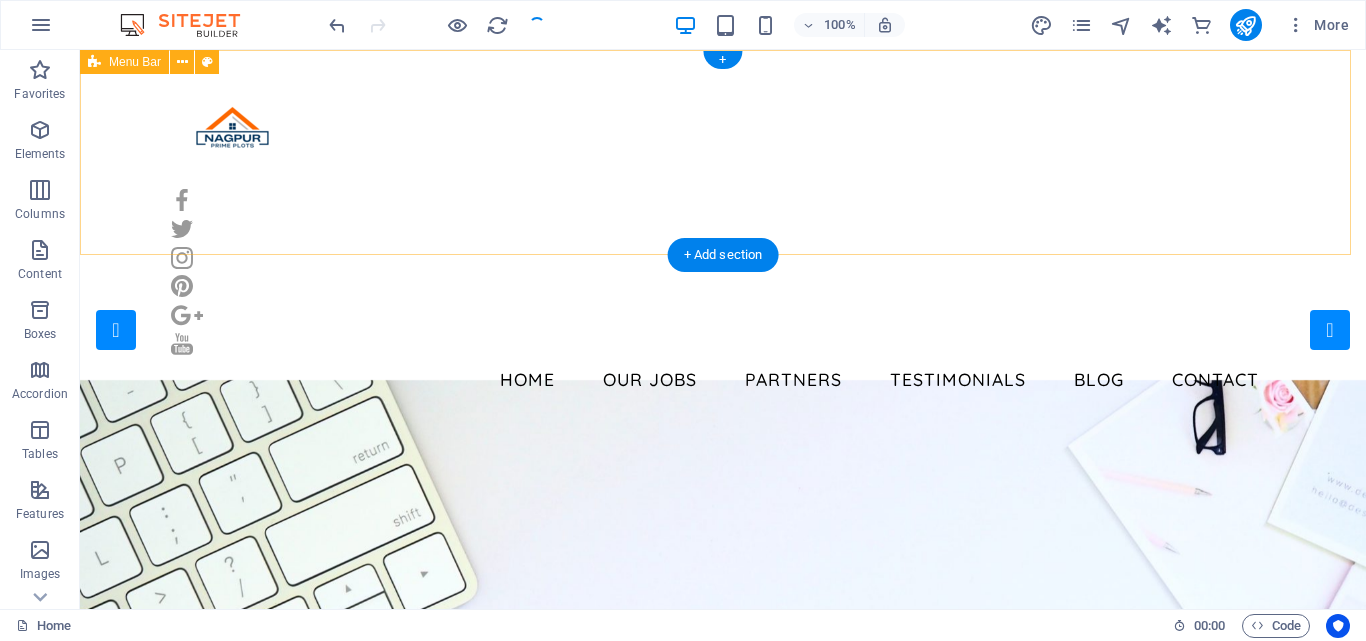 click on "Home Our Jobs Partners Testimonials Blog Contact" at bounding box center [723, 235] 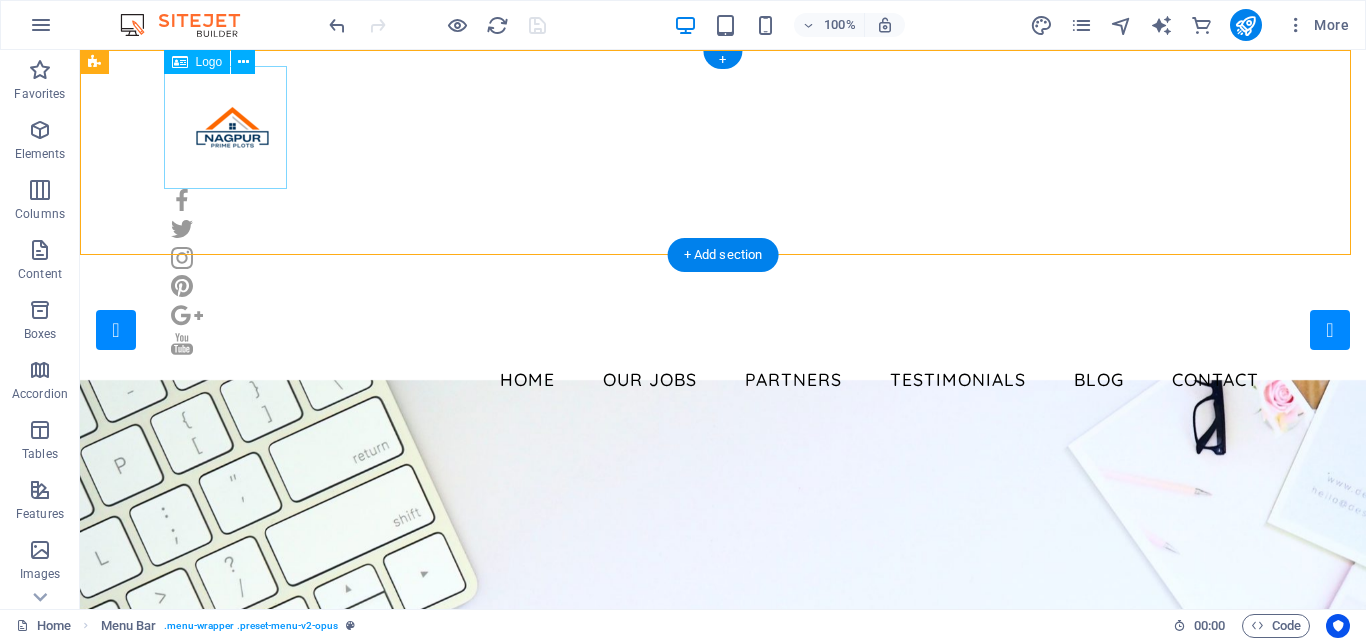 click at bounding box center (723, 127) 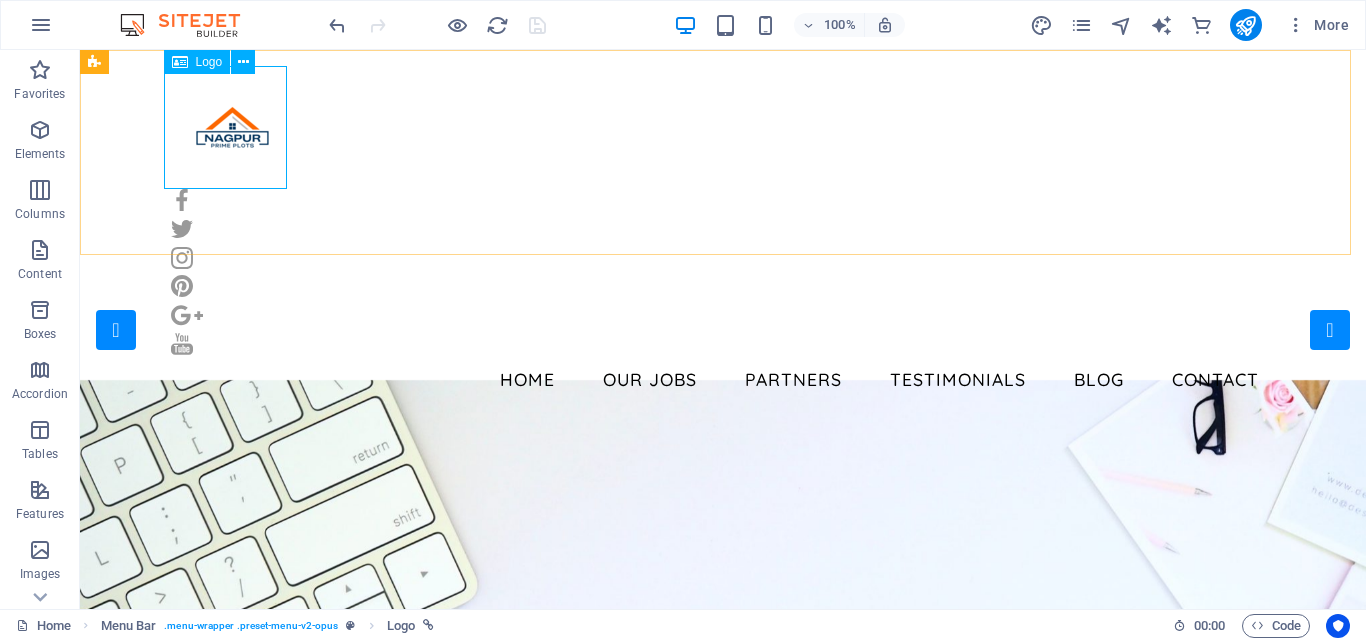 click on "Logo" at bounding box center (209, 62) 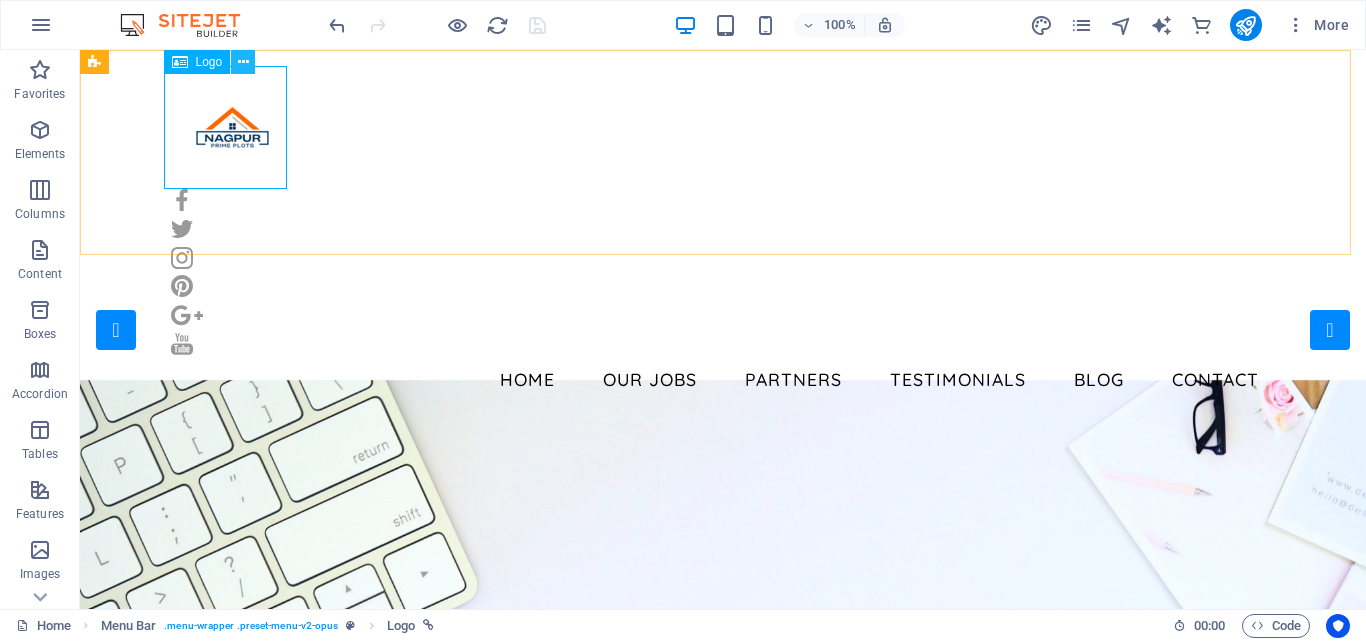 click at bounding box center [243, 62] 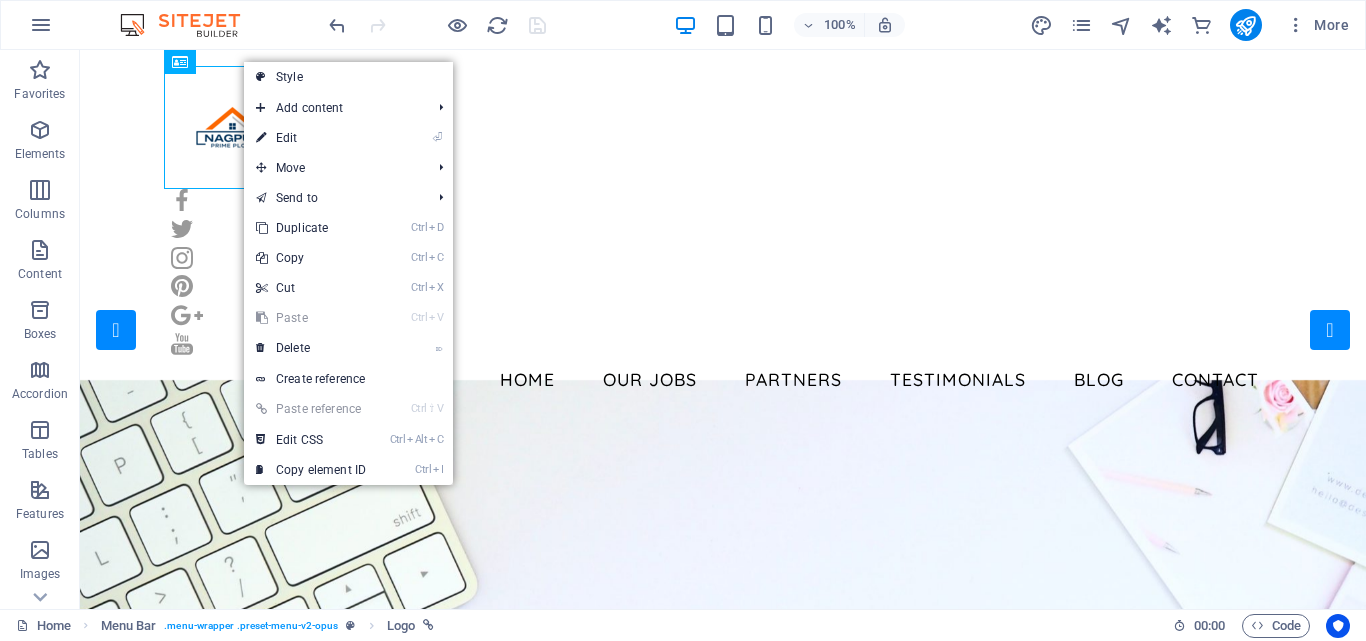click on "⏎  Edit" at bounding box center (311, 138) 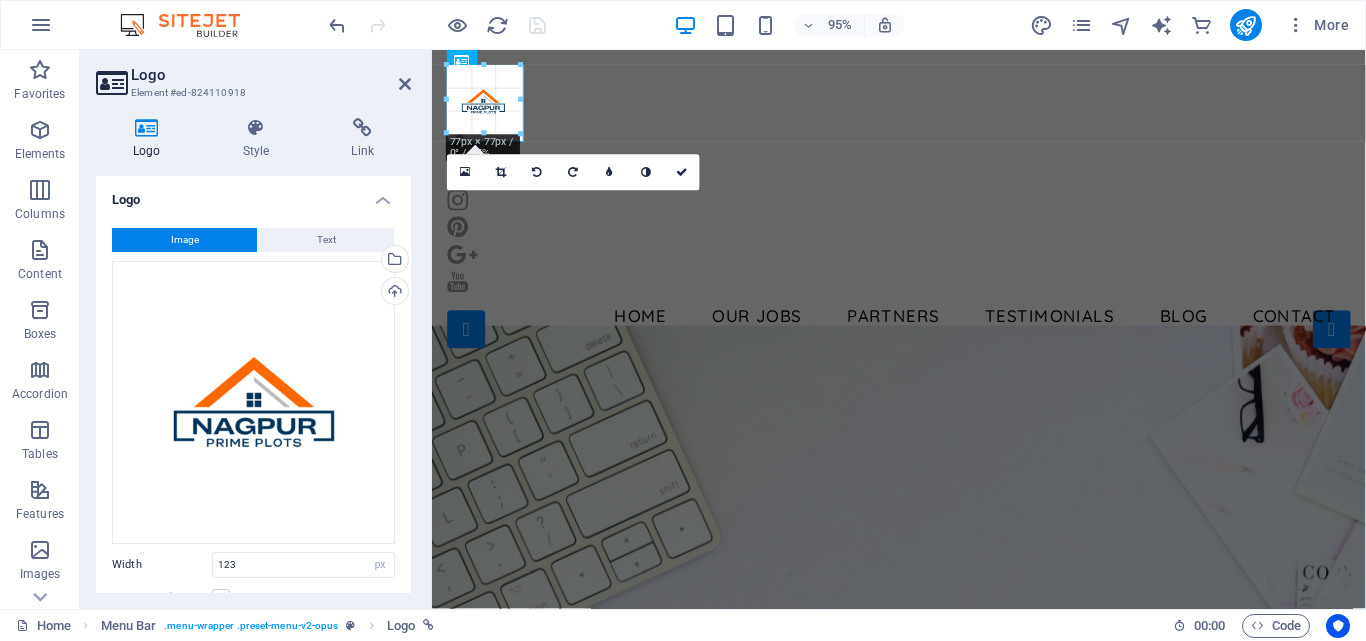 drag, startPoint x: 564, startPoint y: 178, endPoint x: 520, endPoint y: 111, distance: 80.1561 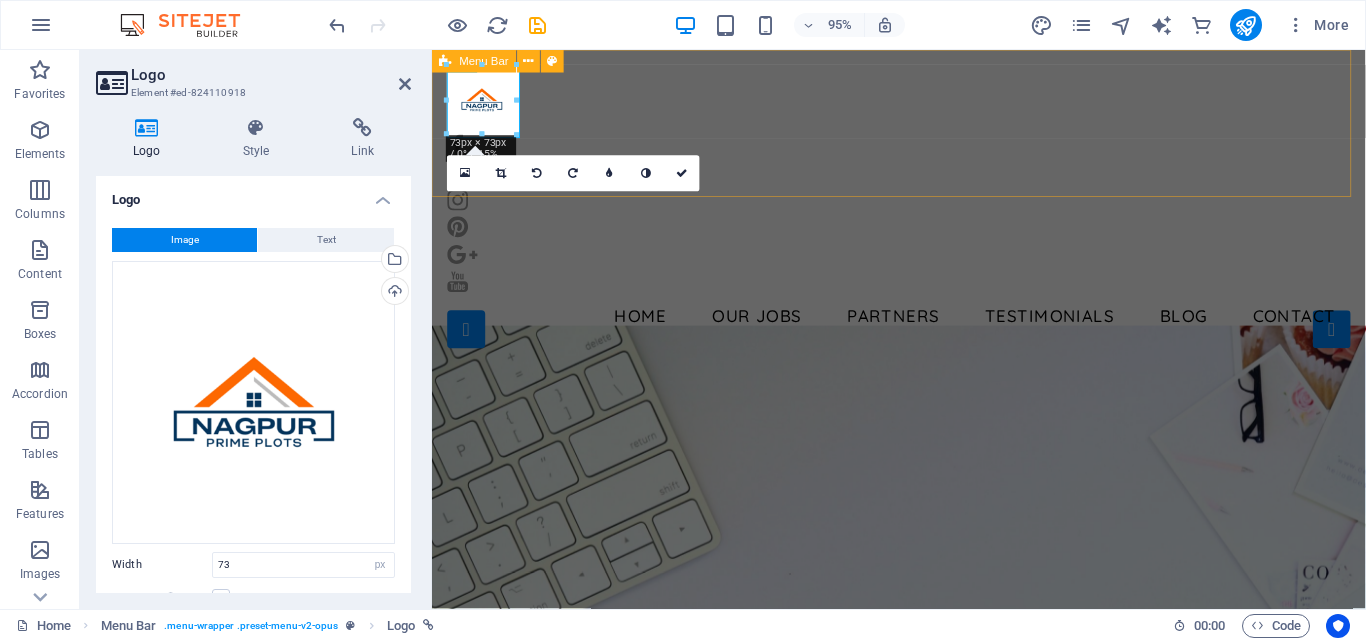 type on "73" 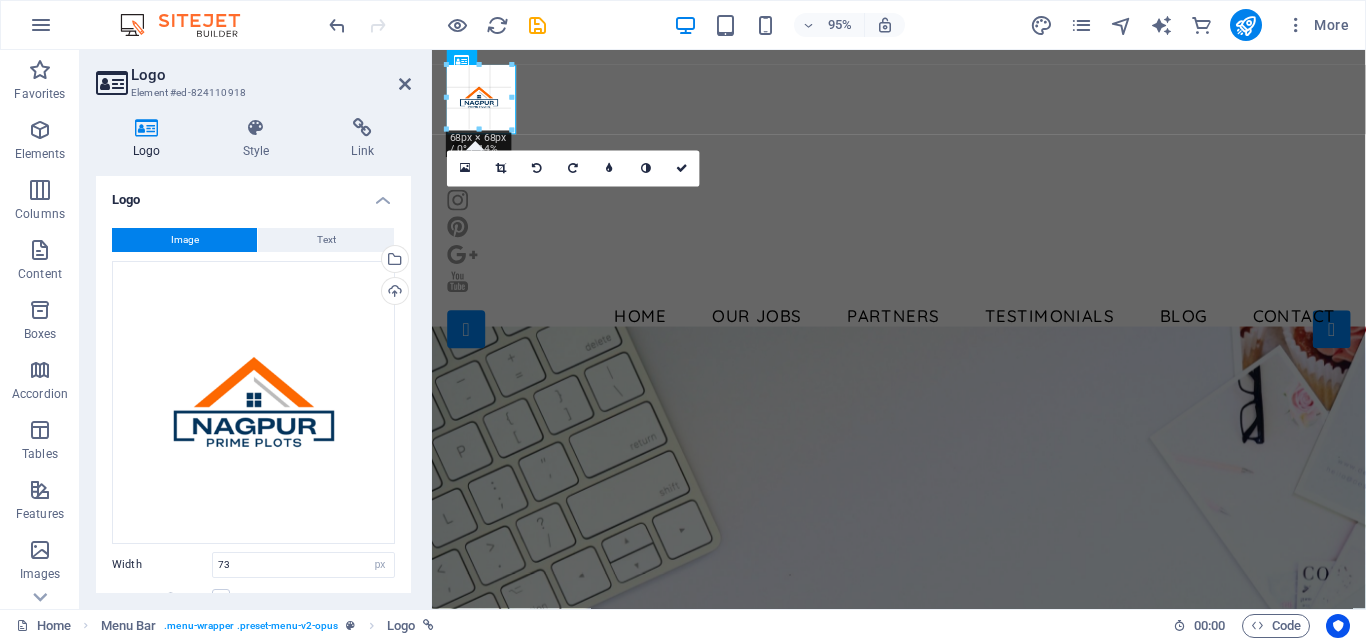 drag, startPoint x: 539, startPoint y: 101, endPoint x: 76, endPoint y: 55, distance: 465.27948 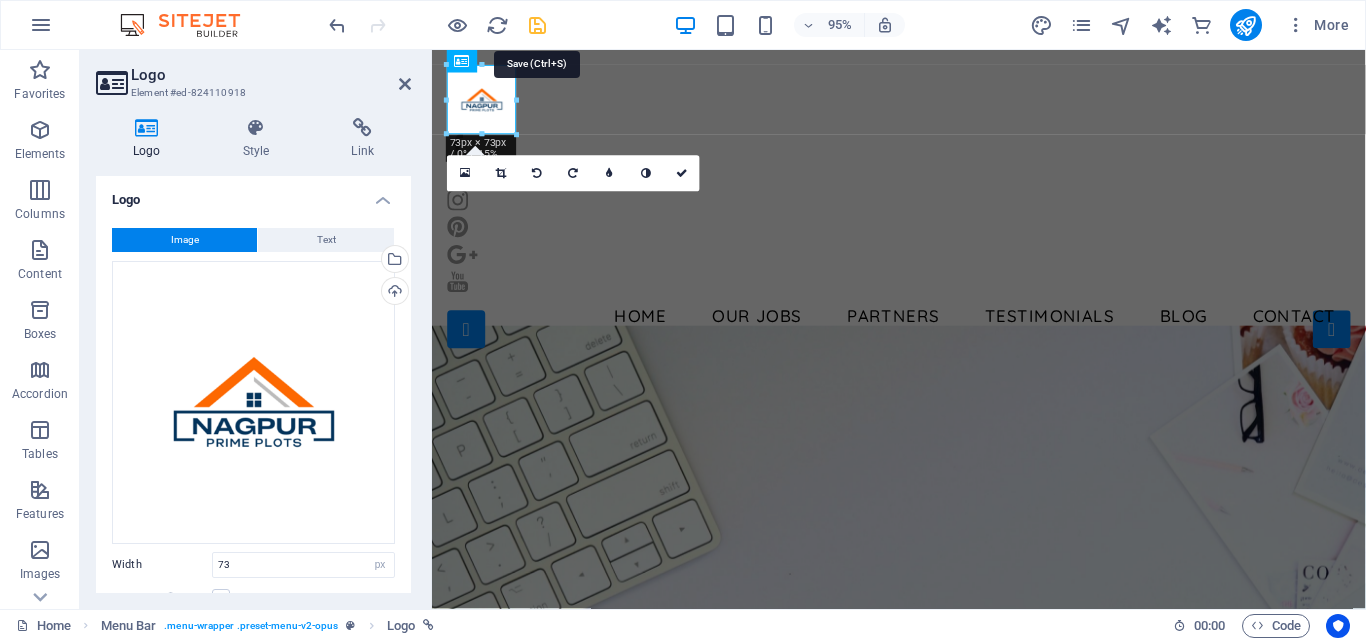 drag, startPoint x: 533, startPoint y: 25, endPoint x: 496, endPoint y: 12, distance: 39.217342 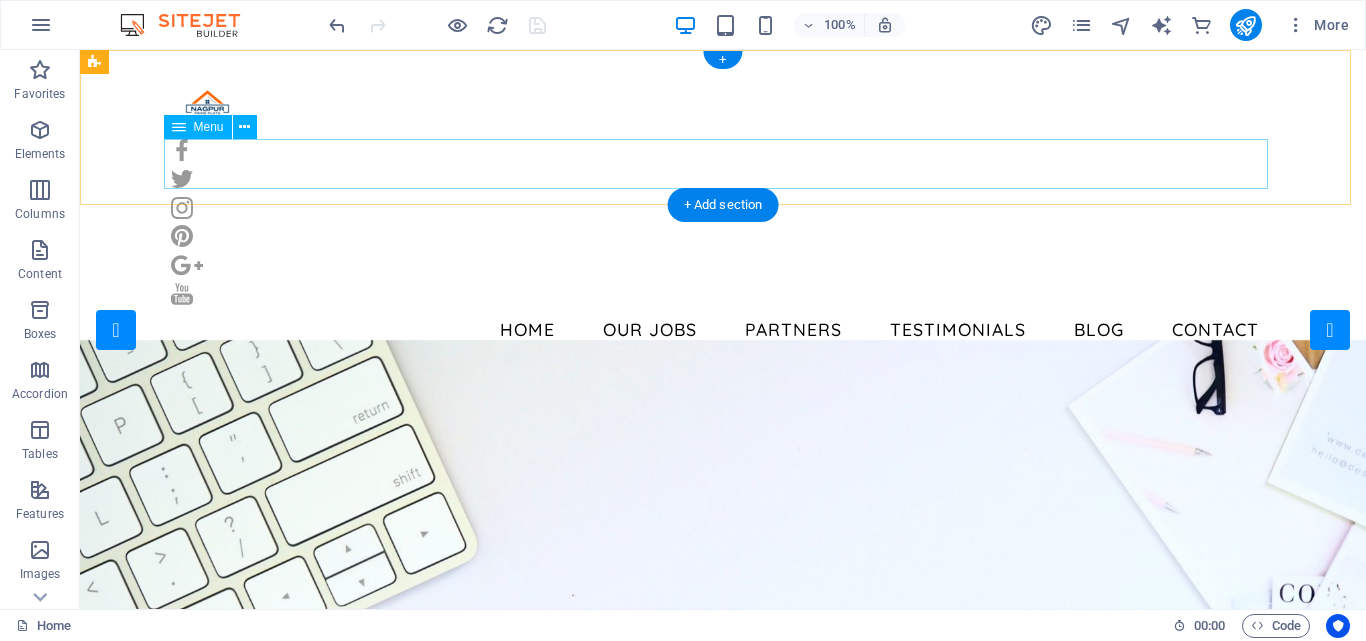 click on "Home Our Jobs Partners Testimonials Blog Contact" at bounding box center [723, 330] 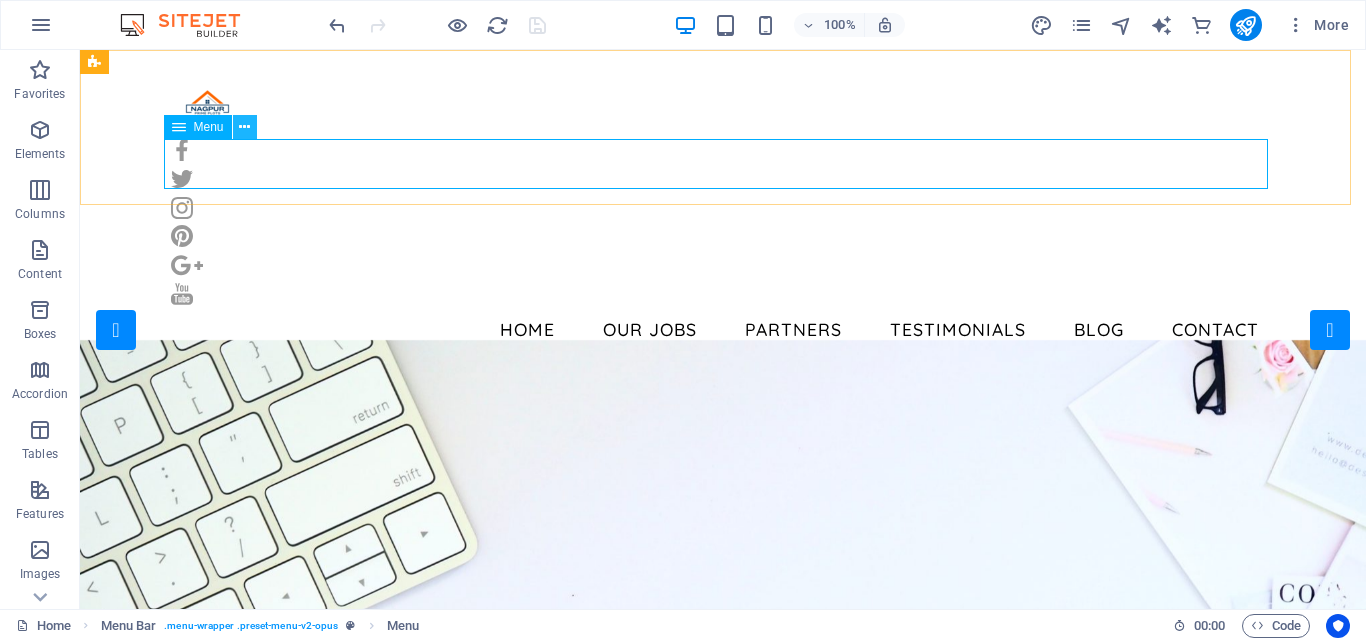 click at bounding box center [244, 127] 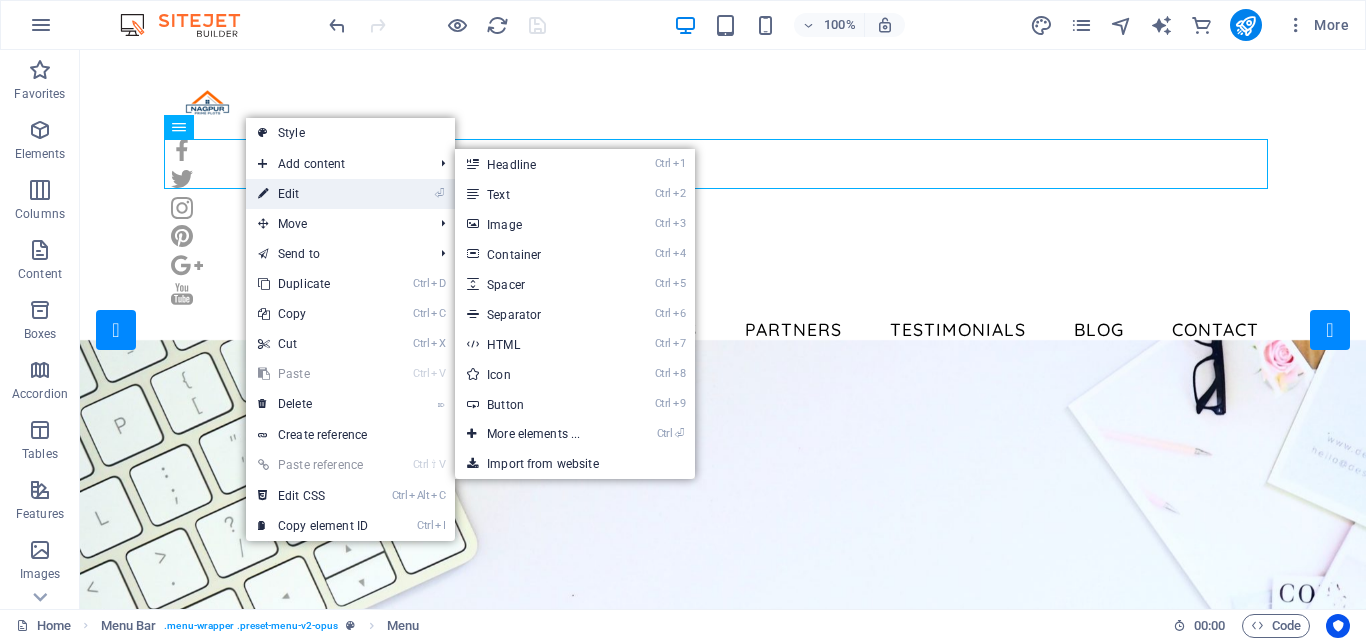 click on "⏎  Edit" at bounding box center (313, 194) 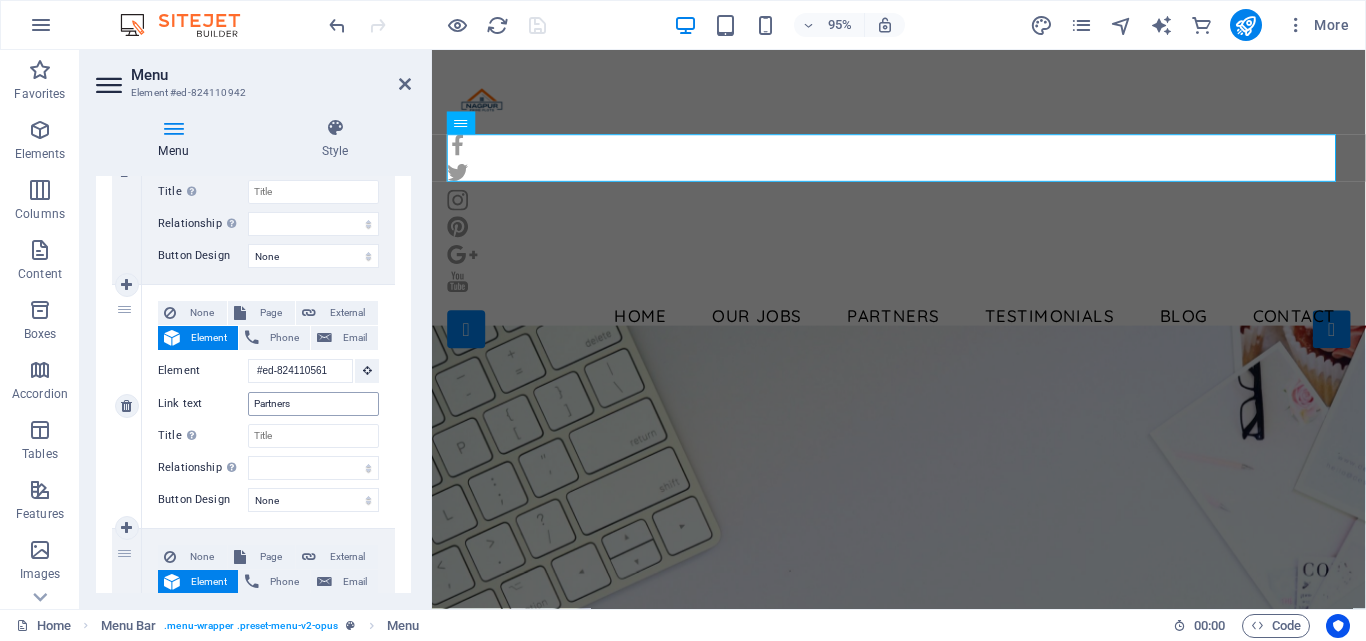 scroll, scrollTop: 400, scrollLeft: 0, axis: vertical 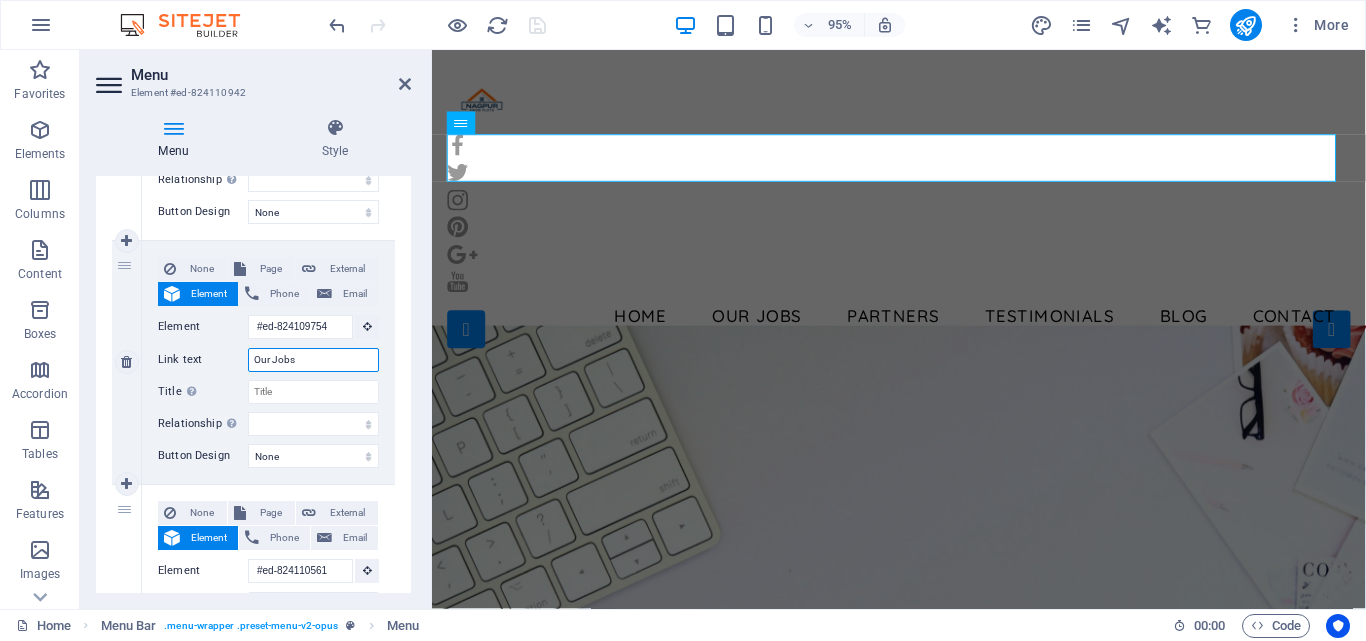 click on "Our Jobs" at bounding box center (313, 360) 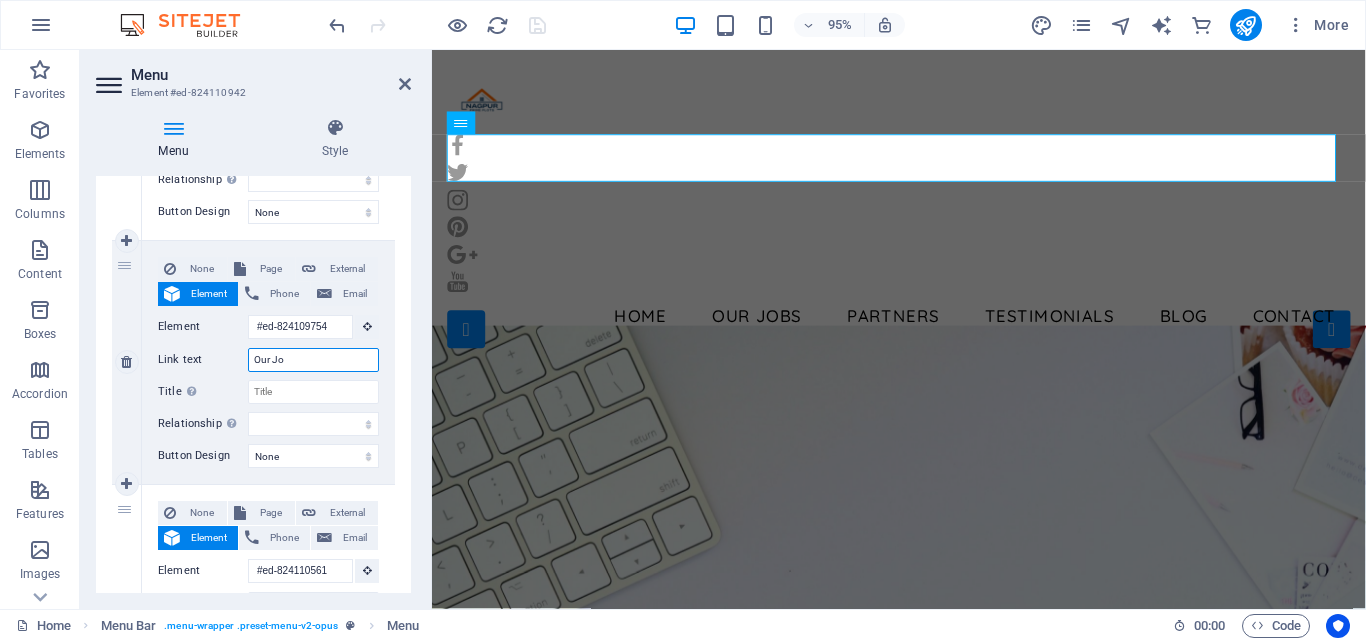 type on "Our J" 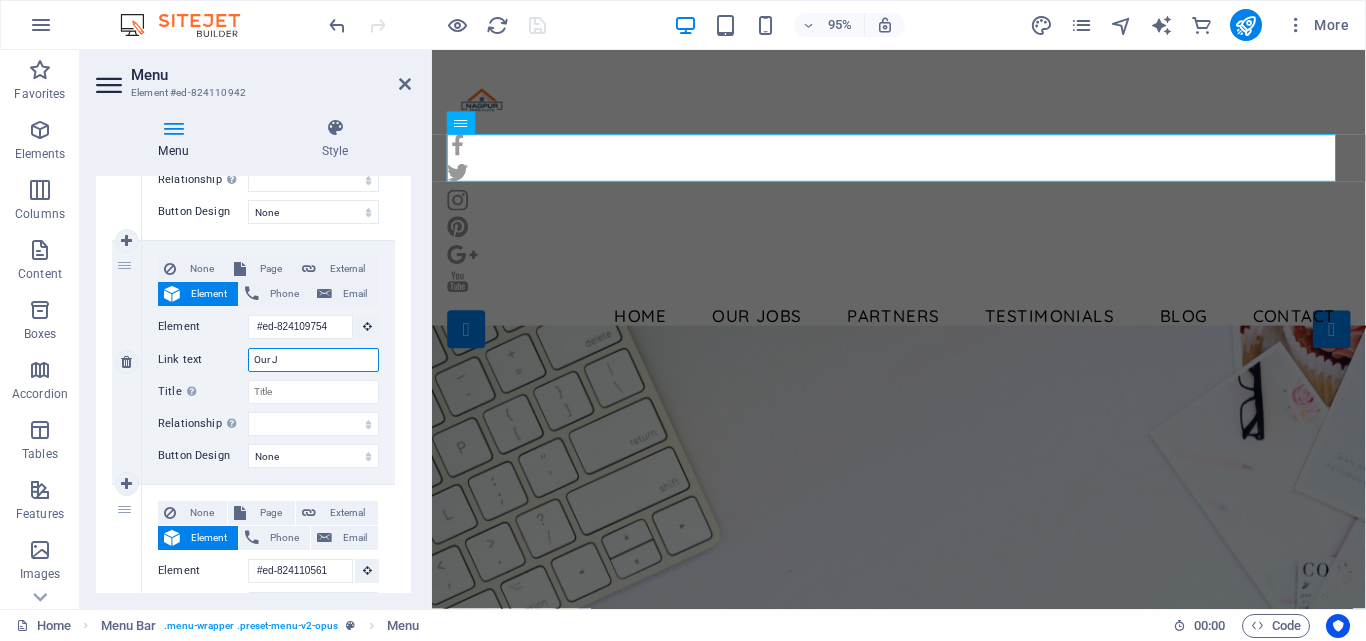 select 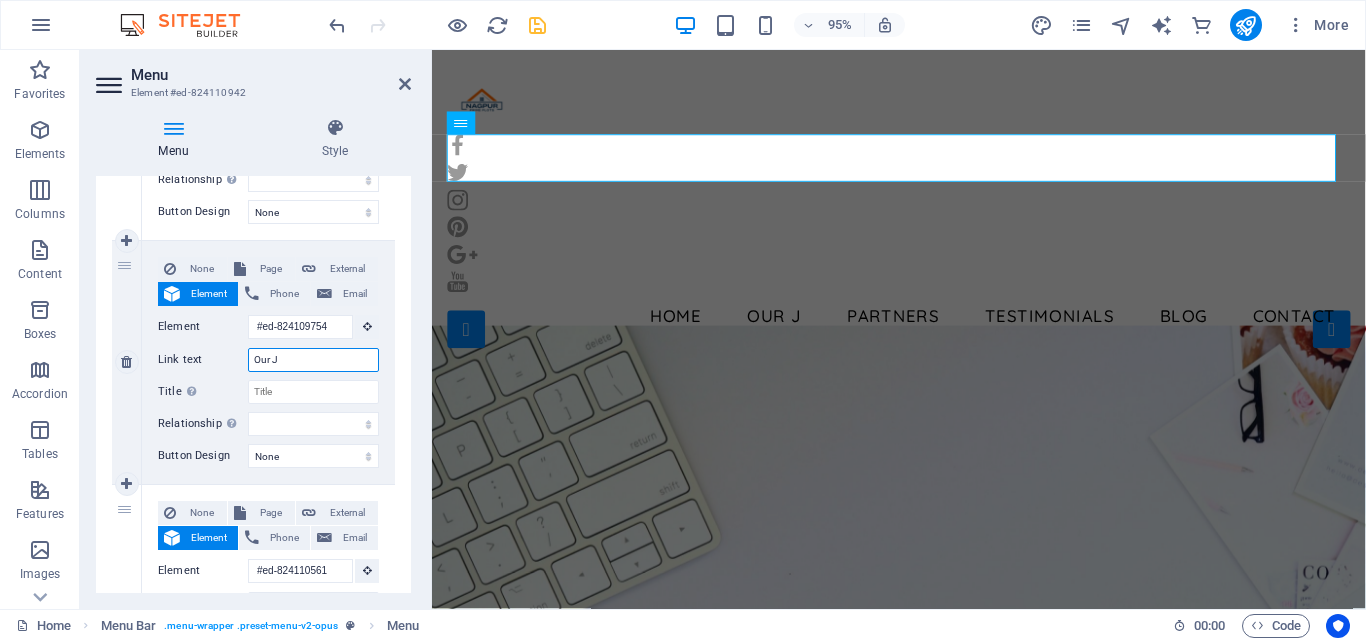 type on "Our" 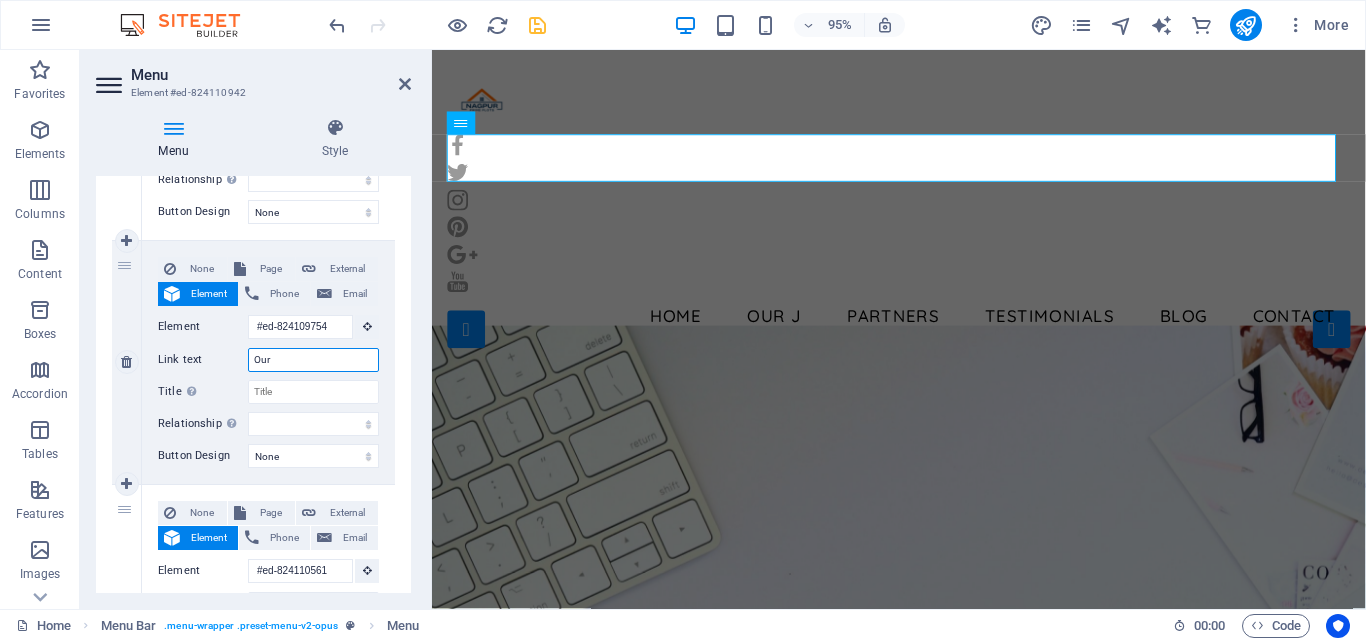 select 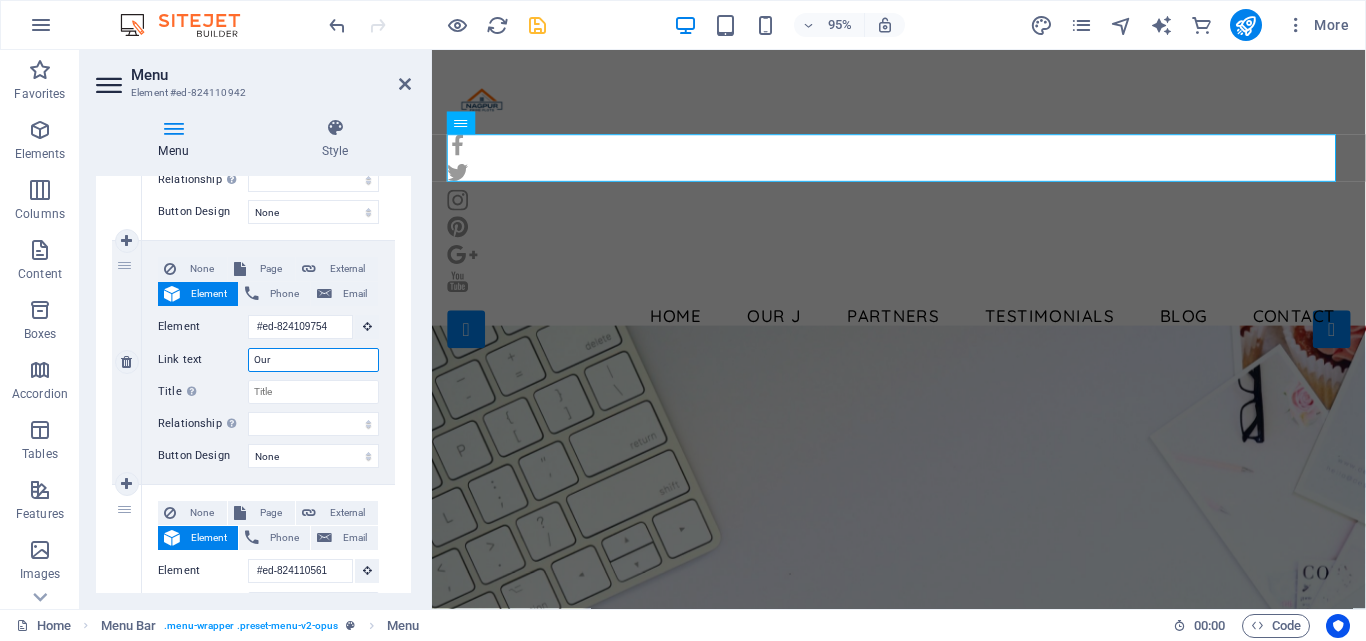 select 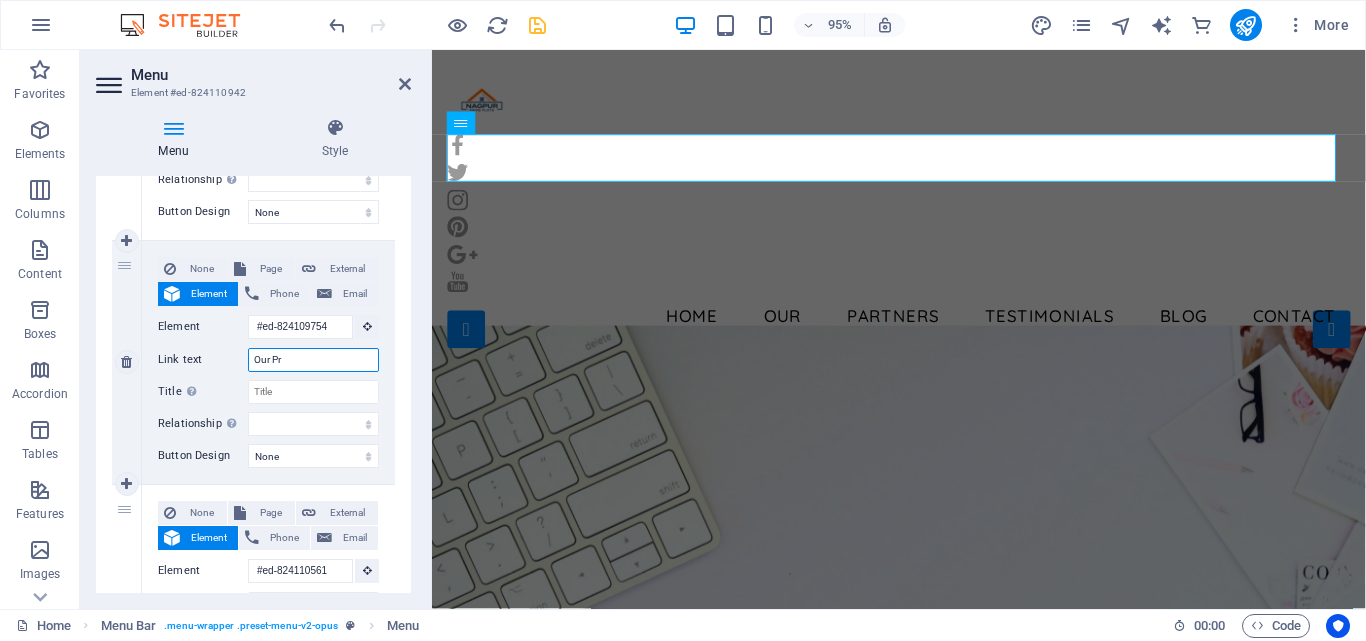 type on "Our Pro" 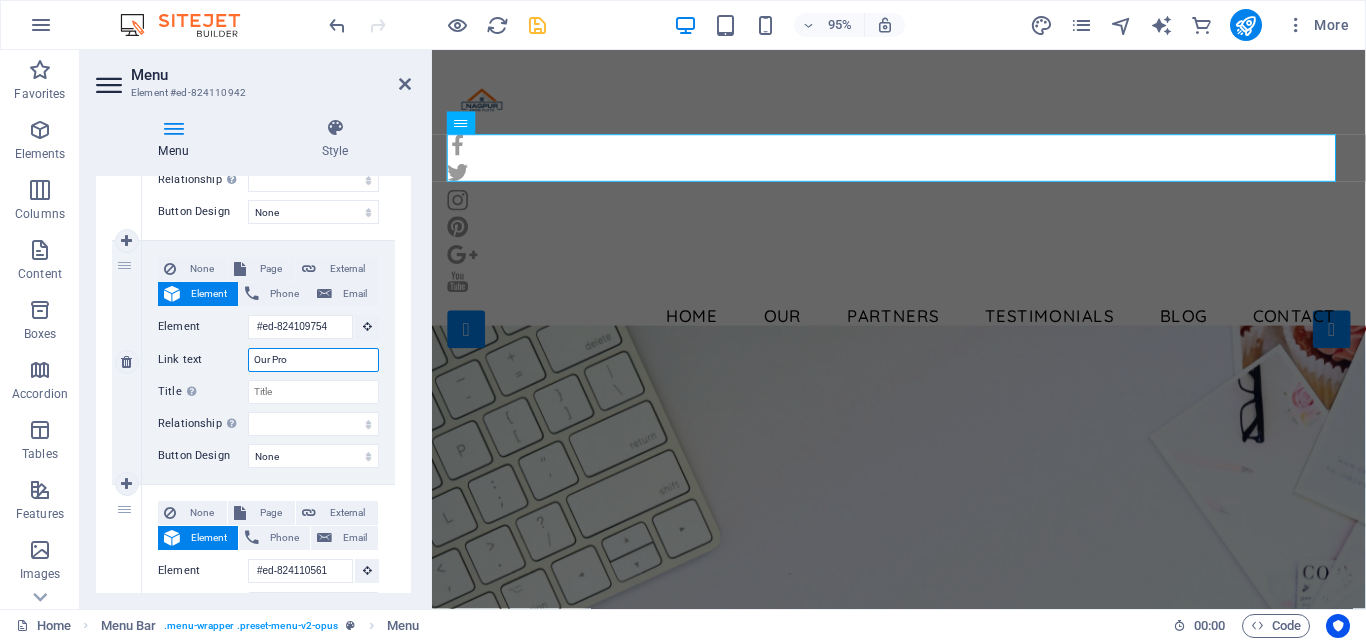 select 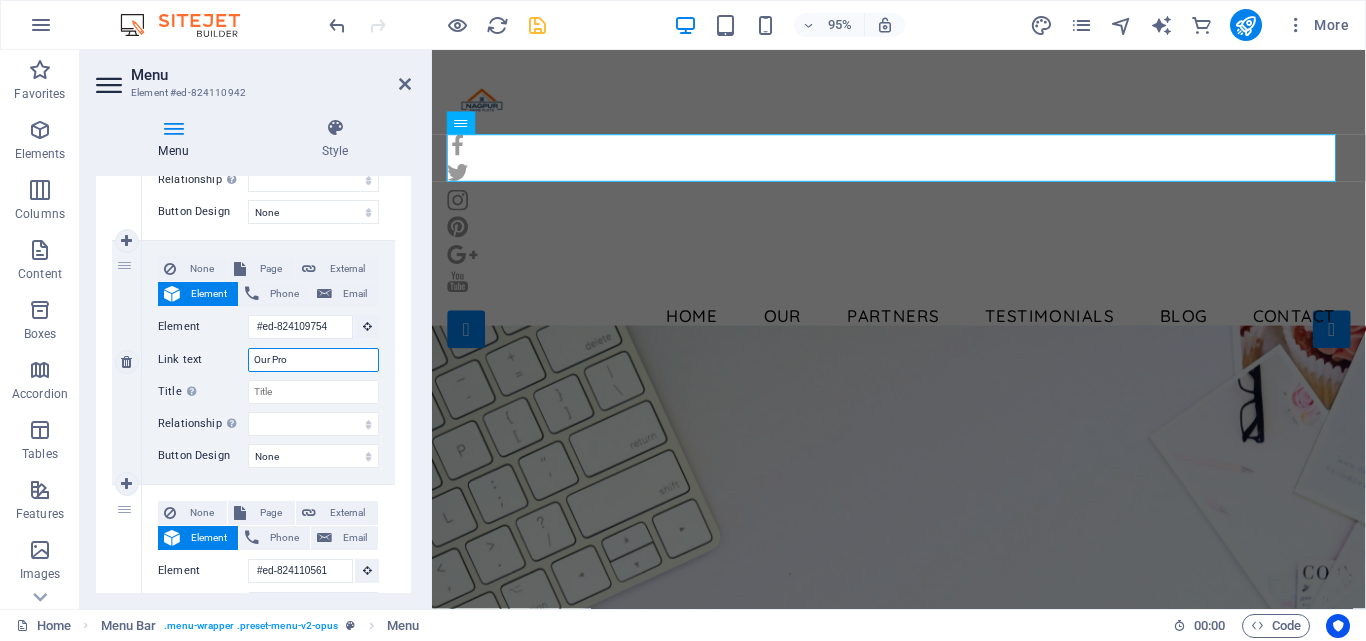 select 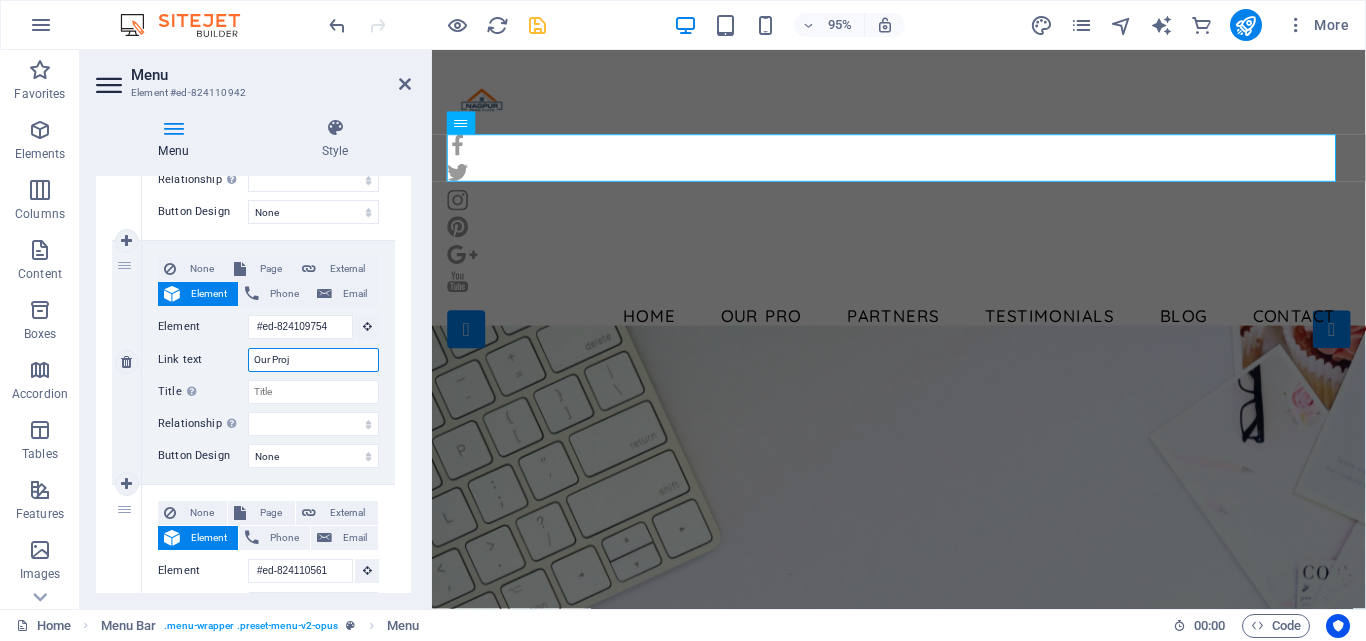 type on "Our Projr" 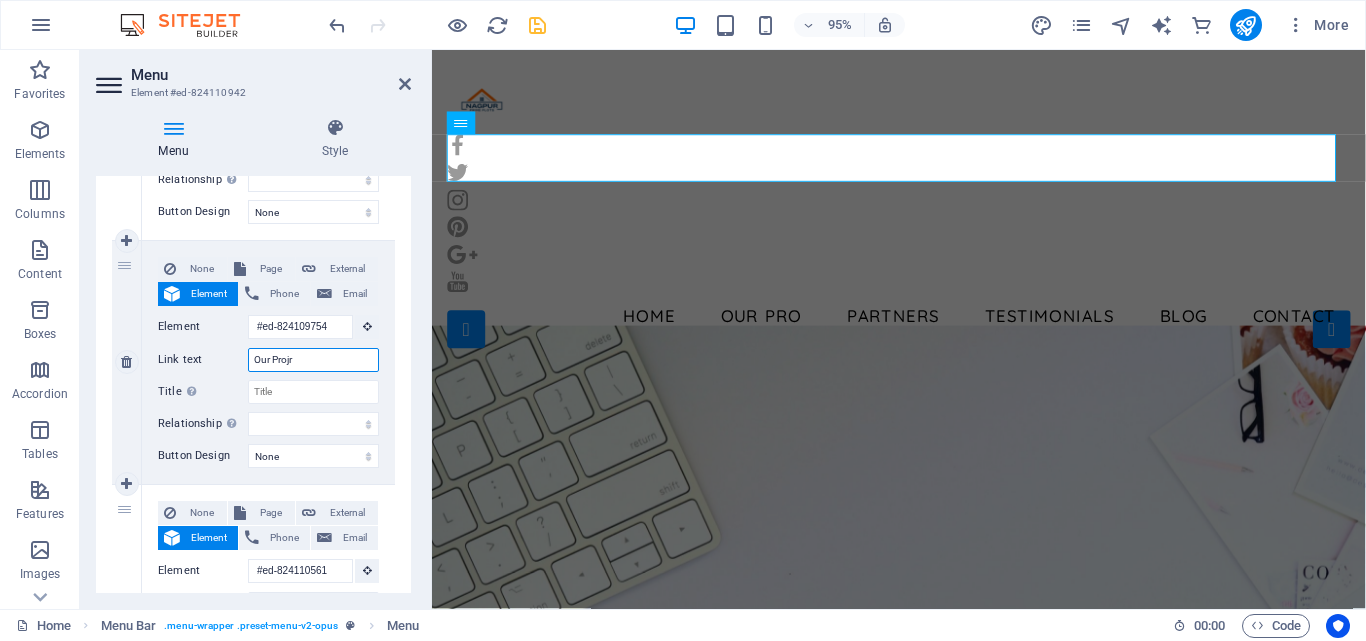 select 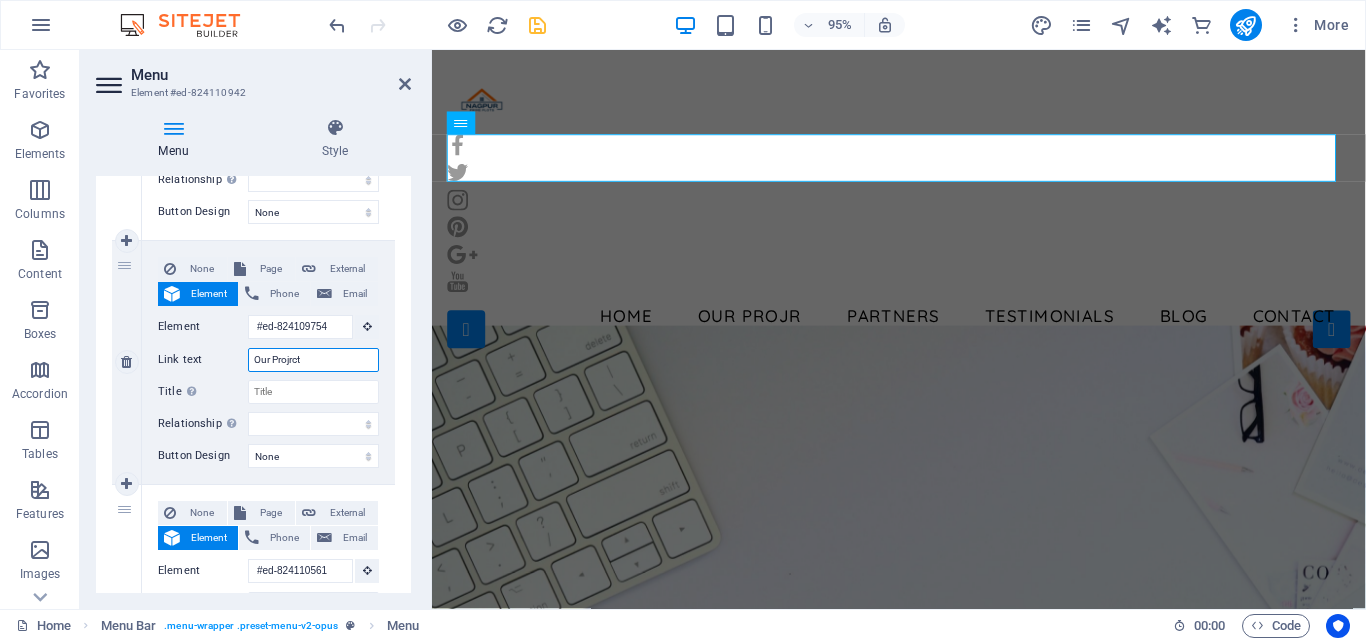 type on "Our Projrcts" 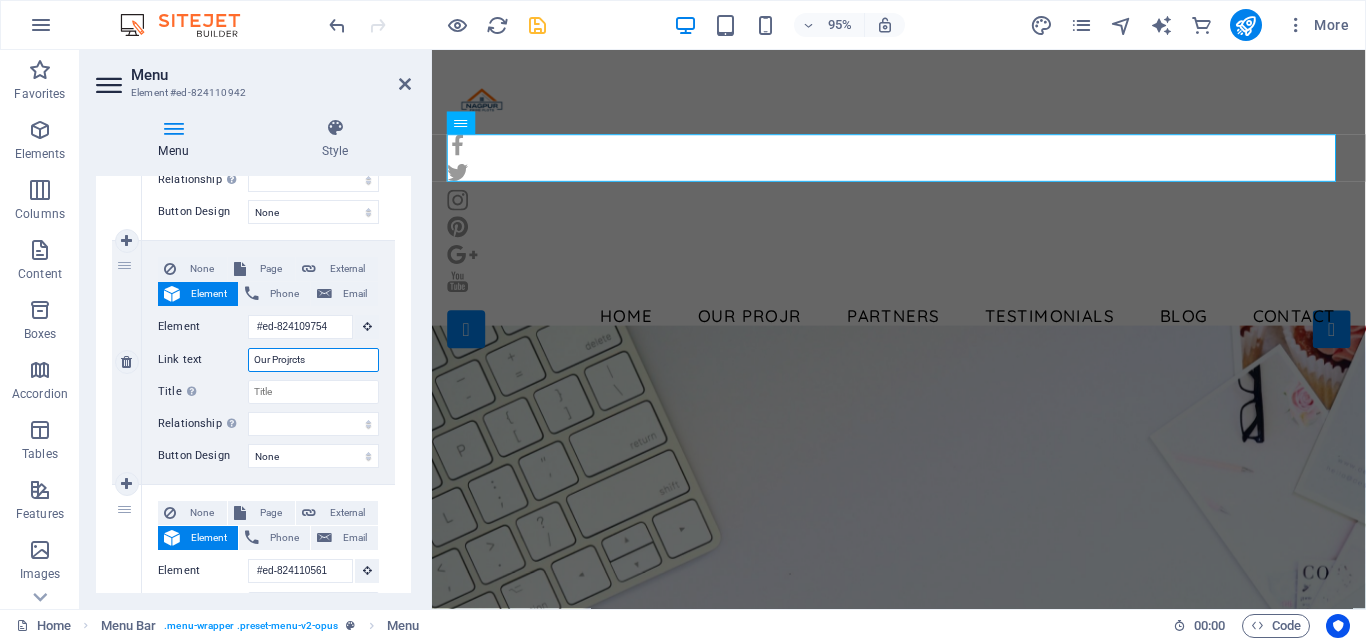 select 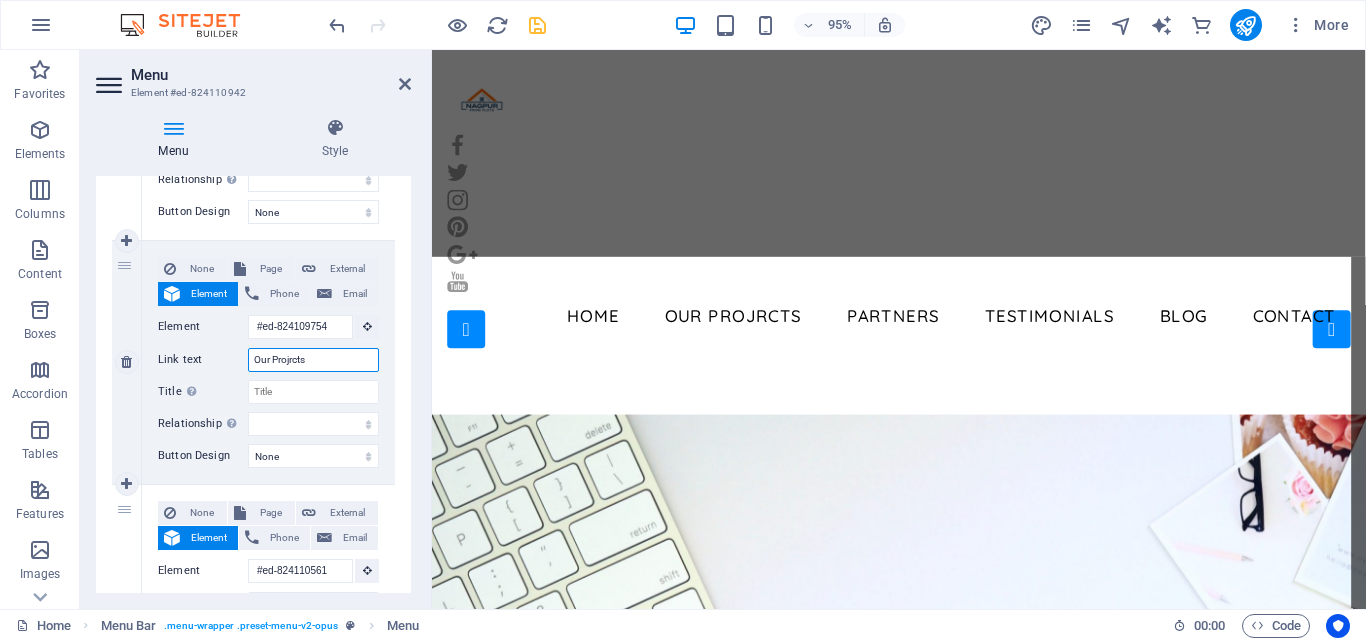 scroll, scrollTop: 657, scrollLeft: 0, axis: vertical 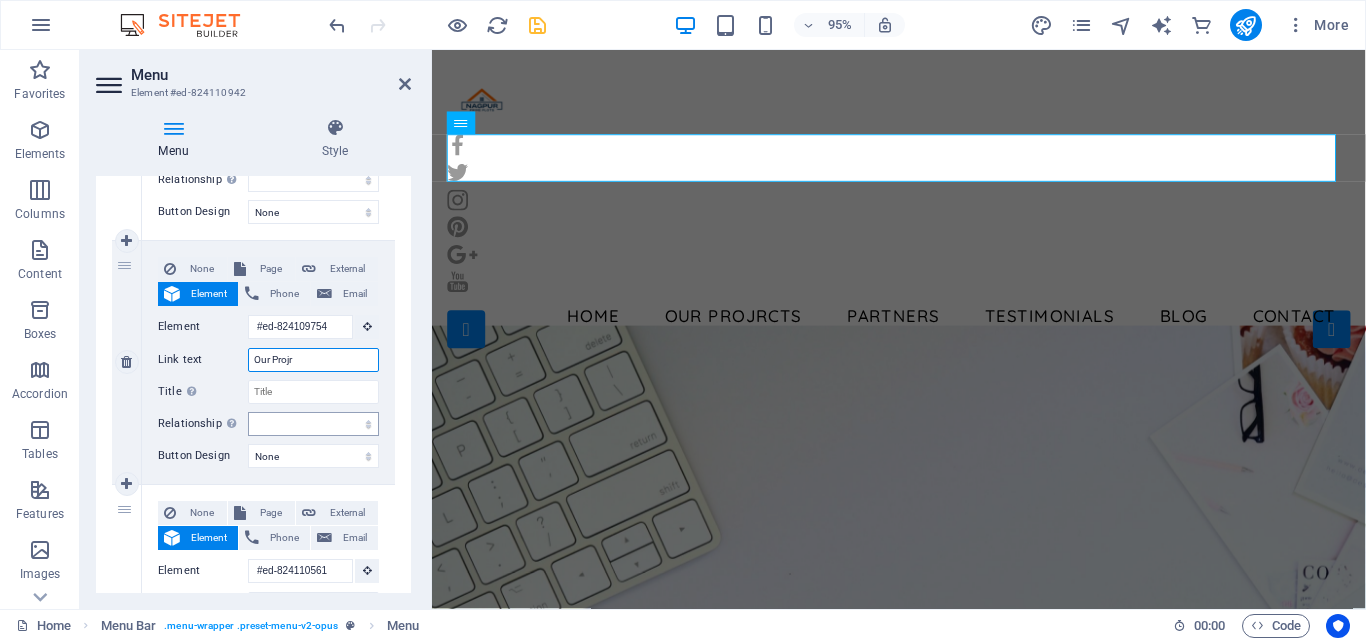 type on "Our Proj" 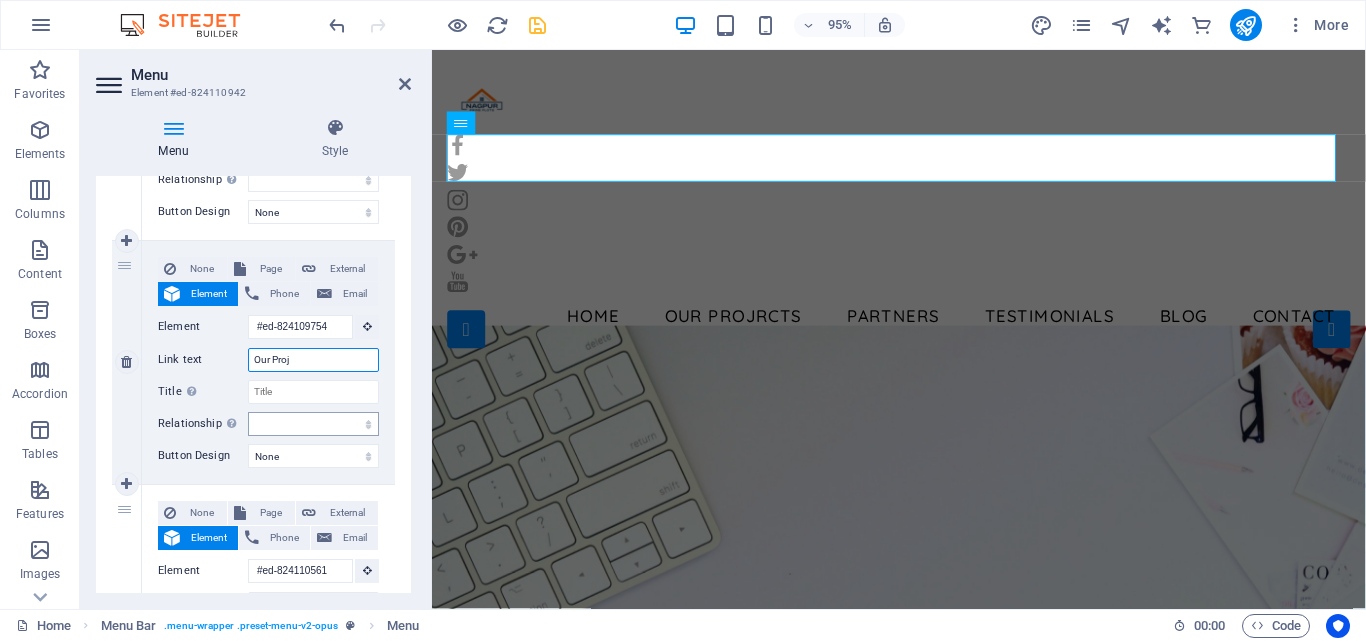 select 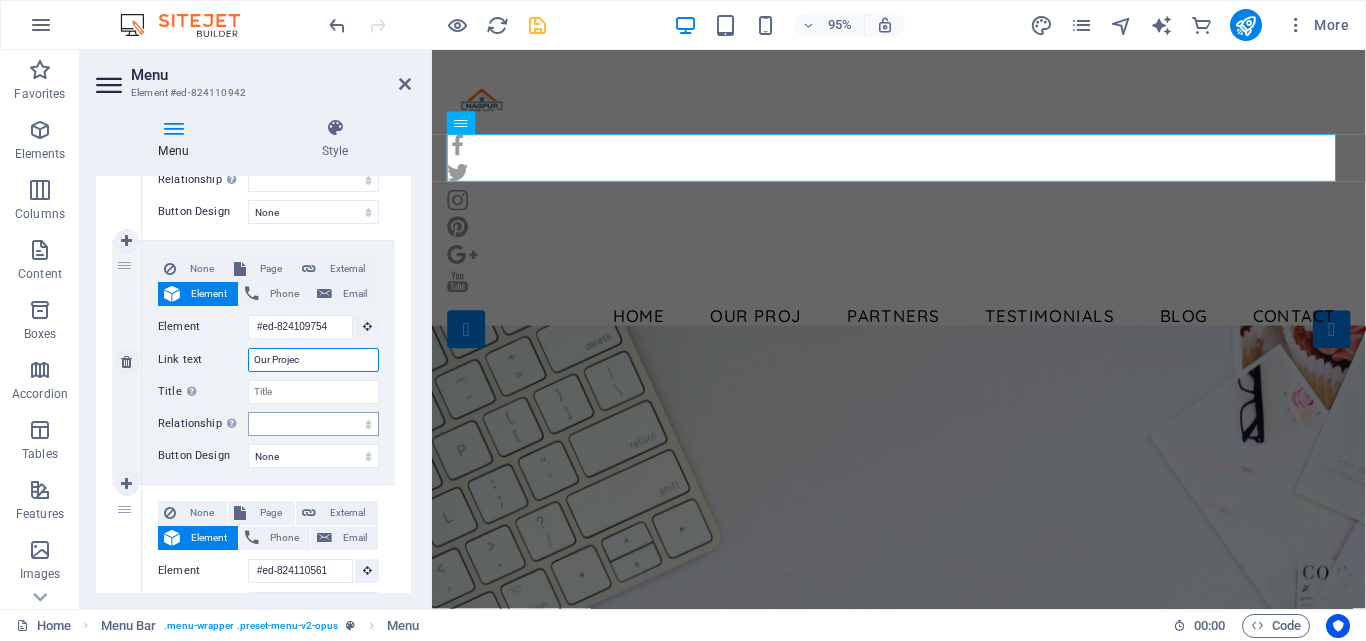 type on "Our Project" 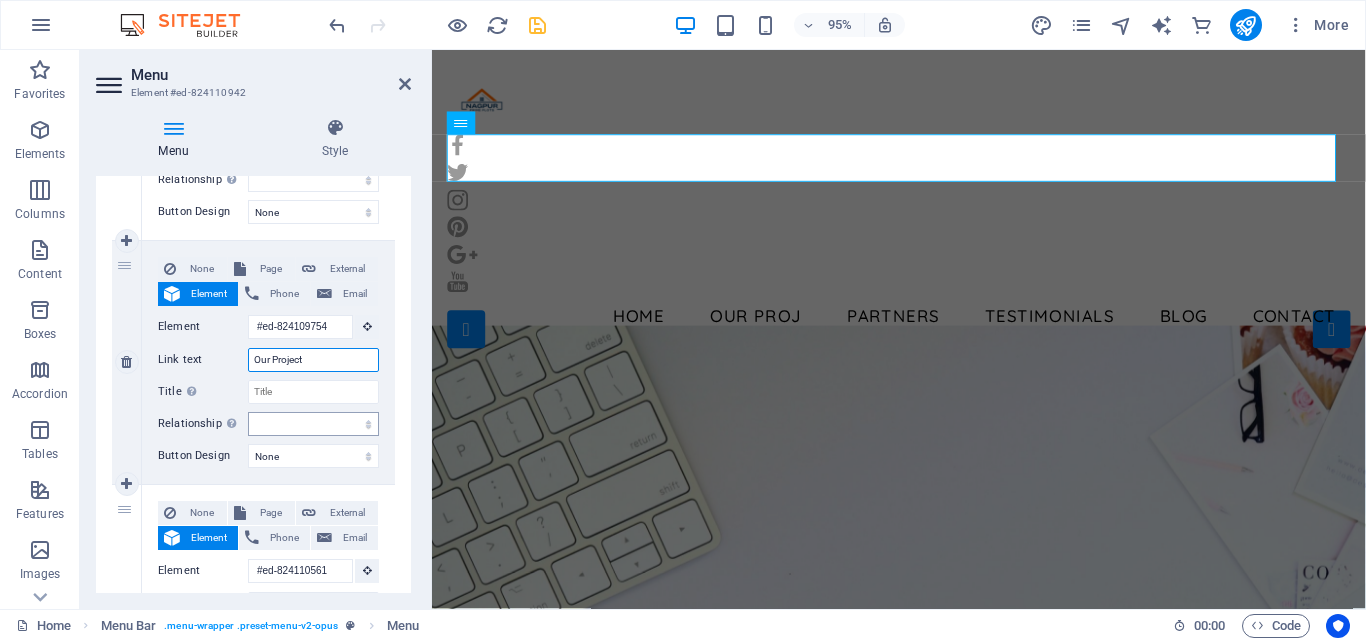 select 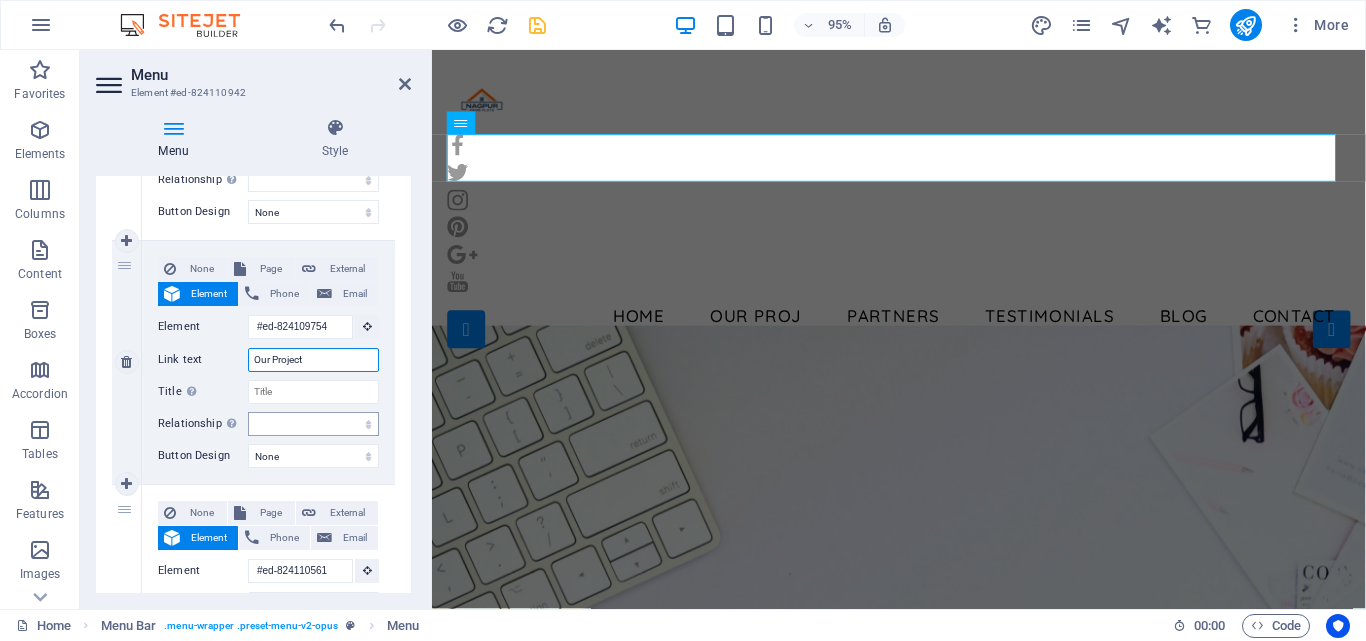select 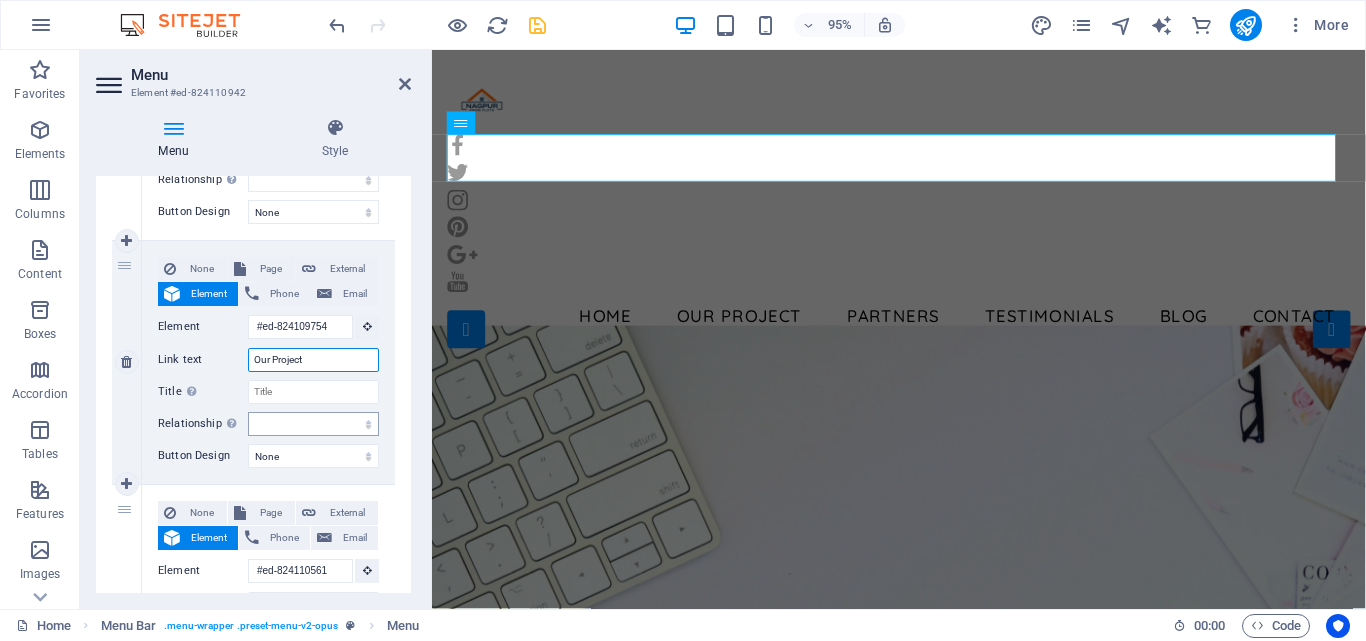 type on "Our Projects" 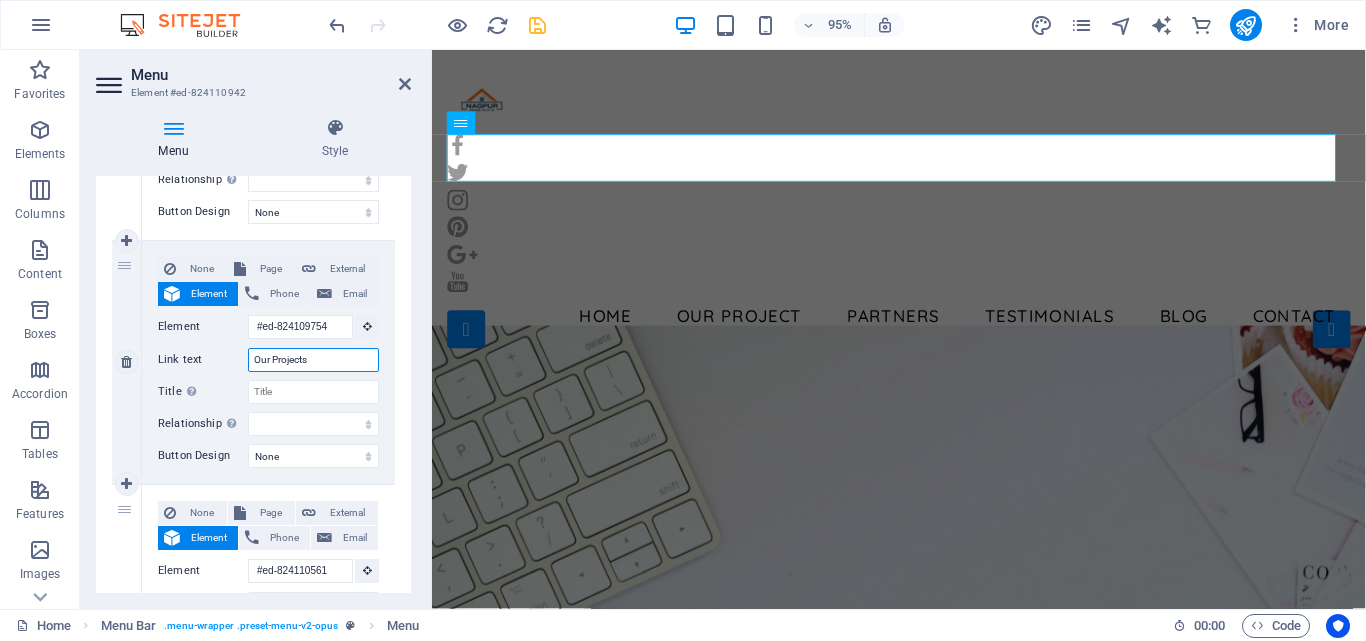 select 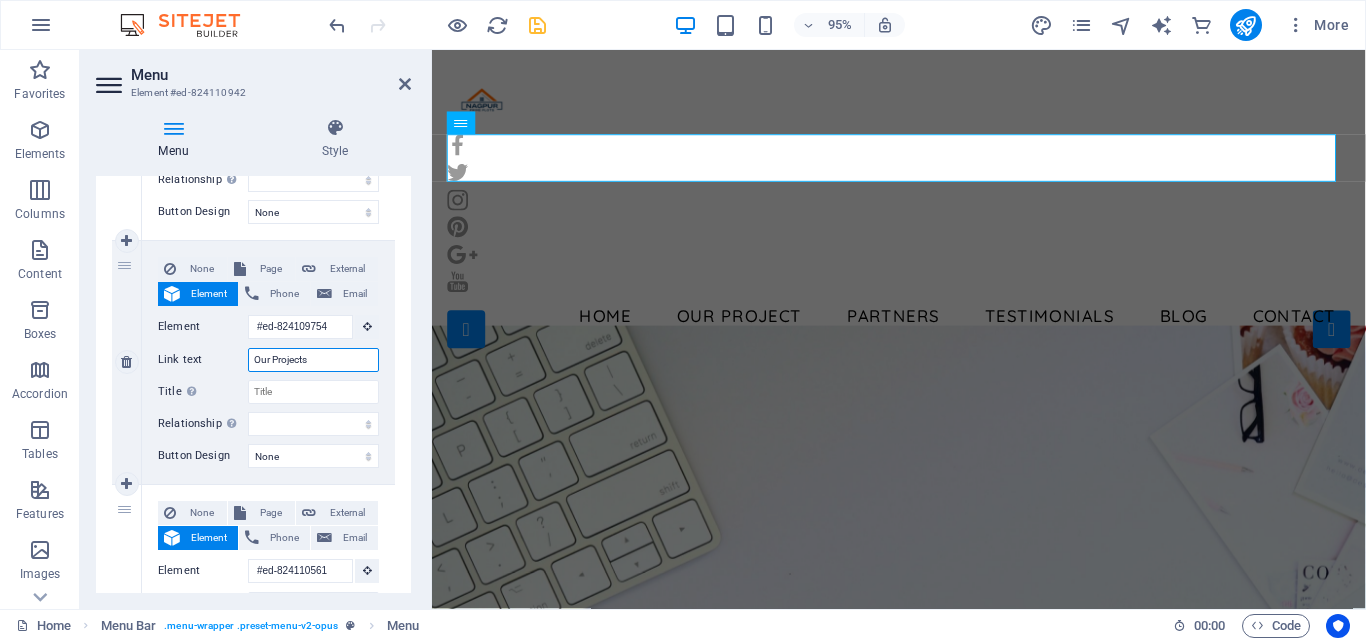 select 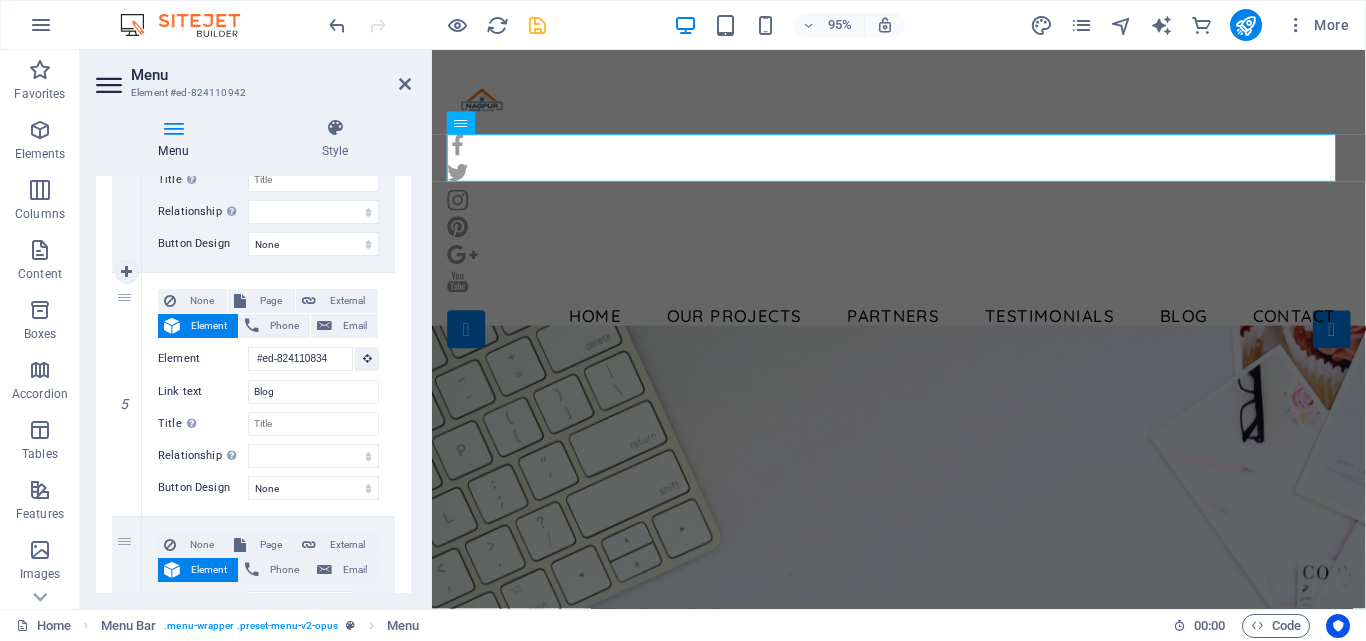 scroll, scrollTop: 1200, scrollLeft: 0, axis: vertical 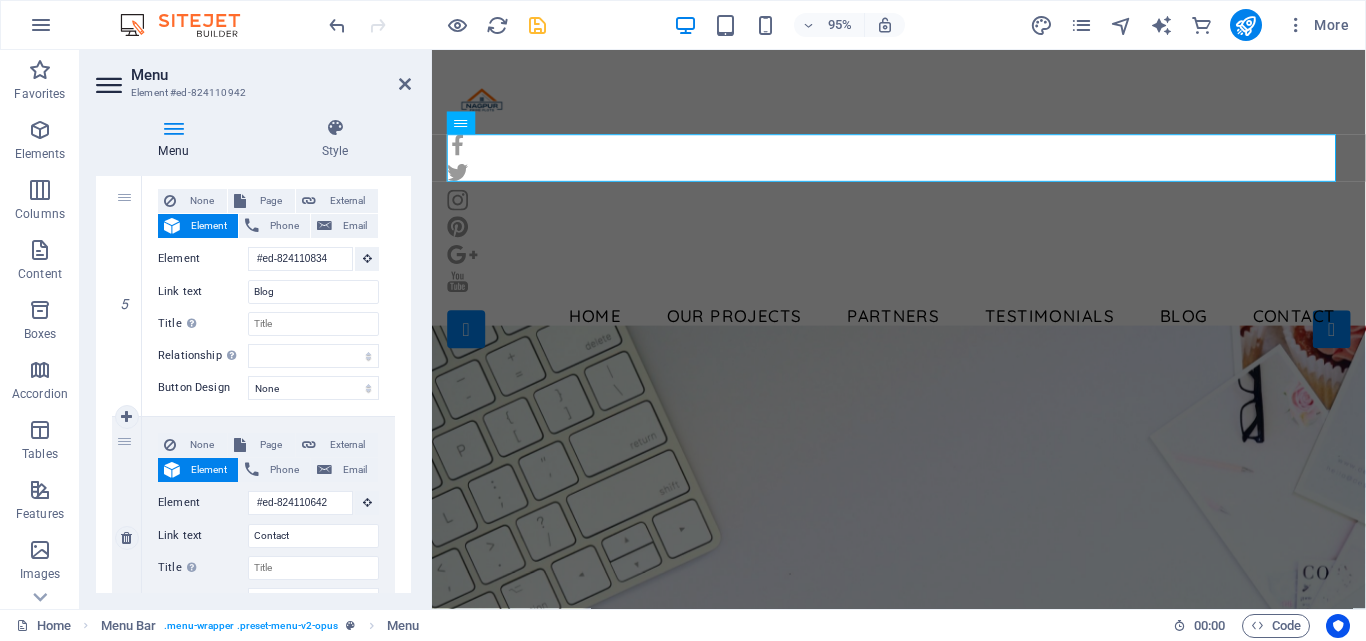 type on "Our Projects" 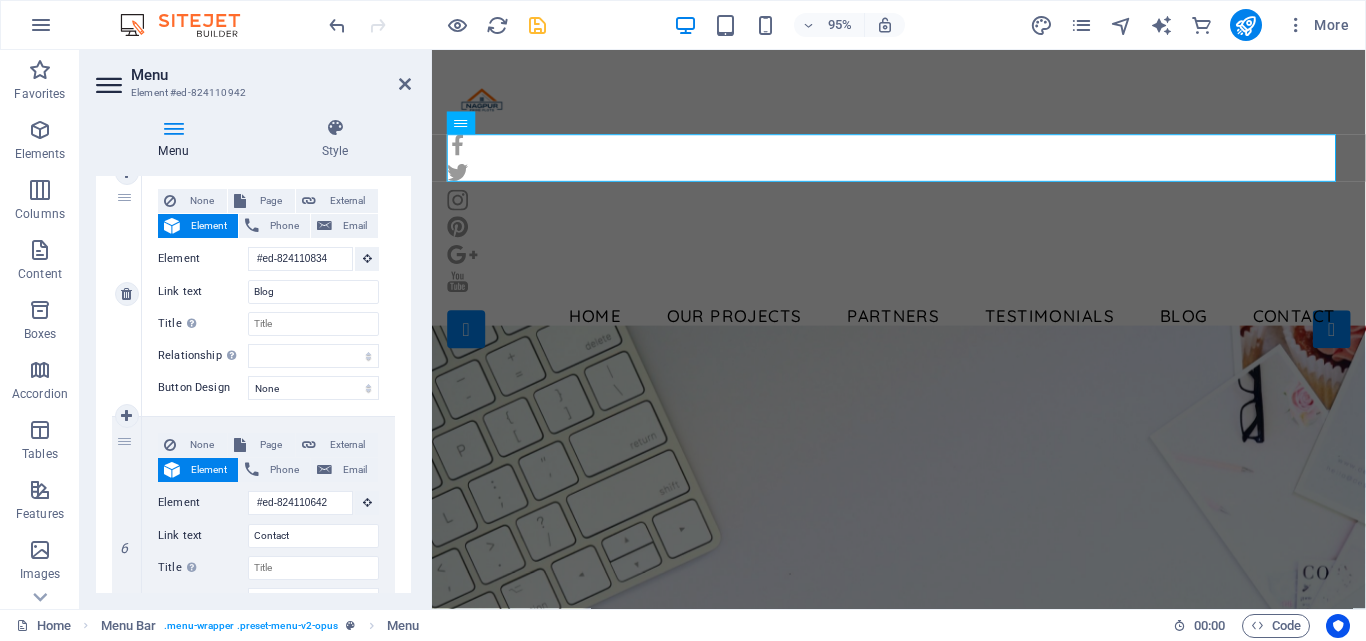 drag, startPoint x: 167, startPoint y: 426, endPoint x: 196, endPoint y: 265, distance: 163.59096 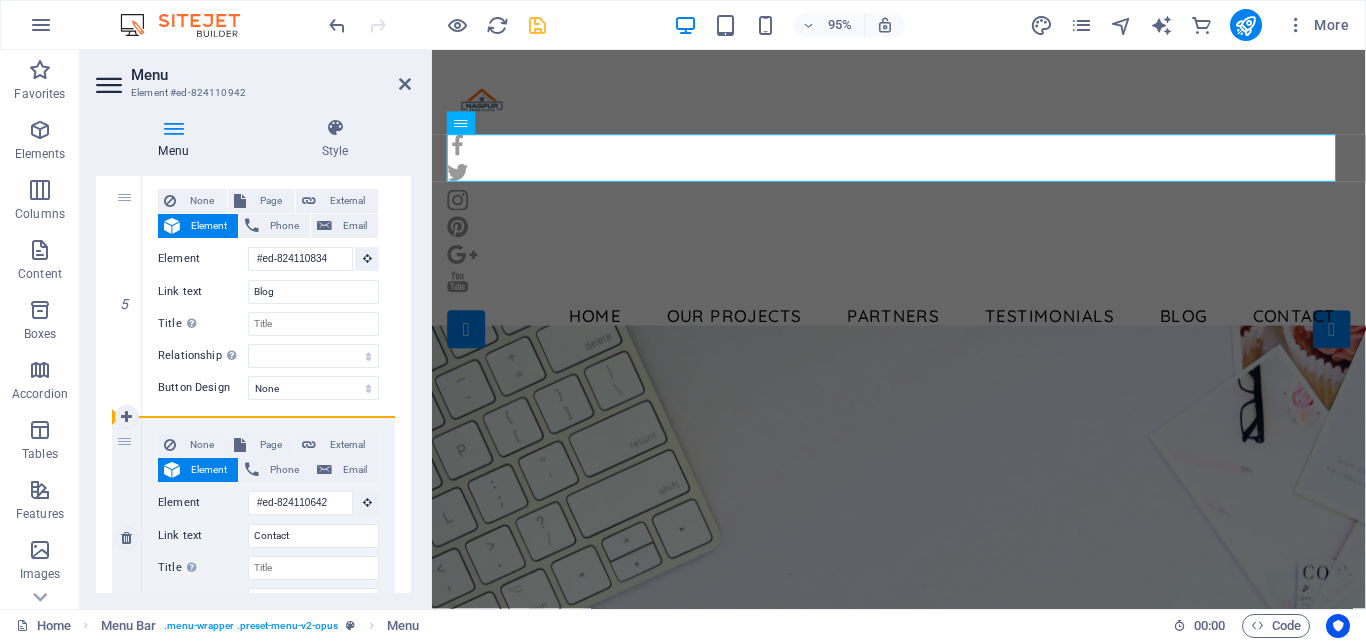 drag, startPoint x: 121, startPoint y: 198, endPoint x: 130, endPoint y: 470, distance: 272.14886 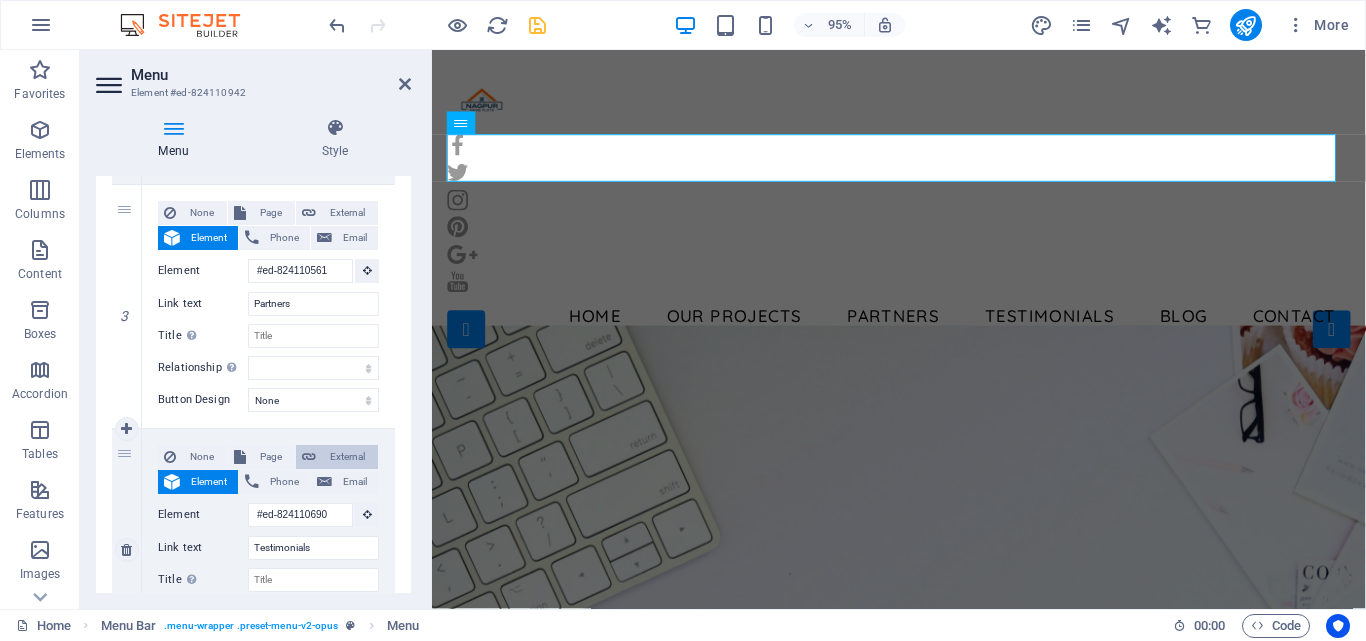 scroll, scrollTop: 600, scrollLeft: 0, axis: vertical 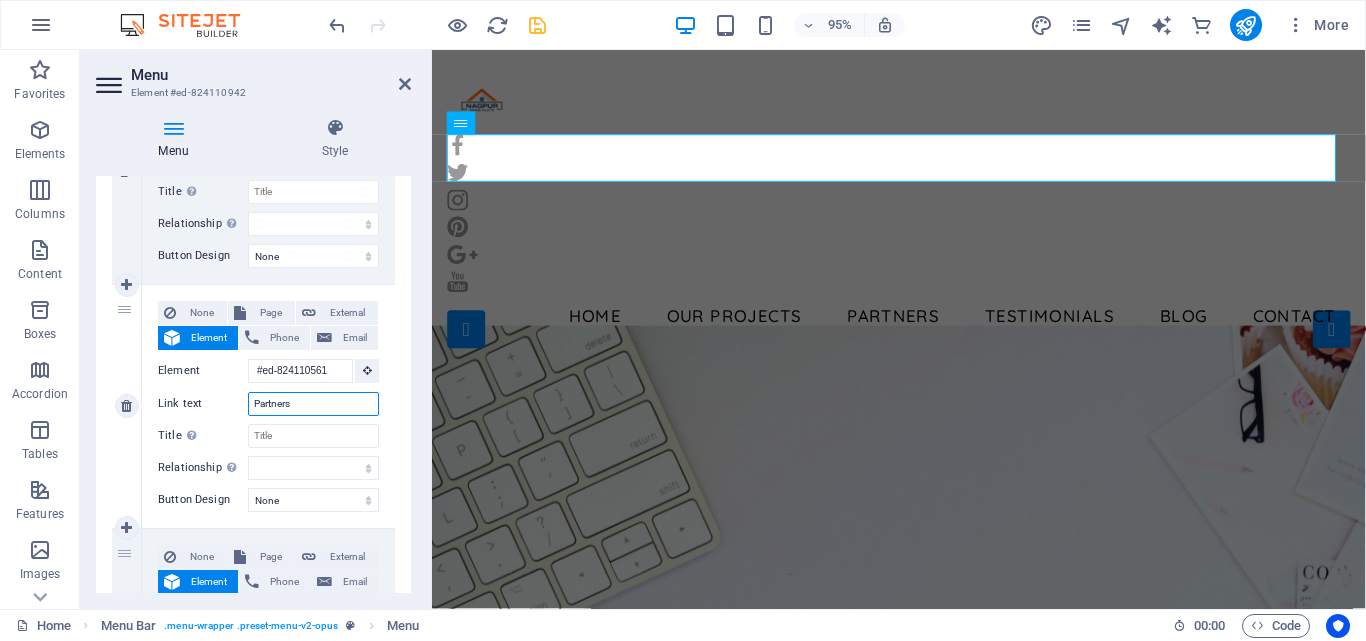 click on "Partners" at bounding box center [313, 404] 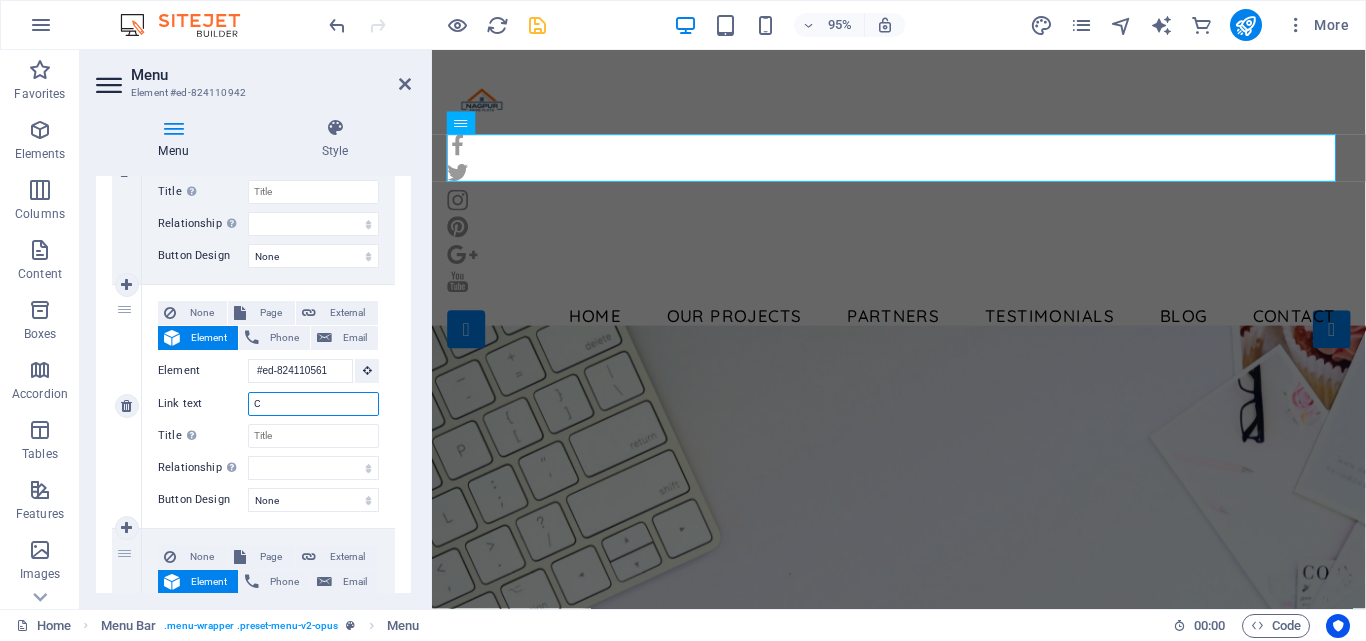 type on "Co" 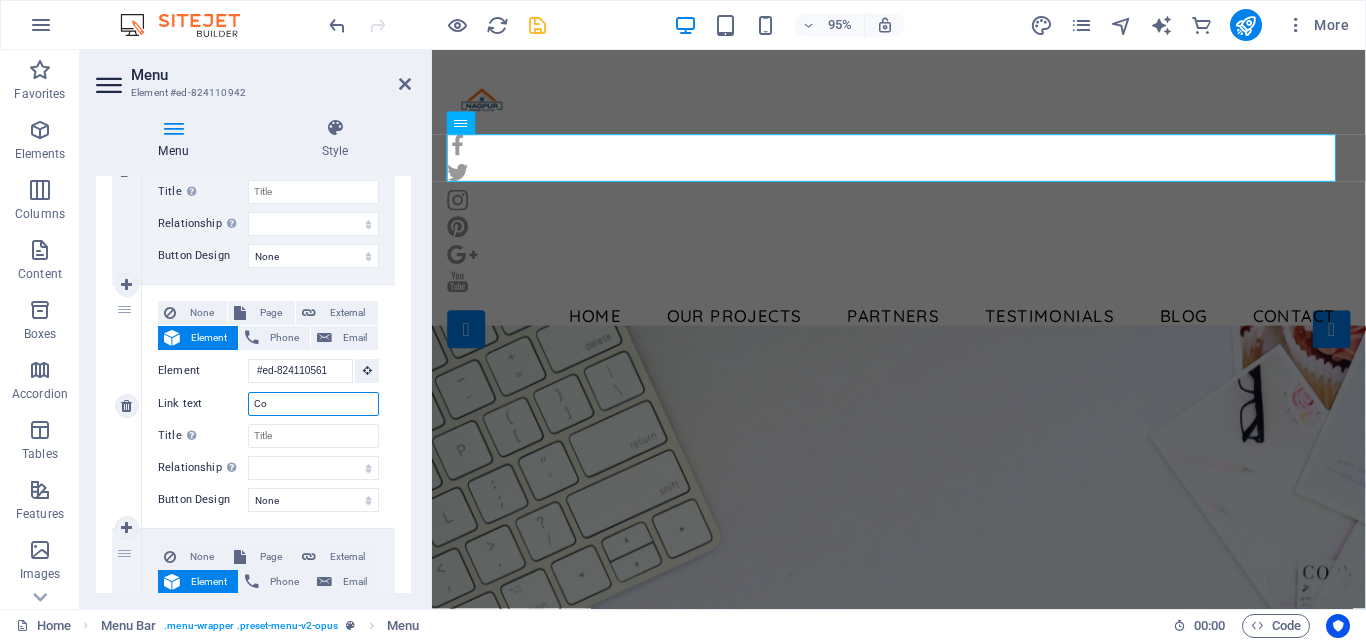 select 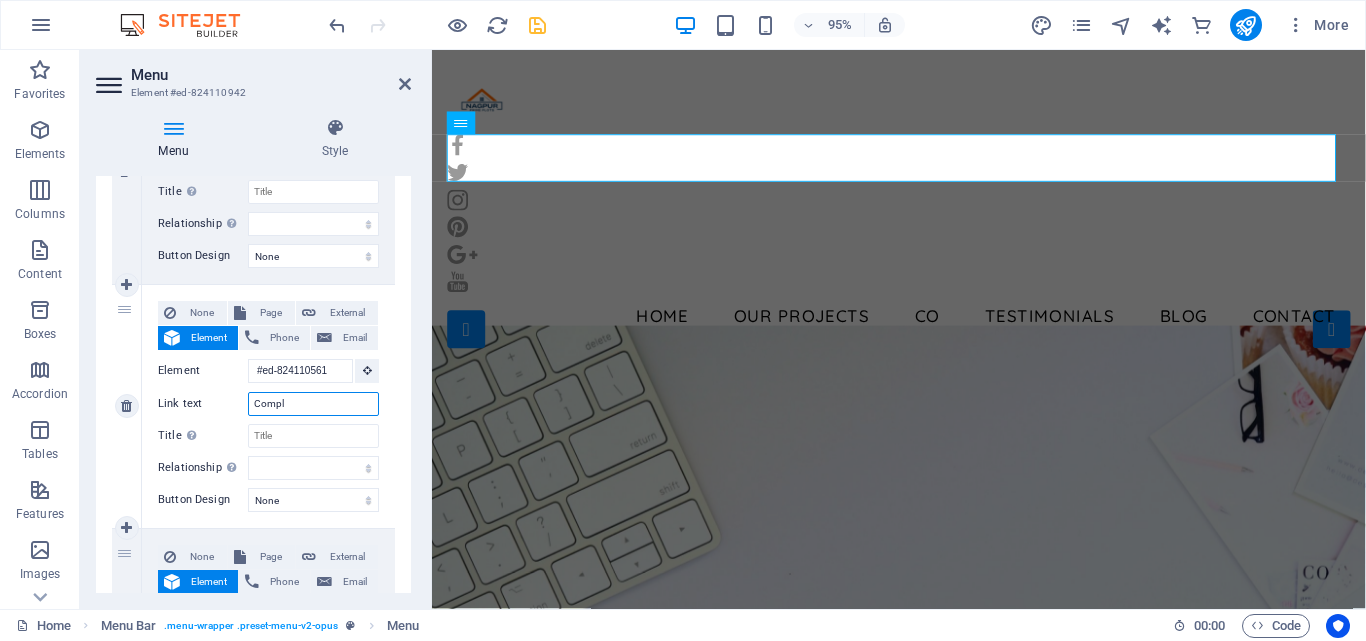 type on "Comple" 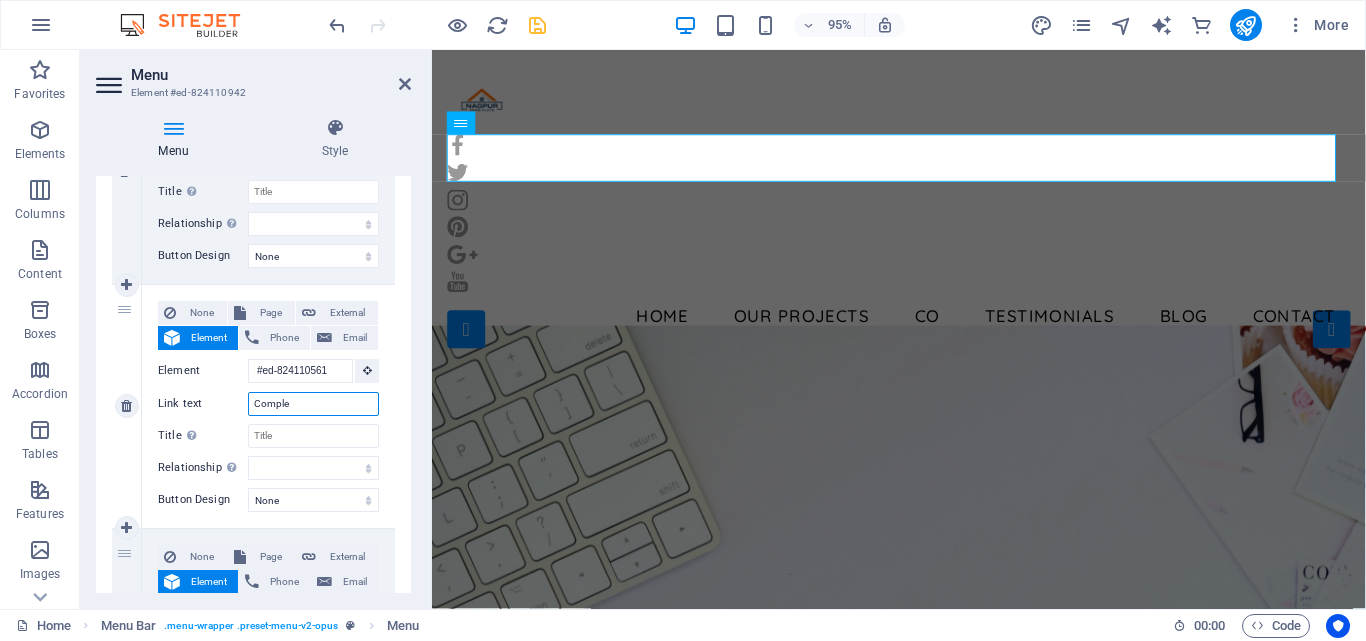 select 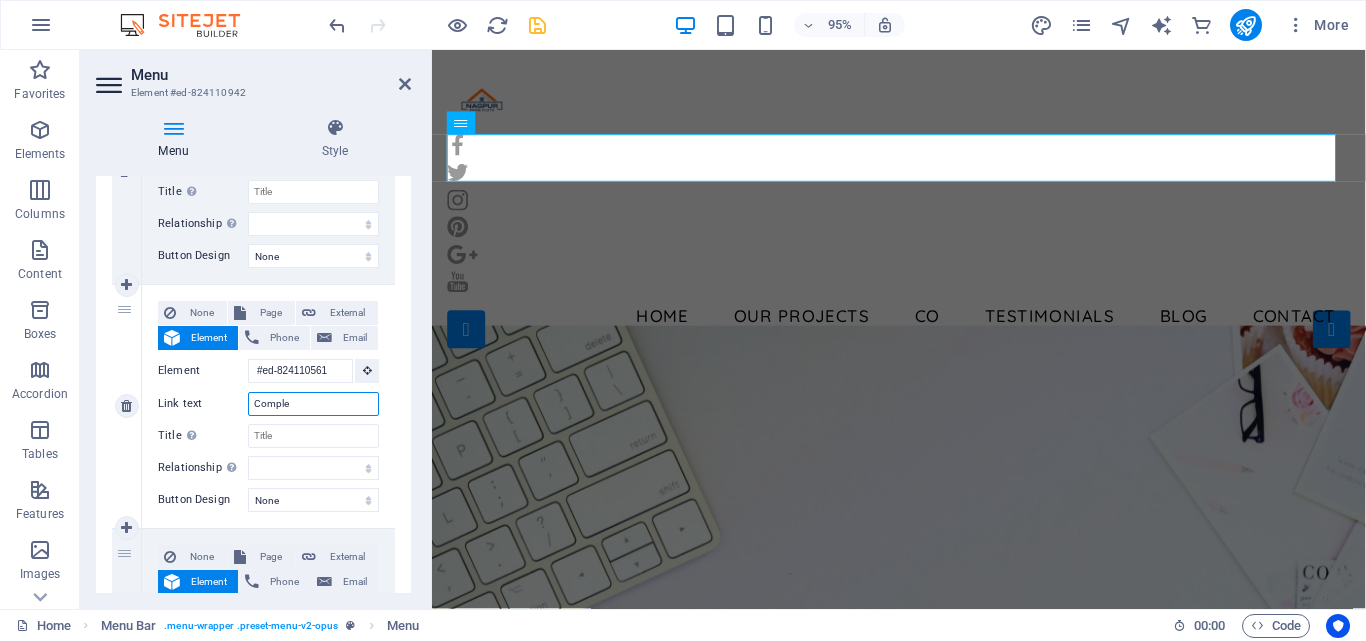 select 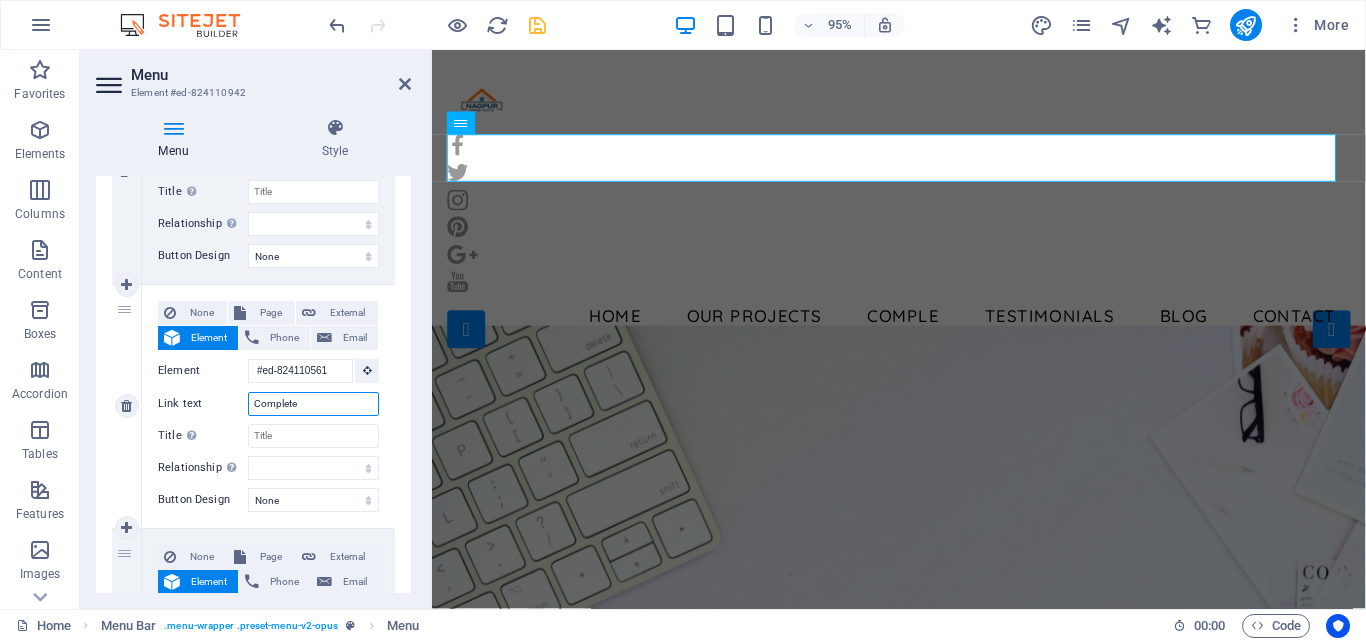 type on "Completed" 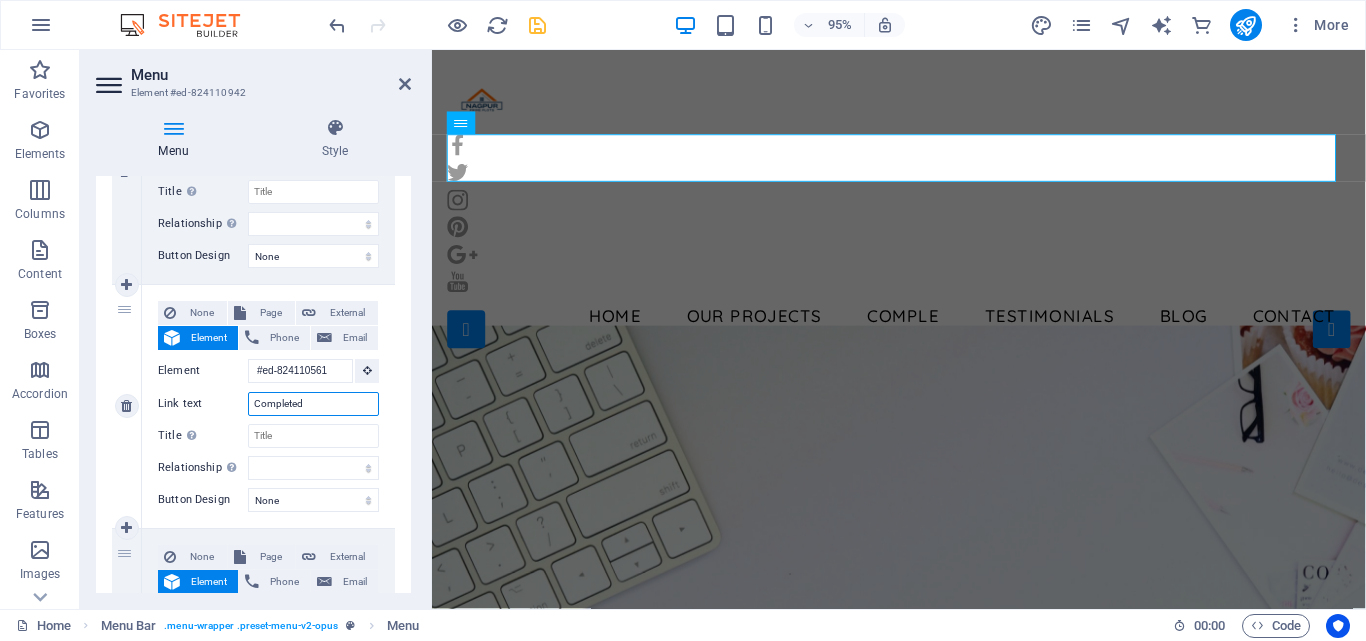 select 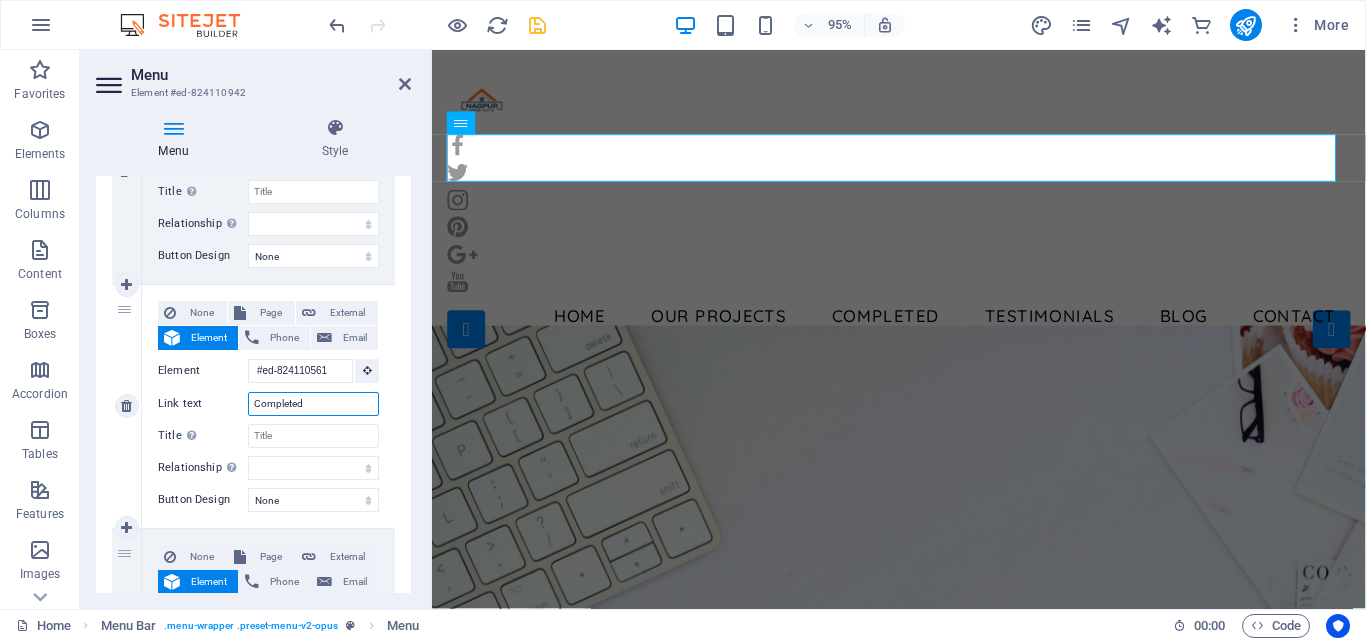 type on "Complete" 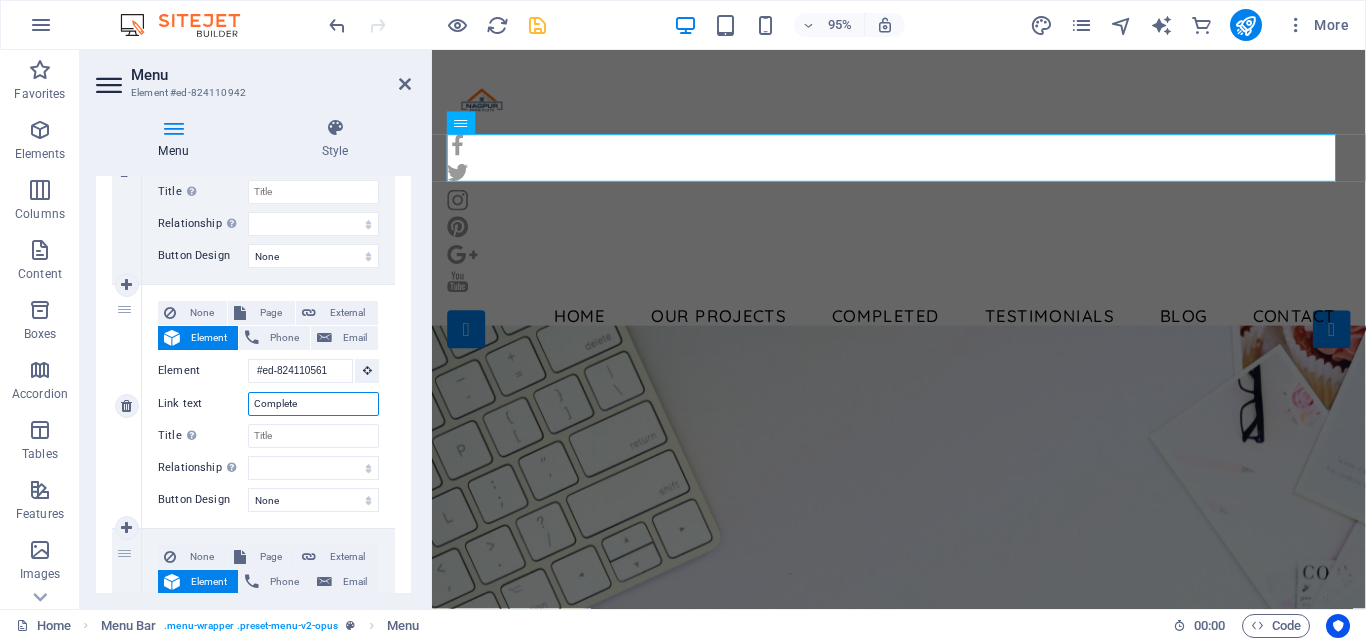 select 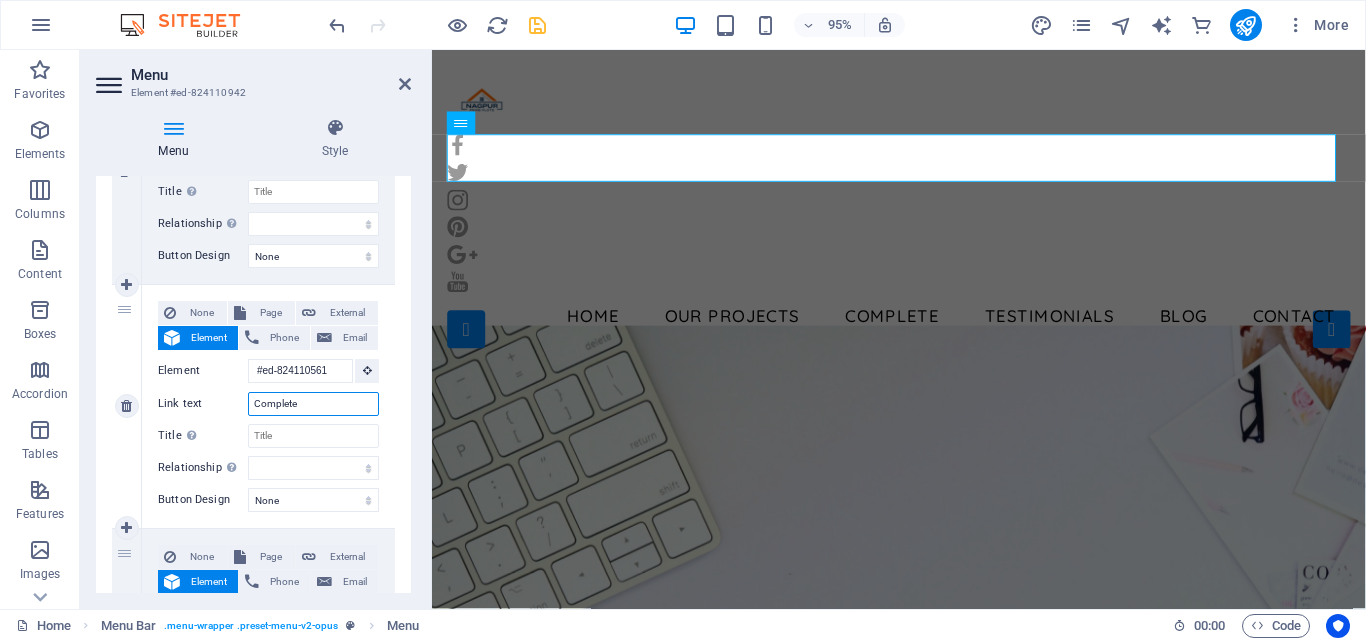 type on "Complete P" 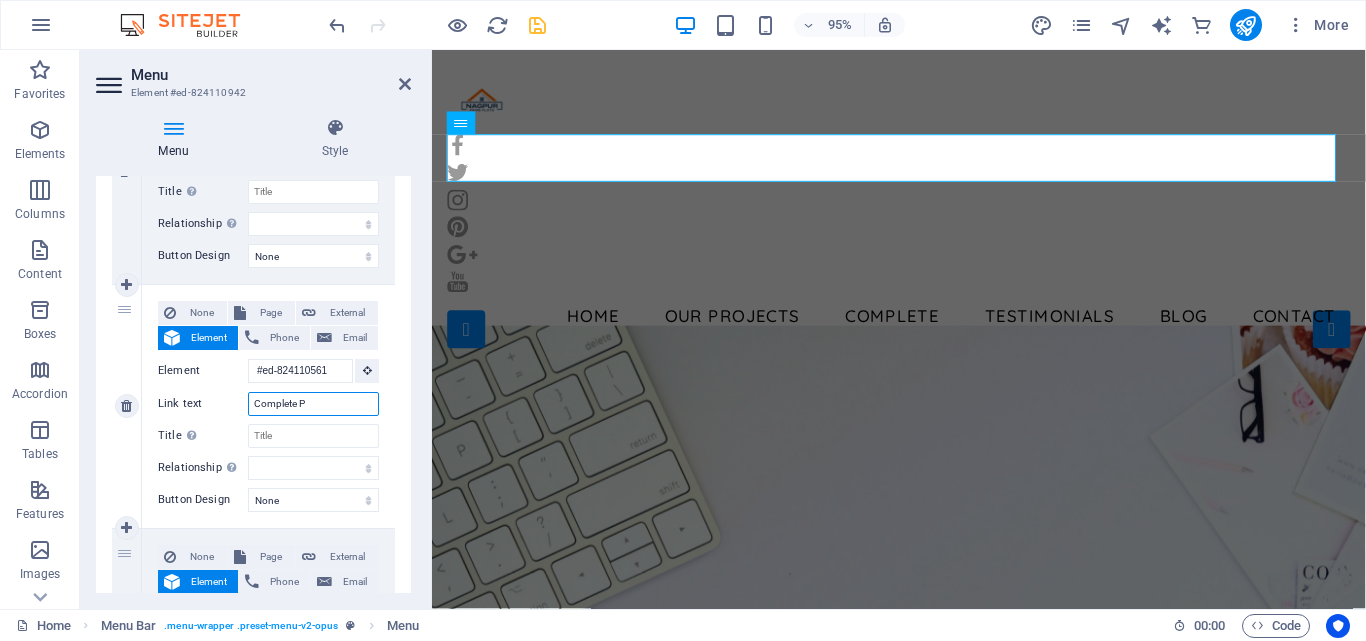 select 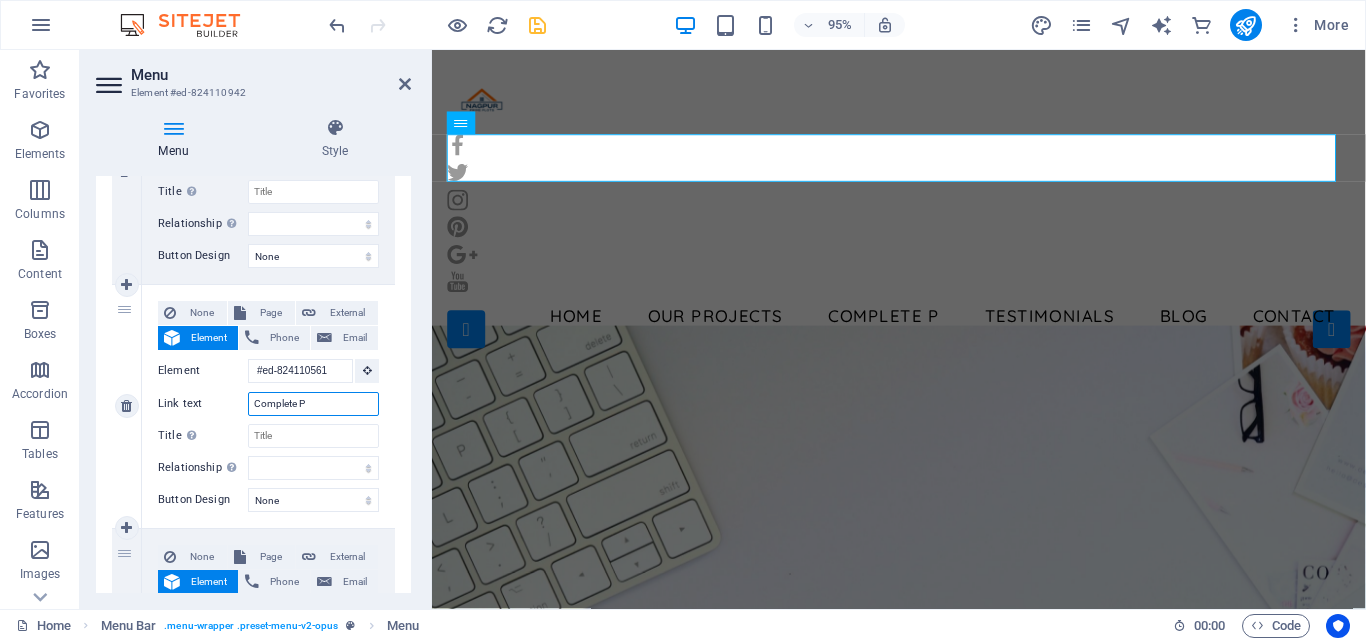 type on "Complete Pp" 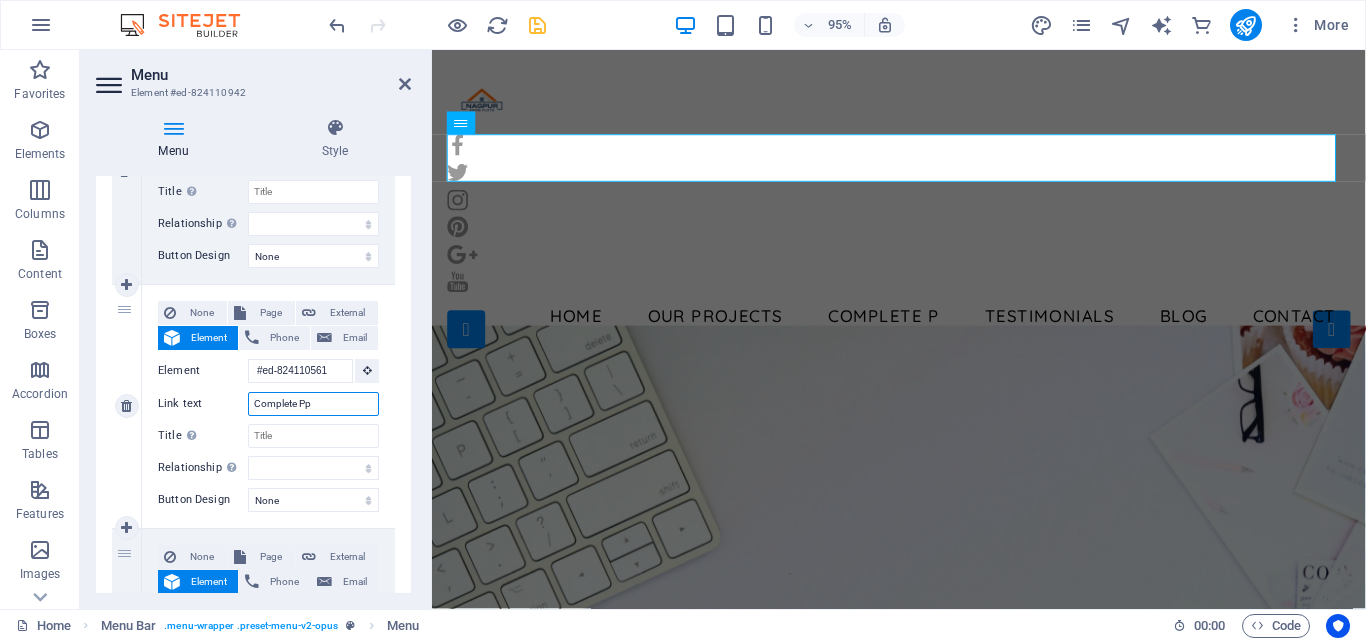 select 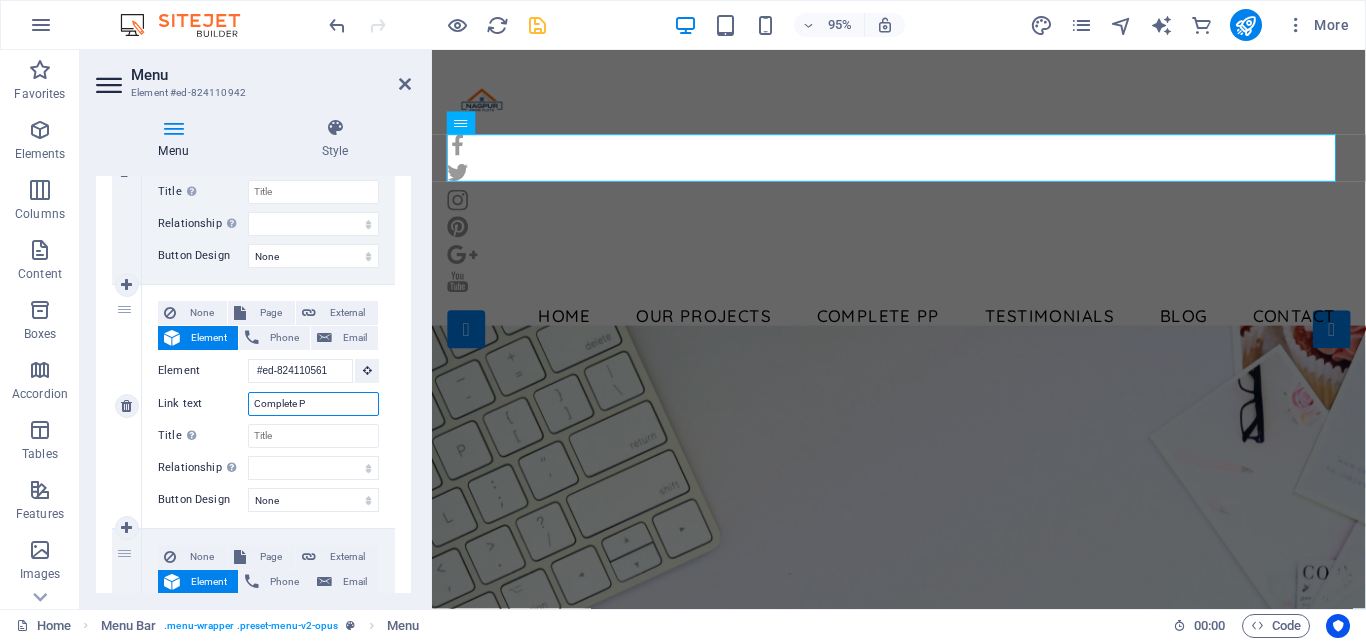 type on "Complete Pr" 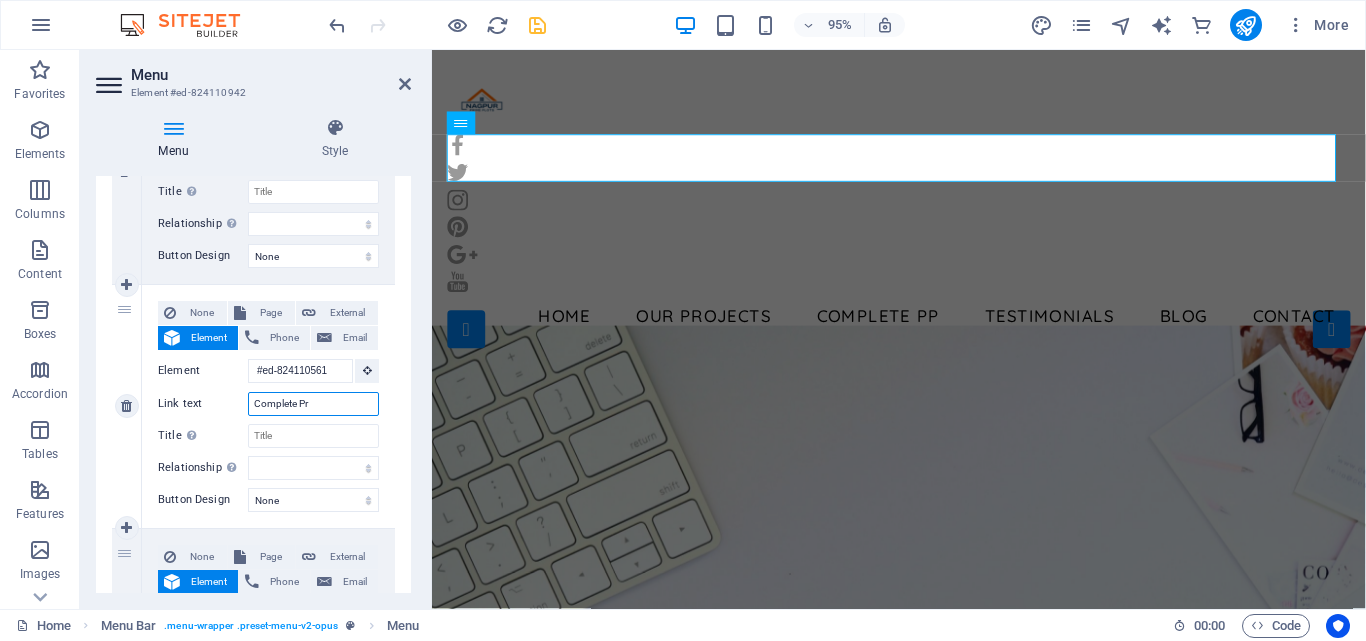 select 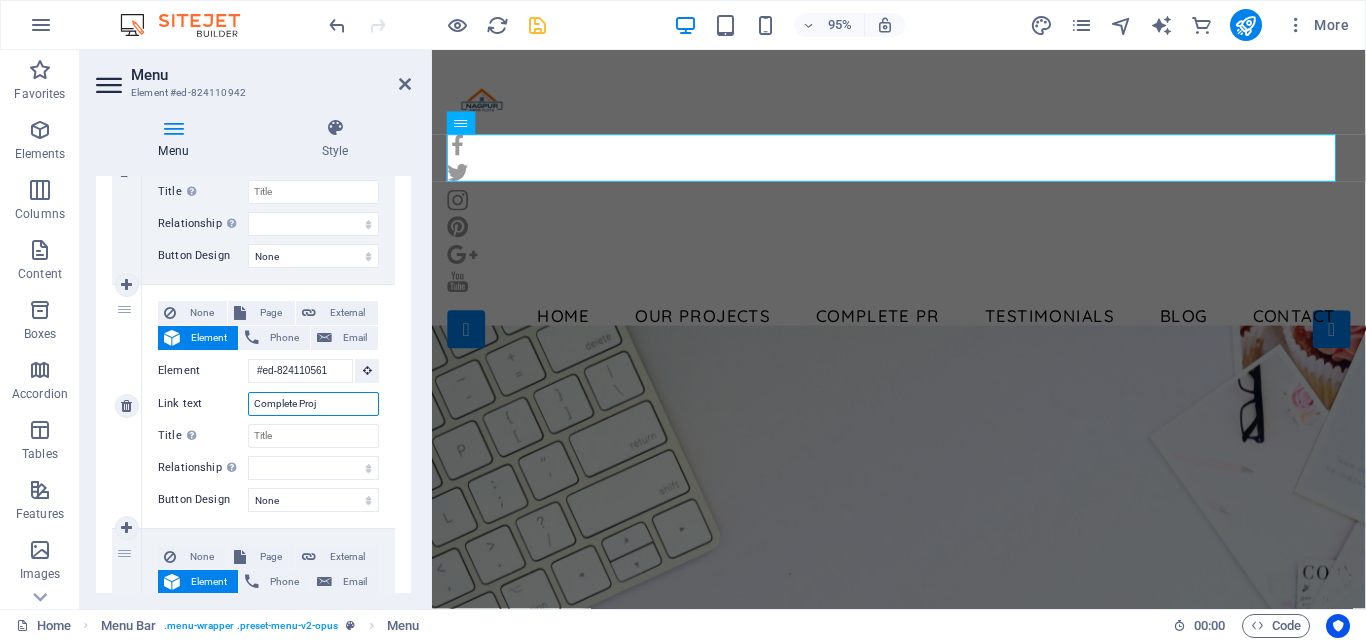 type on "Complete Projr" 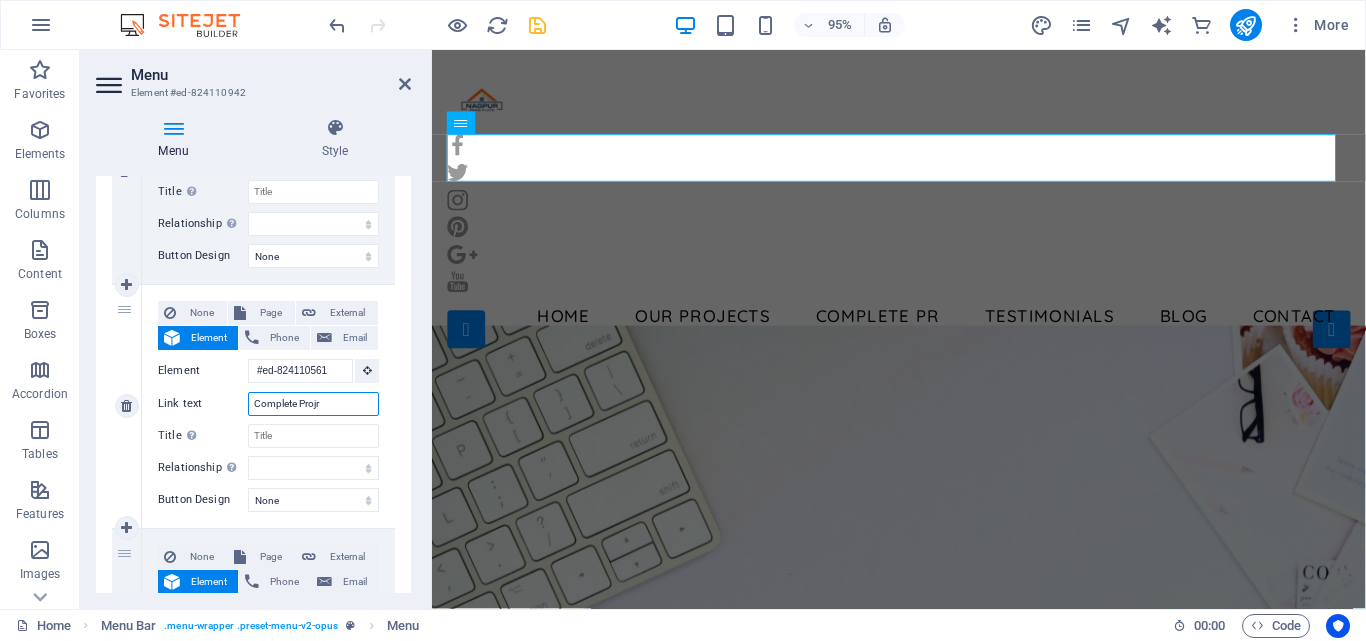 select 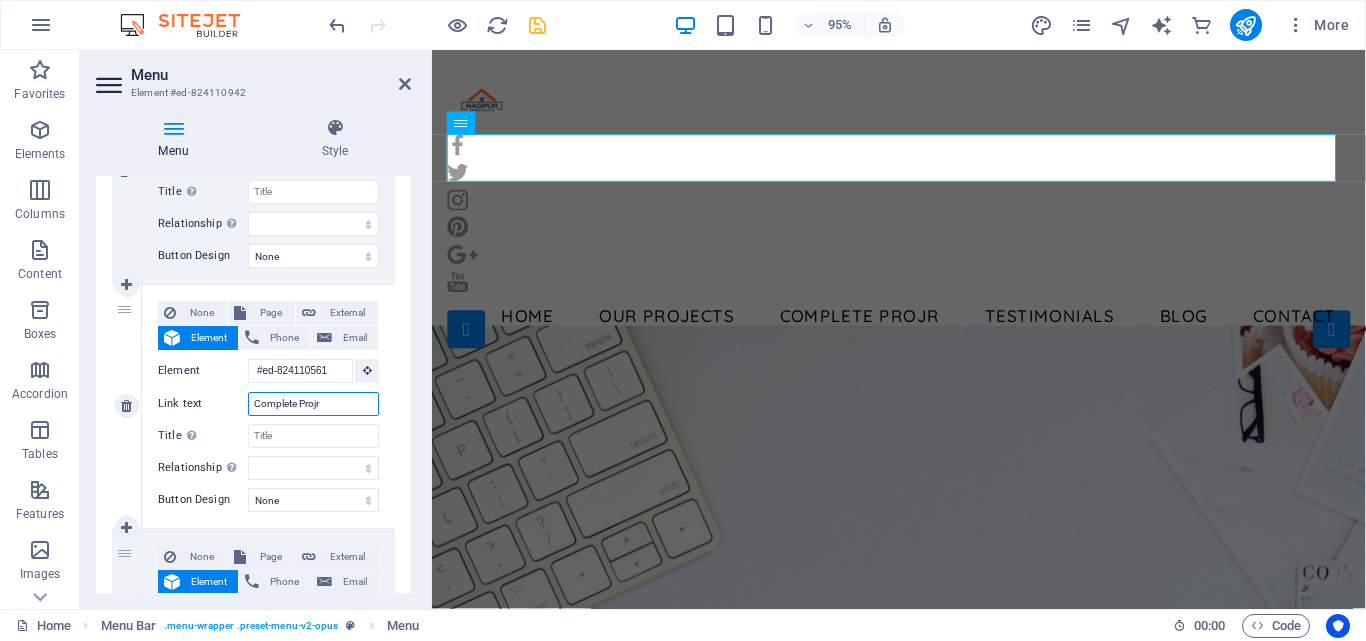 type on "Complete Proj" 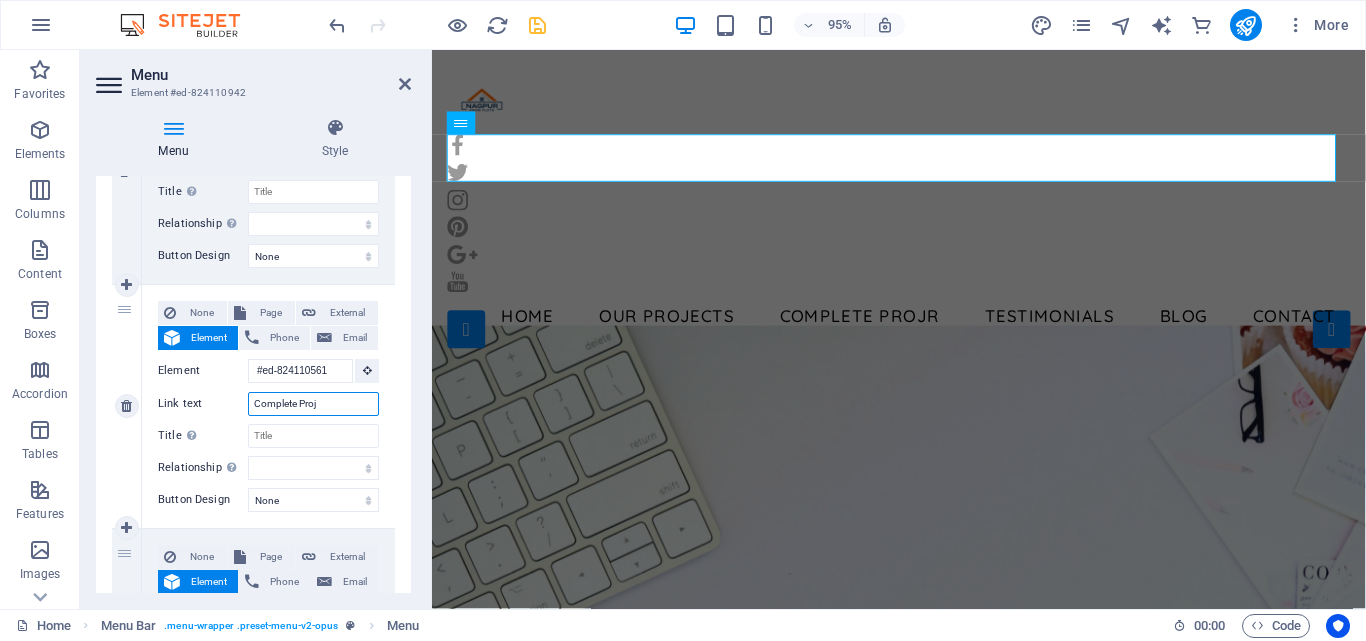 select 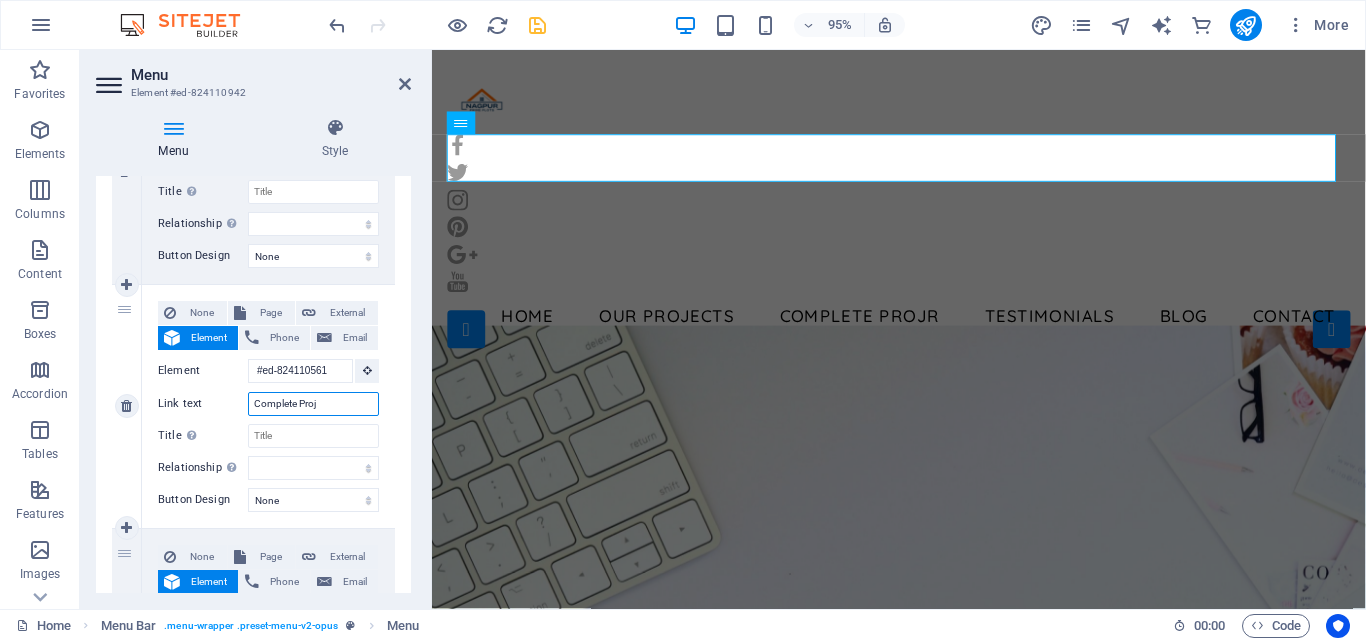 select 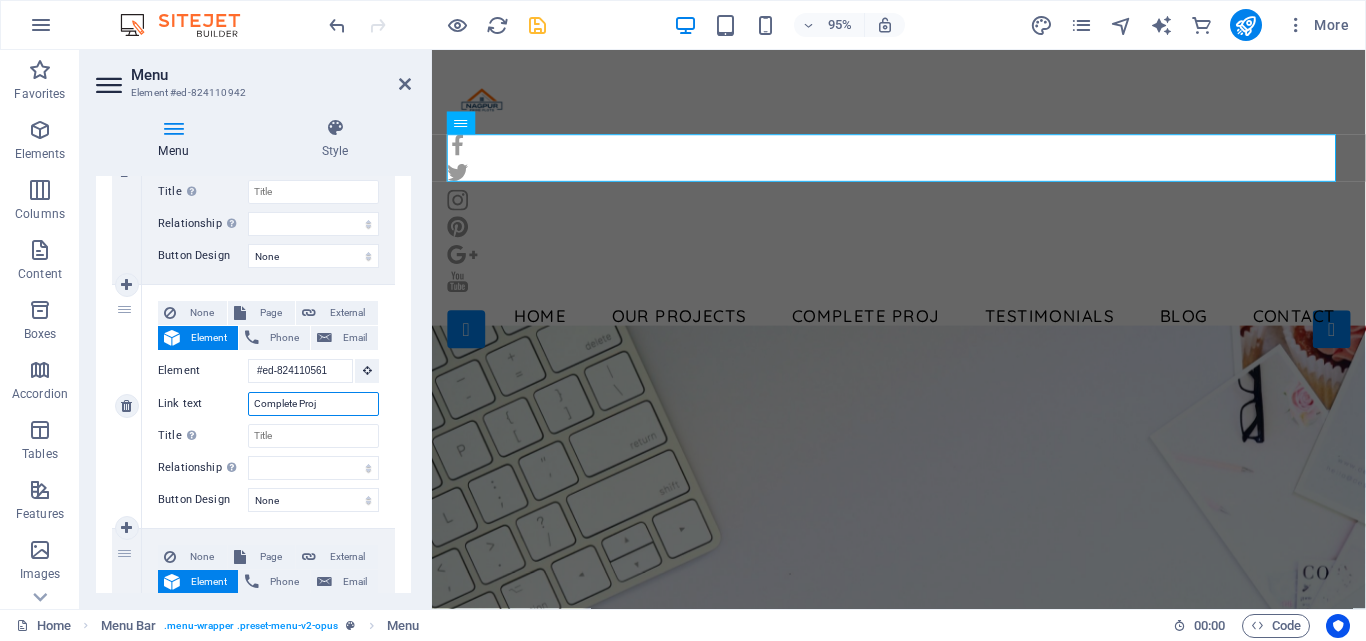 type on "Complete Proje" 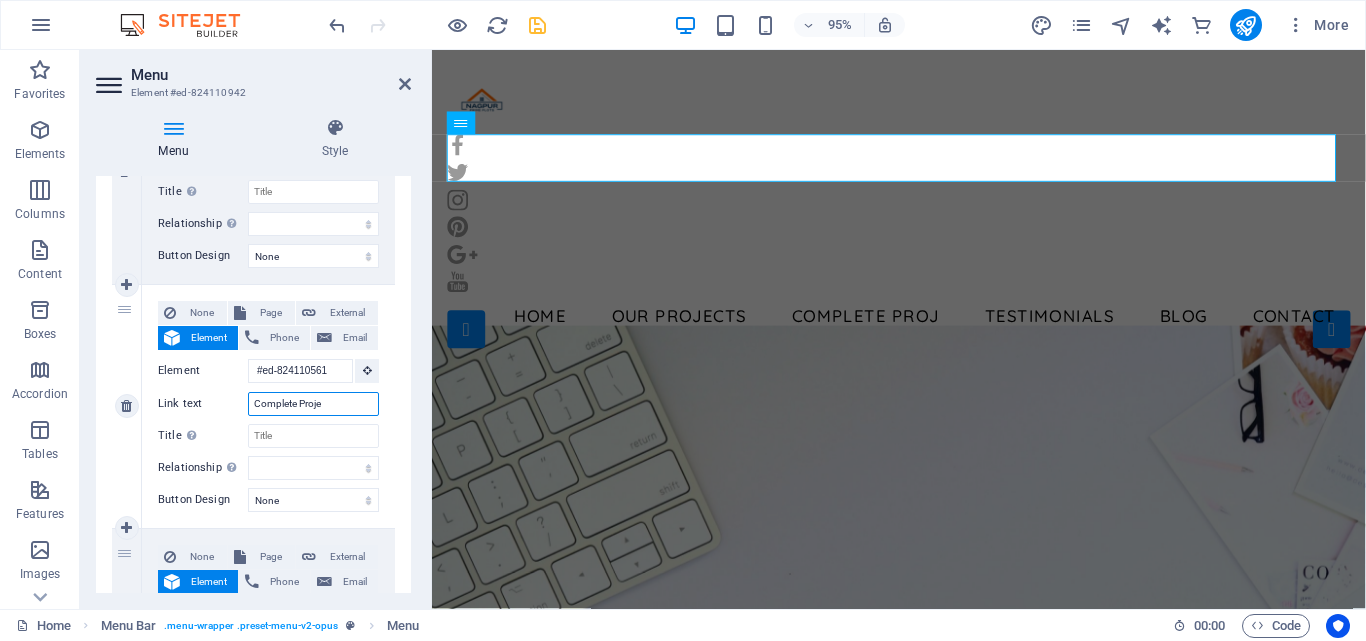 select 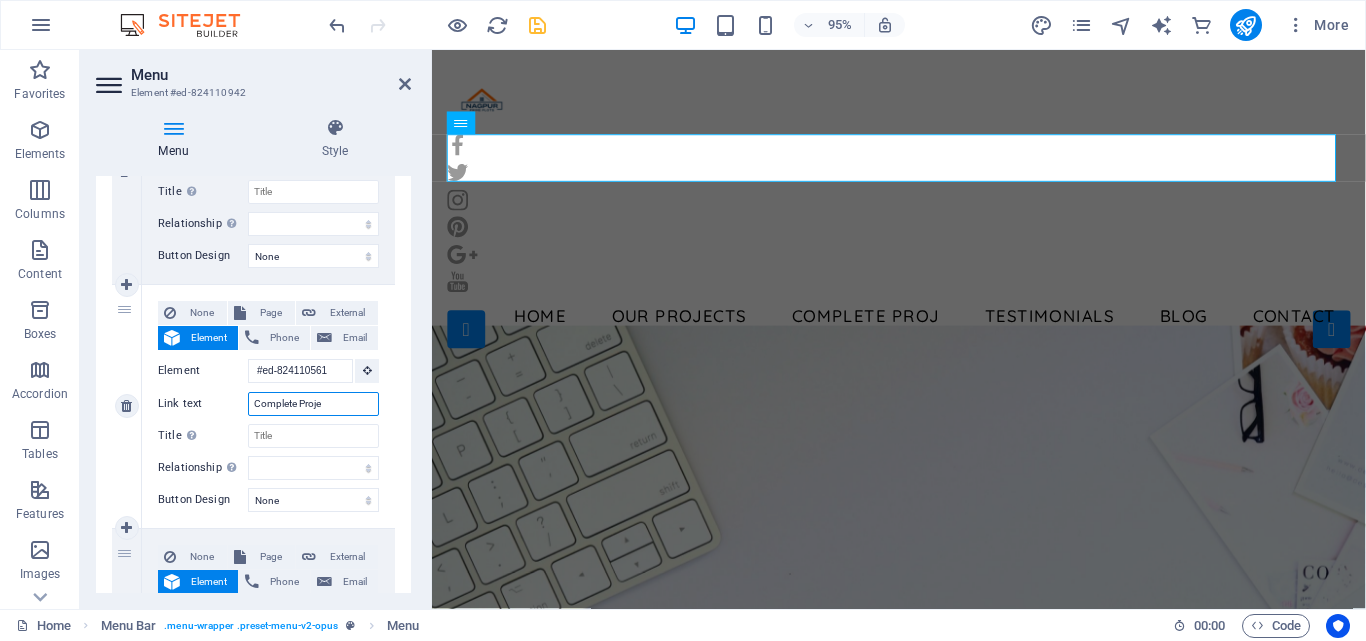 select 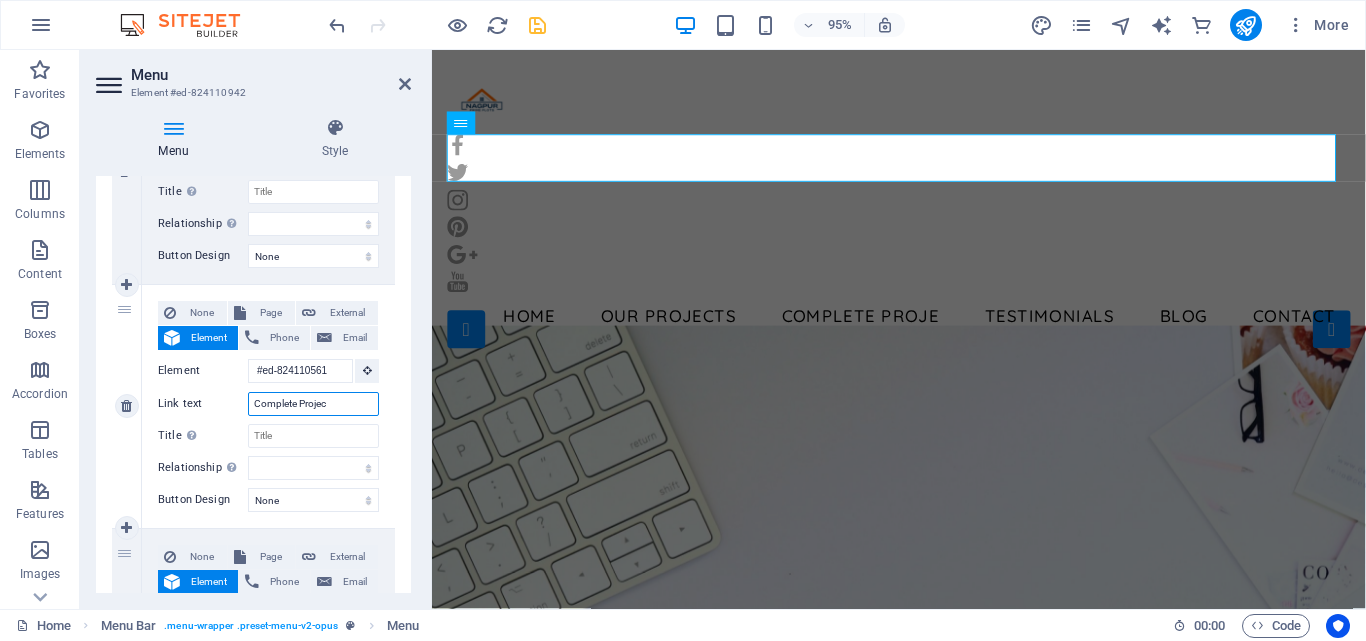 type on "Complete Project" 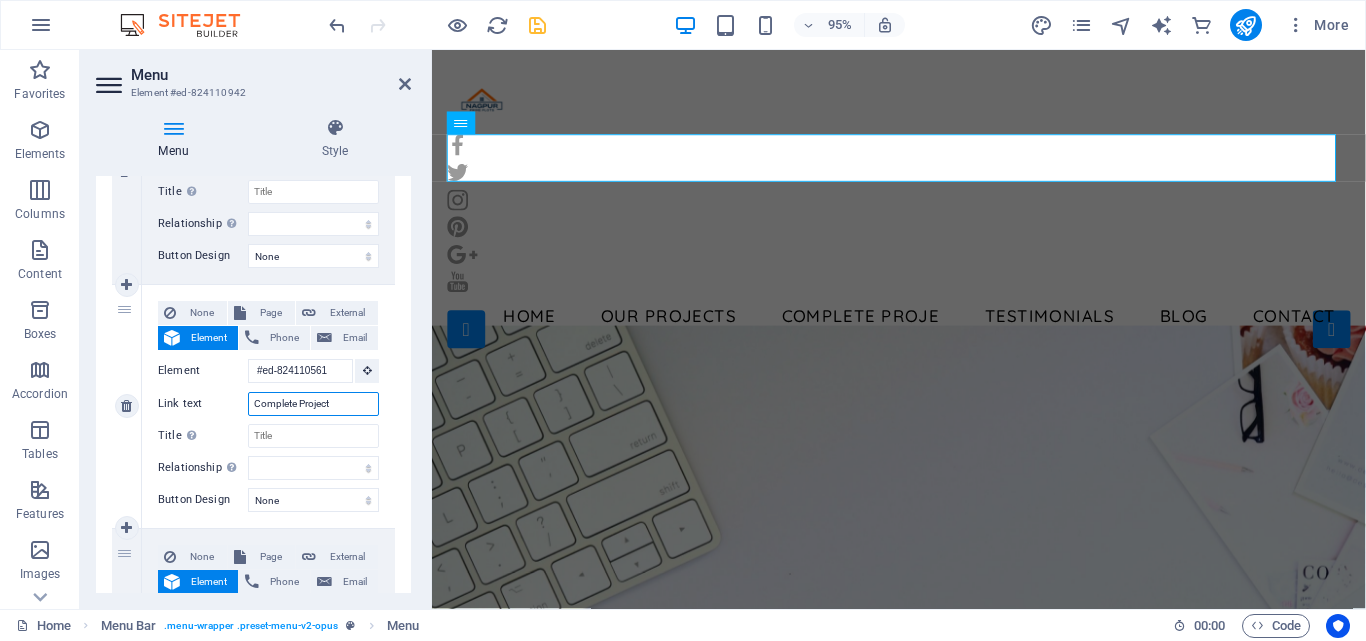 select 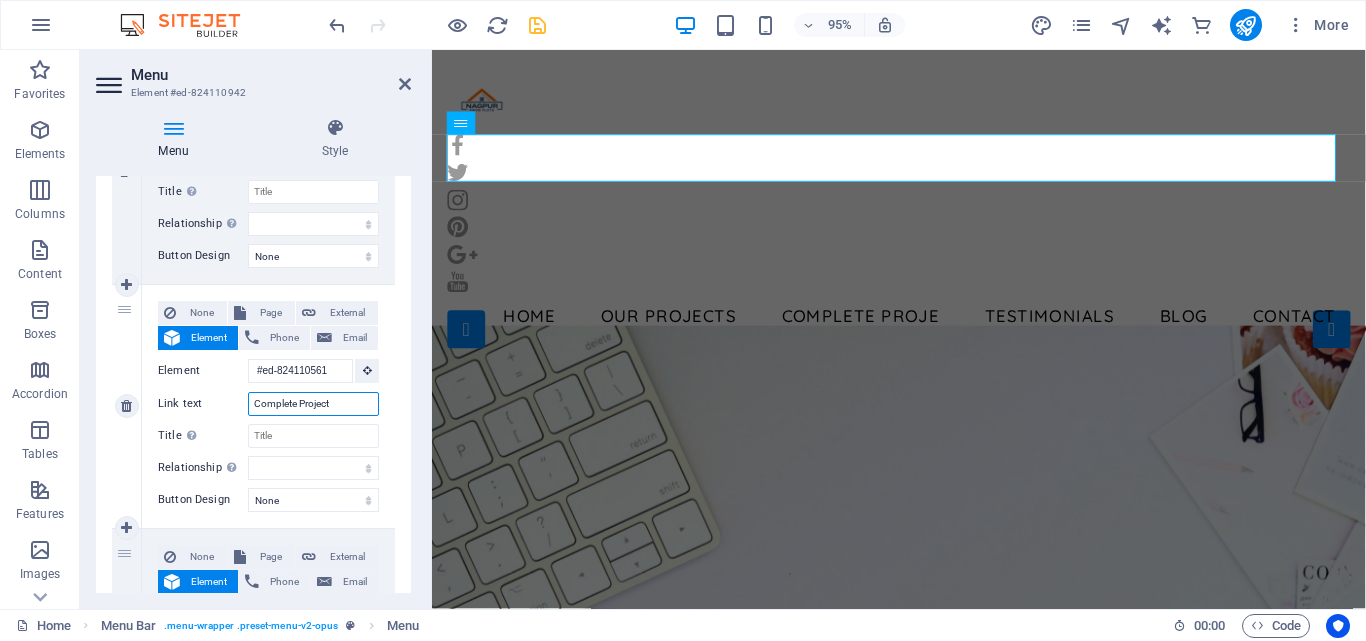 select 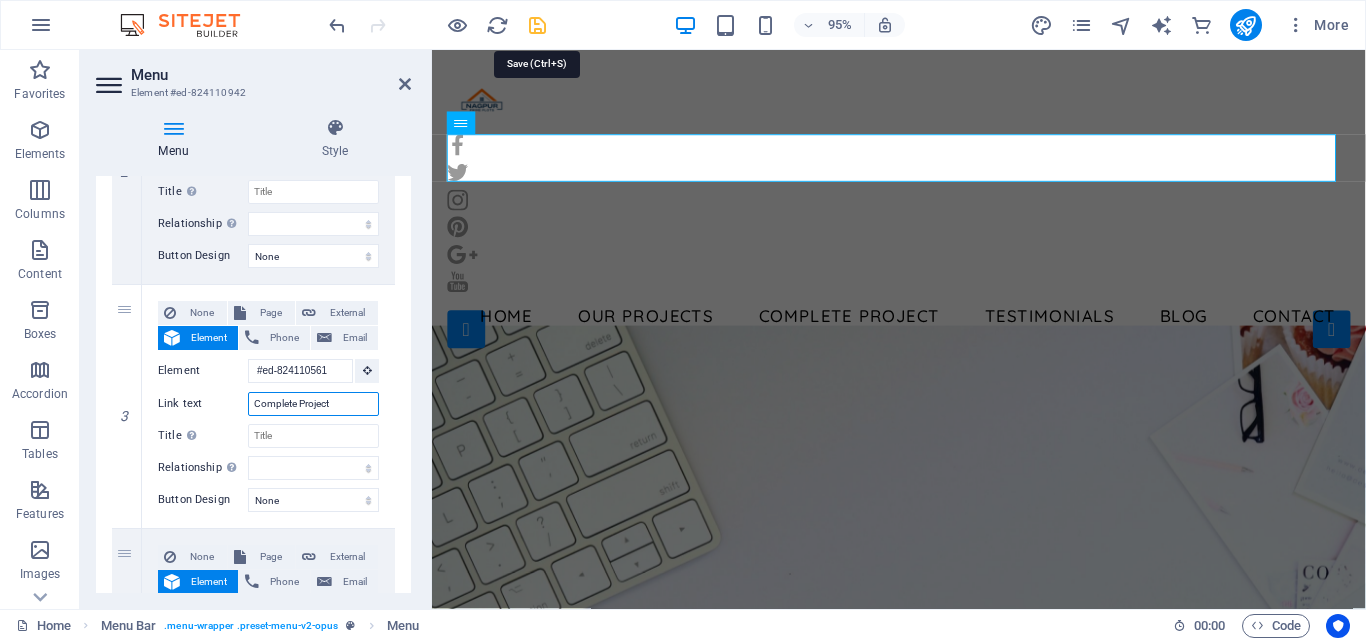 type on "Complete Project" 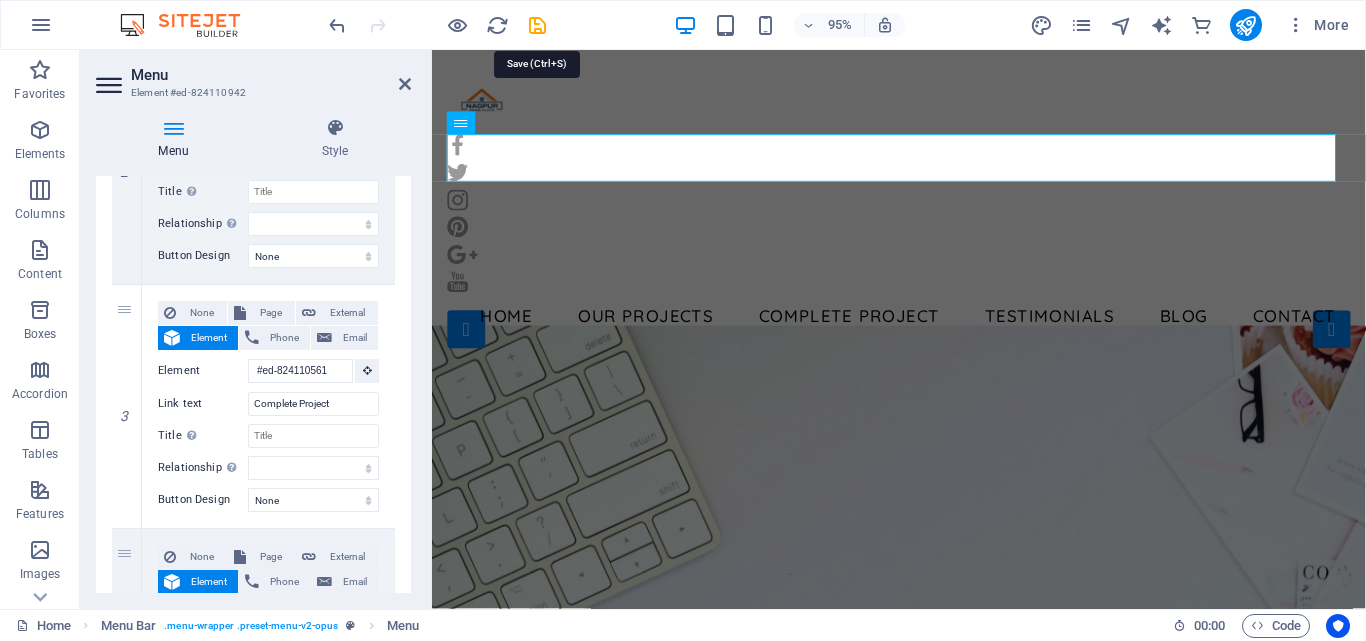 click at bounding box center (537, 25) 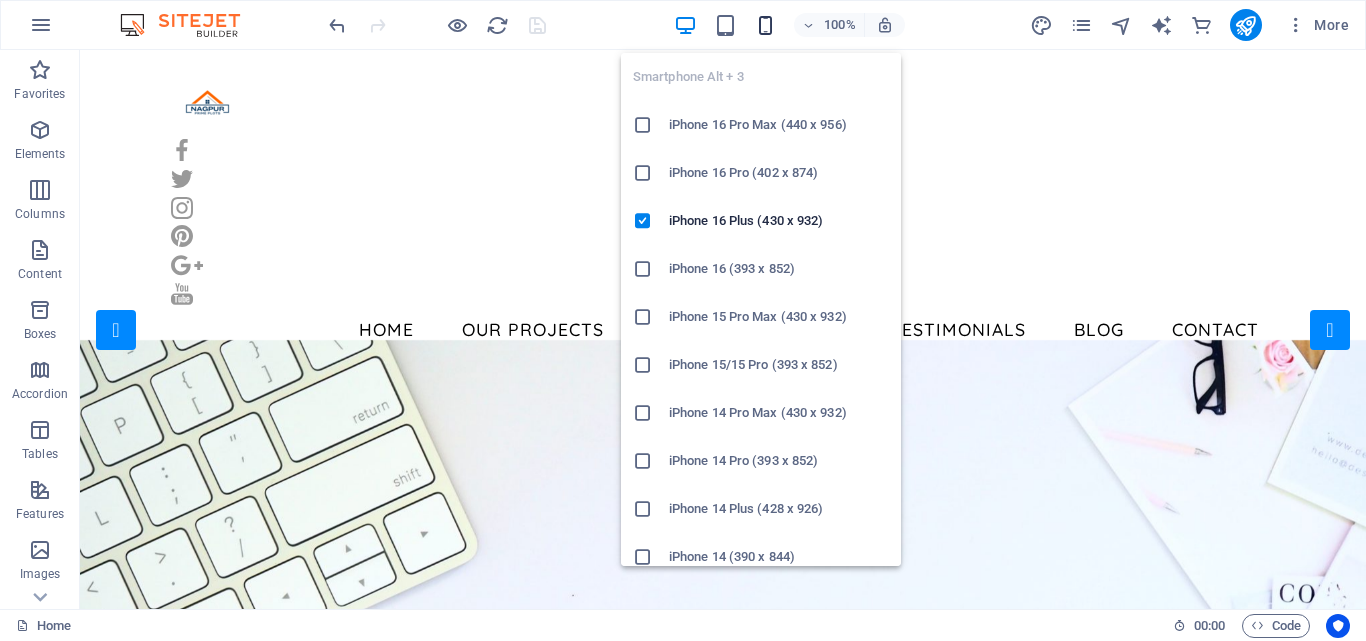 click at bounding box center (765, 25) 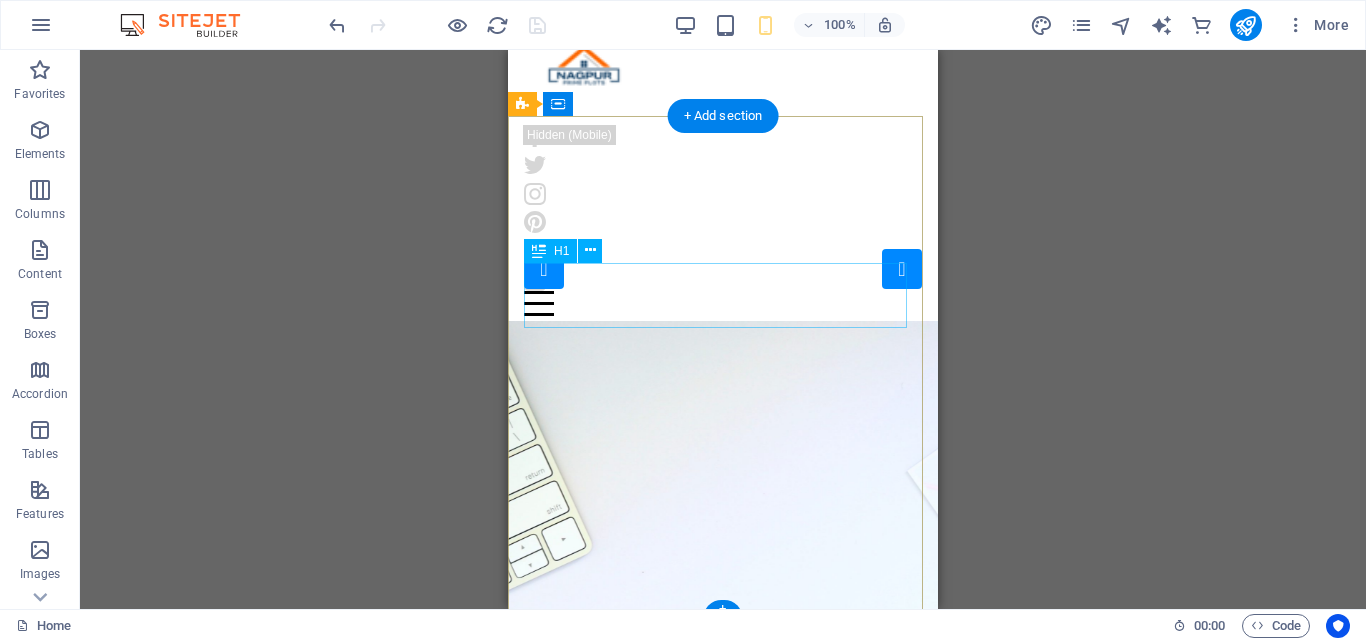 scroll, scrollTop: 0, scrollLeft: 0, axis: both 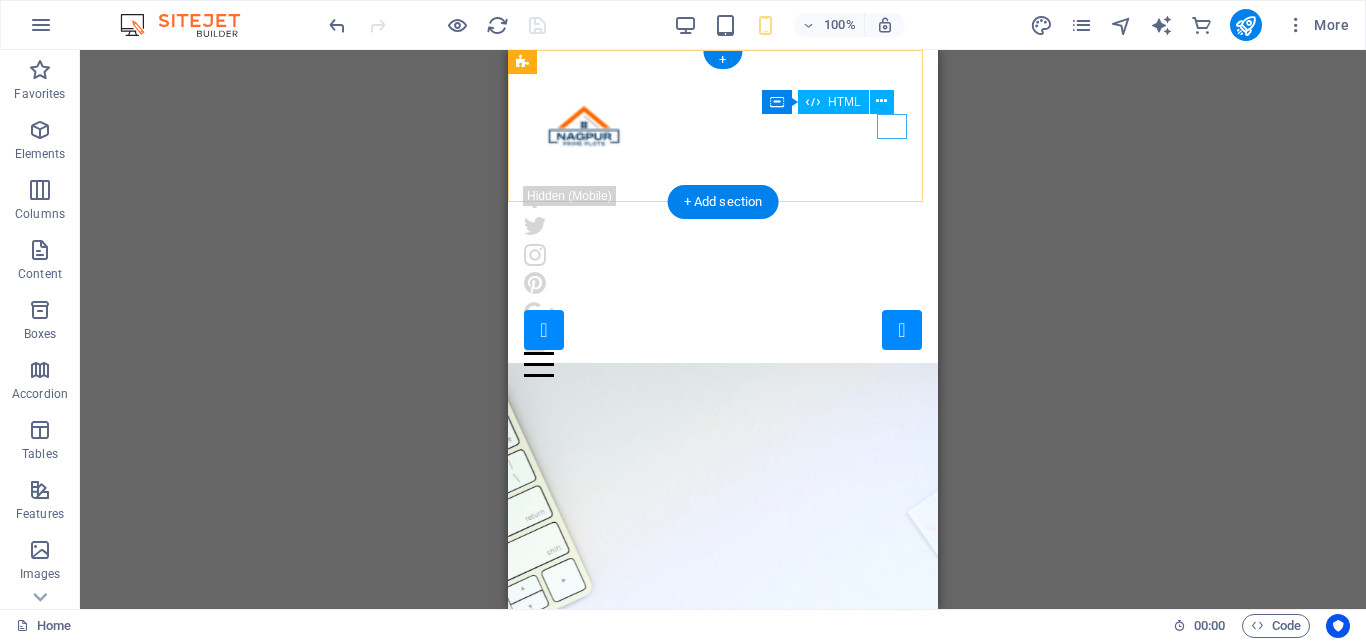 click at bounding box center [723, 364] 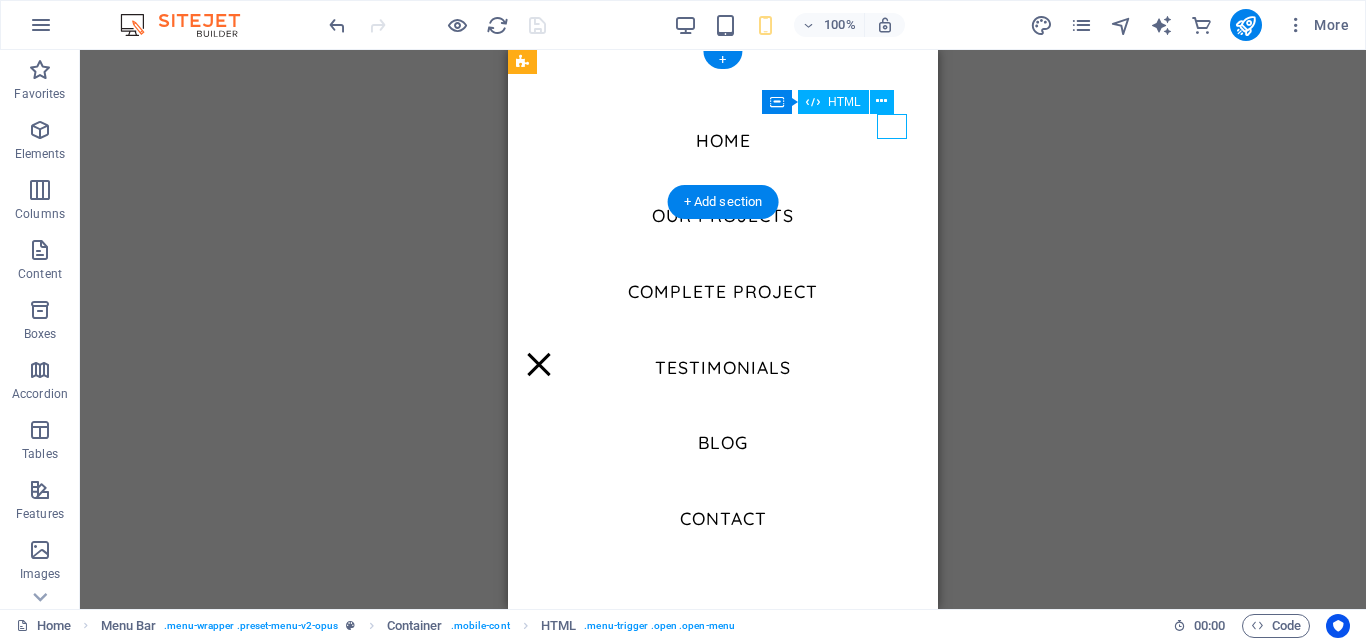 click at bounding box center [539, 364] 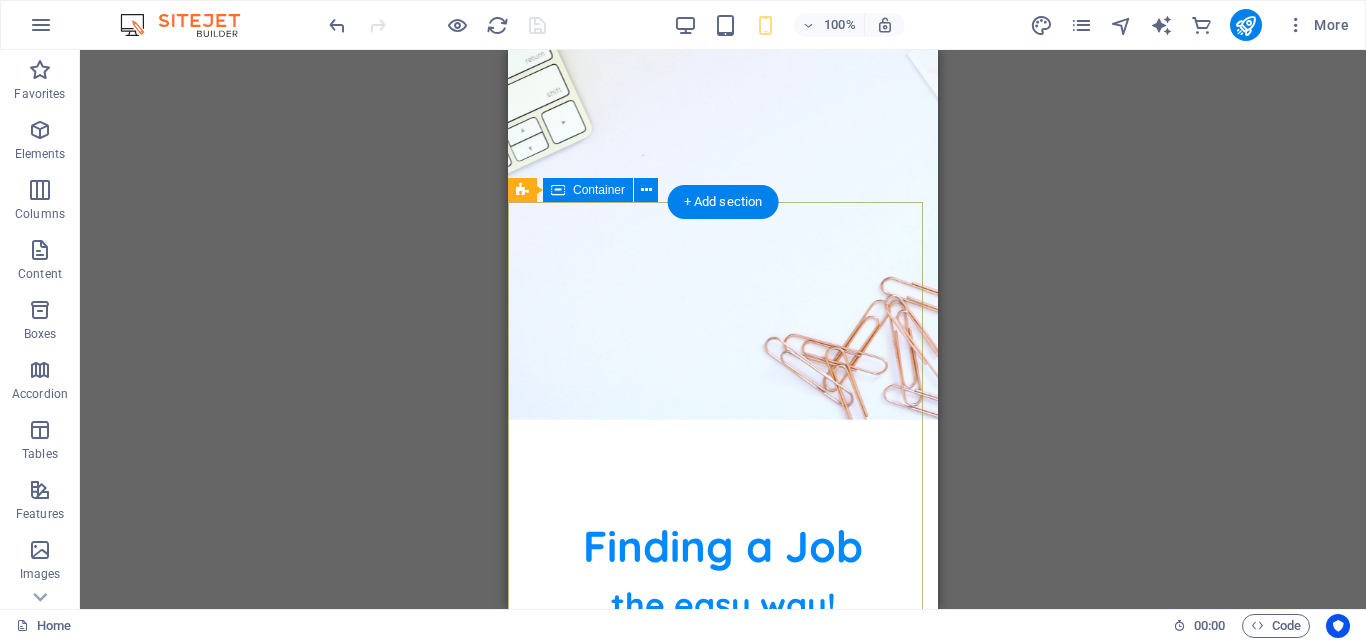 scroll, scrollTop: 0, scrollLeft: 0, axis: both 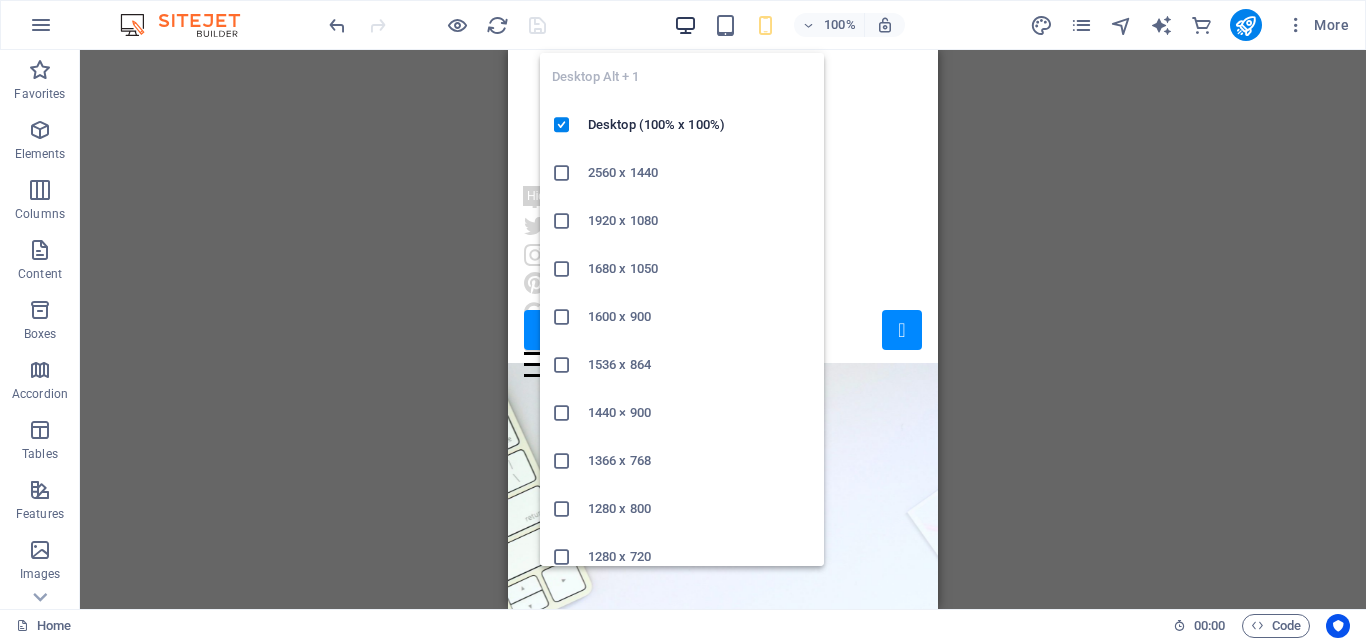 click at bounding box center [685, 25] 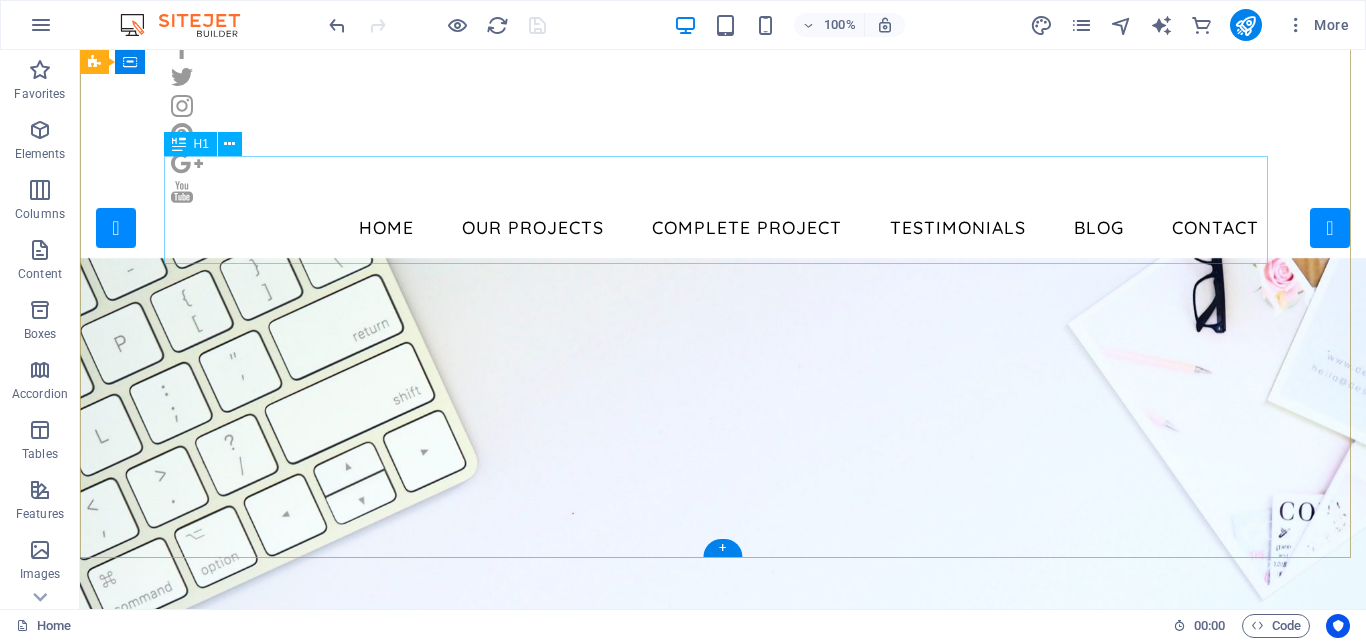 scroll, scrollTop: 100, scrollLeft: 0, axis: vertical 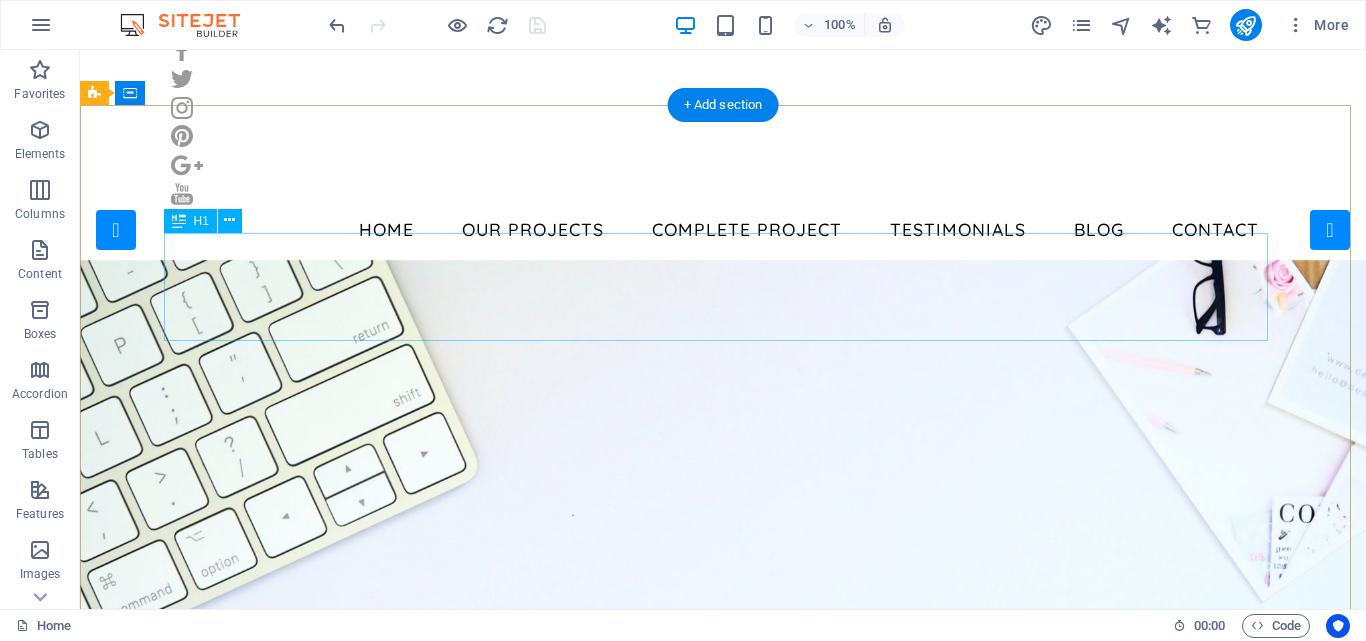 click on "Finding a Job" at bounding box center [723, 989] 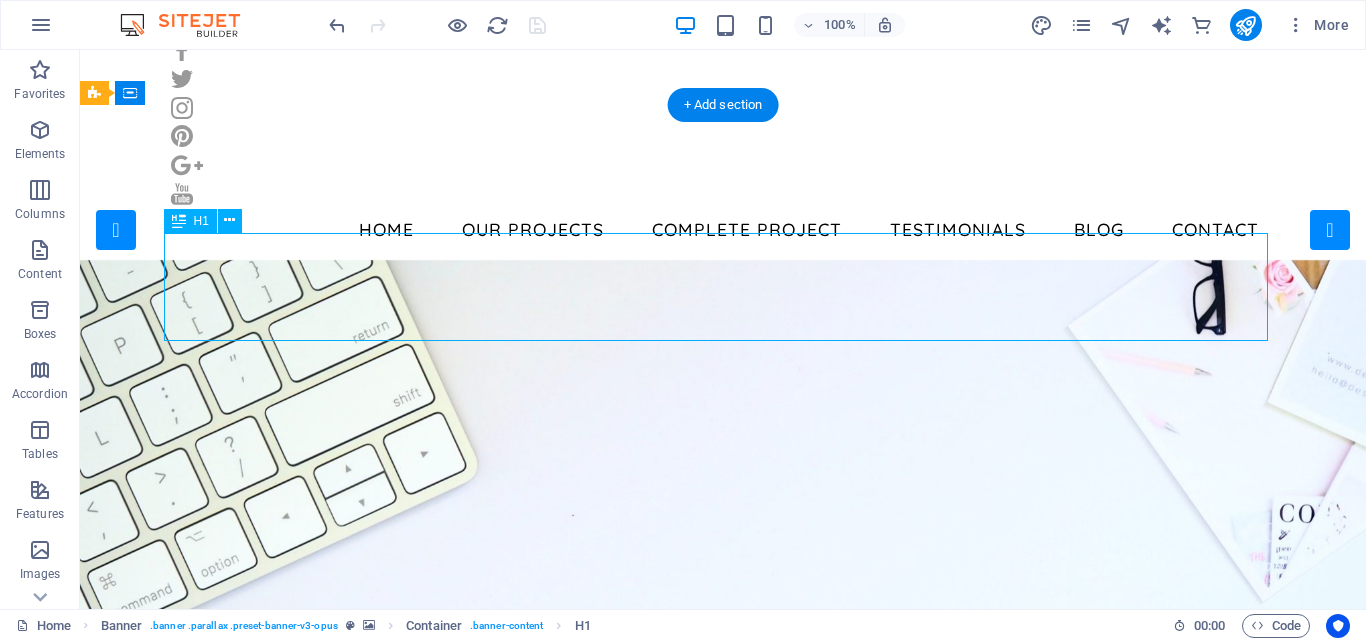 click on "Finding a Job" at bounding box center (723, 989) 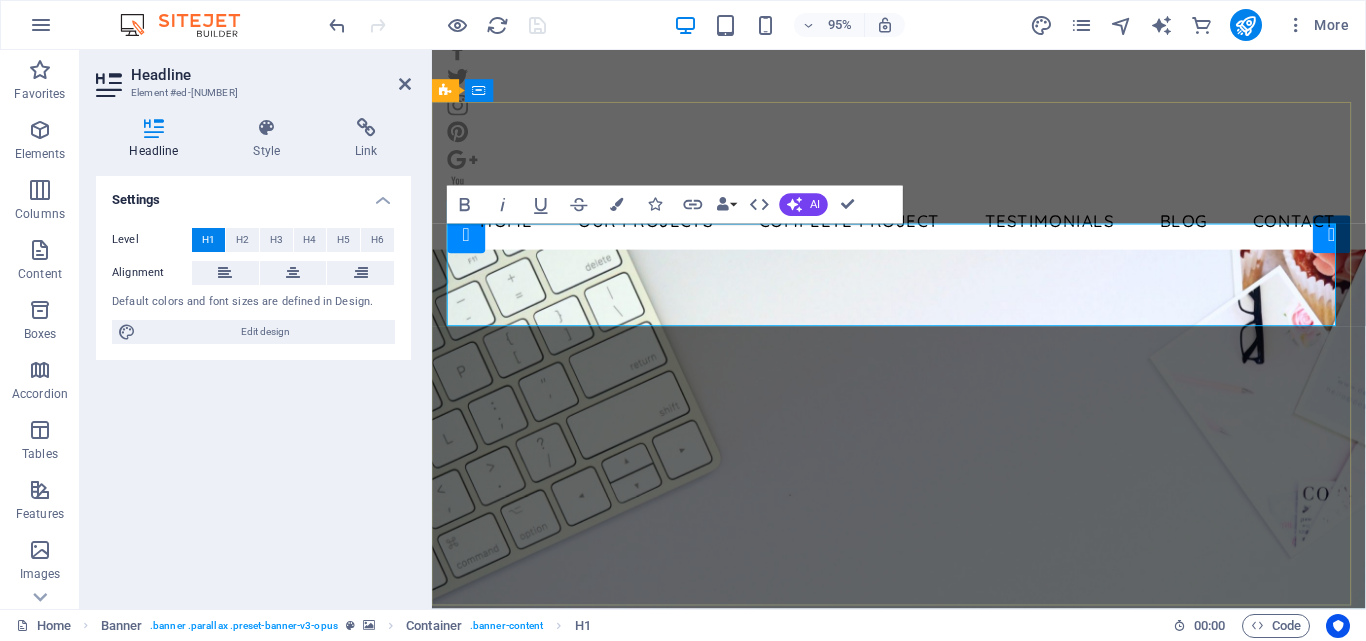 click on "Finding a Job" at bounding box center [923, 989] 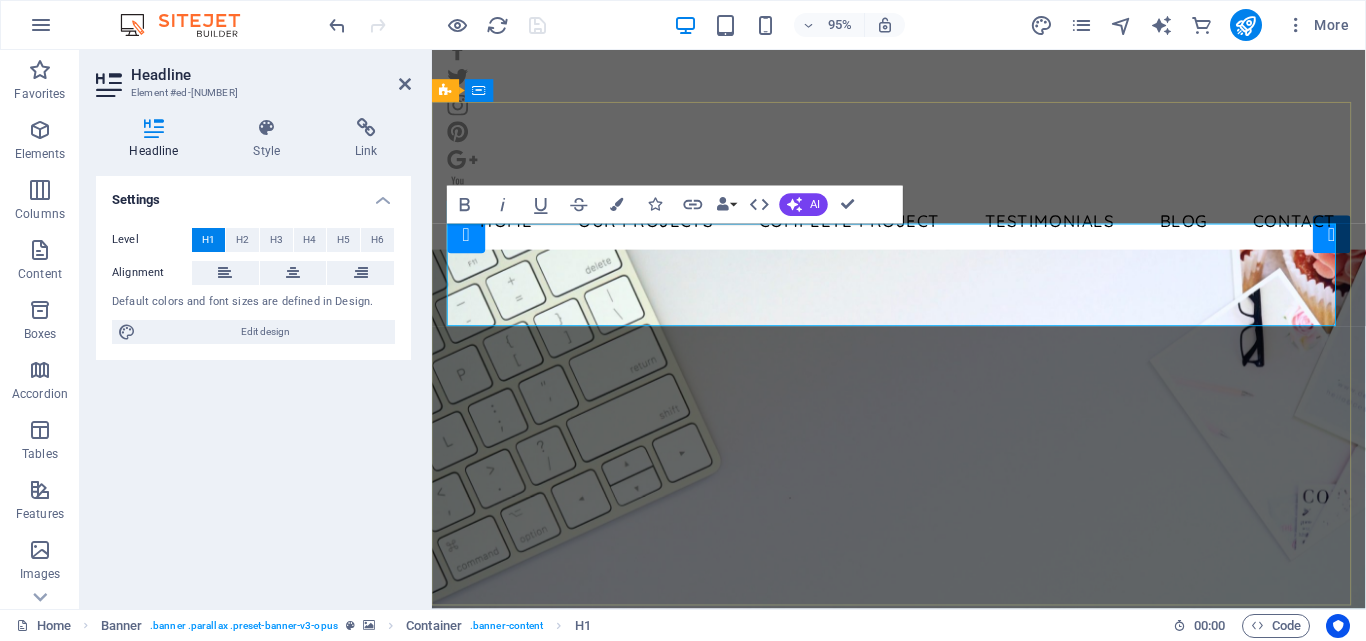 type 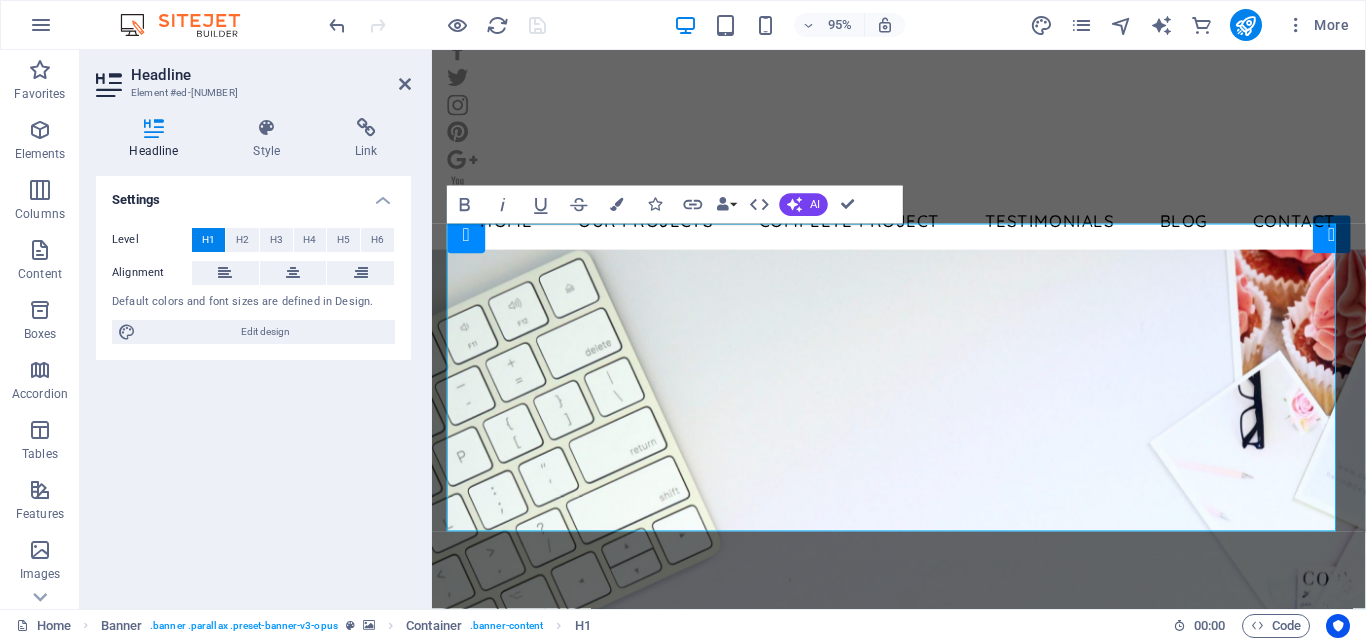 click on "Settings Level H1 H2 H3 H4 H5 H6 Alignment Default colors and font sizes are defined in Design. Edit design" at bounding box center (253, 384) 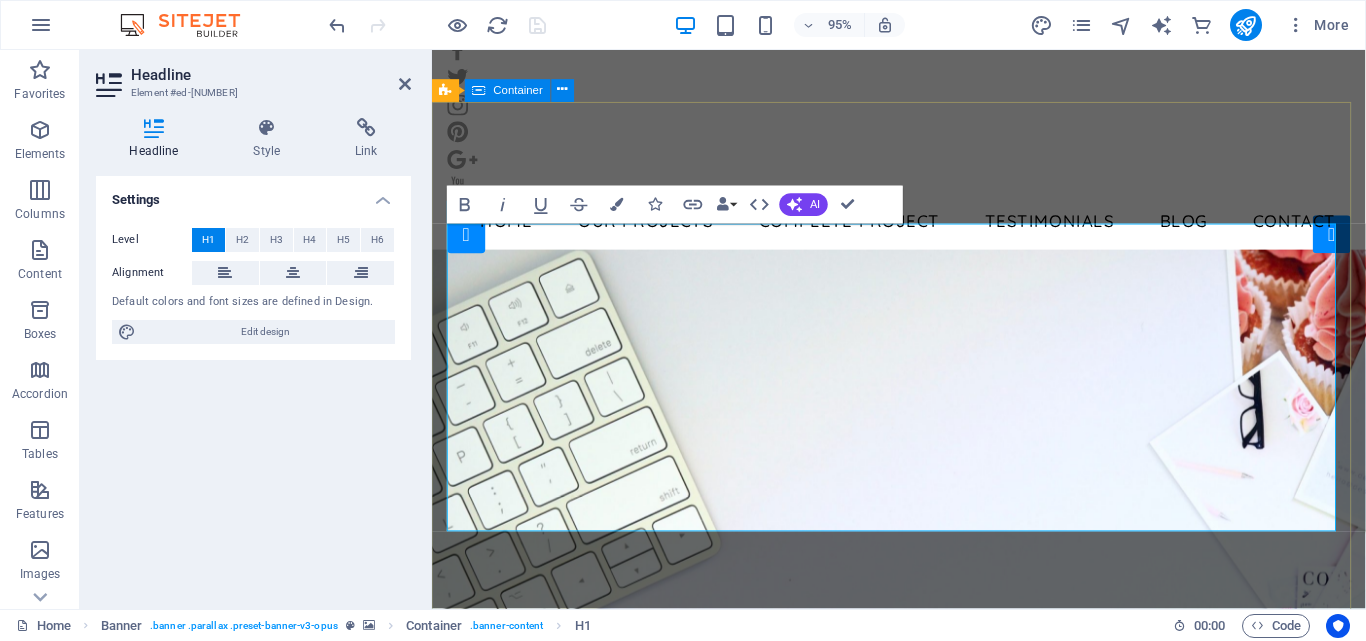 click on "Find a Residential and Commercial Plots in Nagpur the easy way!   Go to Jobs" at bounding box center (923, 1305) 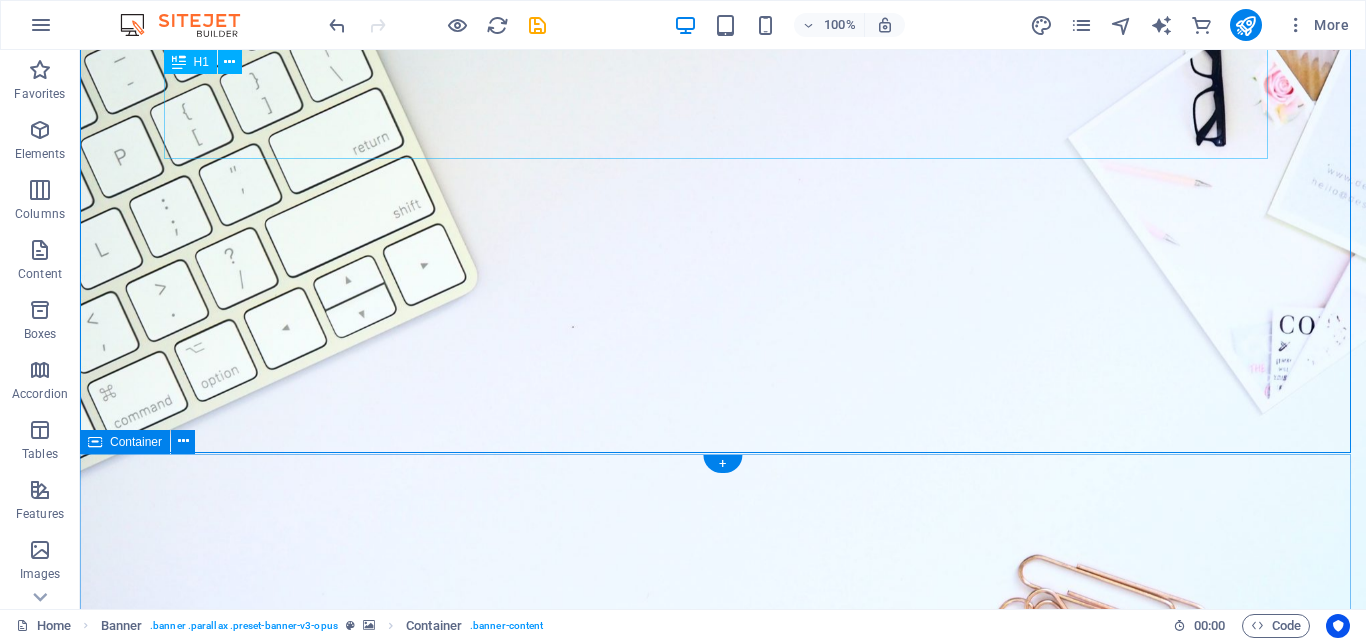 scroll, scrollTop: 400, scrollLeft: 0, axis: vertical 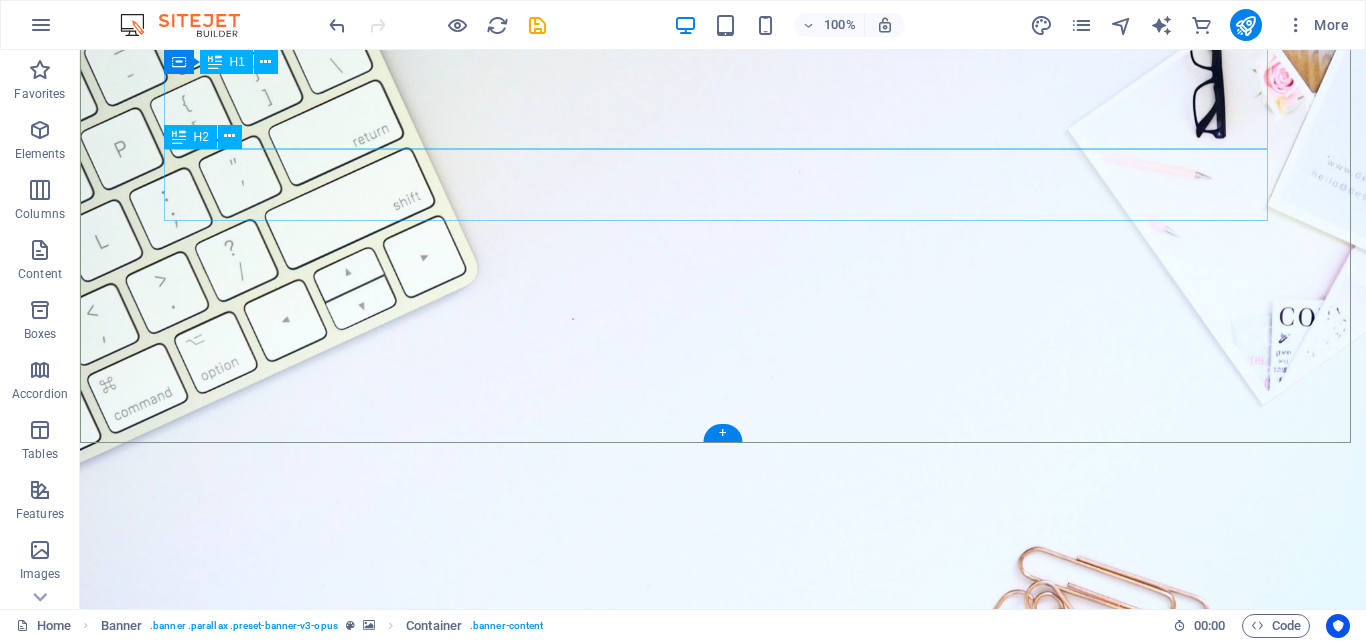 click on "the easy way!" at bounding box center (723, 974) 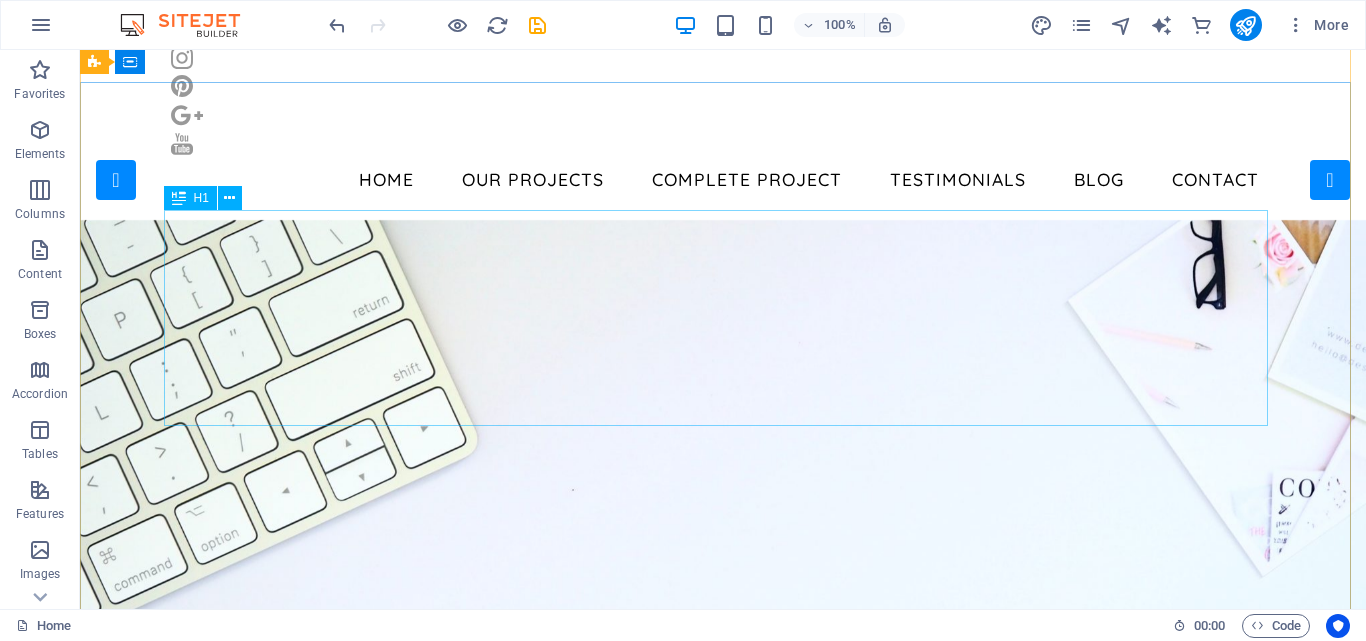 scroll, scrollTop: 100, scrollLeft: 0, axis: vertical 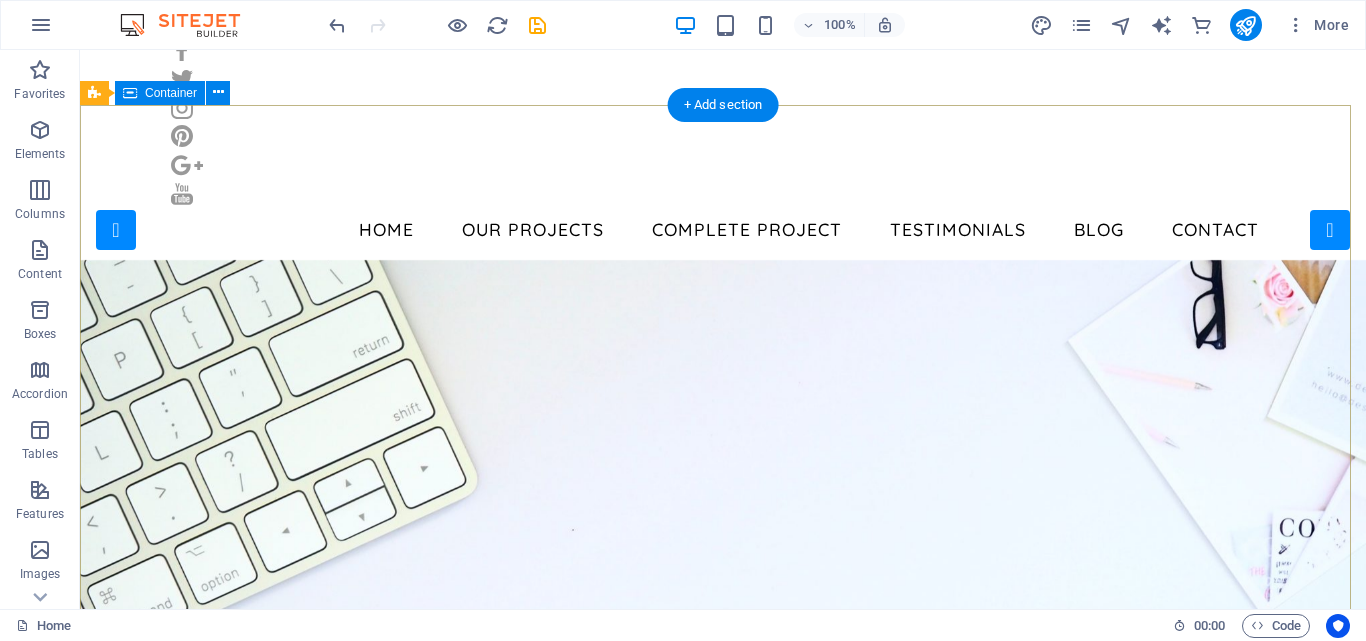 click on "Find a Residential and Commercial Plots in Nagpur &nbsp; Go to Jobs" at bounding box center (723, 1119) 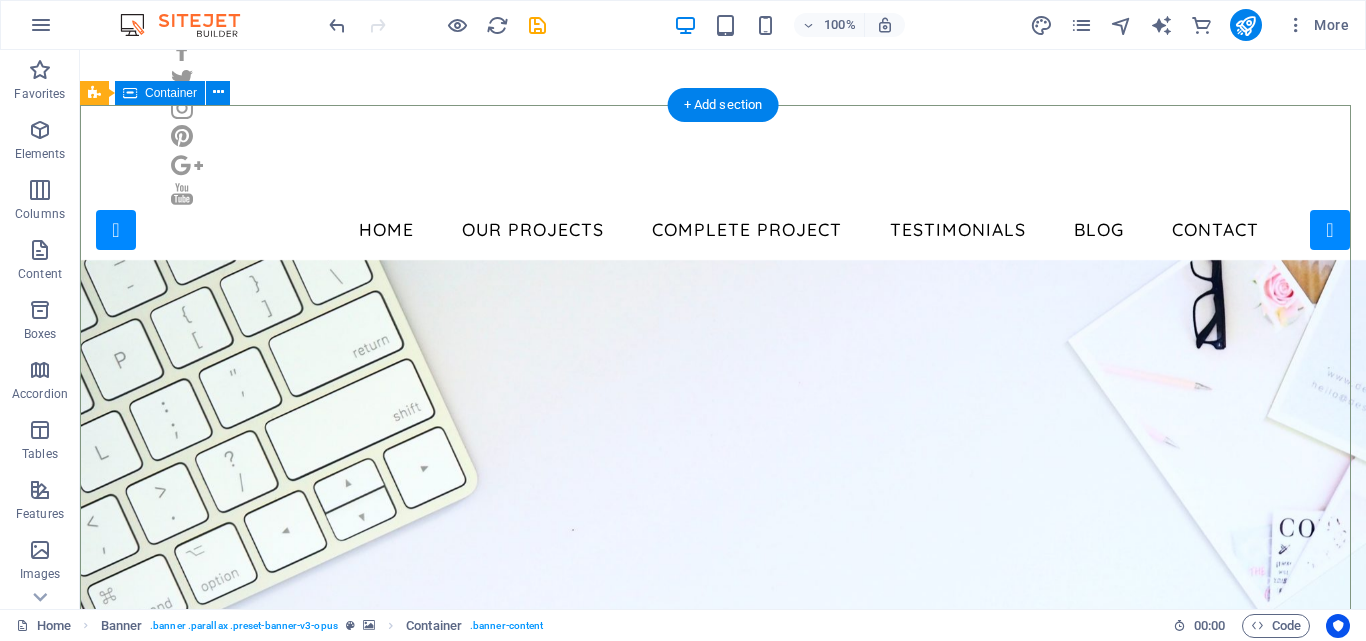 click on "Find a Residential and Commercial Plots in Nagpur &nbsp; Go to Jobs" at bounding box center [723, 1119] 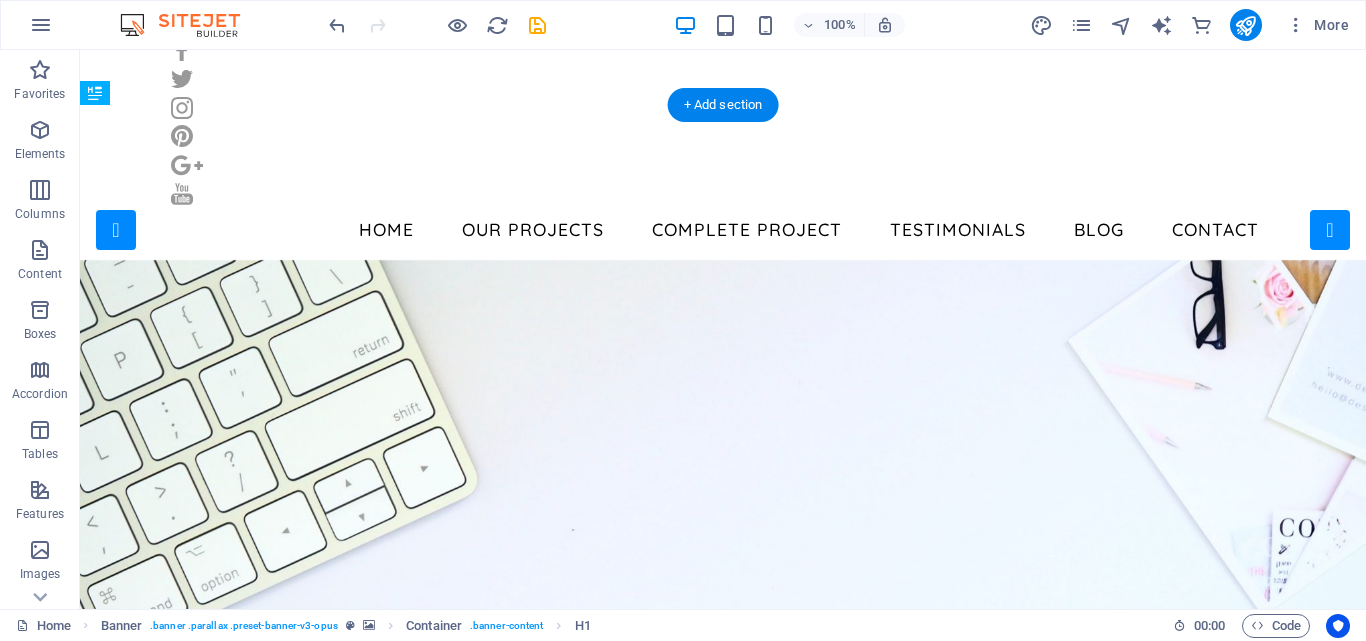 drag, startPoint x: 629, startPoint y: 305, endPoint x: 818, endPoint y: 349, distance: 194.05412 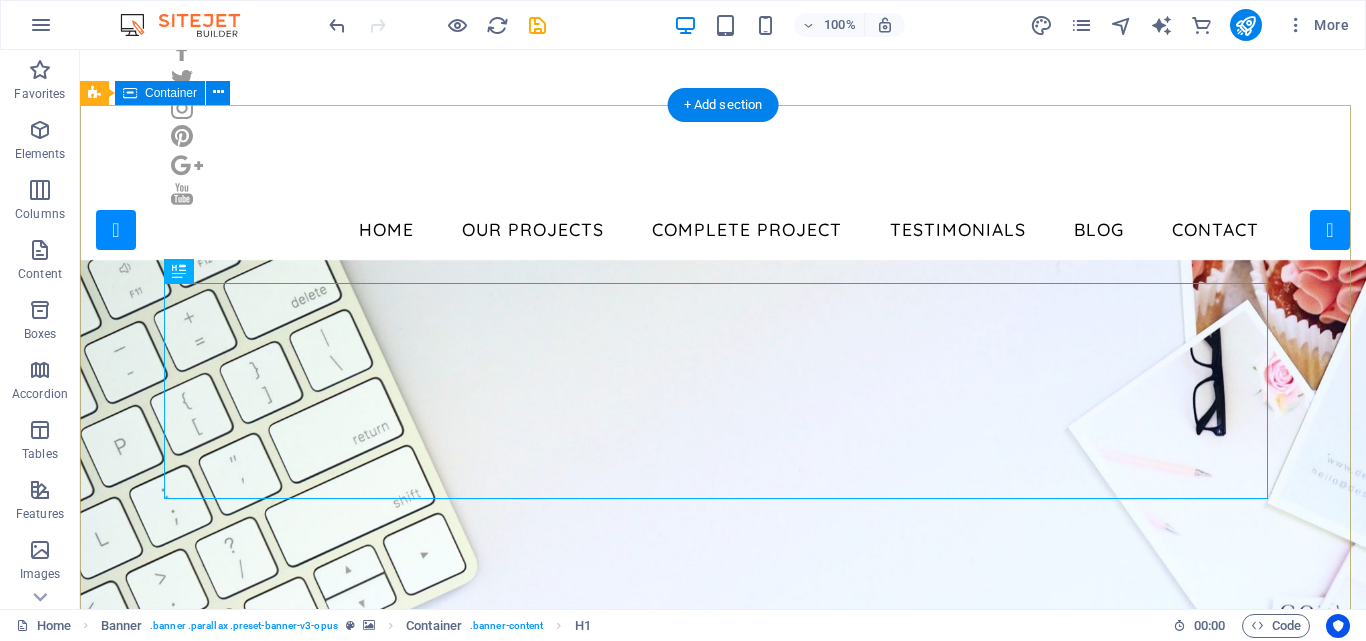 click on "Find a Residential and Commercial Plots in Nagpur &nbsp; Go to Jobs" at bounding box center [723, 1292] 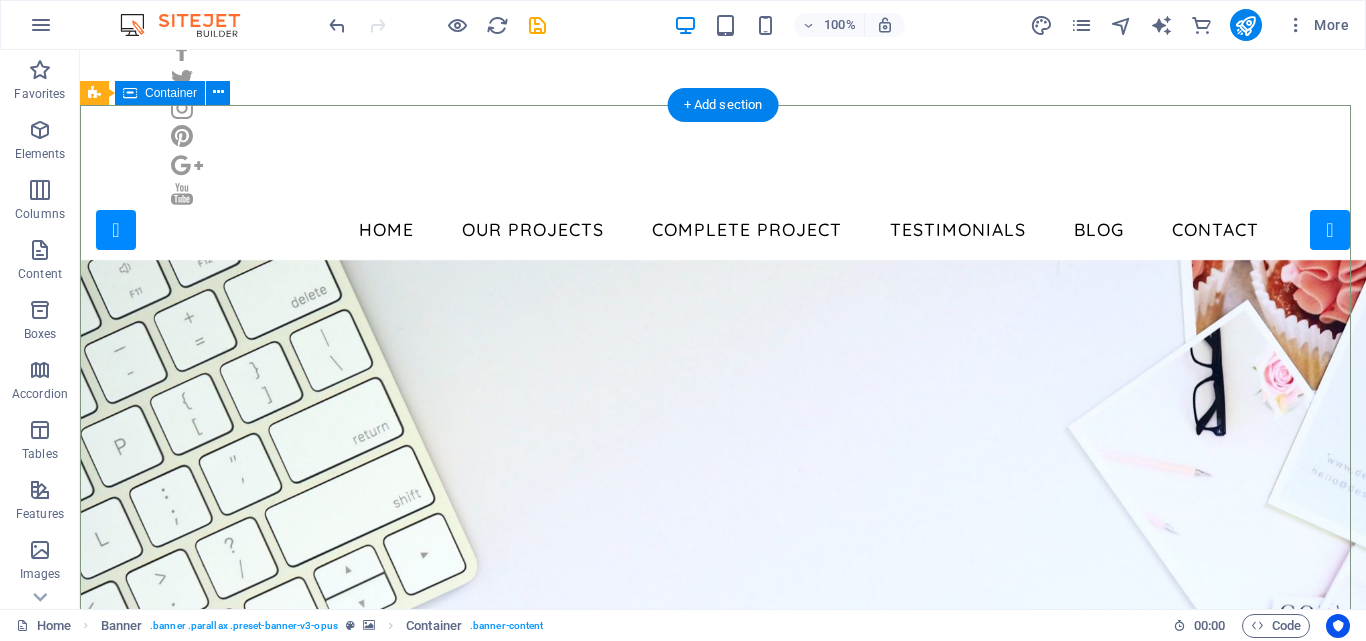 click on "Find a Residential and Commercial Plots in Nagpur &nbsp; Go to Jobs" at bounding box center [723, 1292] 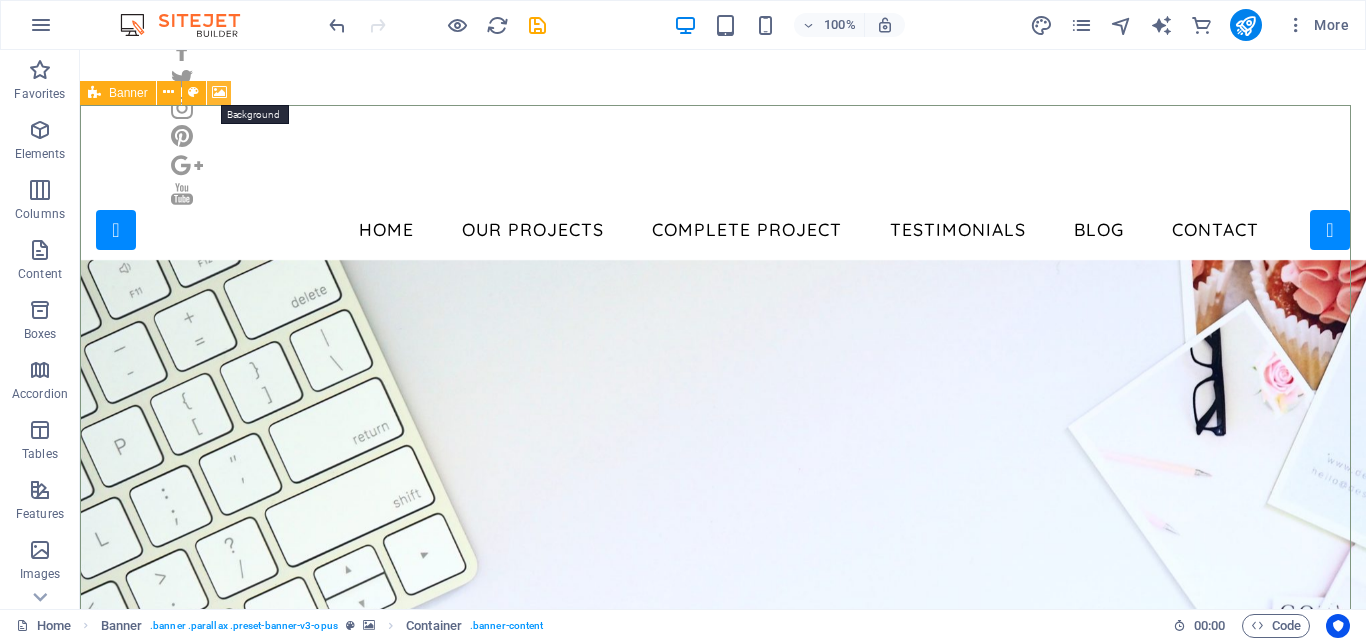 click at bounding box center (219, 93) 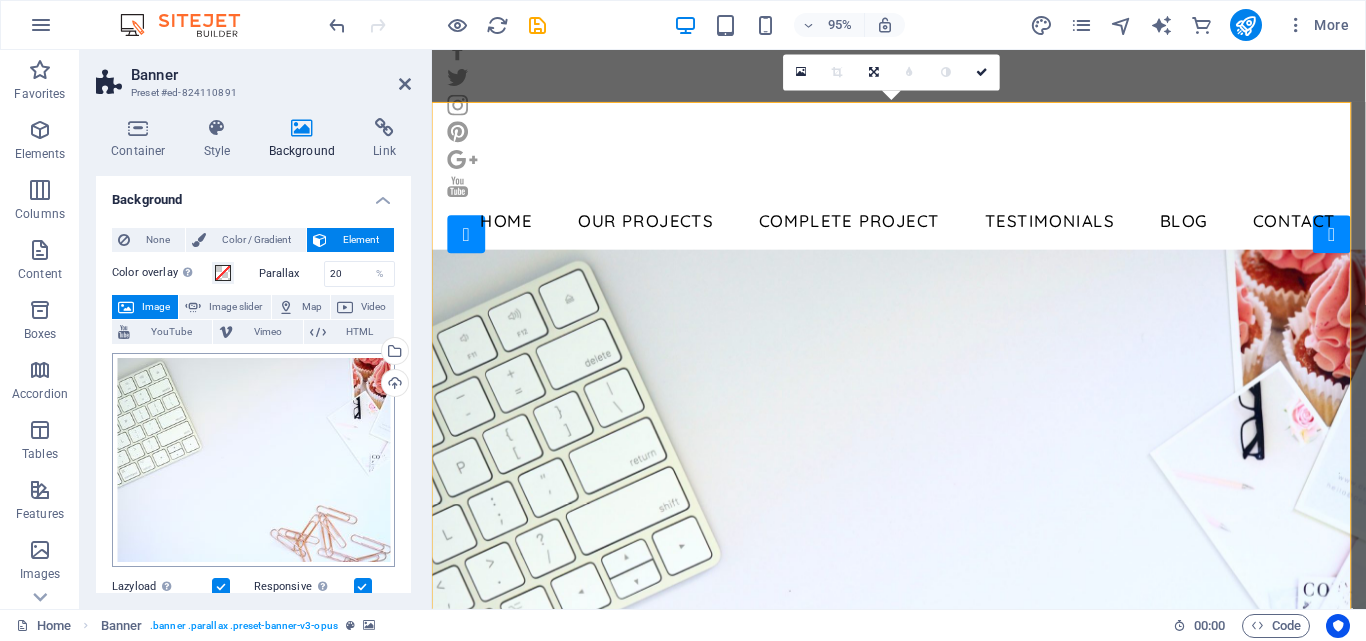 scroll, scrollTop: 100, scrollLeft: 0, axis: vertical 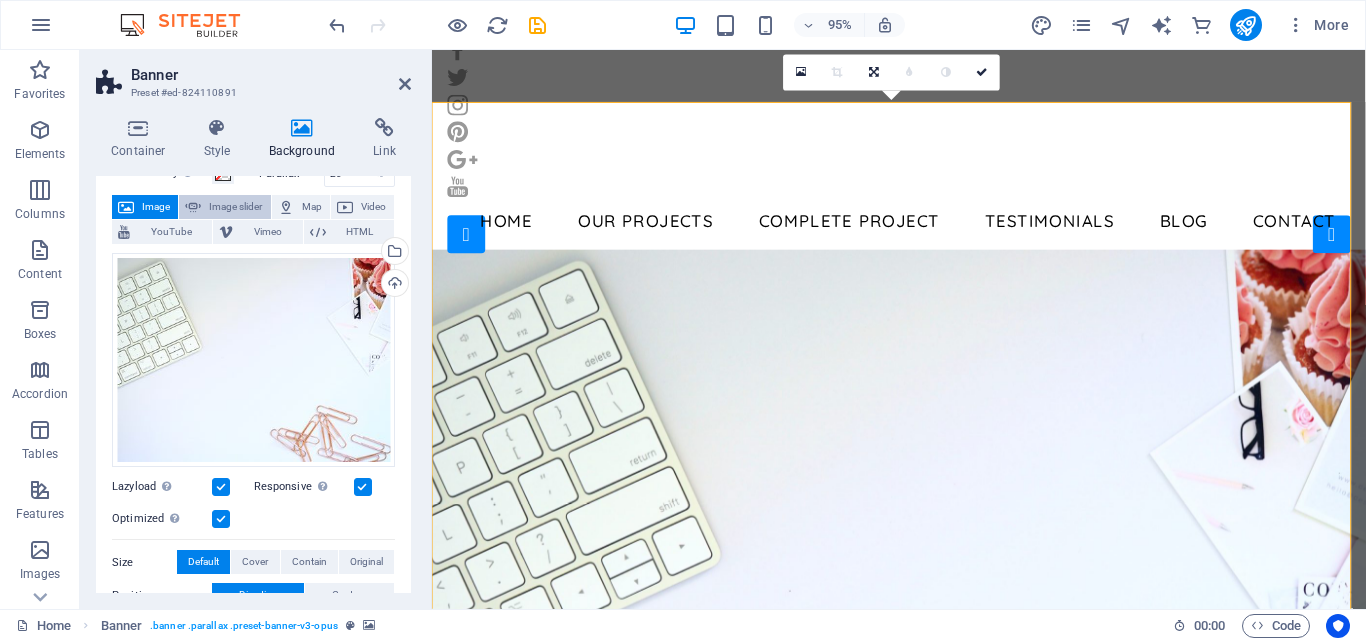click on "Image slider" at bounding box center (235, 207) 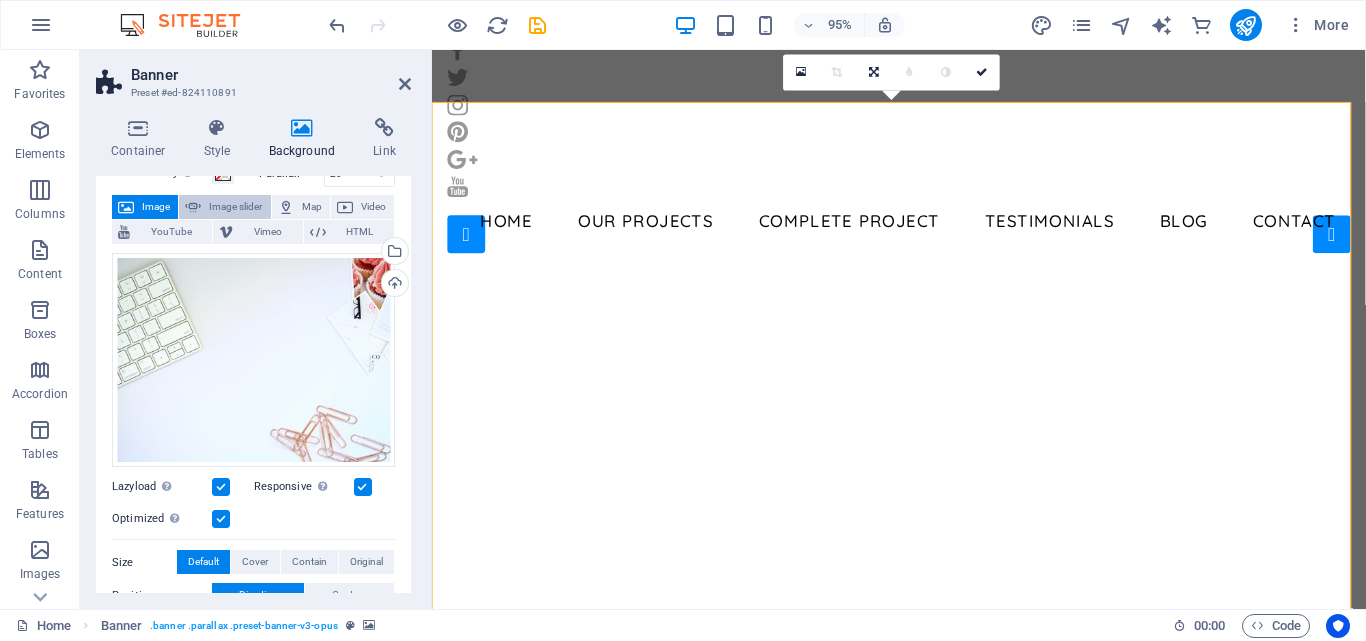 select on "ms" 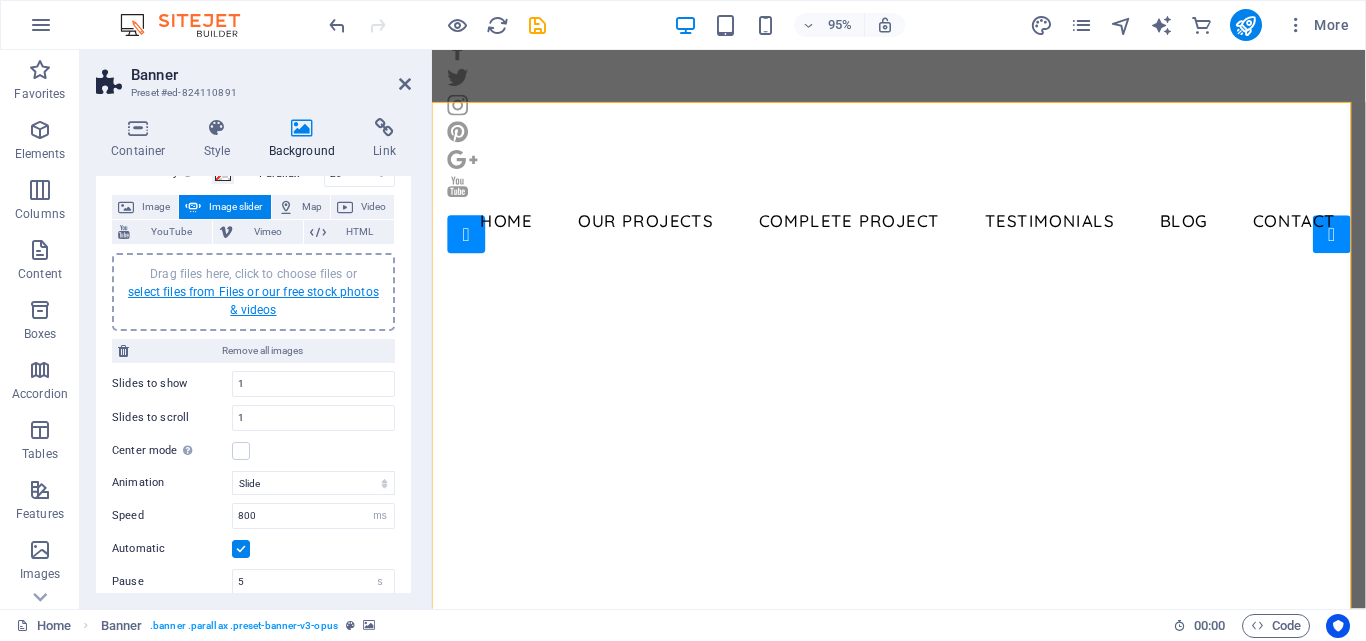 click on "select files from Files or our free stock photos & videos" at bounding box center (253, 301) 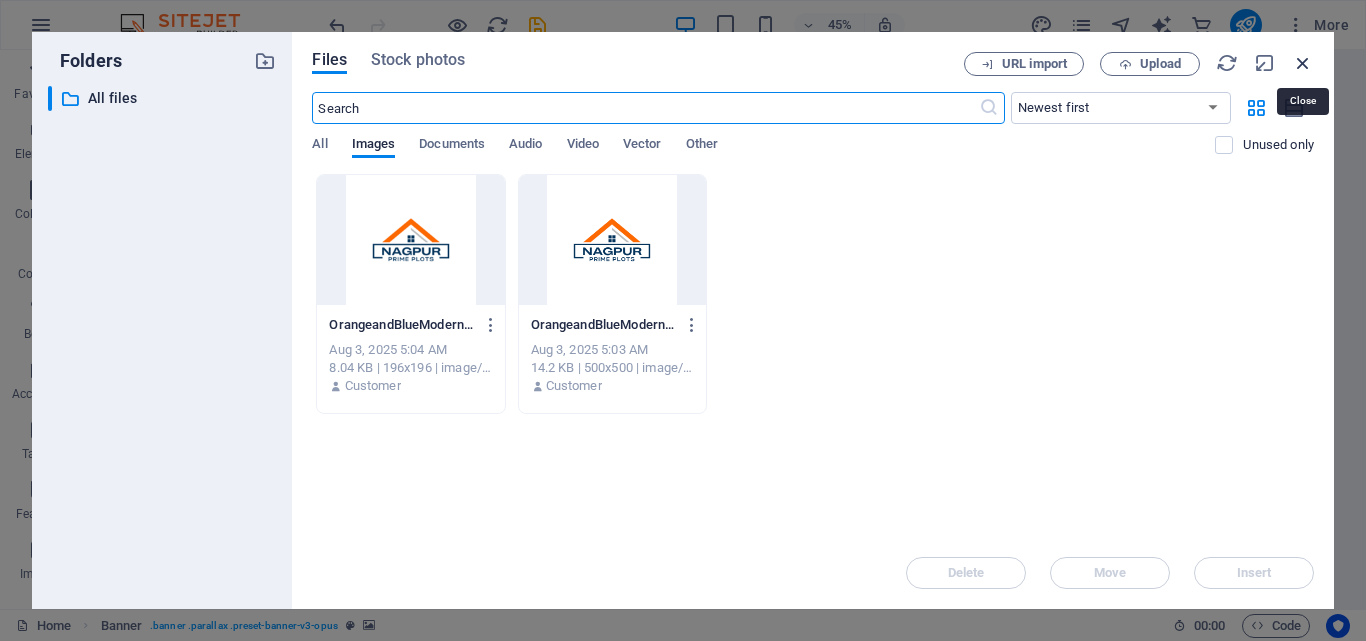 drag, startPoint x: 914, startPoint y: 6, endPoint x: 1301, endPoint y: 56, distance: 390.2166 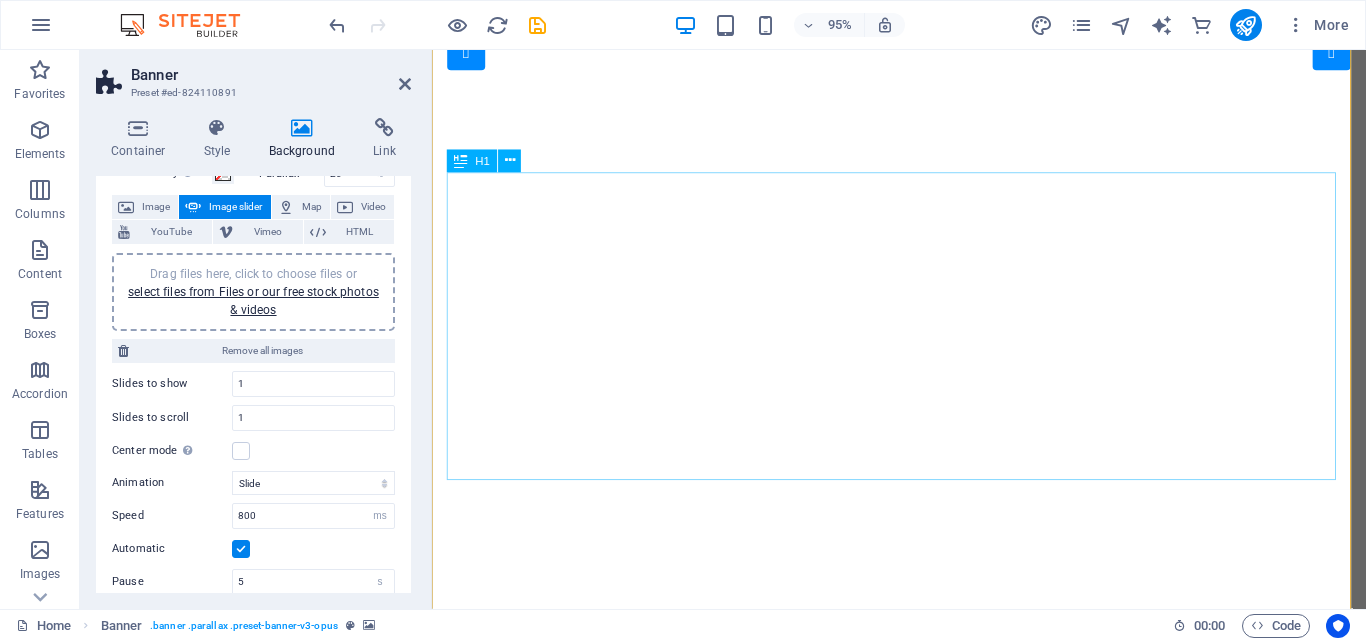 scroll, scrollTop: 300, scrollLeft: 0, axis: vertical 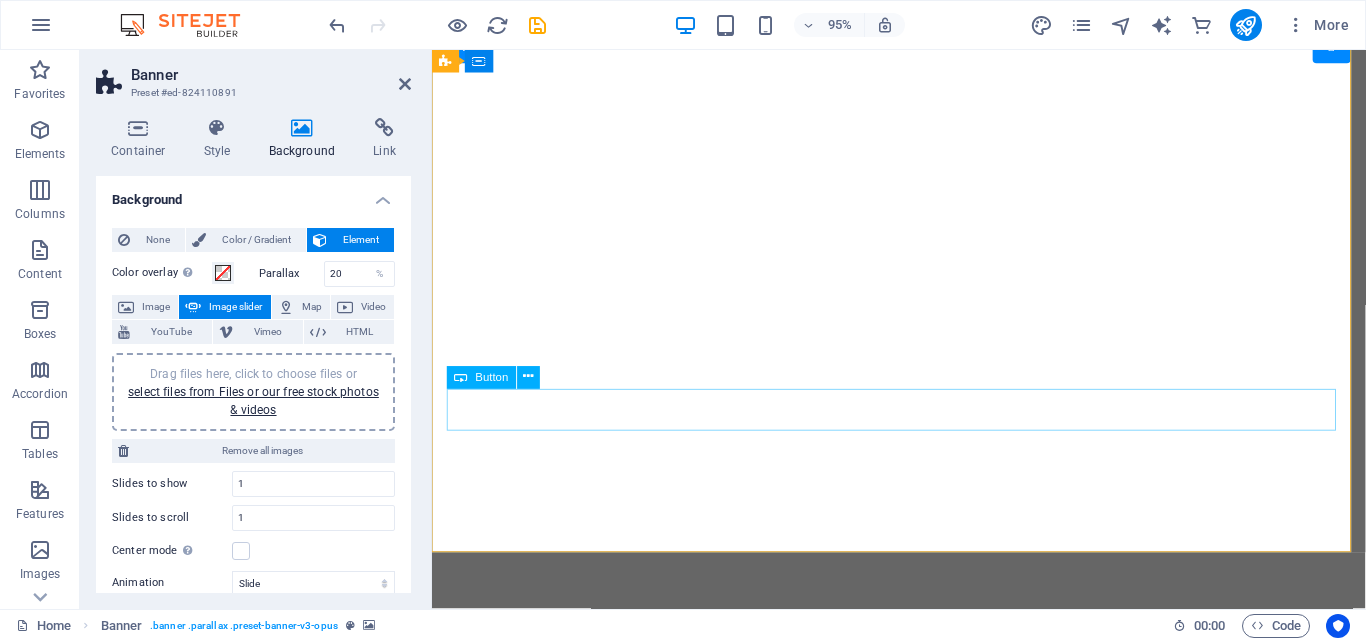 click on "Go to Jobs" at bounding box center (923, 1144) 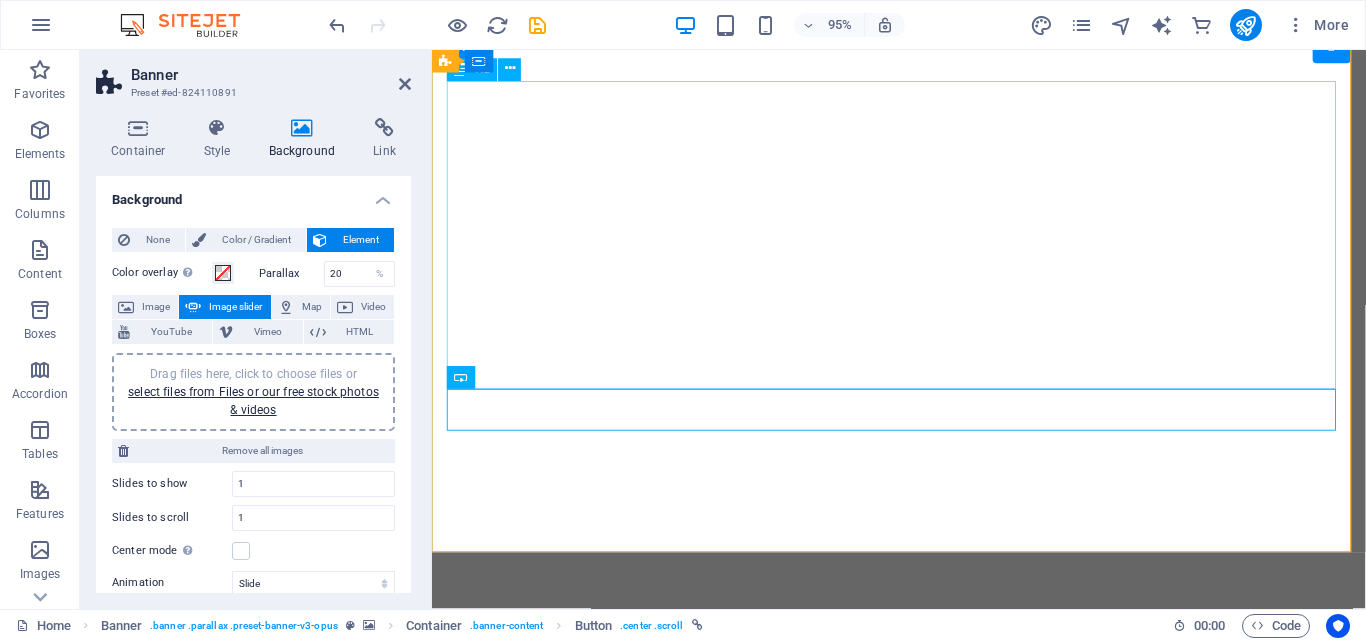 scroll, scrollTop: 500, scrollLeft: 0, axis: vertical 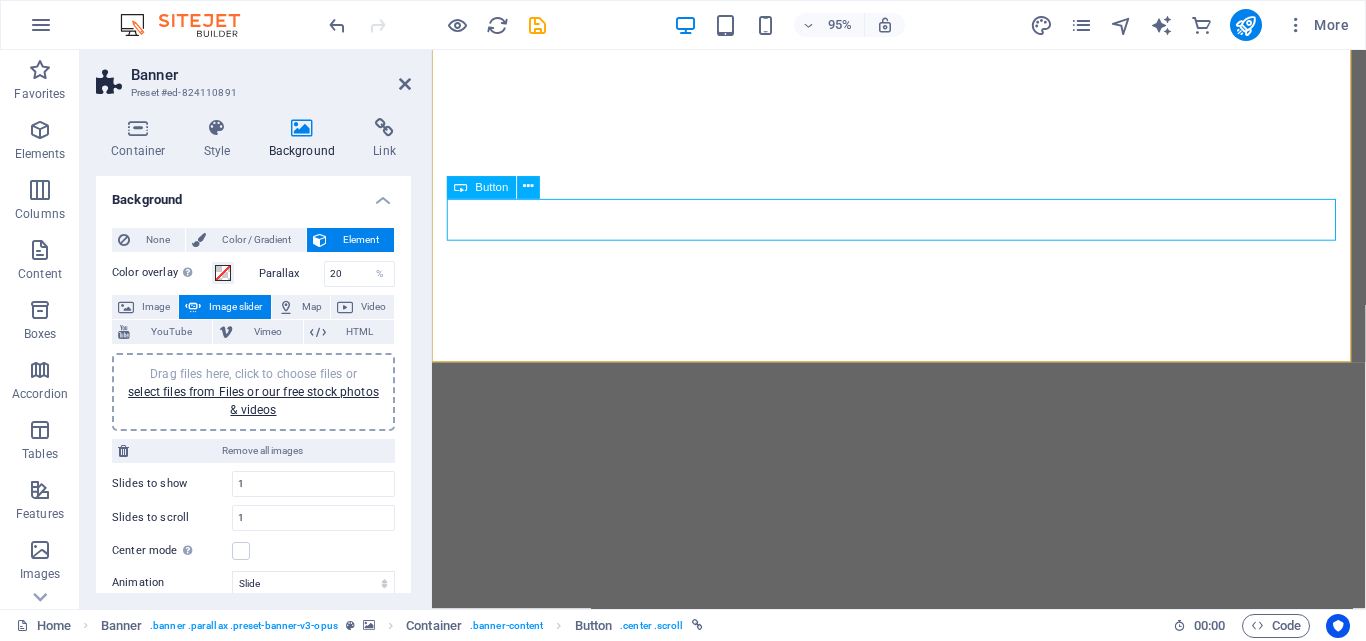 click on "Go to Jobs" at bounding box center [923, 944] 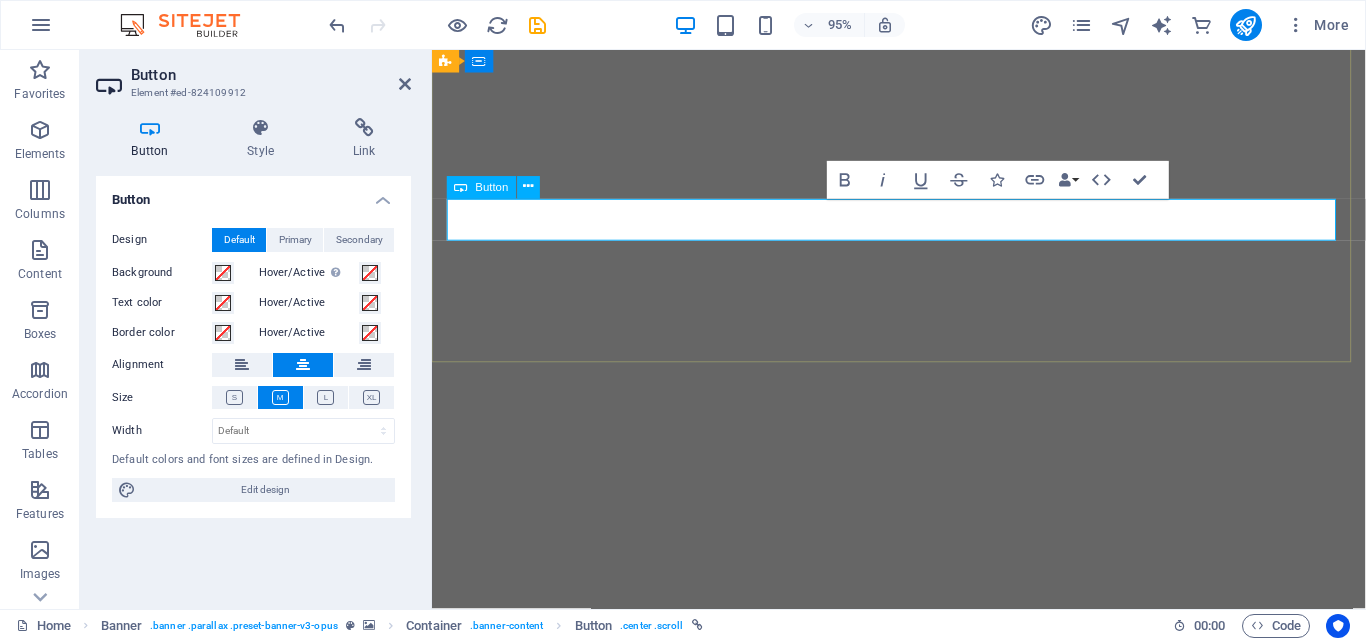 click on "Go to Jobs" at bounding box center (924, 944) 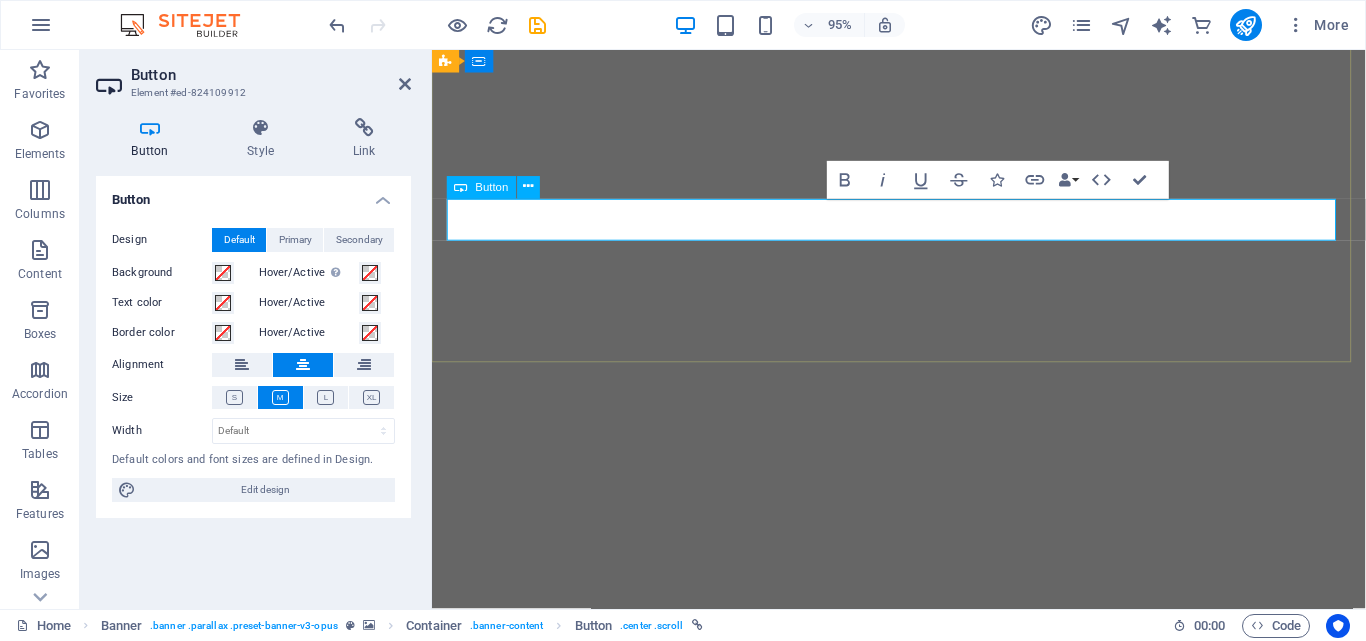 click on "Go to Jobs" at bounding box center [924, 944] 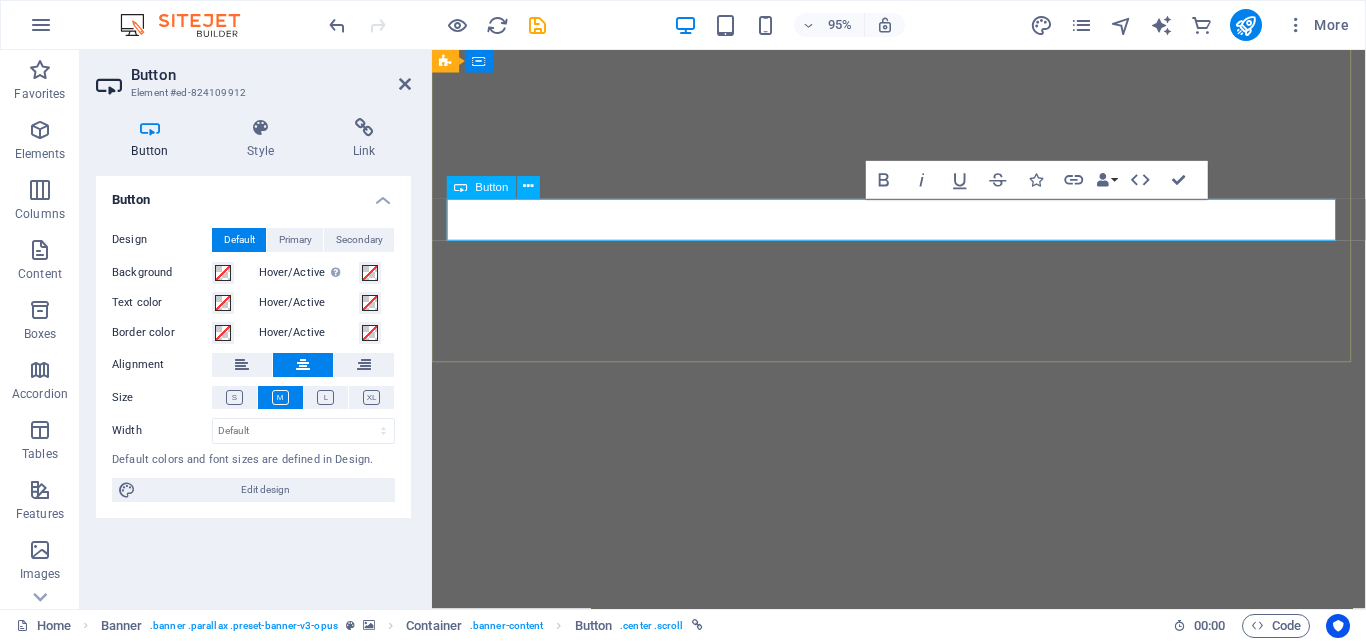 type 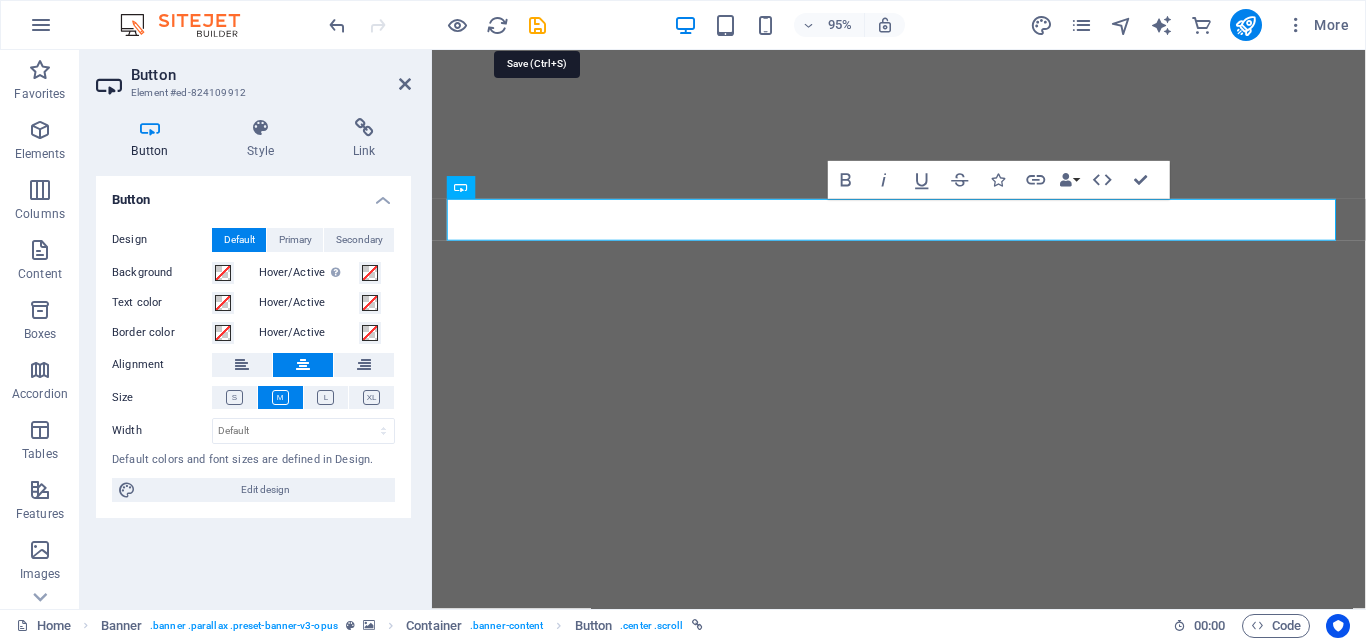 click at bounding box center (537, 25) 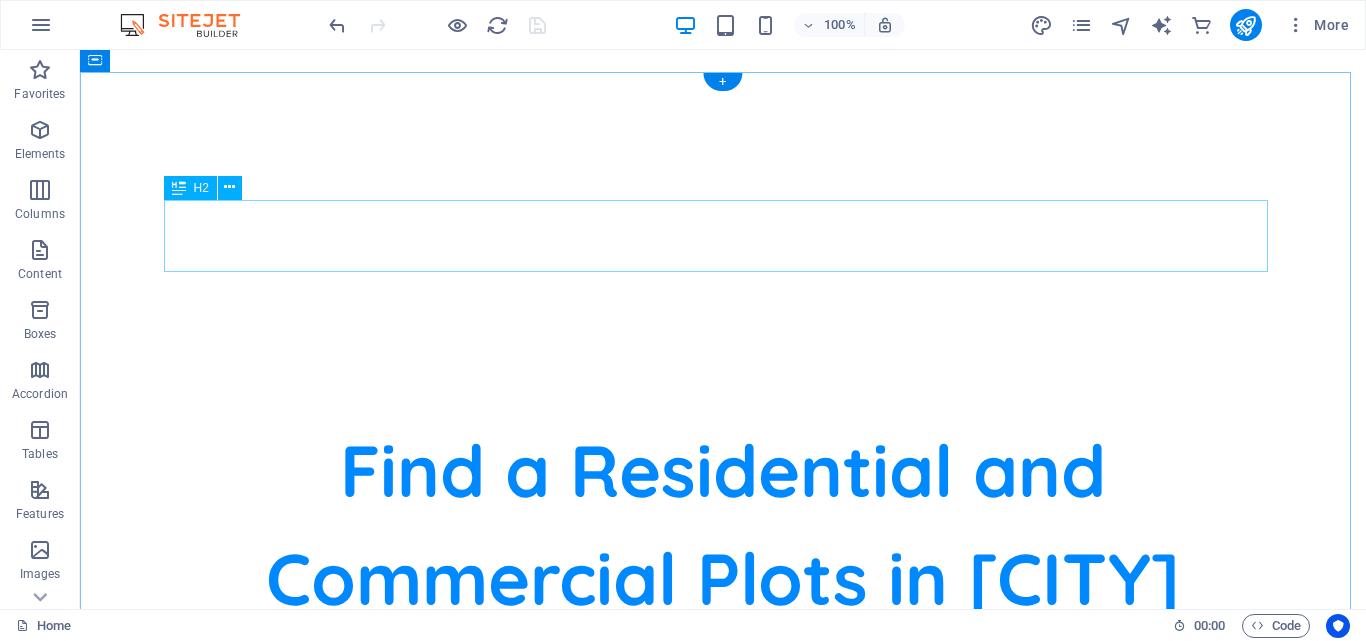 scroll, scrollTop: 700, scrollLeft: 0, axis: vertical 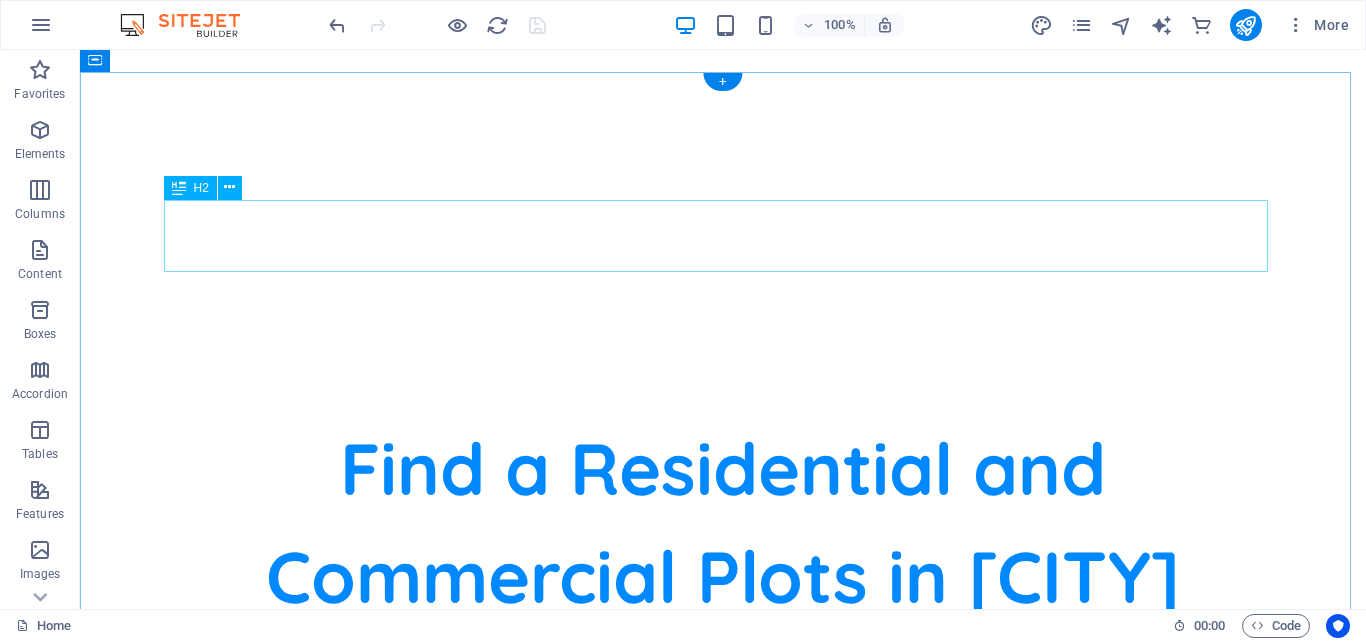 click on "Our Job Categories" at bounding box center (723, 967) 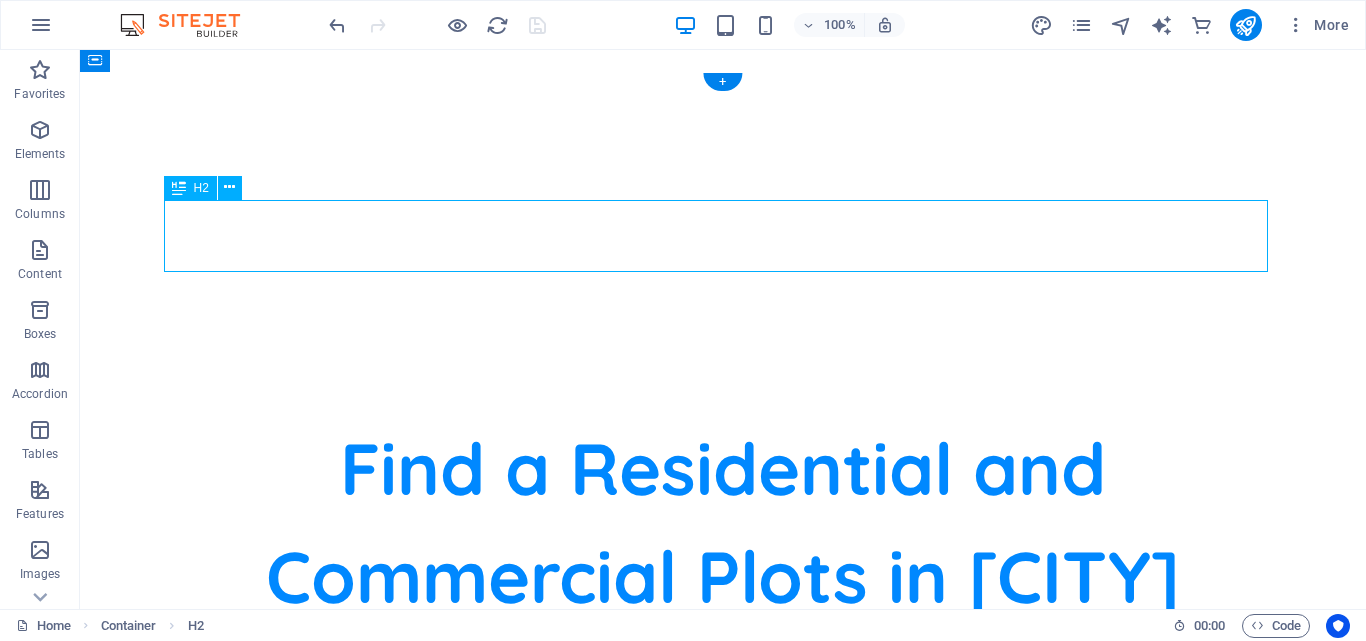 click on "Our Job Categories" at bounding box center (723, 967) 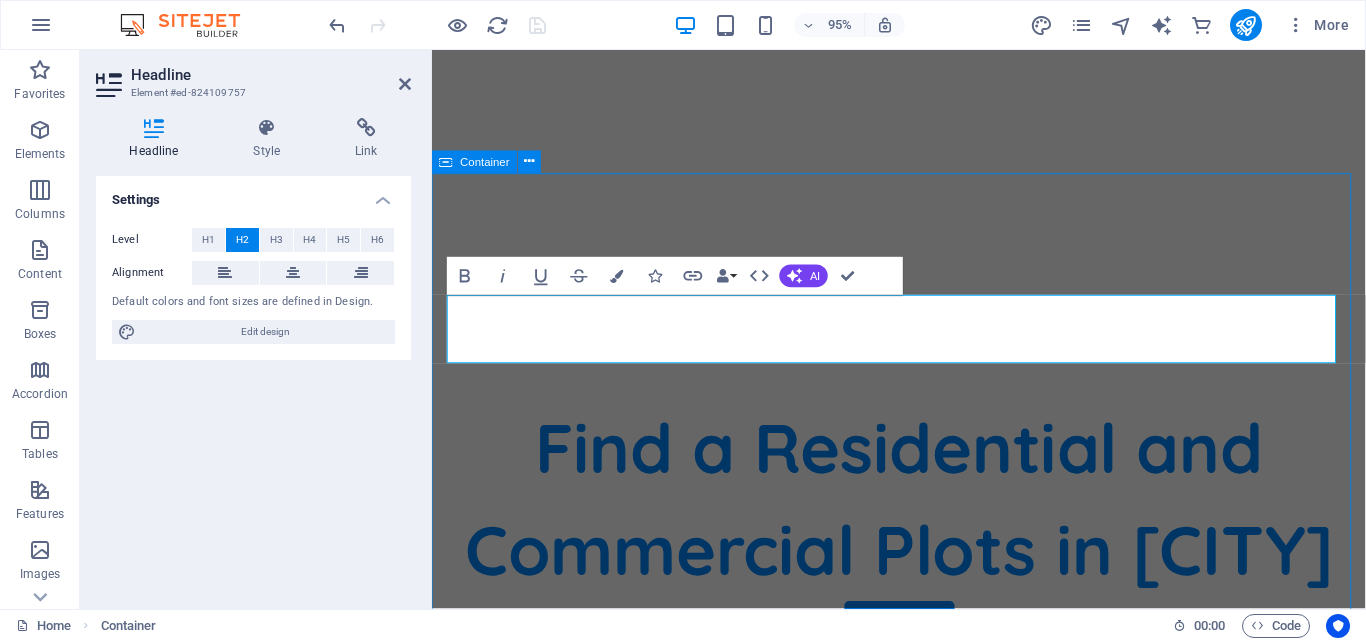 scroll, scrollTop: 592, scrollLeft: 0, axis: vertical 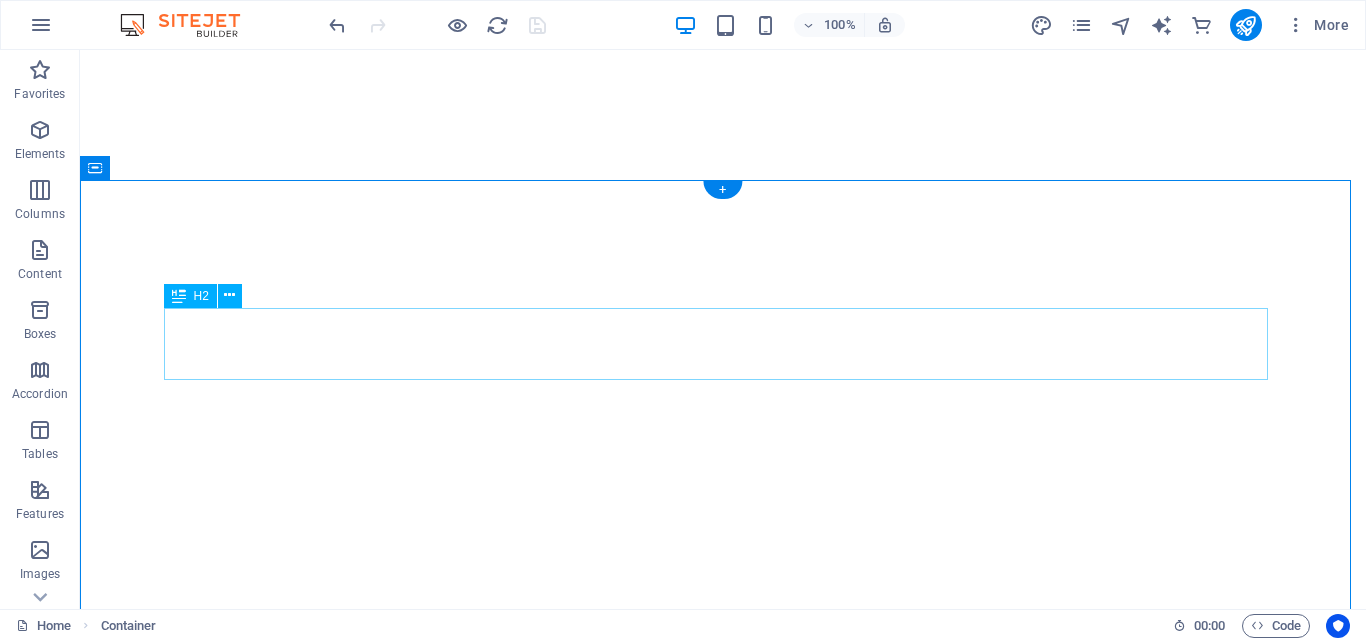 click on "Our Job Categories" at bounding box center [723, 1199] 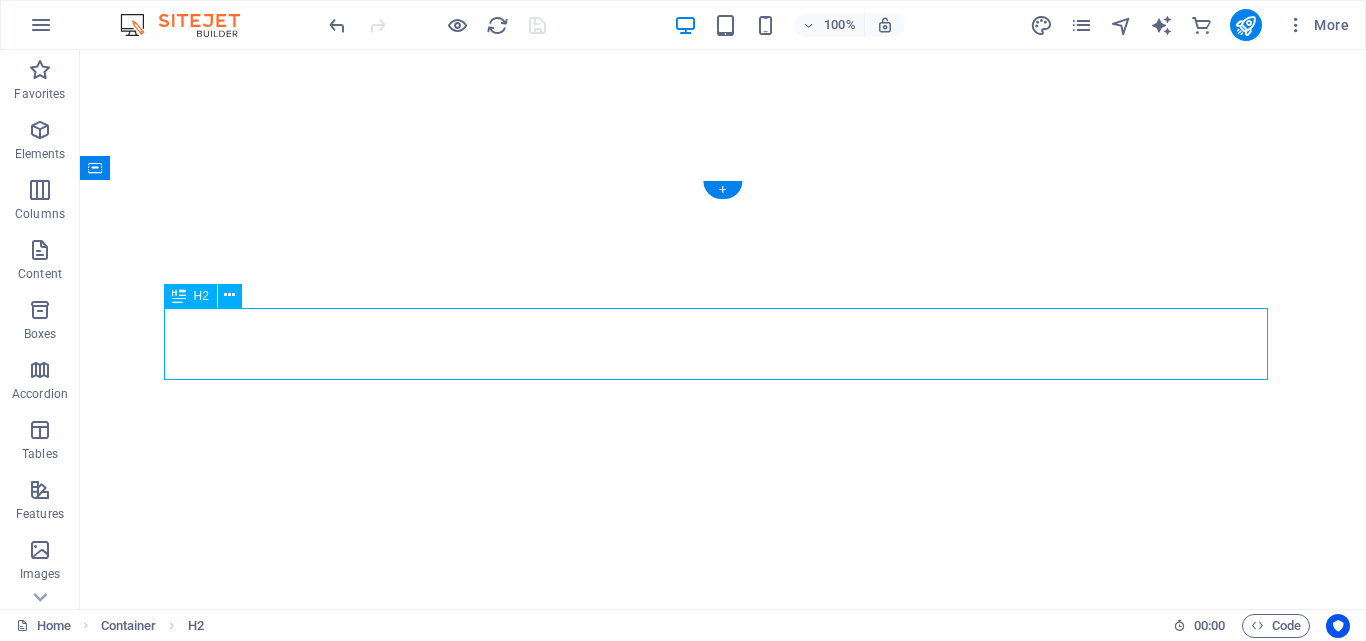 click on "Our Job Categories" at bounding box center (723, 1199) 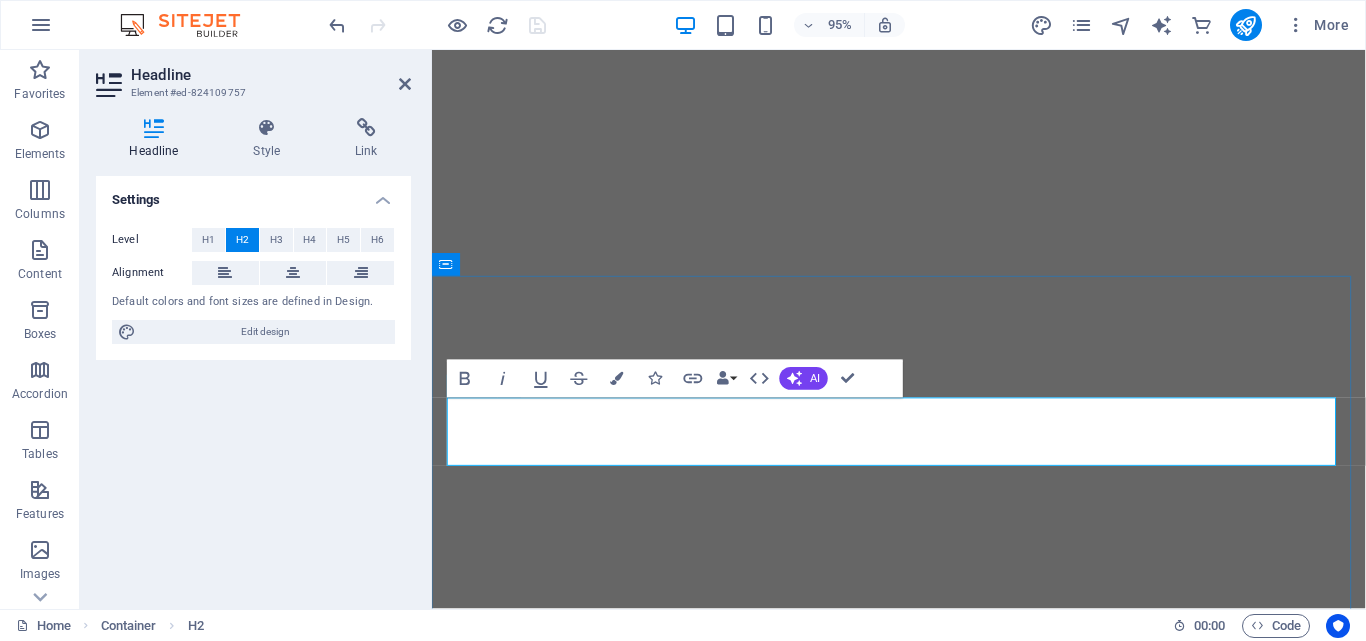 click on "Our Job Categories" at bounding box center [923, 1199] 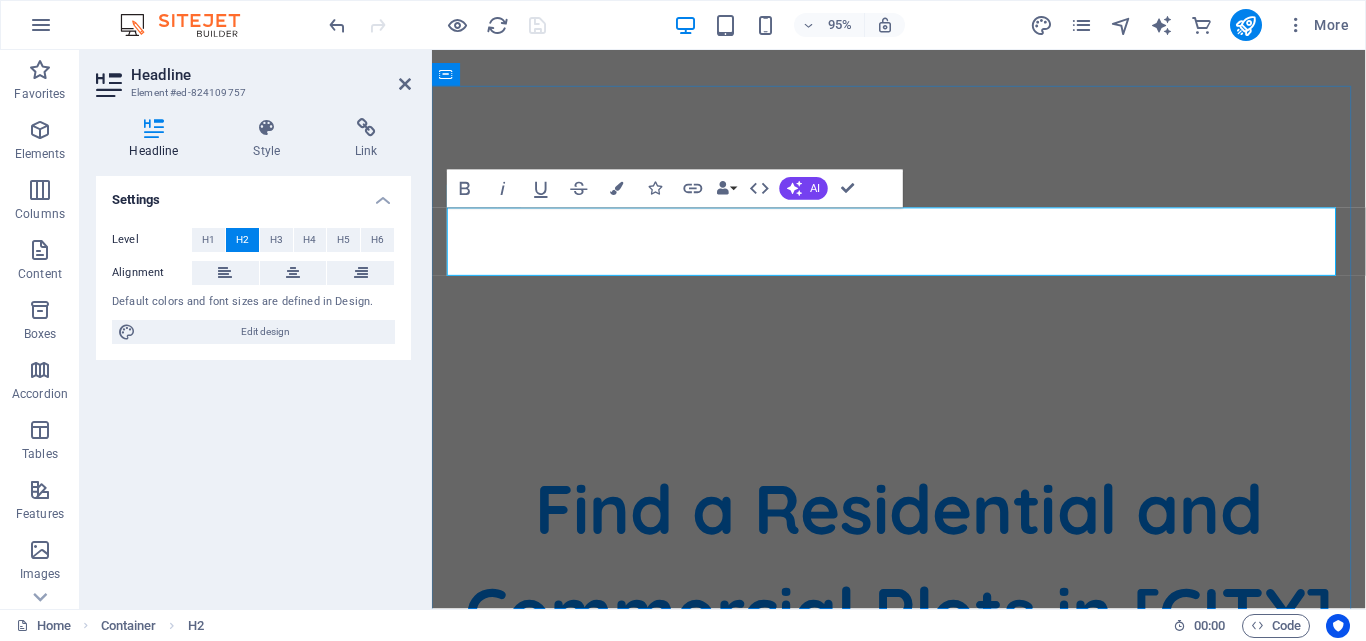 scroll, scrollTop: 792, scrollLeft: 0, axis: vertical 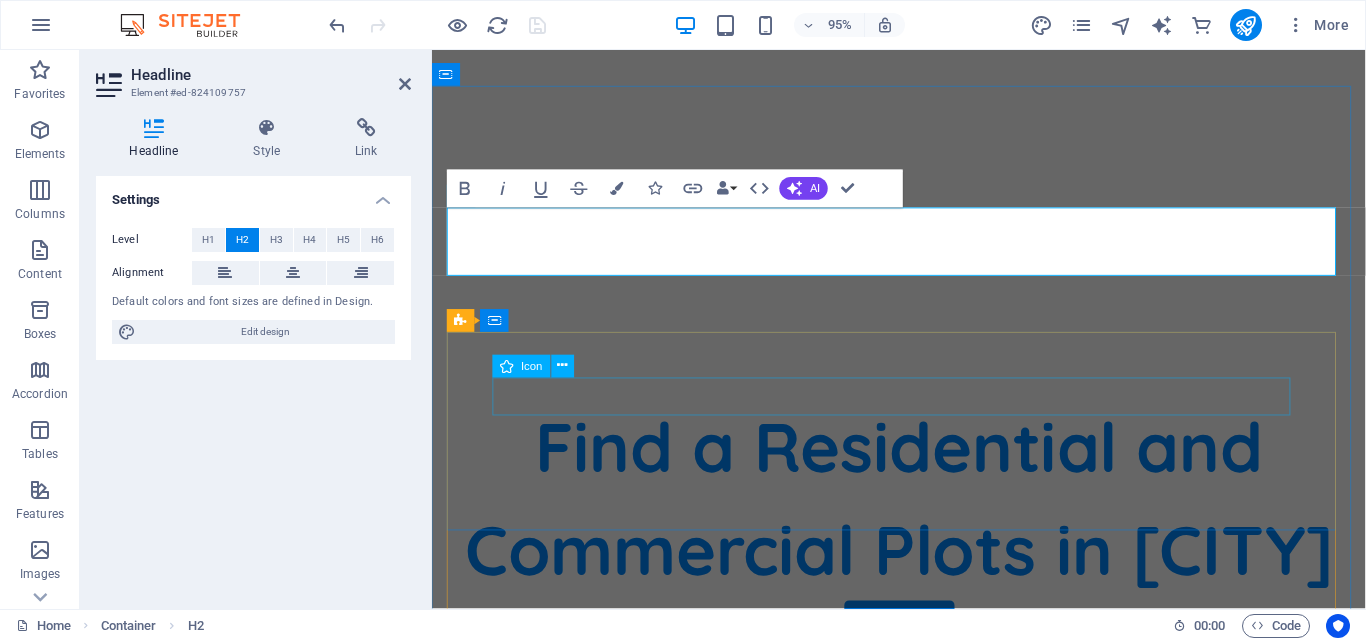 click at bounding box center [923, 1106] 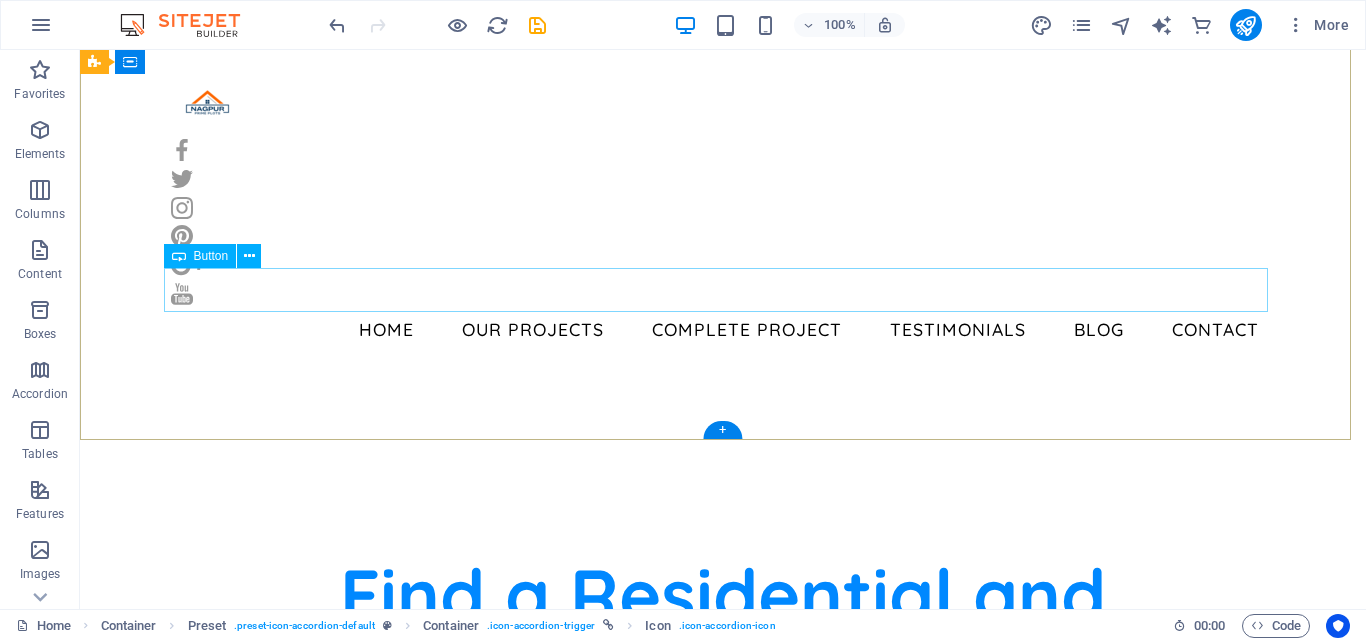 scroll, scrollTop: 292, scrollLeft: 0, axis: vertical 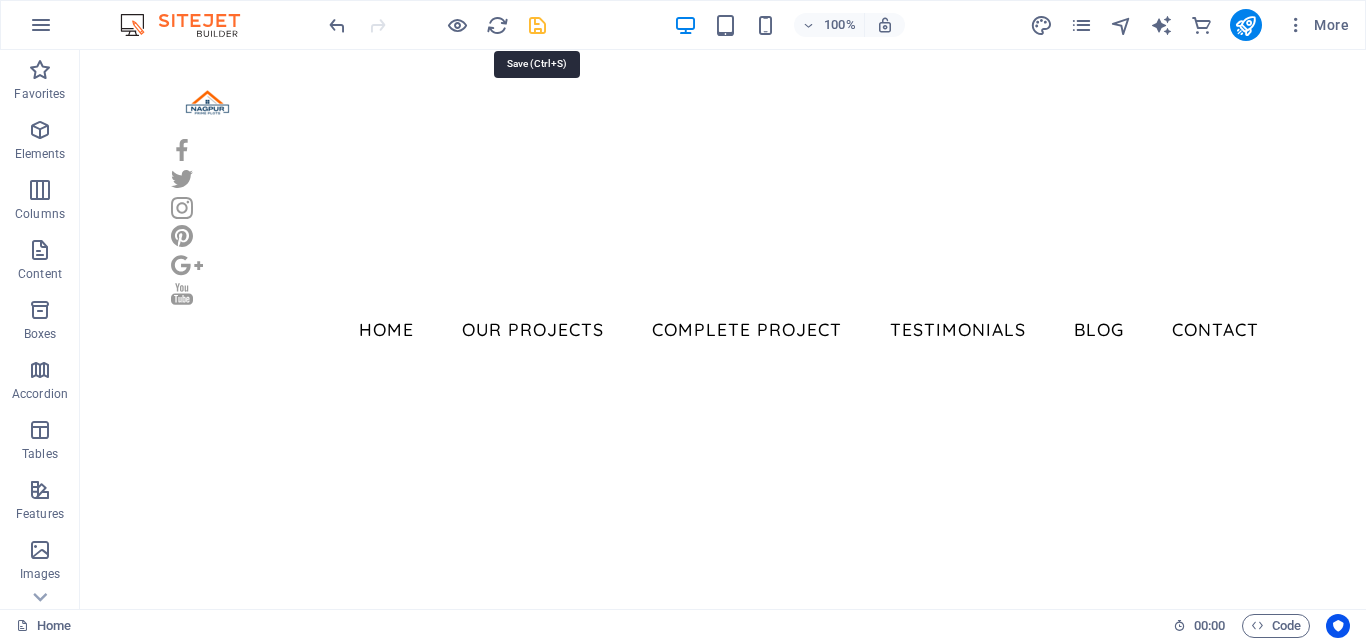 click at bounding box center [537, 25] 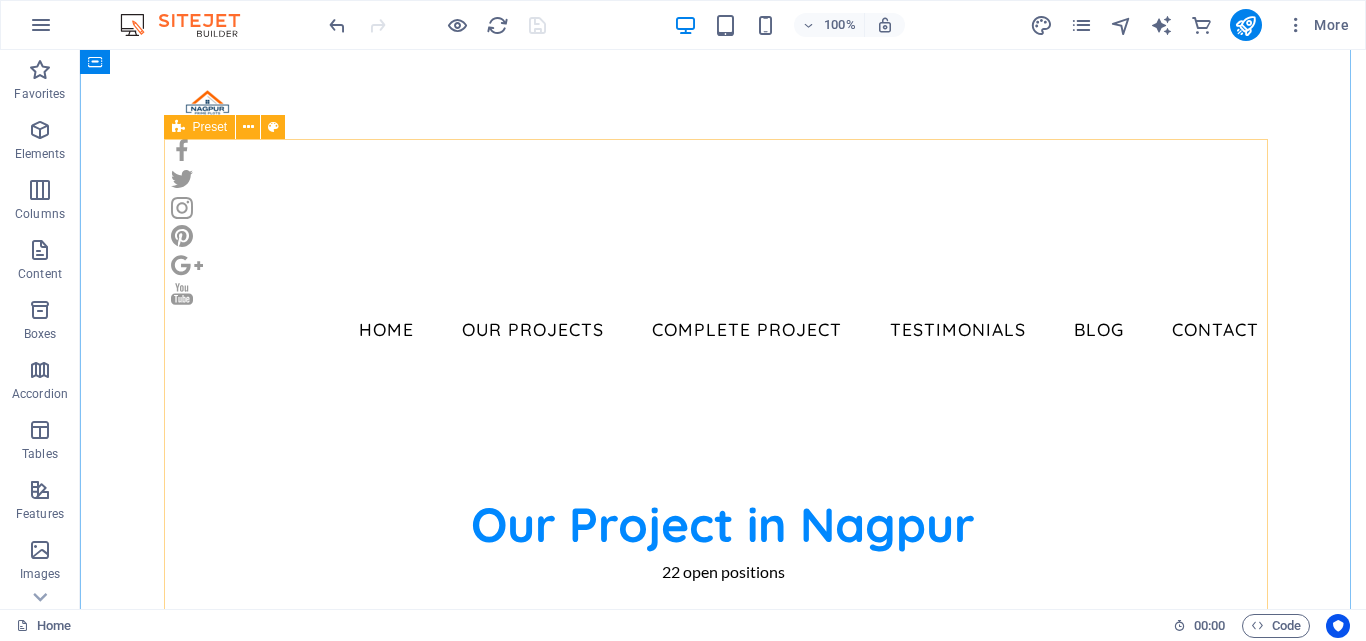scroll, scrollTop: 892, scrollLeft: 0, axis: vertical 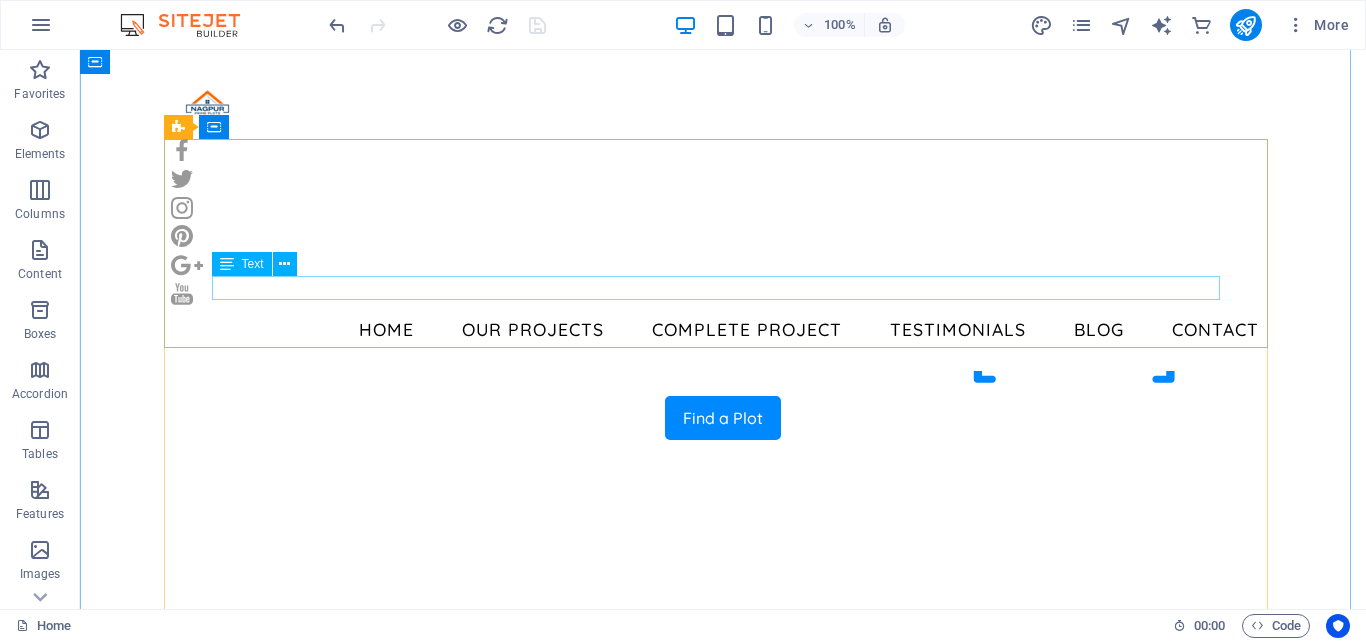 click on "3 open positions" at bounding box center (723, 953) 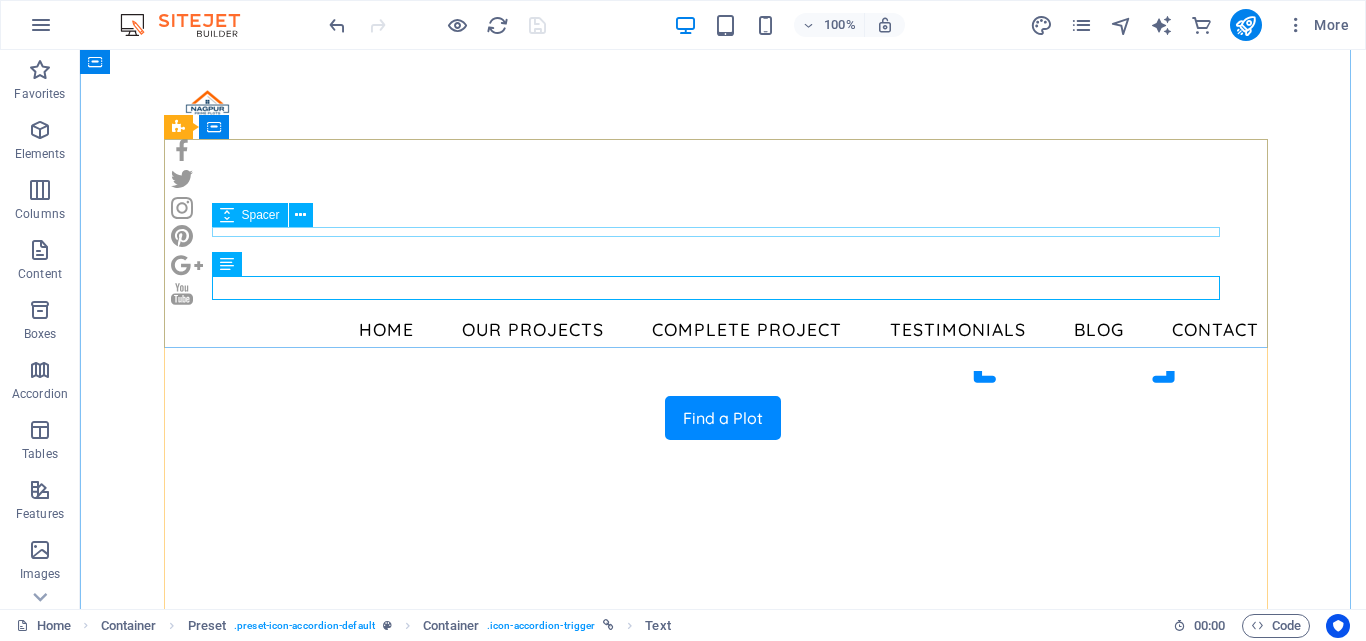 click at bounding box center [723, 897] 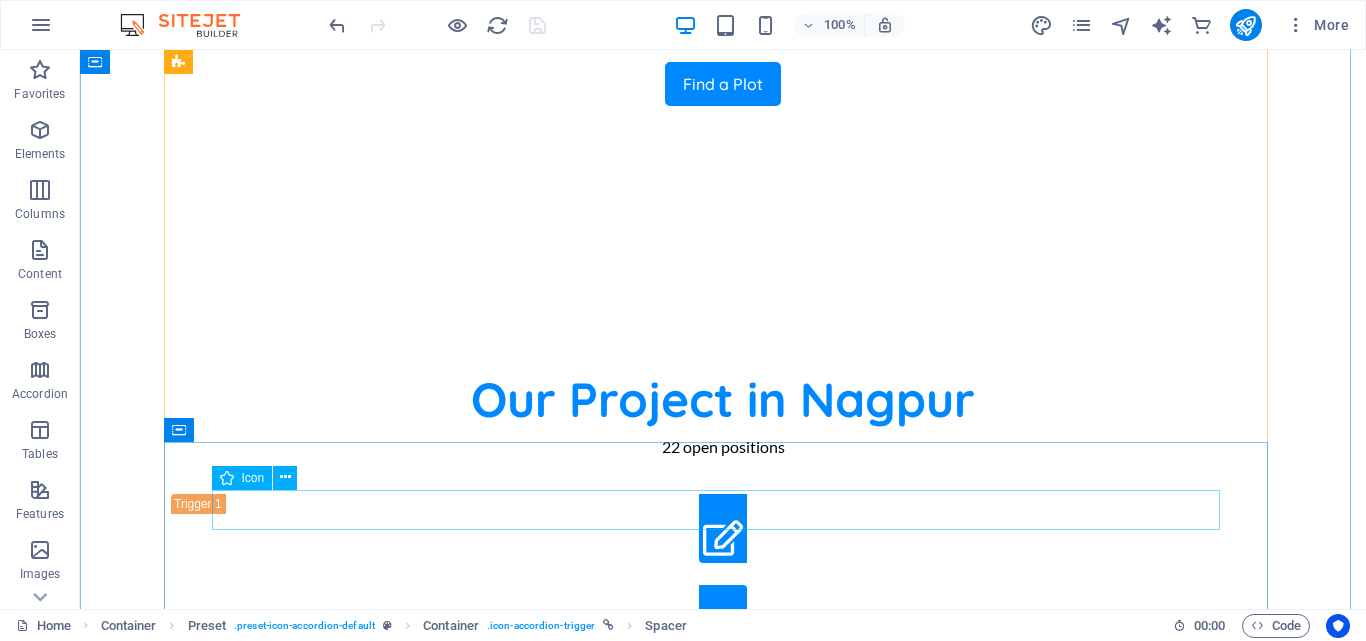 scroll, scrollTop: 1792, scrollLeft: 0, axis: vertical 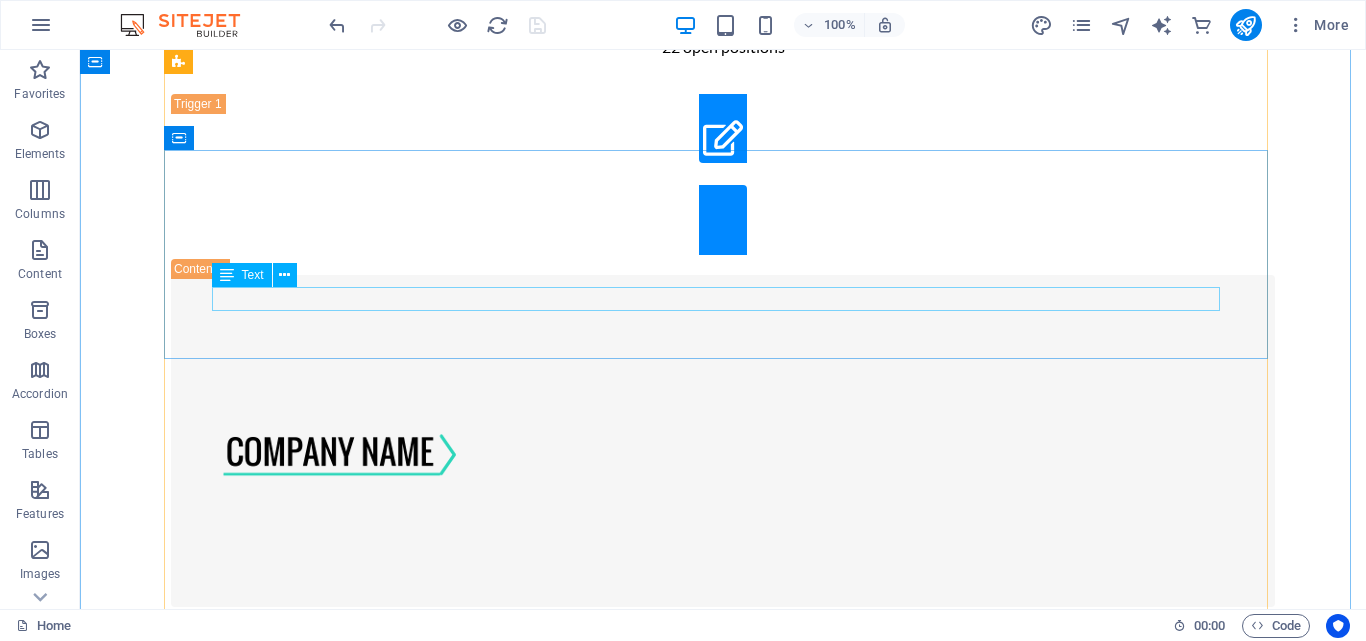 click on "4 open positions" at bounding box center (723, 2179) 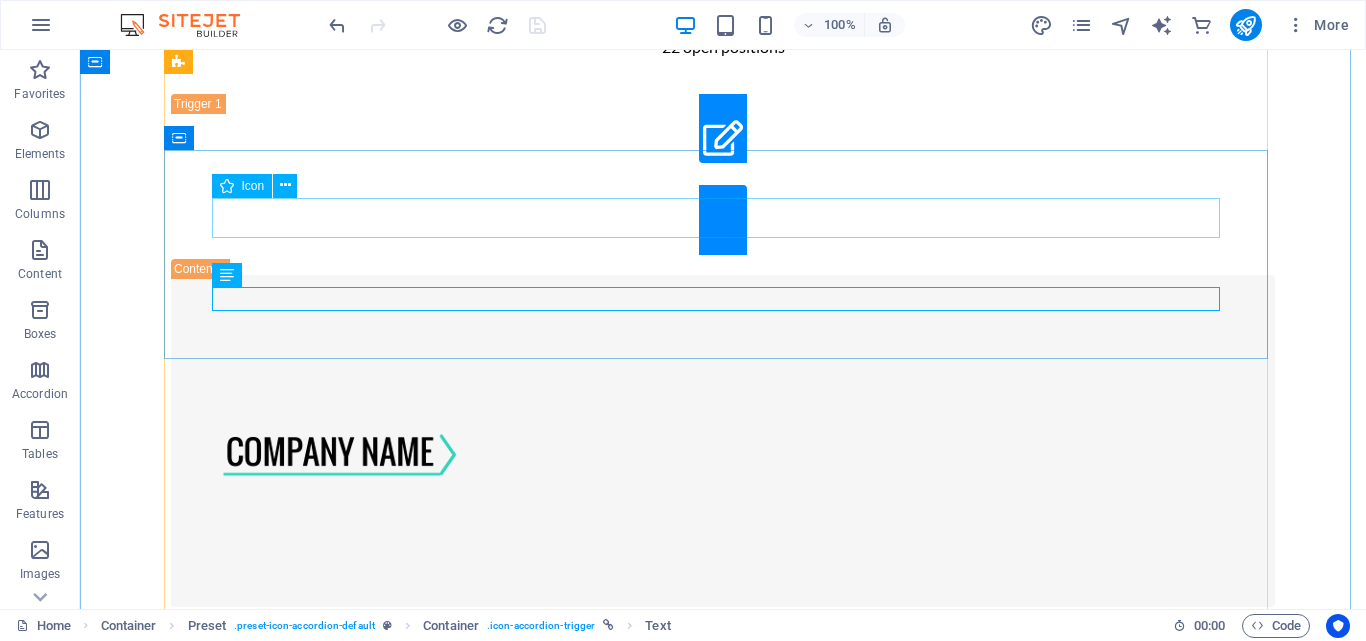 click at bounding box center [723, 2097] 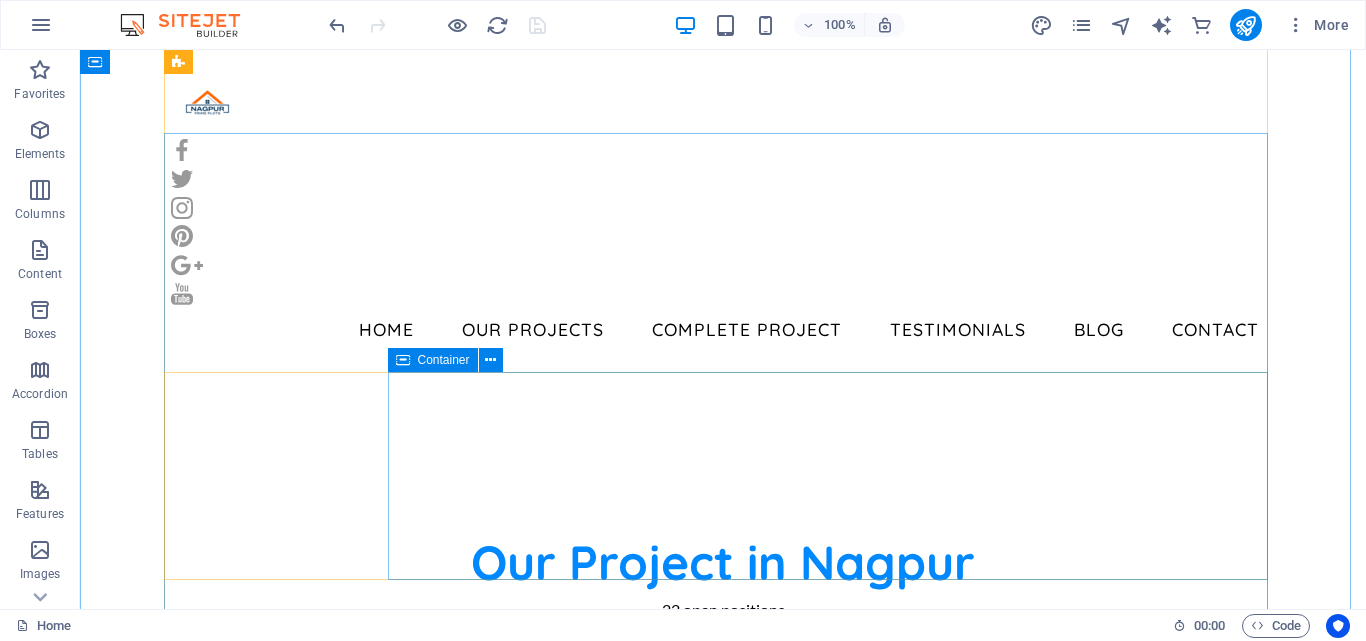 scroll, scrollTop: 792, scrollLeft: 0, axis: vertical 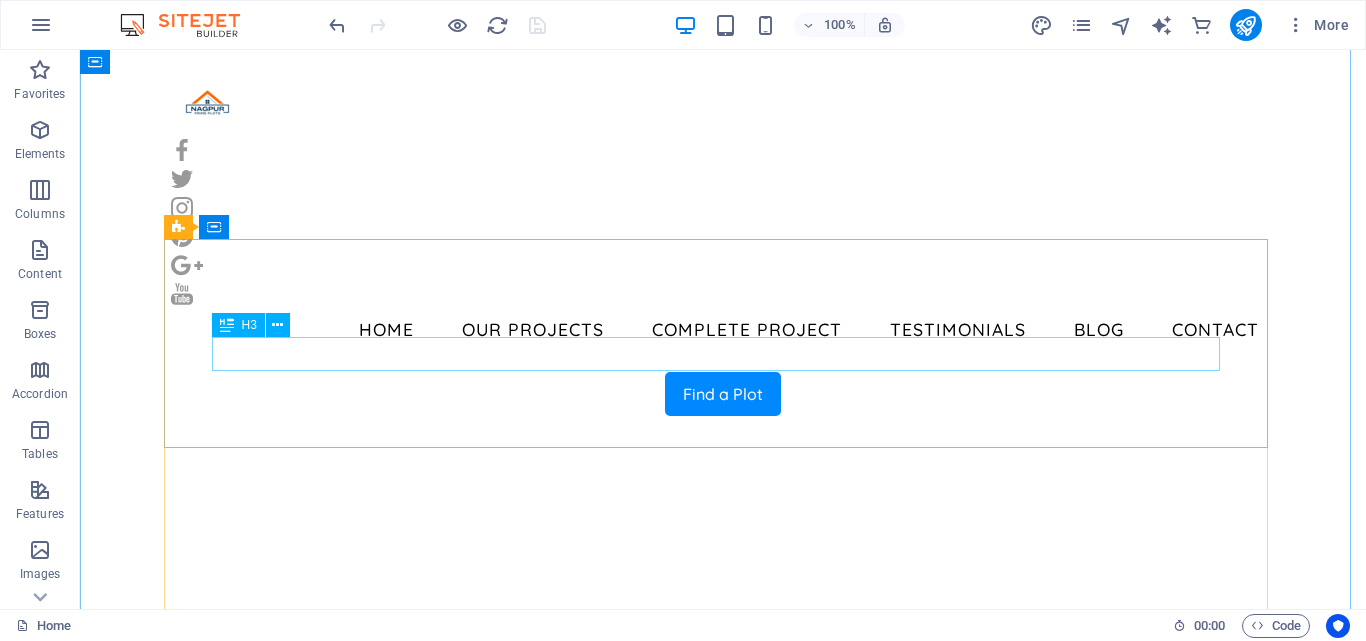 click on "Design" at bounding box center [723, 899] 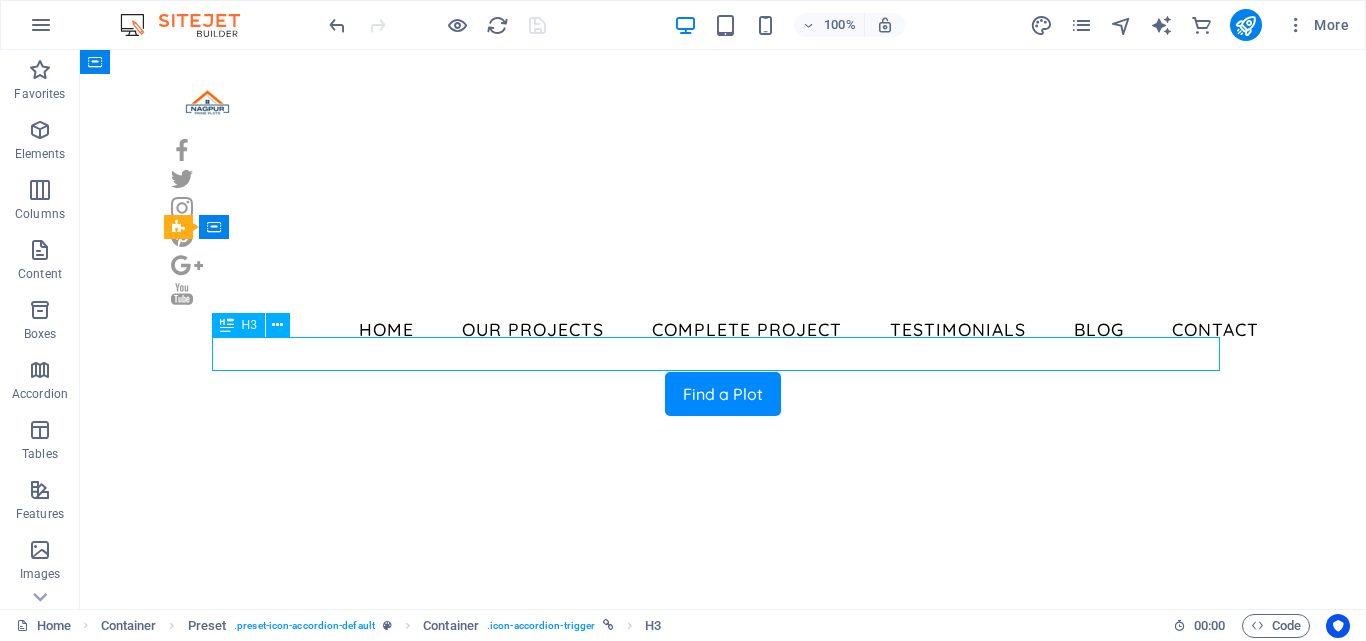 click on "Design" at bounding box center [723, 899] 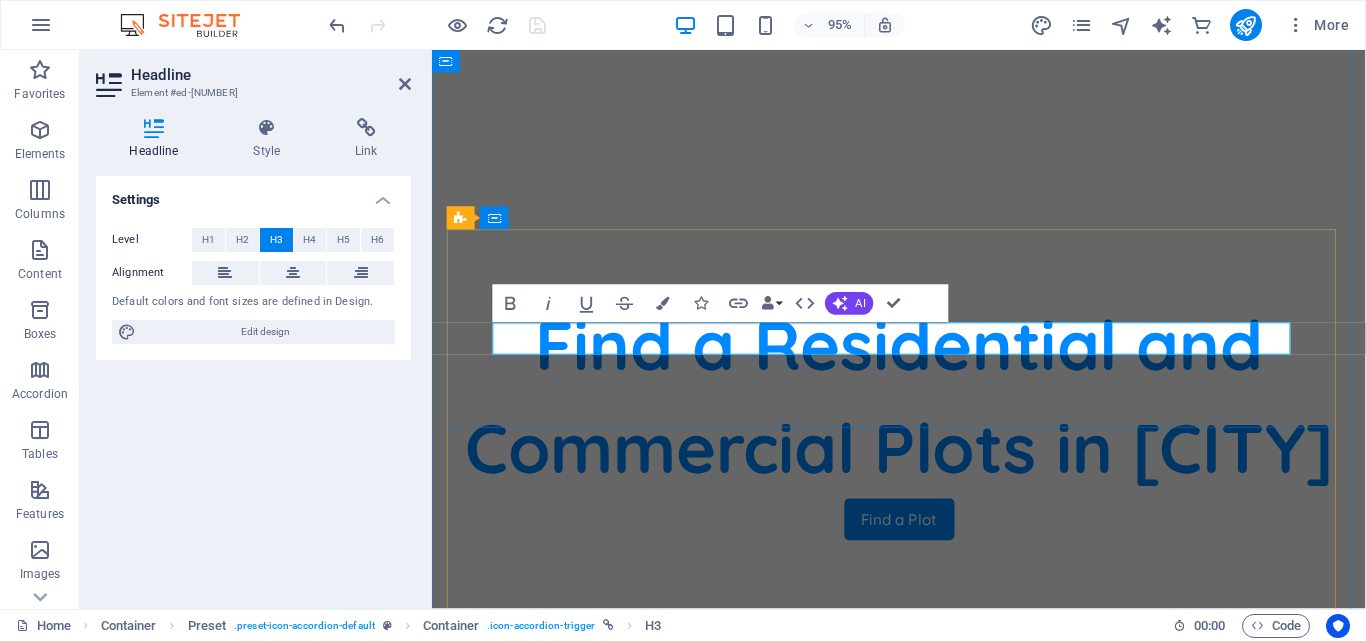 type 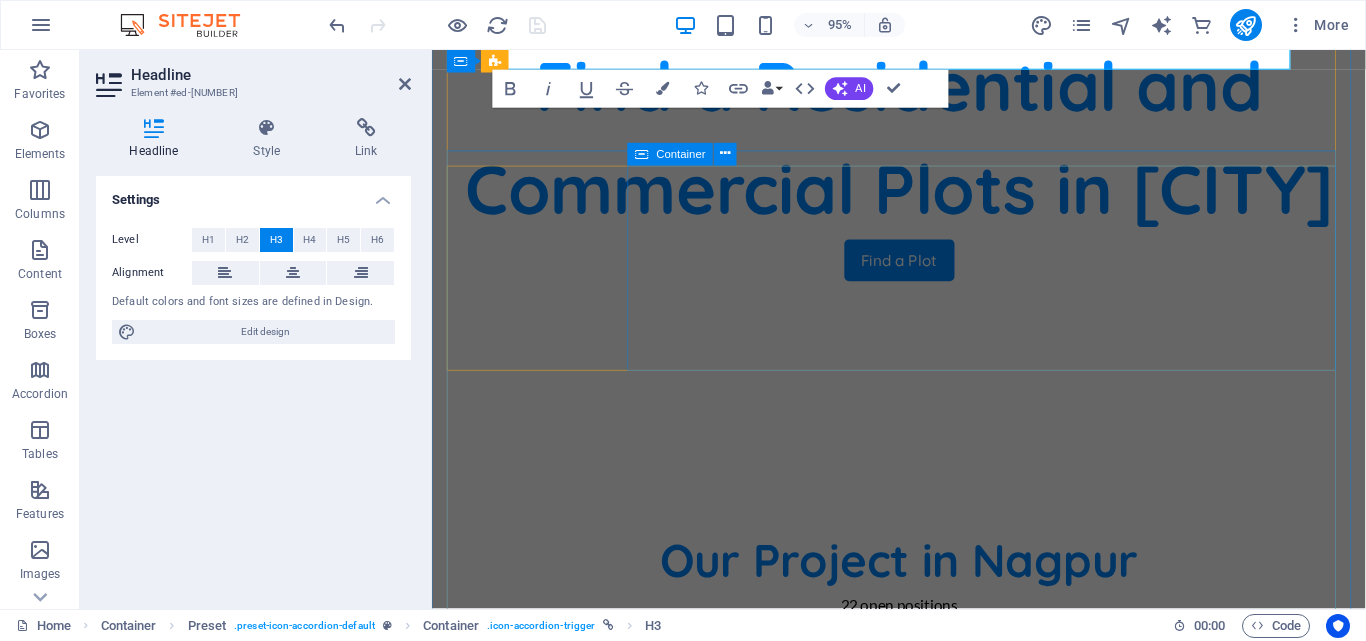 scroll, scrollTop: 1200, scrollLeft: 0, axis: vertical 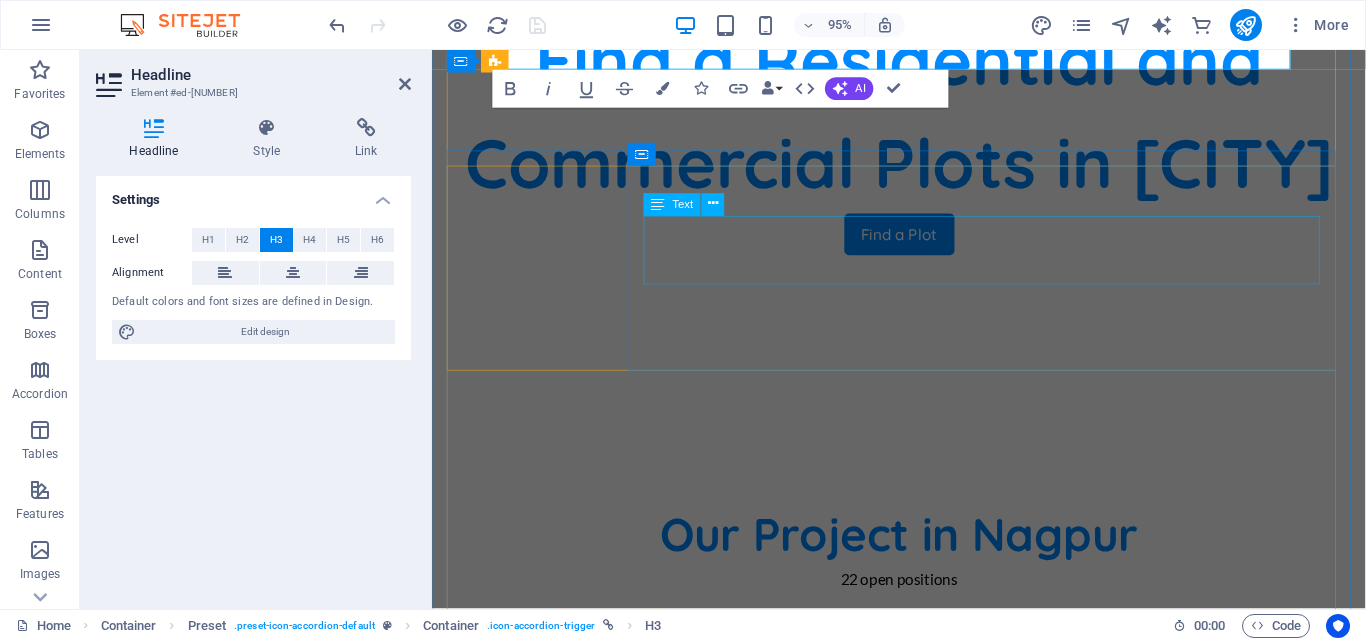 click on "Lorem ipsum dolor sit amet, consectetur adipisicing elit. Natus, dolores, at, nisi eligendi repellat voluptatem minima officia veritatis quasi animi porro laudantium dicta dolor voluptate non maiores ipsum." at bounding box center [923, 1252] 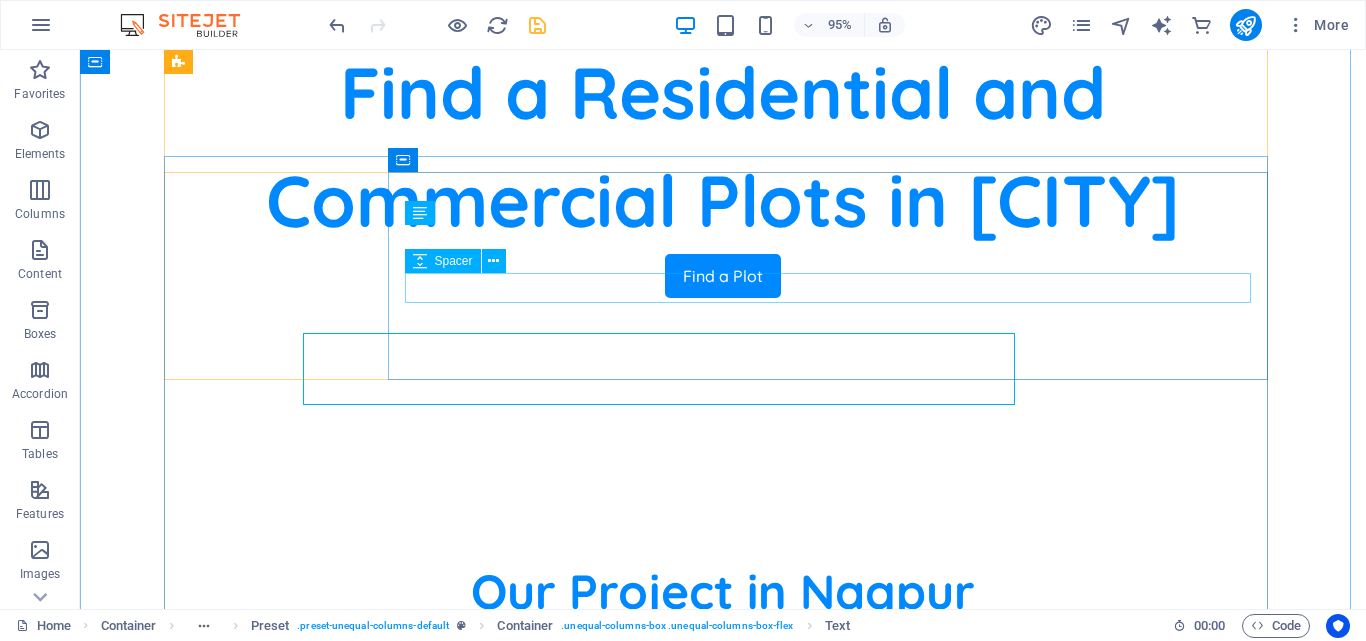 scroll, scrollTop: 1092, scrollLeft: 0, axis: vertical 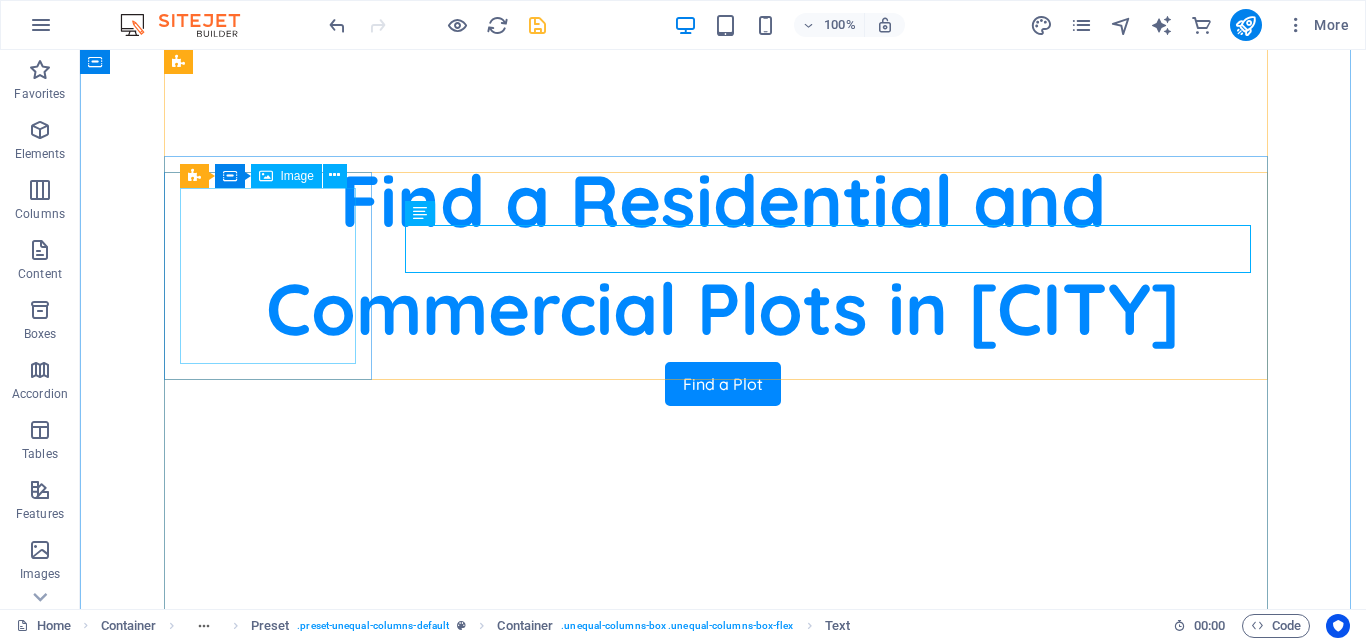click at bounding box center [723, 1141] 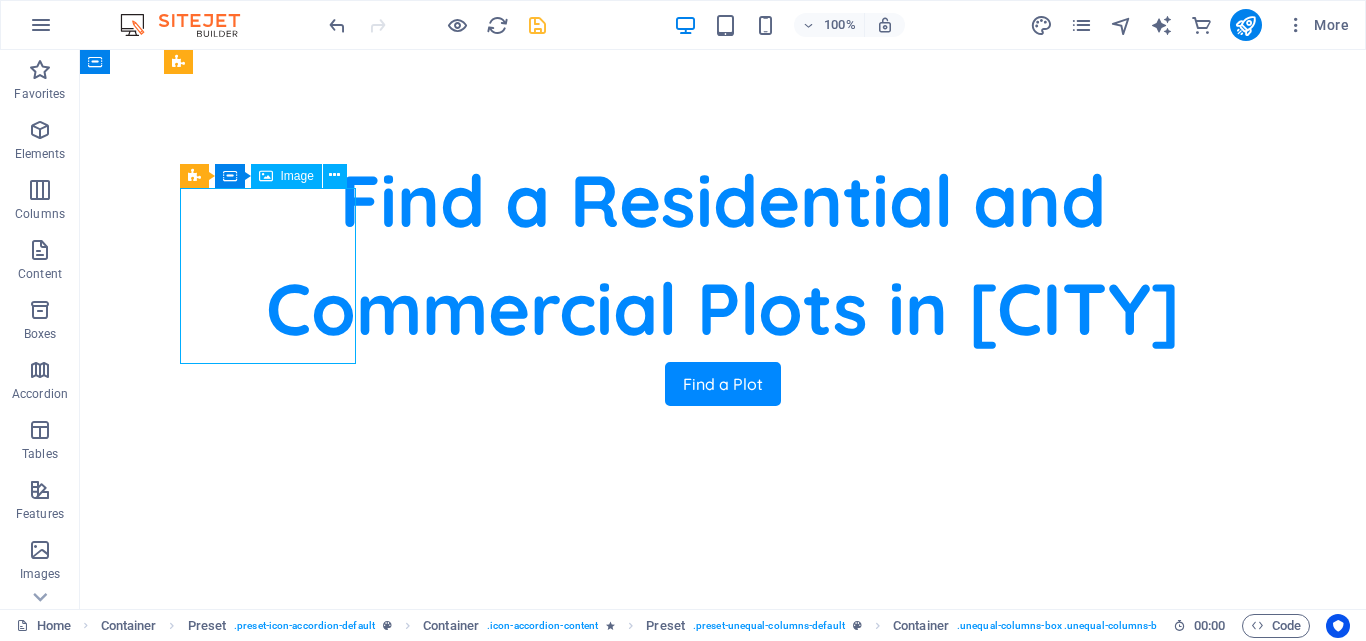 click at bounding box center [723, 1141] 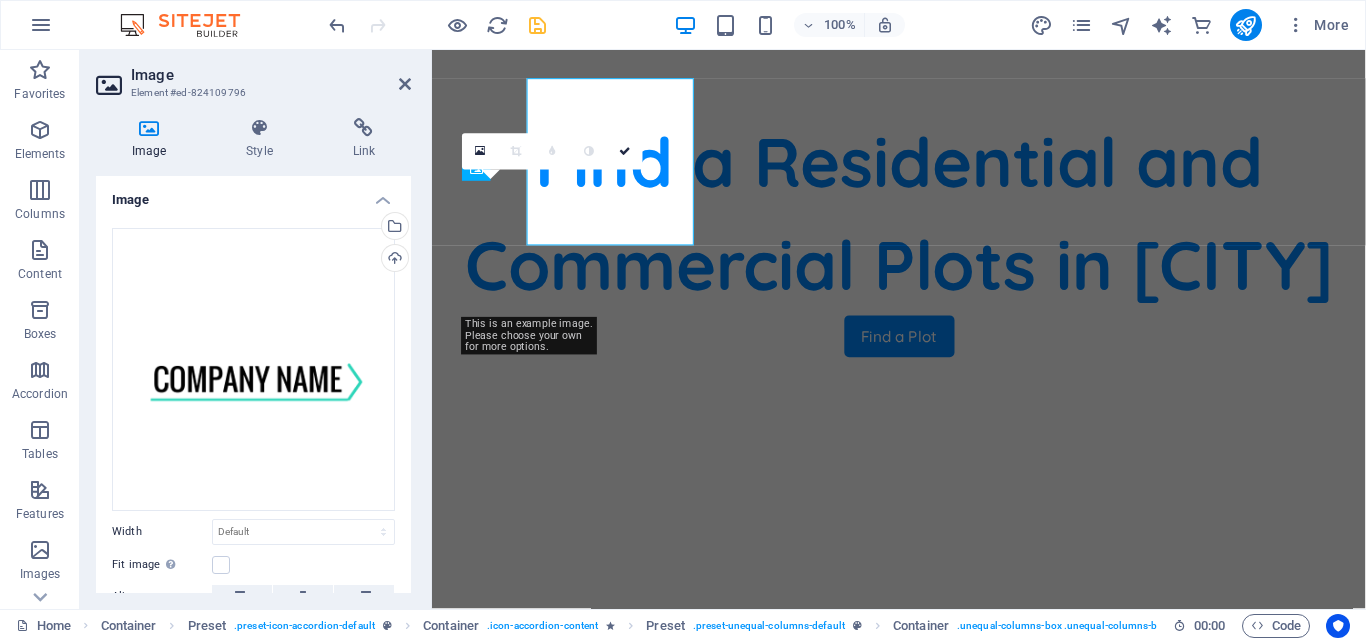scroll, scrollTop: 1200, scrollLeft: 0, axis: vertical 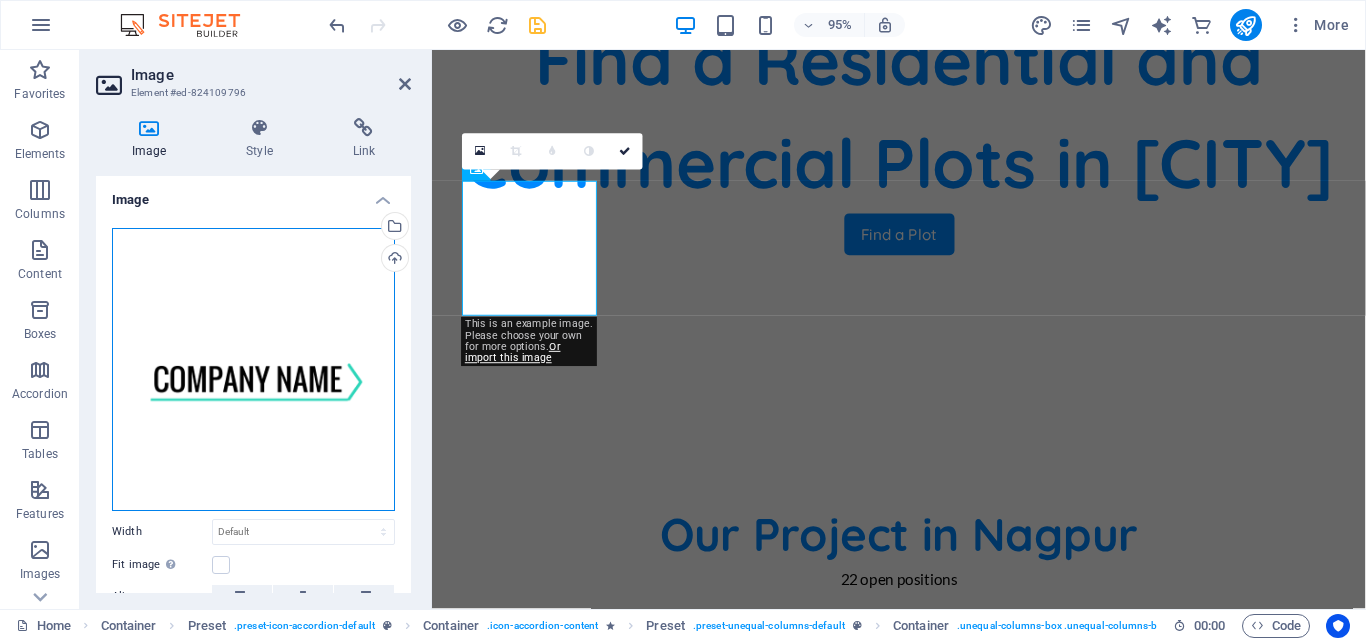 click on "Drag files here, click to choose files or select files from Files or our free stock photos & videos" at bounding box center (253, 369) 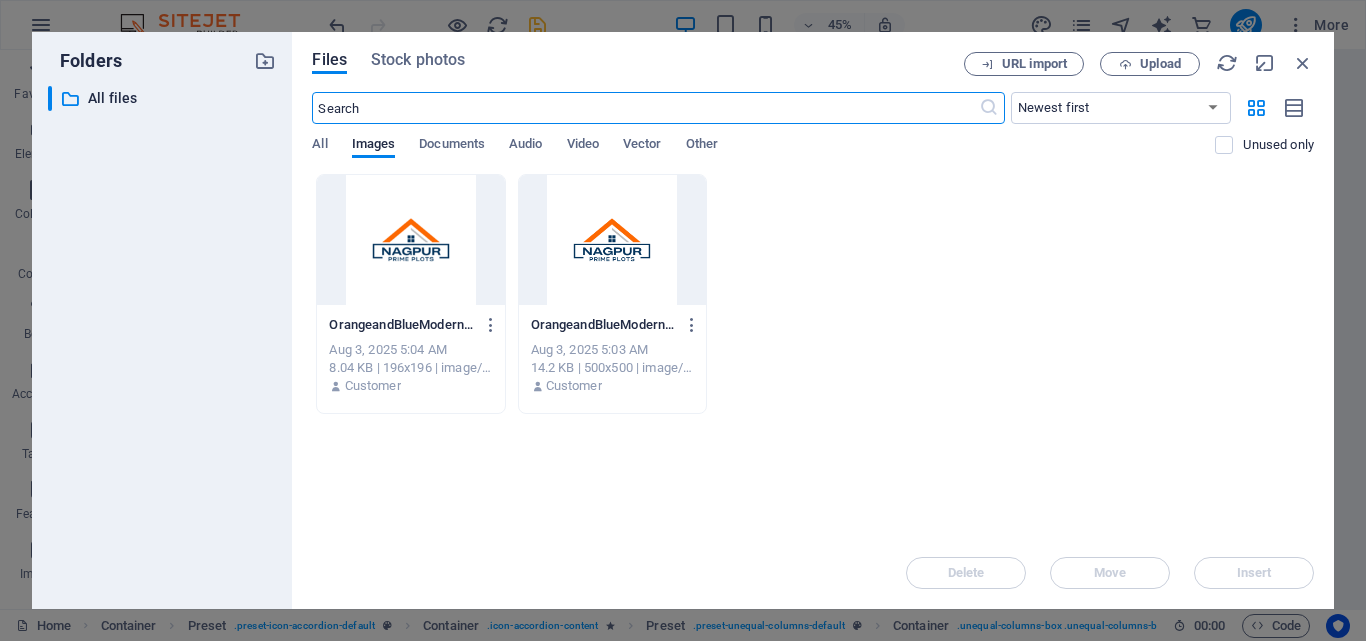 scroll, scrollTop: 1643, scrollLeft: 0, axis: vertical 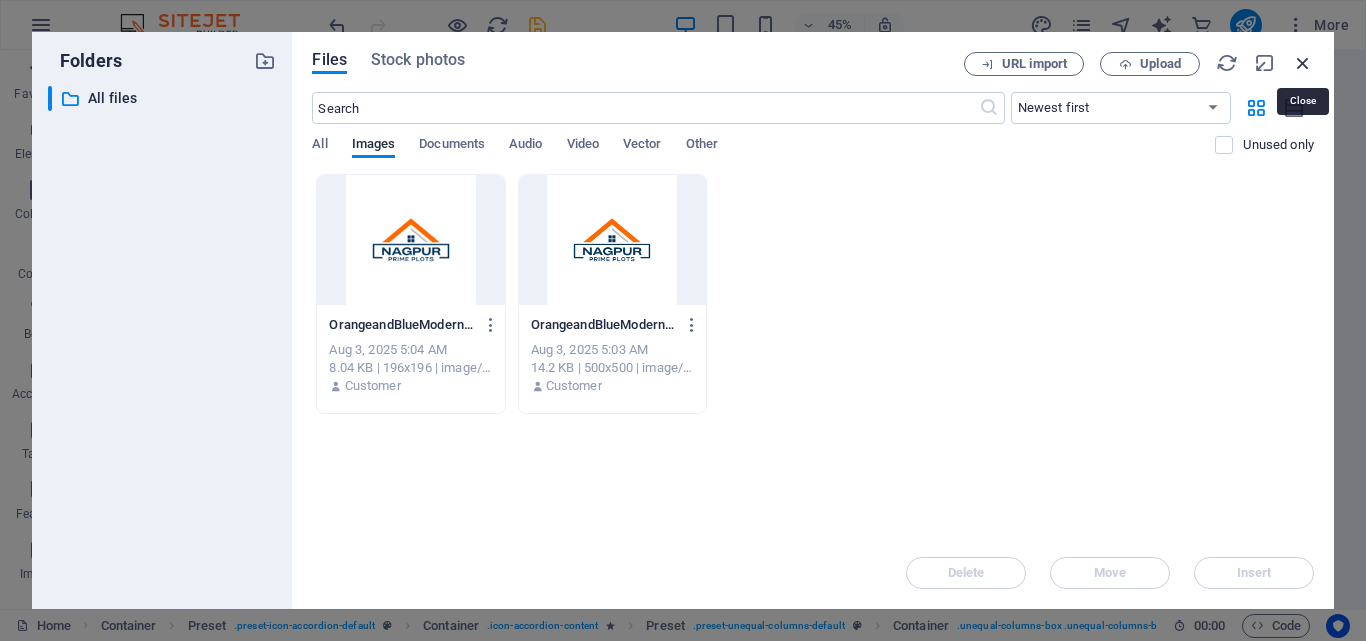 click at bounding box center [1303, 63] 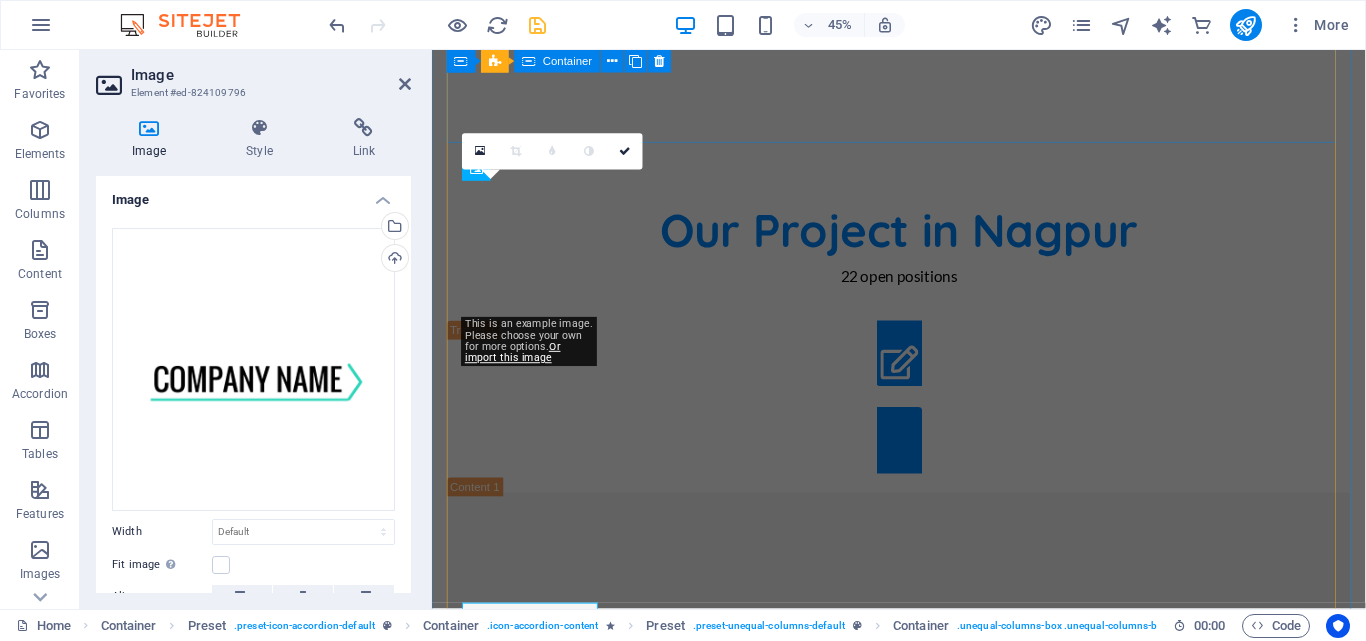 scroll, scrollTop: 1200, scrollLeft: 0, axis: vertical 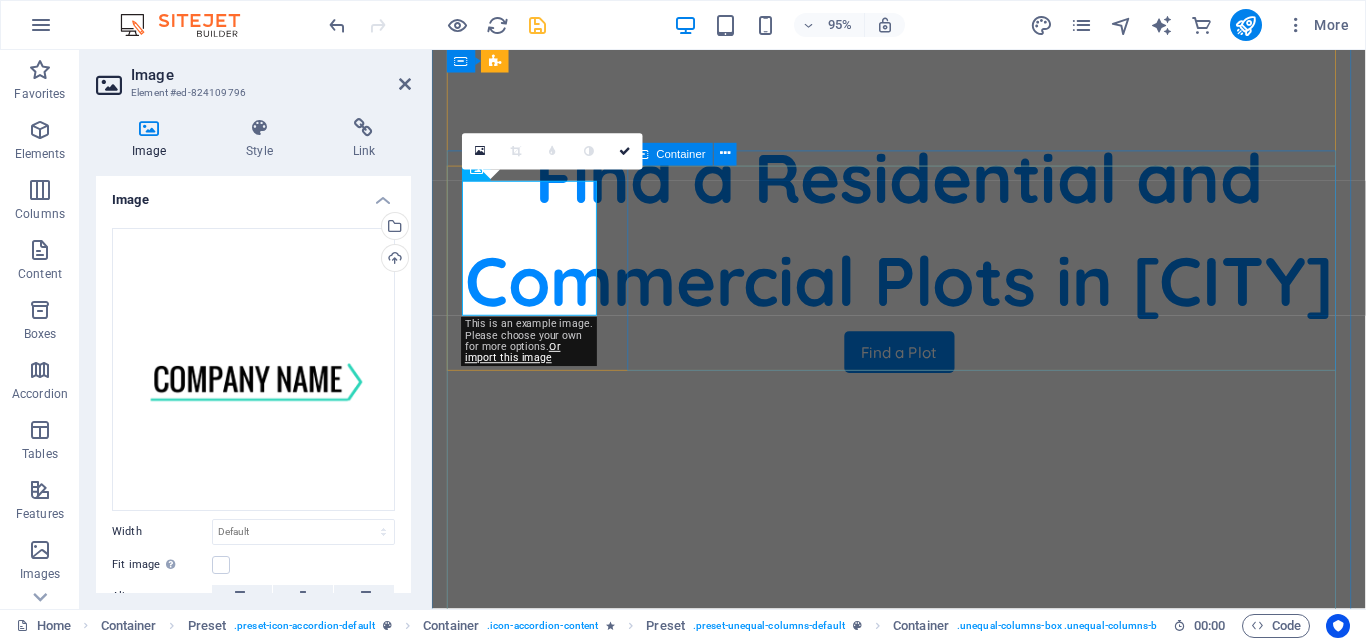 click on "Job Titel | New York, [STATE] Lorem ipsum dolor sit amet, consectetur adipisicing elit. Natus, dolores, at, nisi eligendi repellat voluptatem minima officia veritatis quasi animi porro laudantium dicta dolor voluptate non maiores ipsum.   Read as PDF   Apply now" at bounding box center (923, 1417) 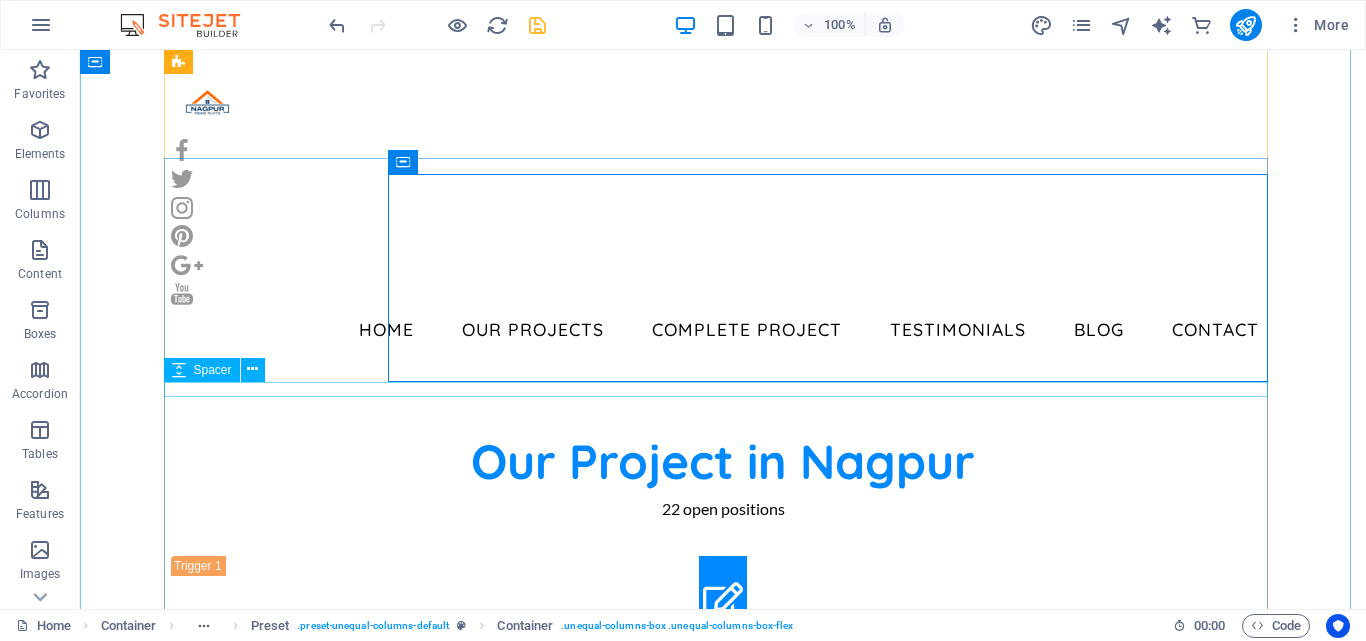 scroll, scrollTop: 792, scrollLeft: 0, axis: vertical 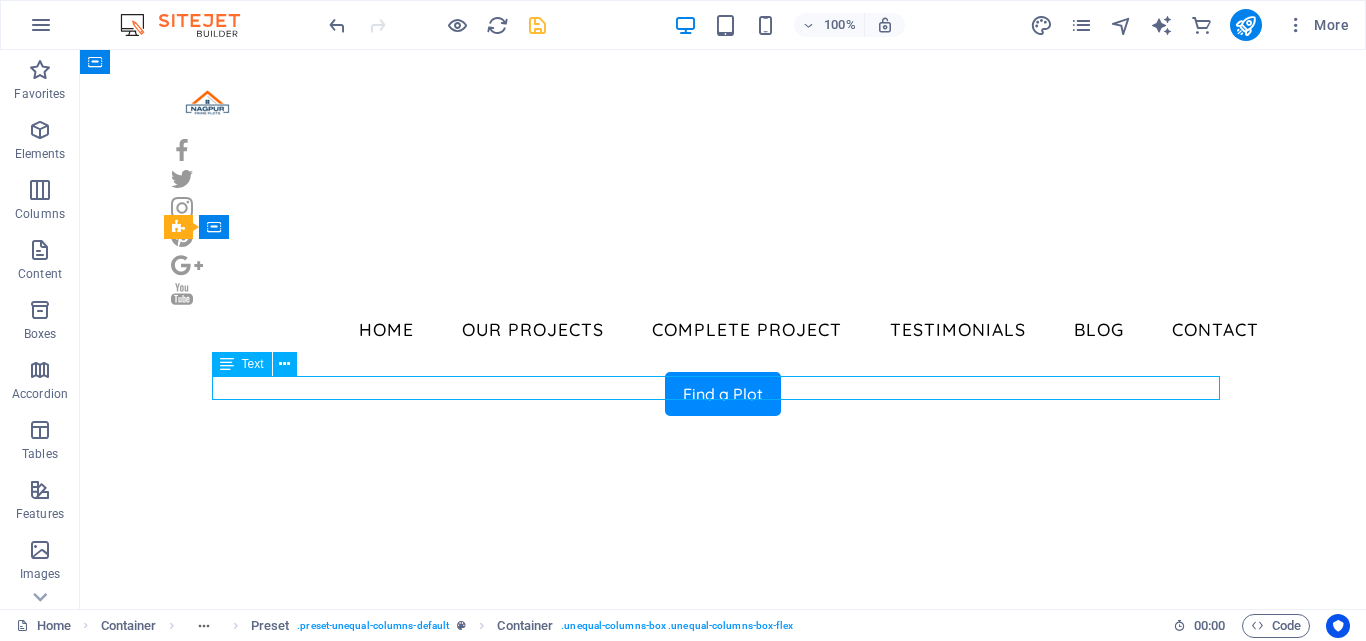 click on "3 open positions" at bounding box center [723, 929] 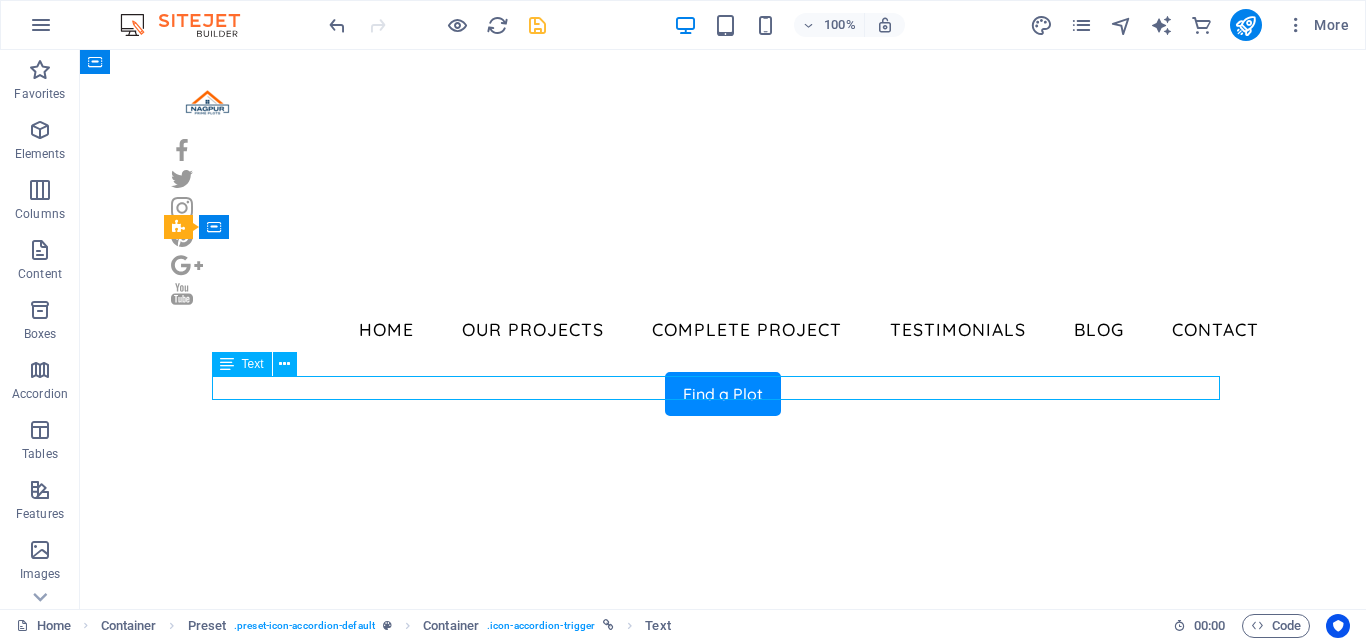 click on "3 open positions" at bounding box center (723, 929) 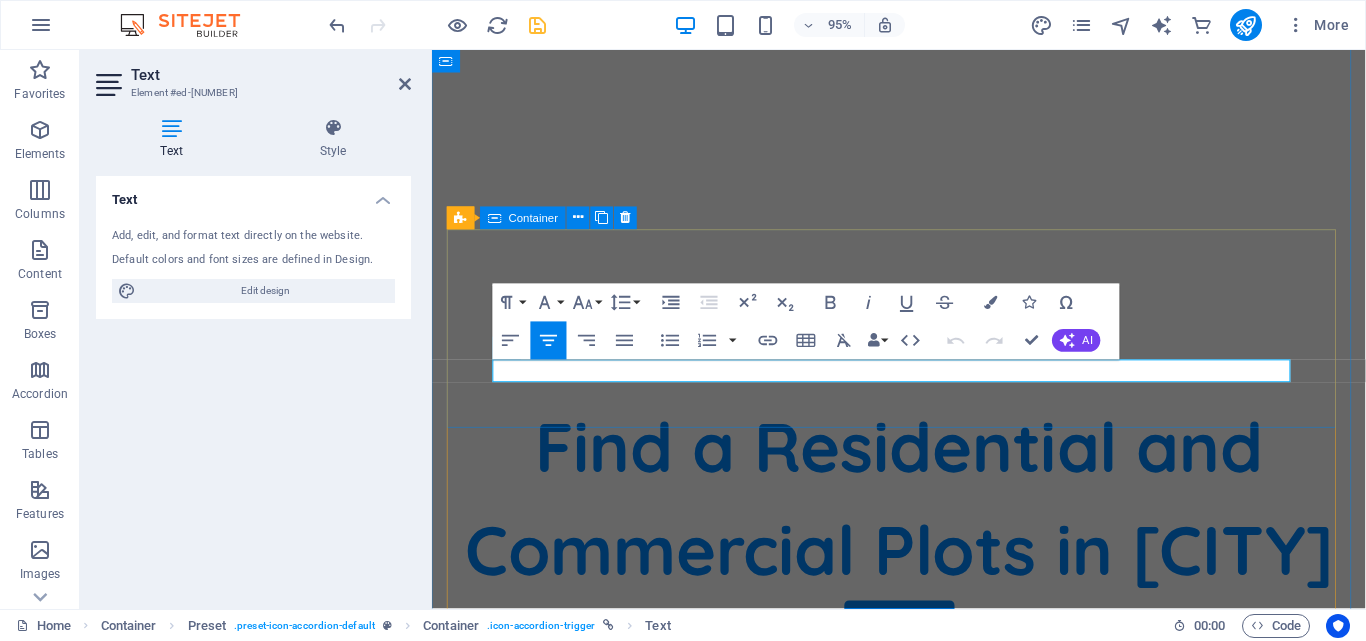 scroll, scrollTop: 900, scrollLeft: 0, axis: vertical 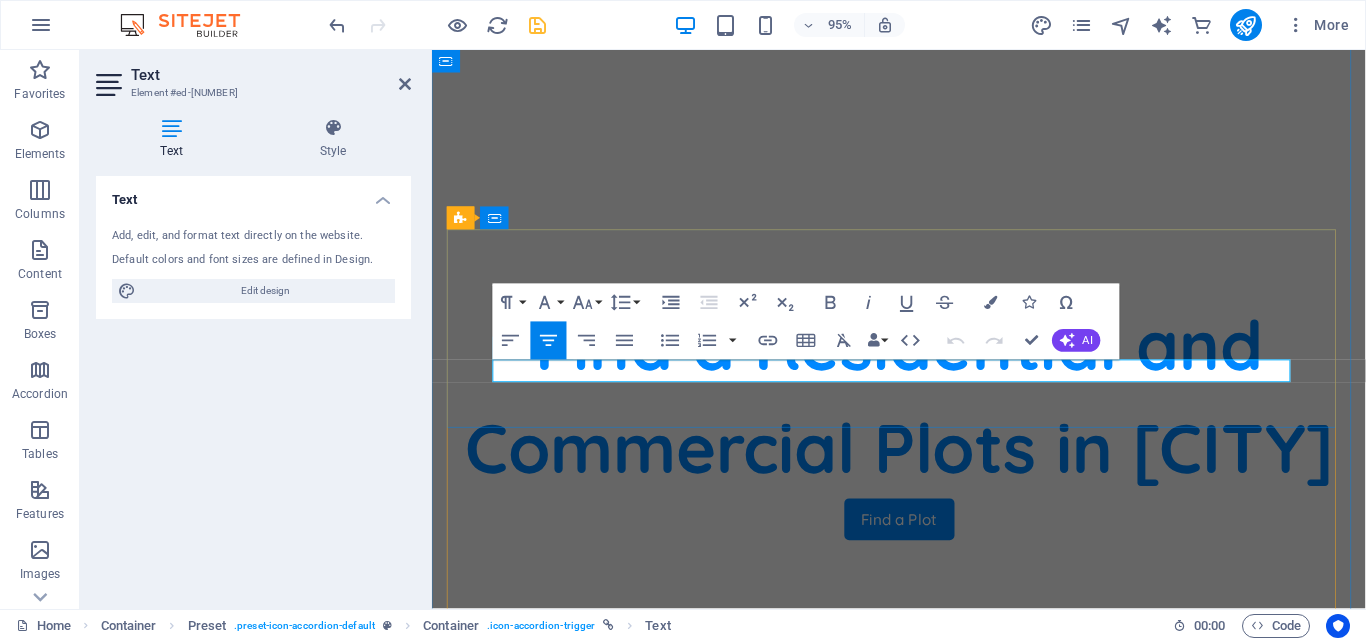 click on "3 open positions" at bounding box center [923, 1079] 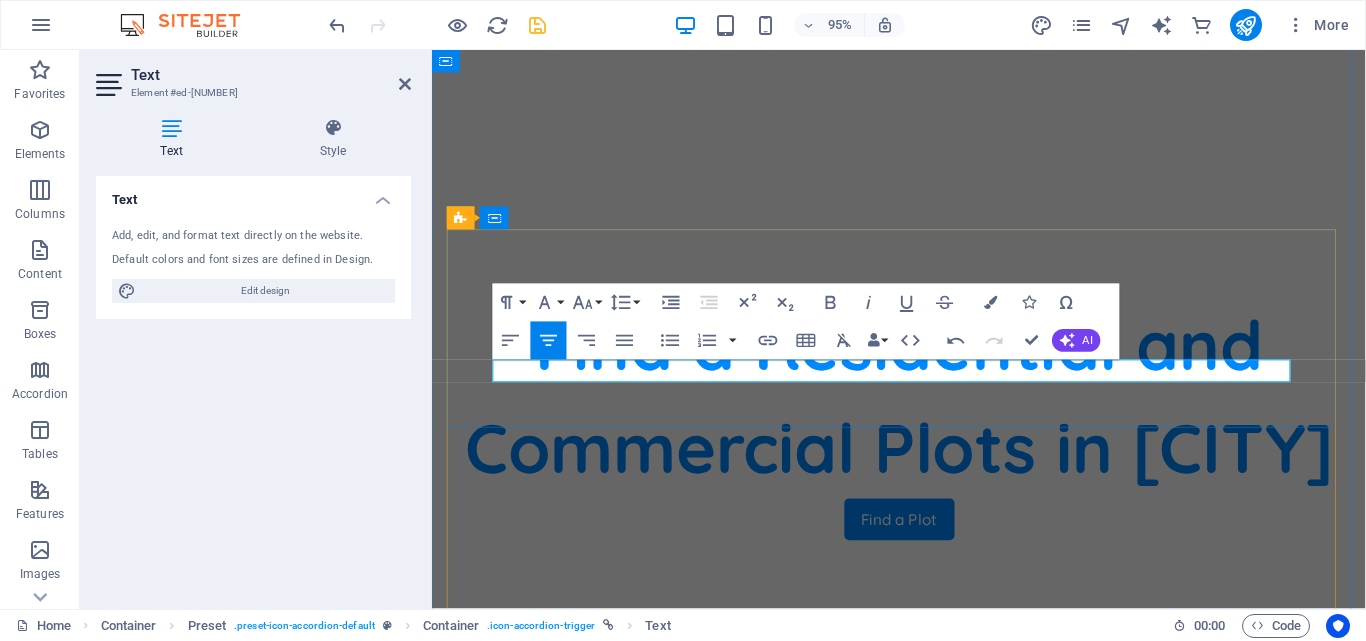 type 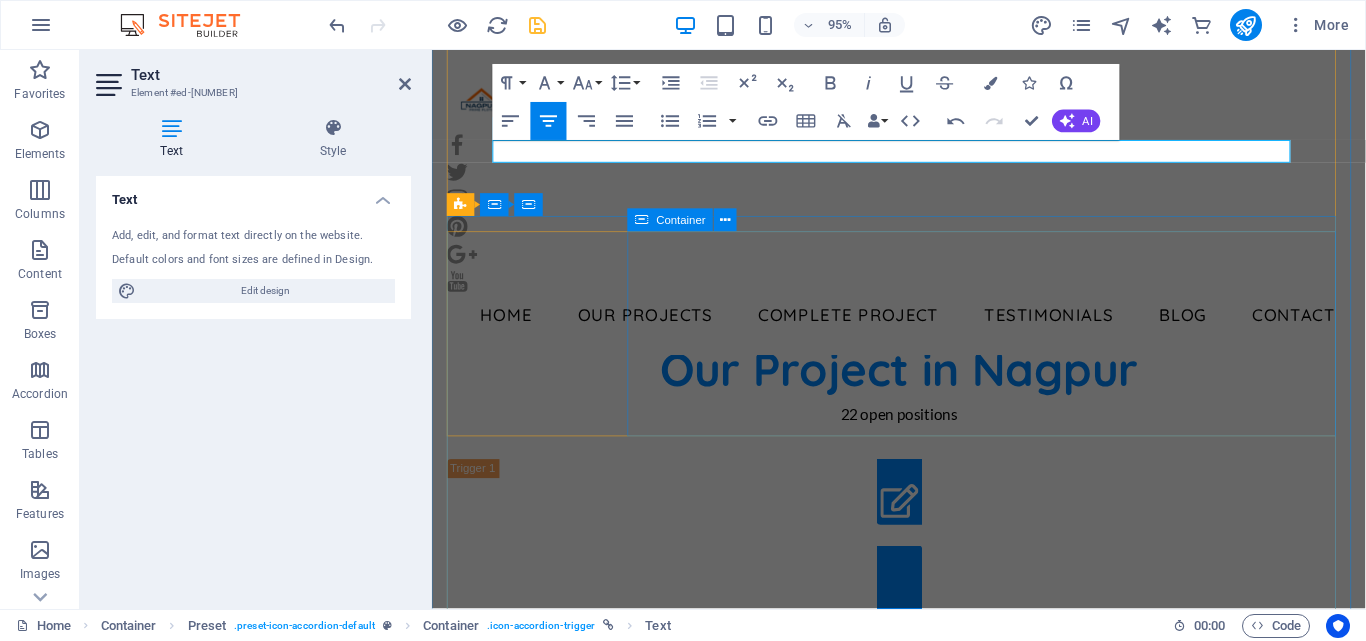 scroll, scrollTop: 1100, scrollLeft: 0, axis: vertical 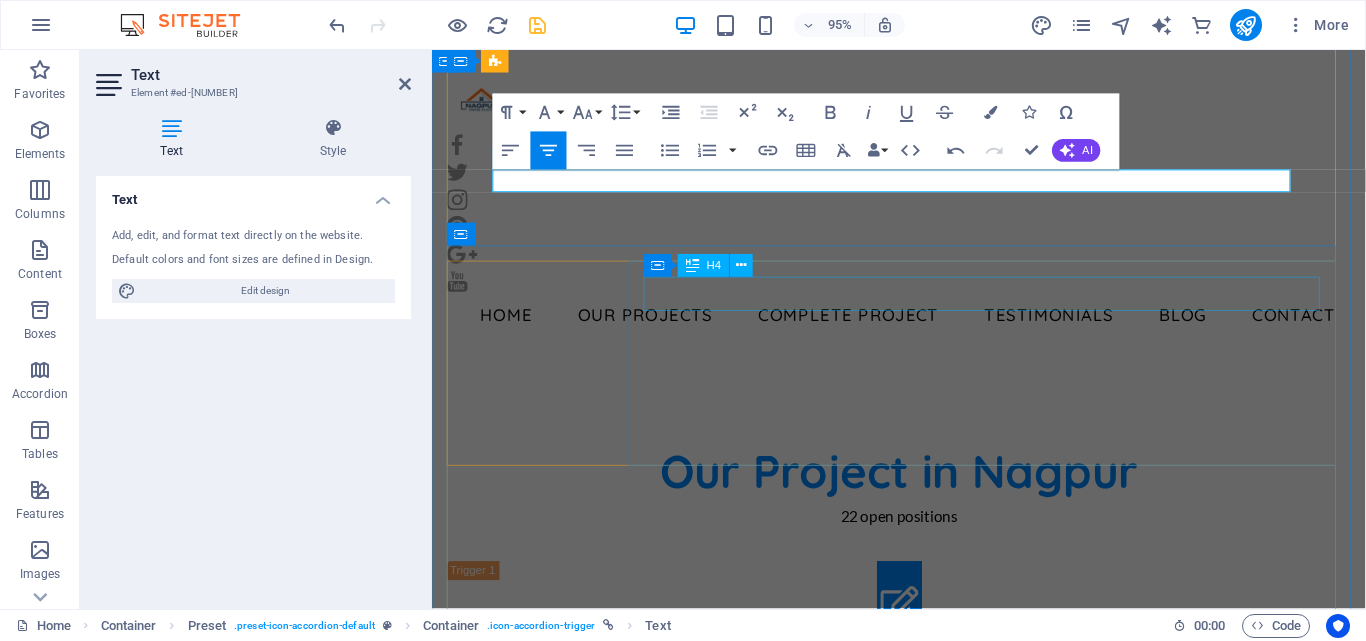 click on "Job Titel | [CITY], [STATE]" at bounding box center [923, 1144] 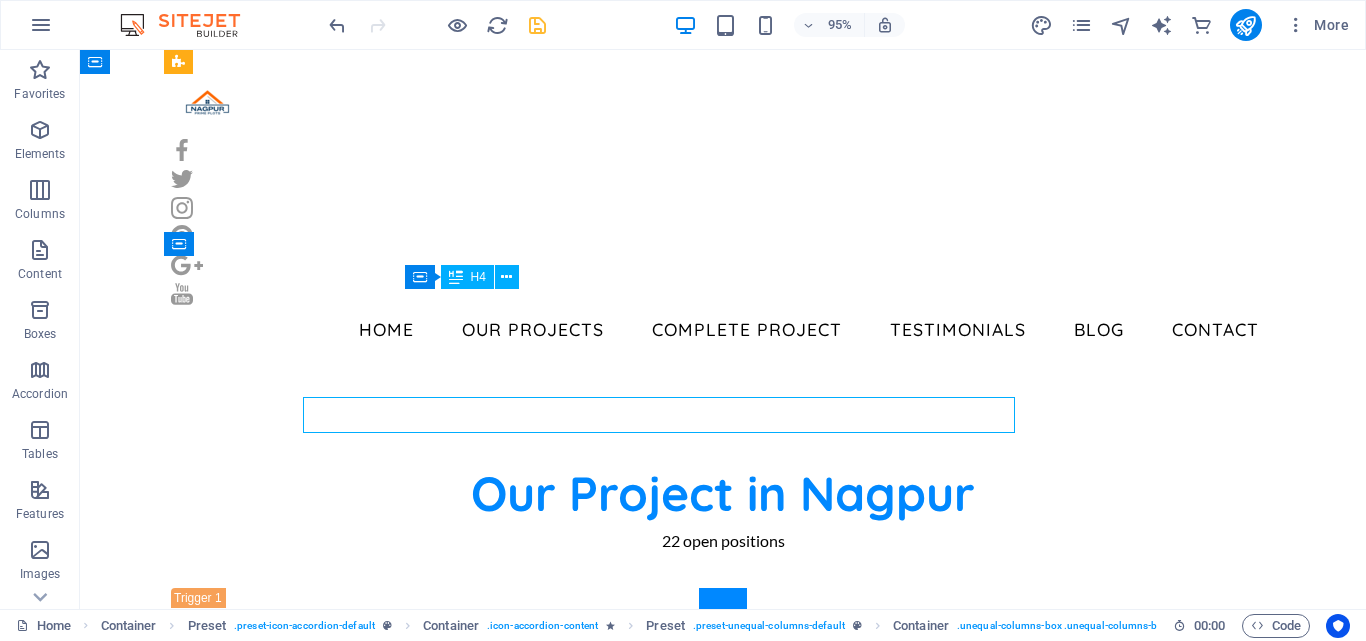 scroll, scrollTop: 992, scrollLeft: 0, axis: vertical 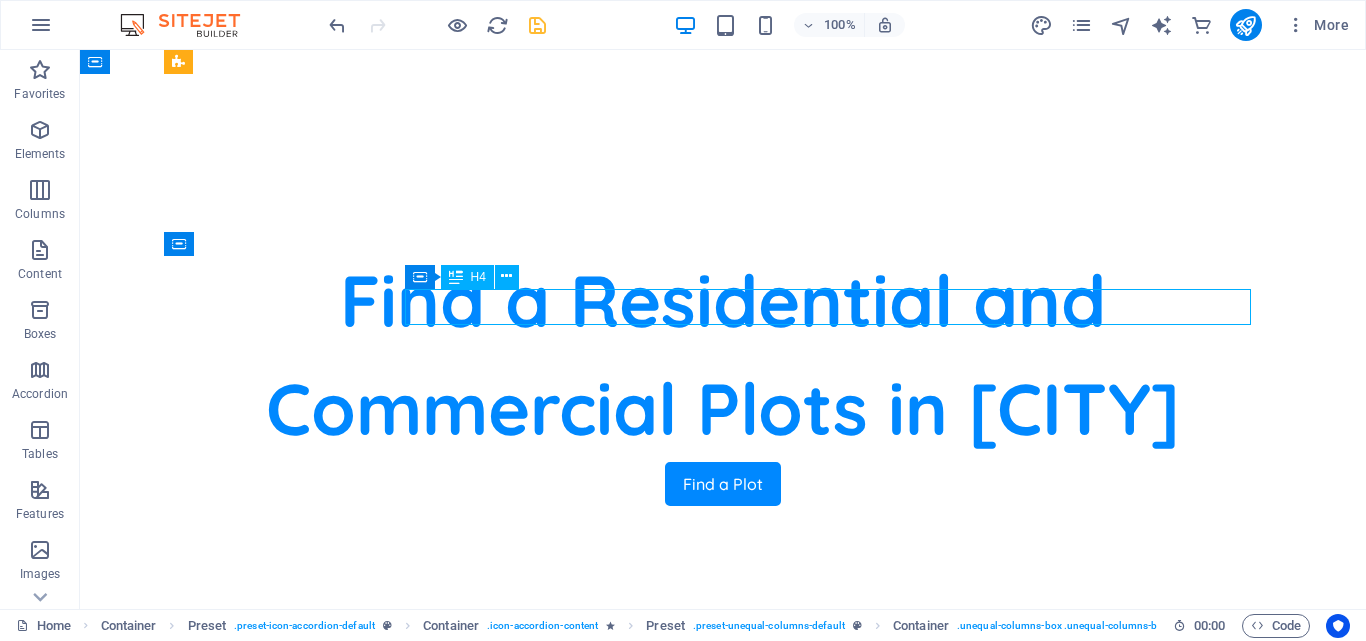 click on "Job Titel | [CITY], [STATE]" at bounding box center (723, 1450) 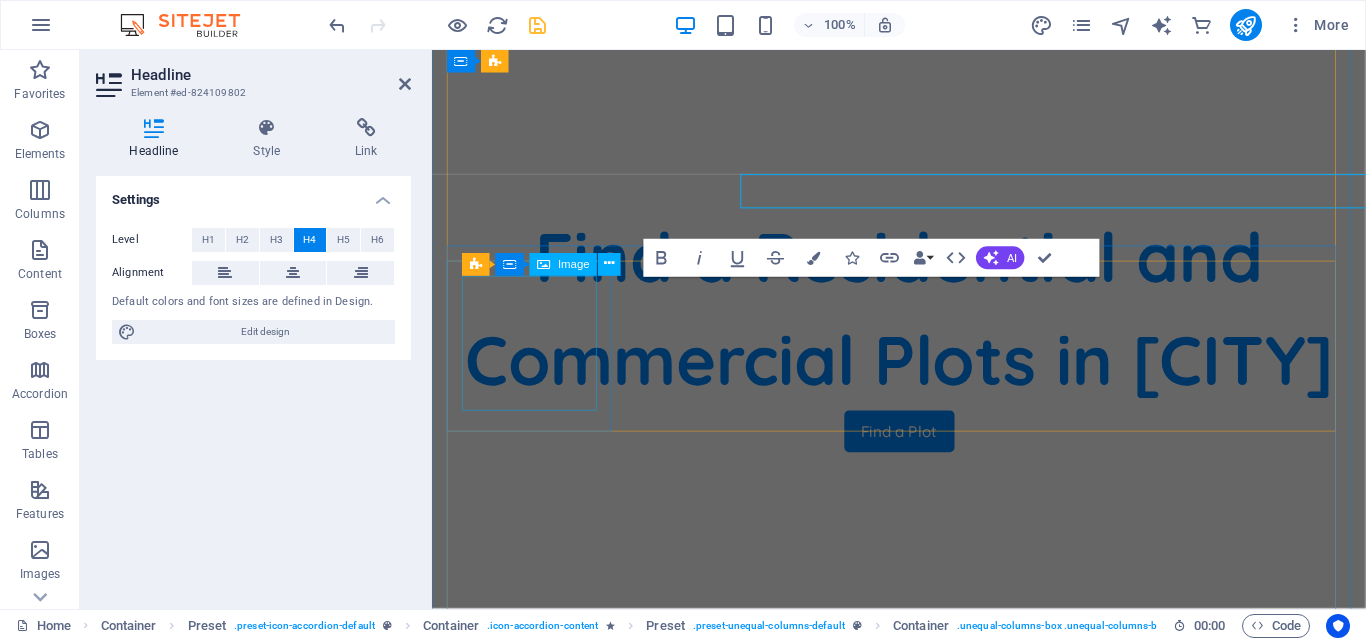 scroll, scrollTop: 1100, scrollLeft: 0, axis: vertical 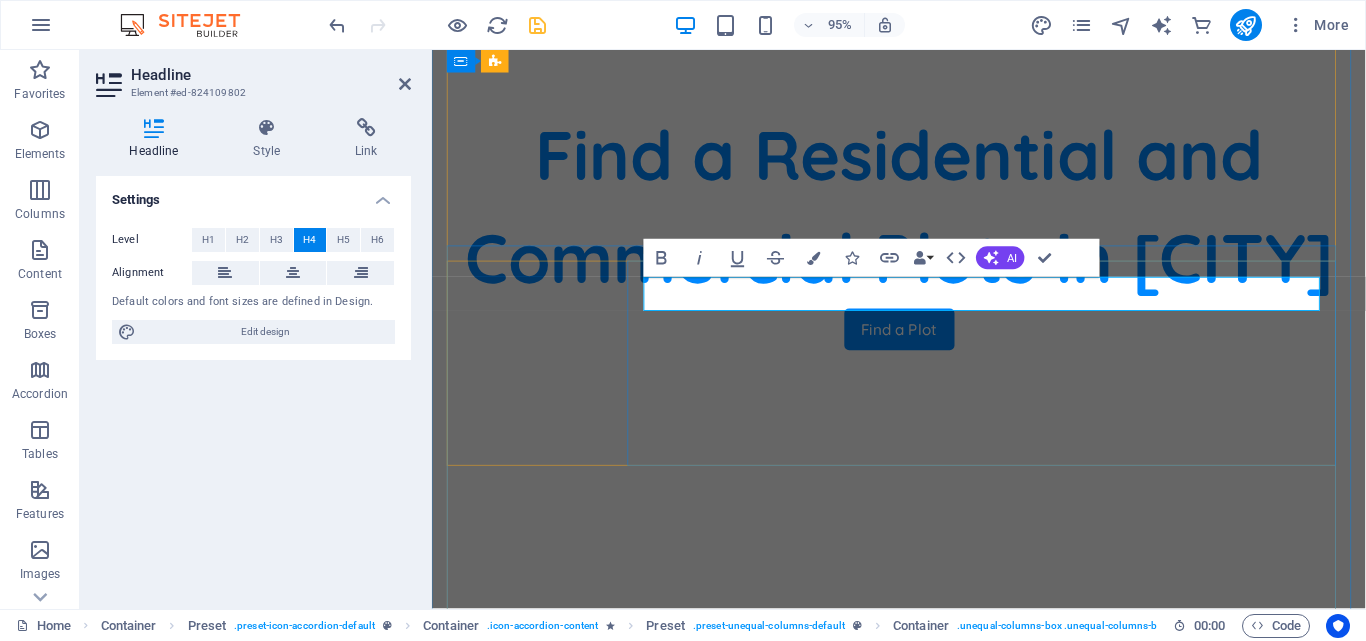 click on "Job Titel | [CITY], [STATE]" at bounding box center (923, 1310) 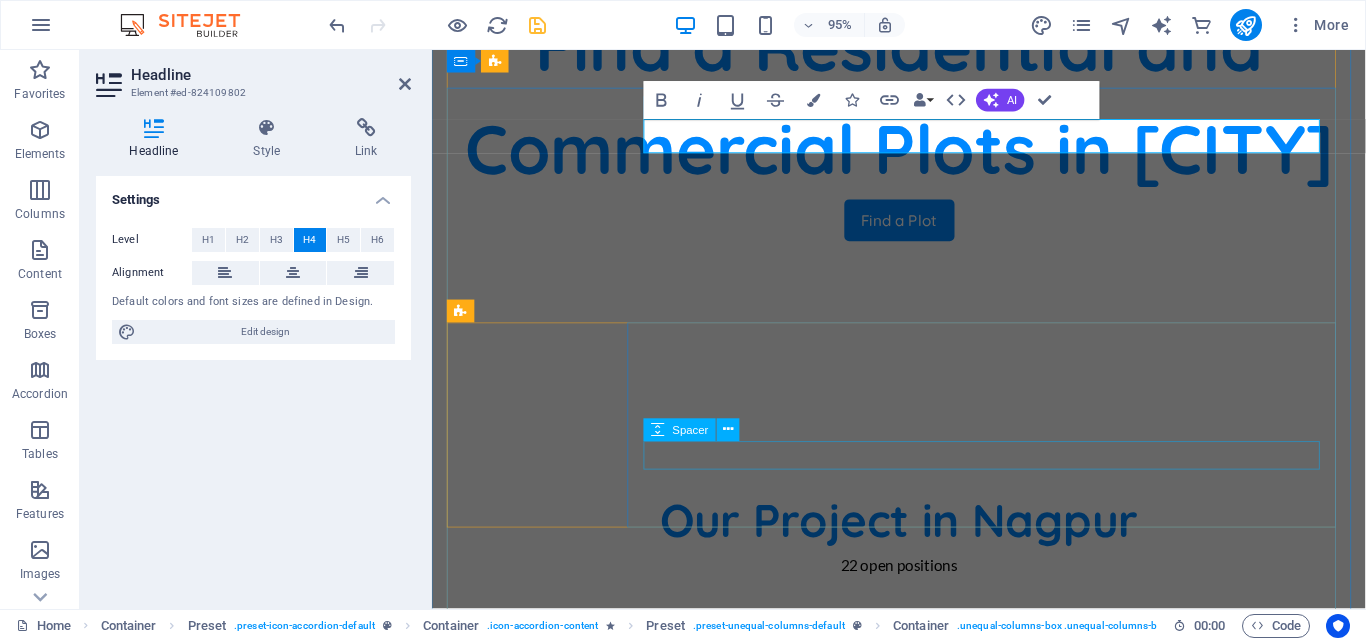 scroll, scrollTop: 1300, scrollLeft: 0, axis: vertical 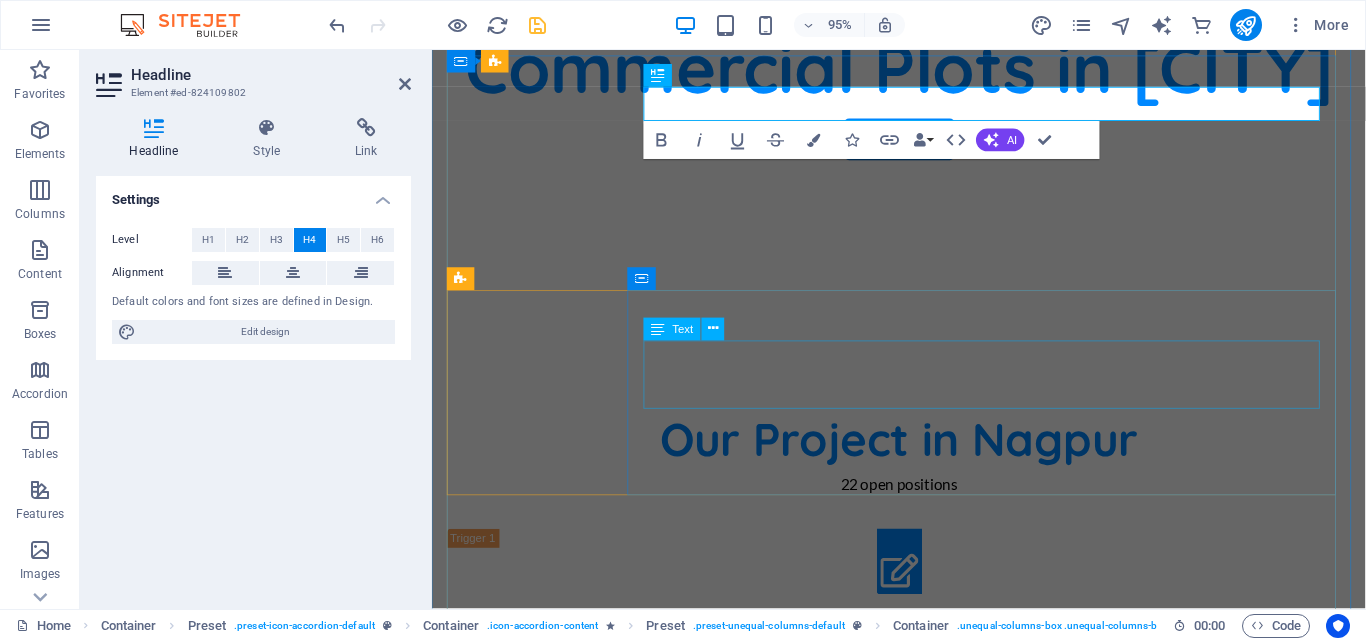 click on "Lorem ipsum dolor sit amet, consectetur adipisicing elit. Natus, dolores, at, nisi eligendi repellat voluptatem minima officia veritatis quasi animi porro laudantium dicta dolor voluptate non maiores ipsum." at bounding box center (923, 1743) 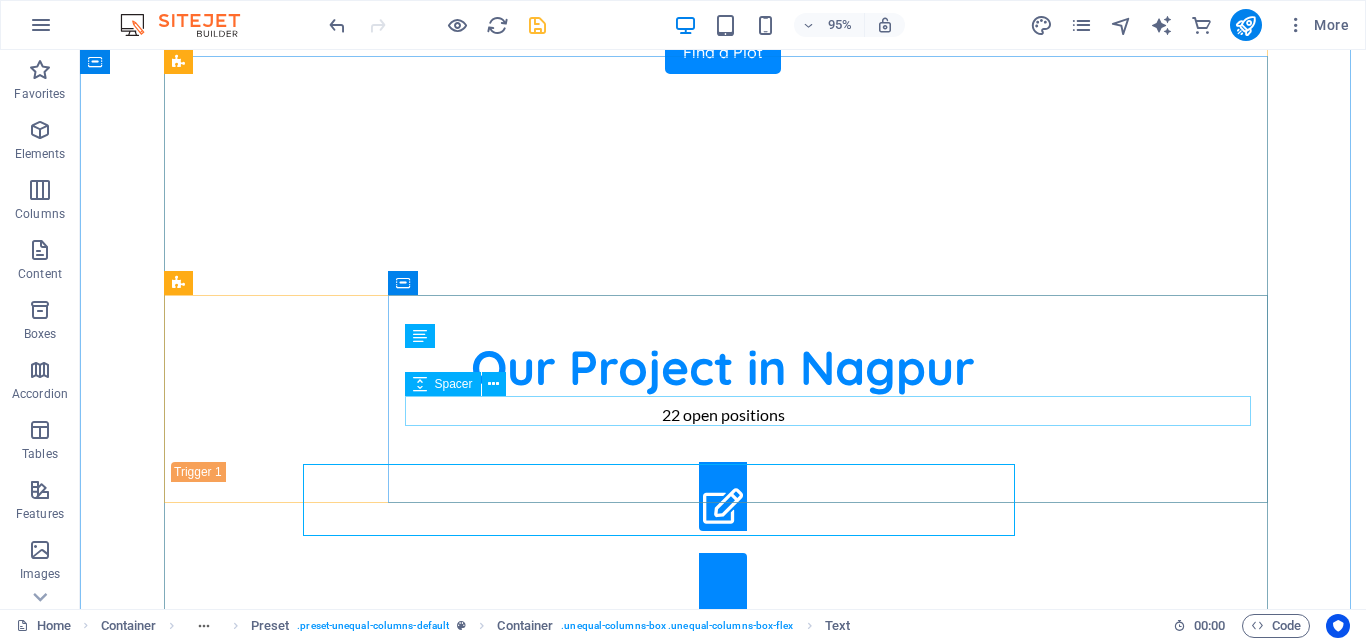 scroll, scrollTop: 1192, scrollLeft: 0, axis: vertical 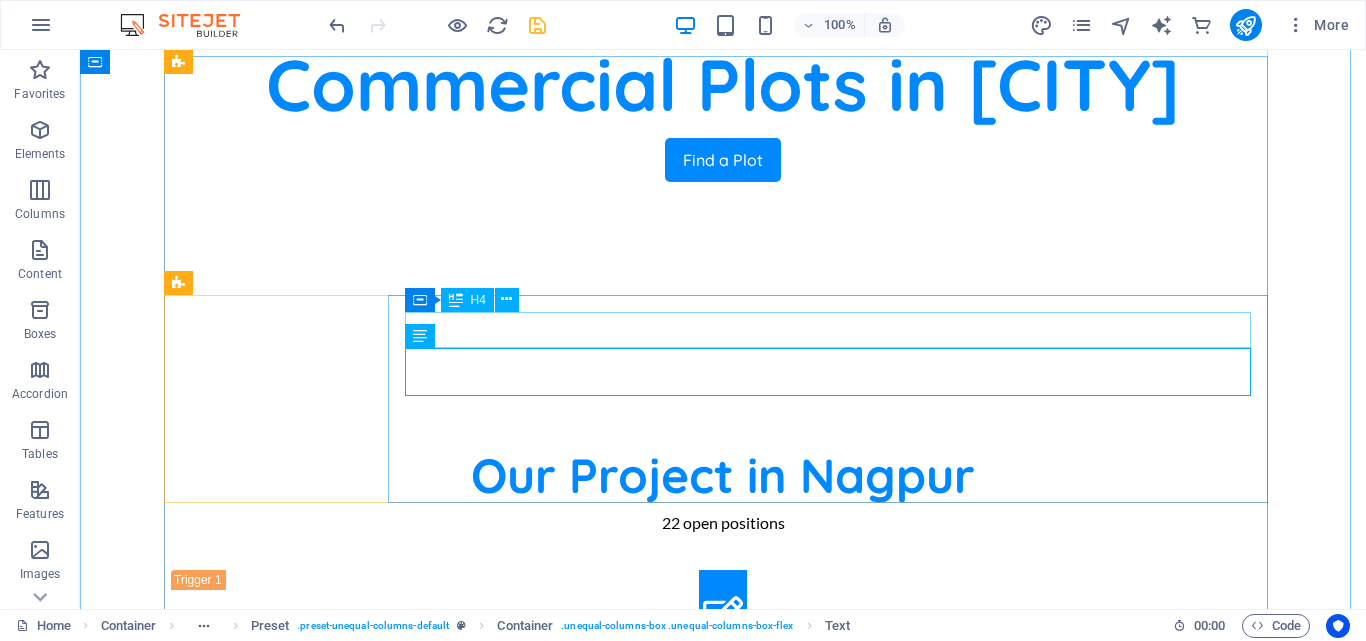 click on "Job Titel | [CITY], [STATE]" at bounding box center (723, 1717) 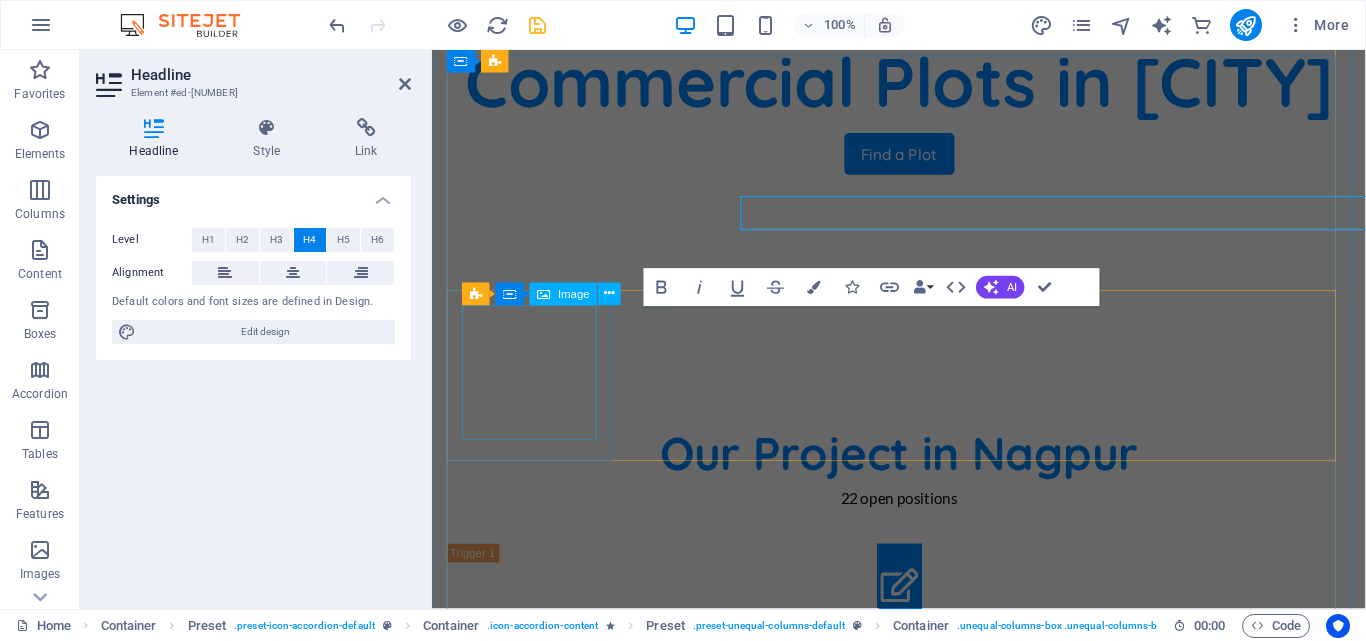 scroll, scrollTop: 1300, scrollLeft: 0, axis: vertical 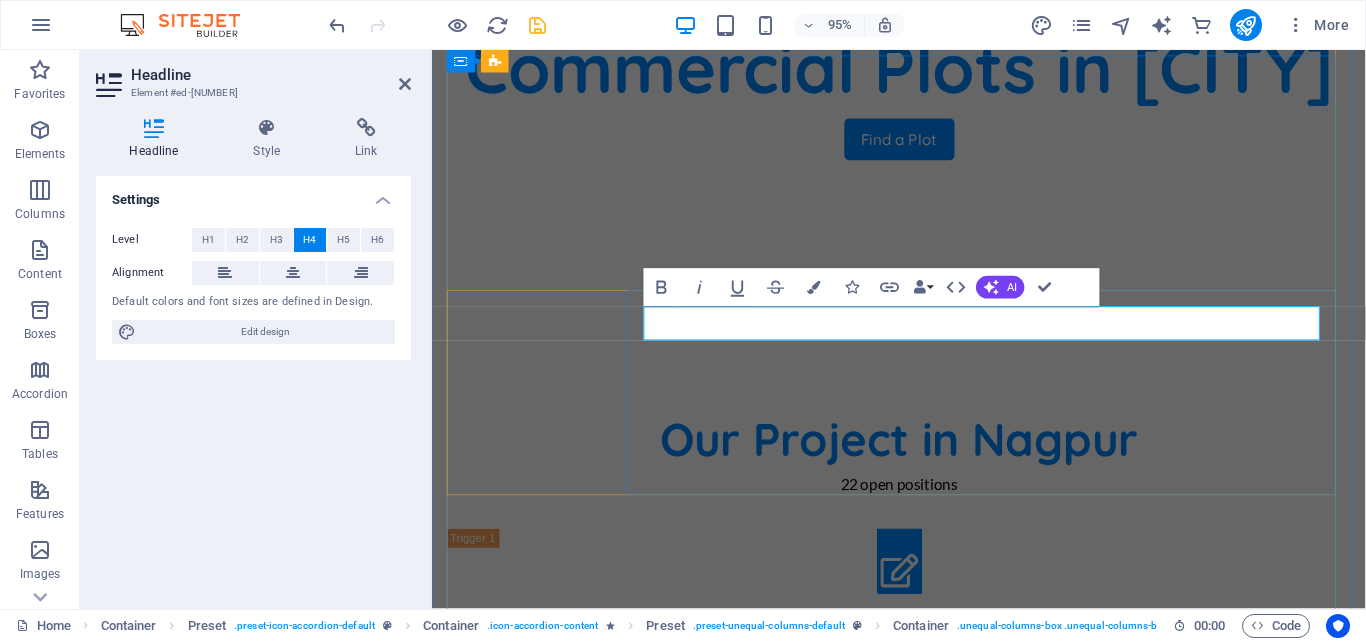 click on "Job Titel | [CITY], [STATE]" at bounding box center (923, 1701) 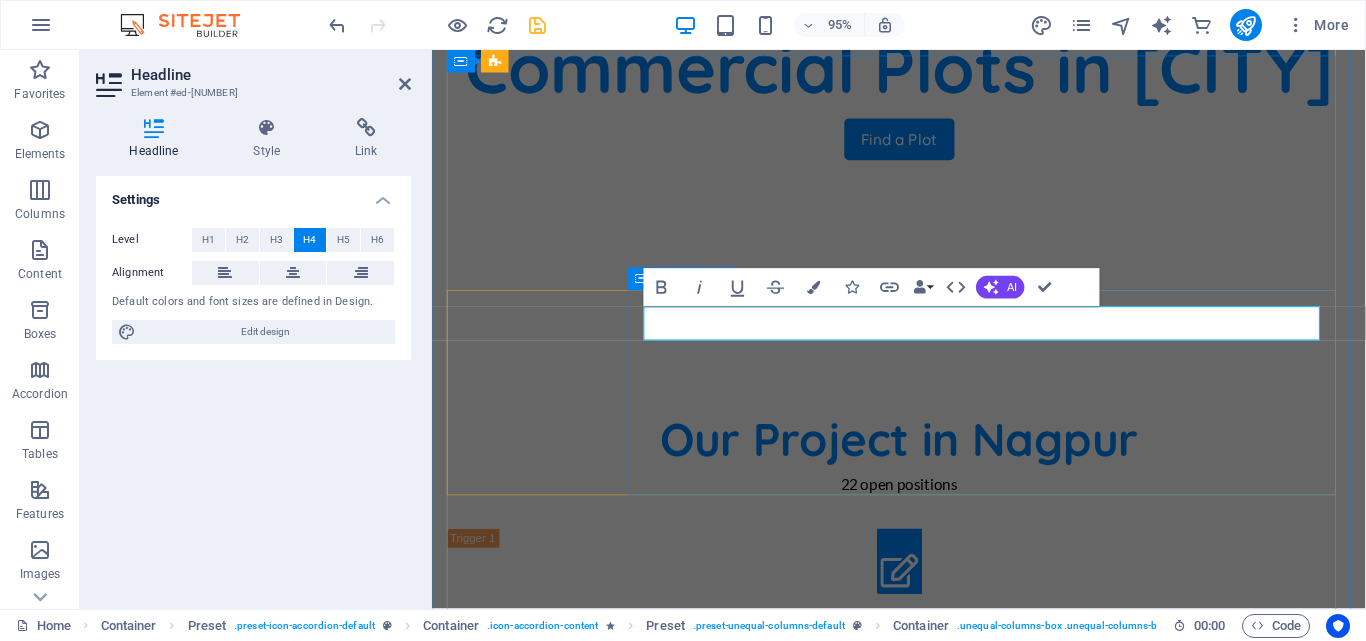 click on "Mauli Town 31,32&33 | [CITY], [STATE] Lorem ipsum dolor sit amet, consectetur adipisicing elit. Natus, dolores, at, nisi eligendi repellat voluptatem minima officia veritatis quasi animi porro laudantium dicta dolor voluptate non maiores ipsum.   Read as PDF   Apply now" at bounding box center [923, 1784] 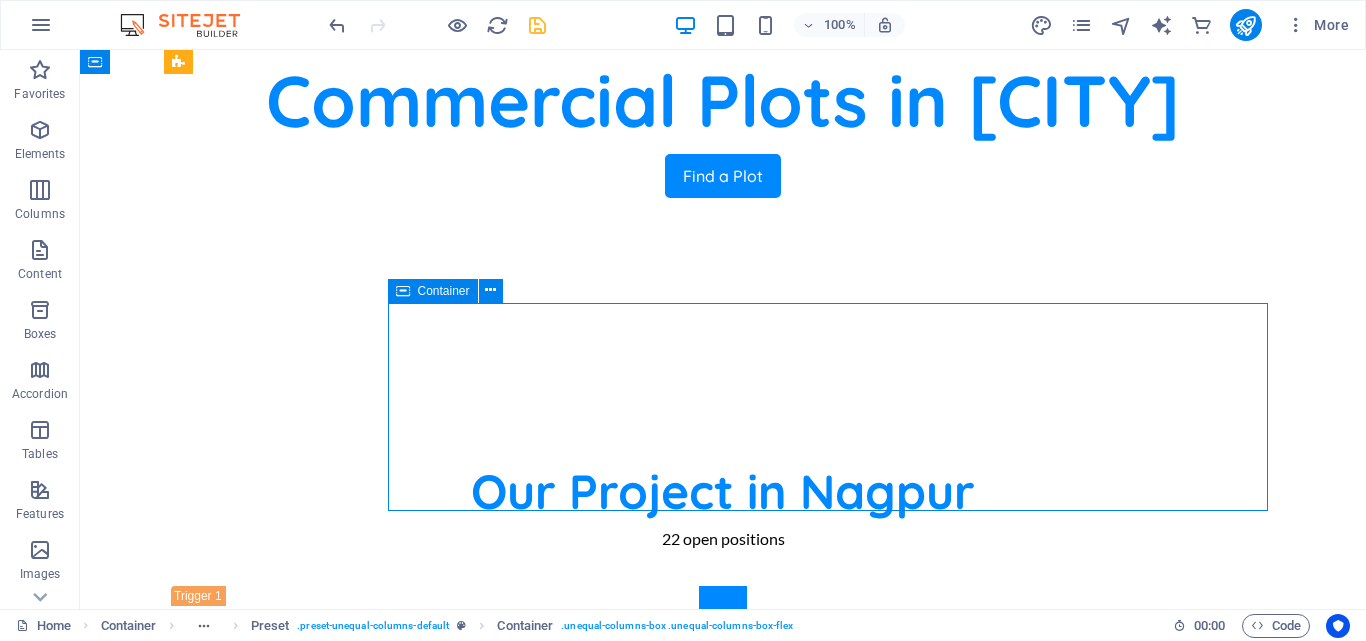 scroll, scrollTop: 1184, scrollLeft: 0, axis: vertical 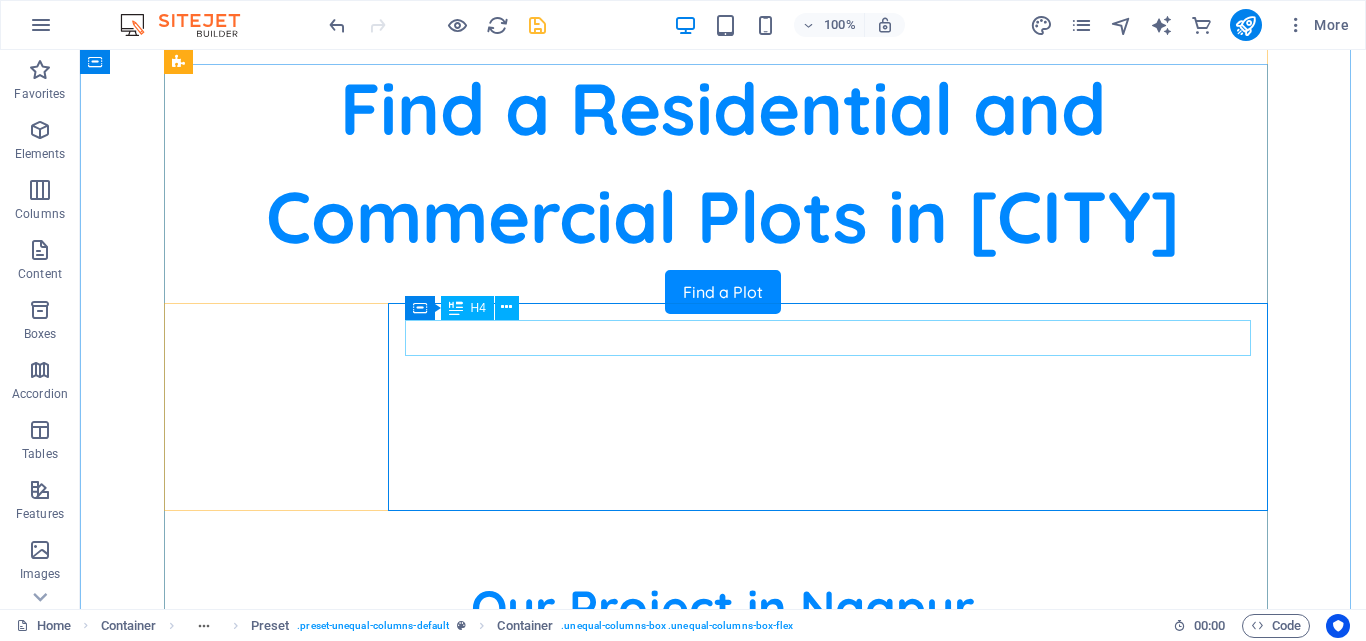 click on "Mauli Town 31,32&33 | New York, [STATE]" at bounding box center [723, 1849] 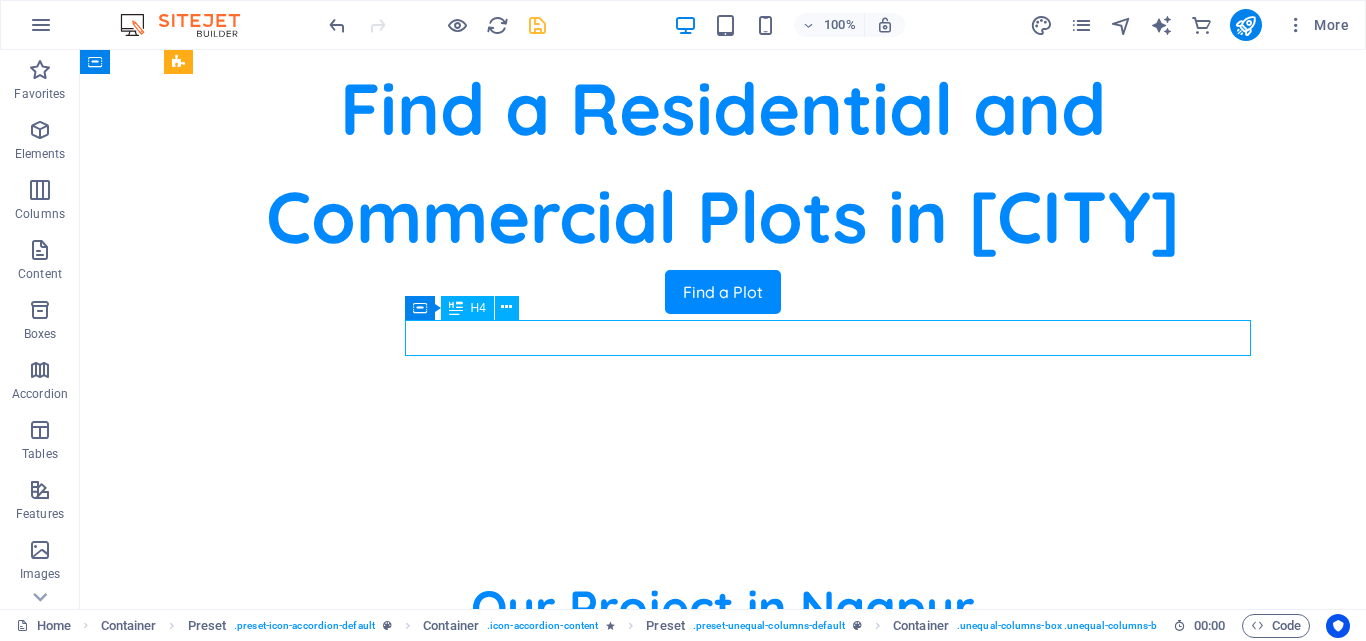 click on "Mauli Town 31,32&33 | New York, [STATE]" at bounding box center [723, 1849] 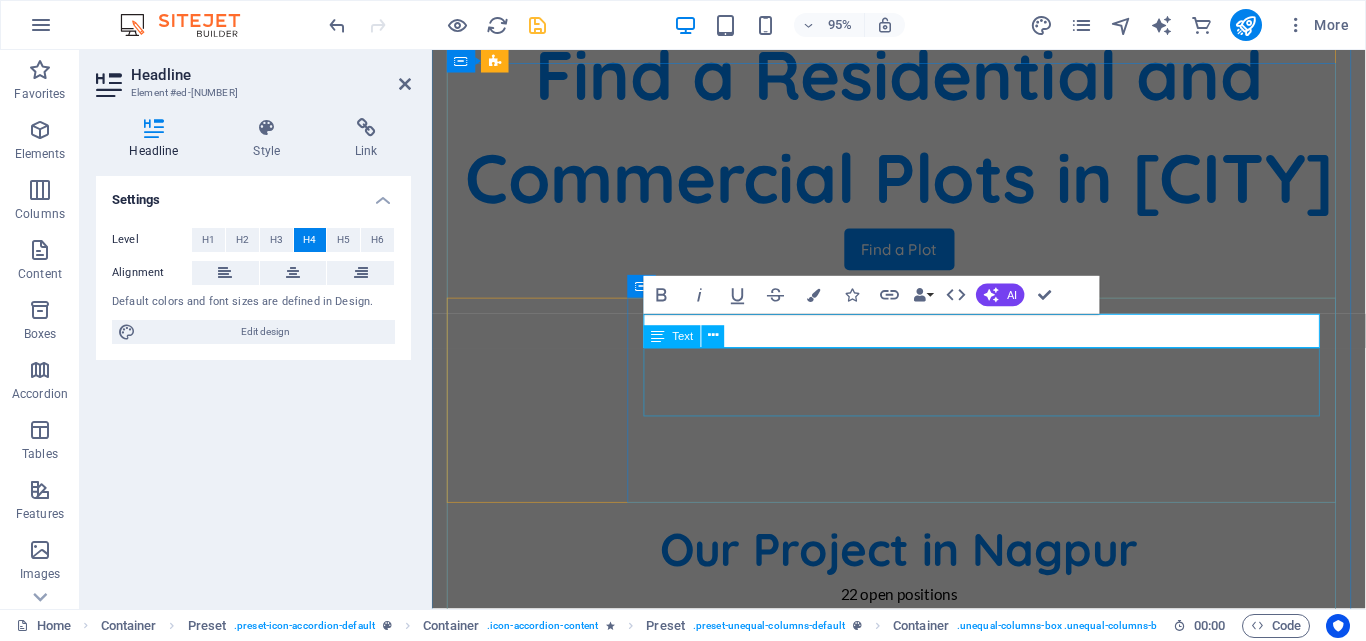 scroll, scrollTop: 1292, scrollLeft: 0, axis: vertical 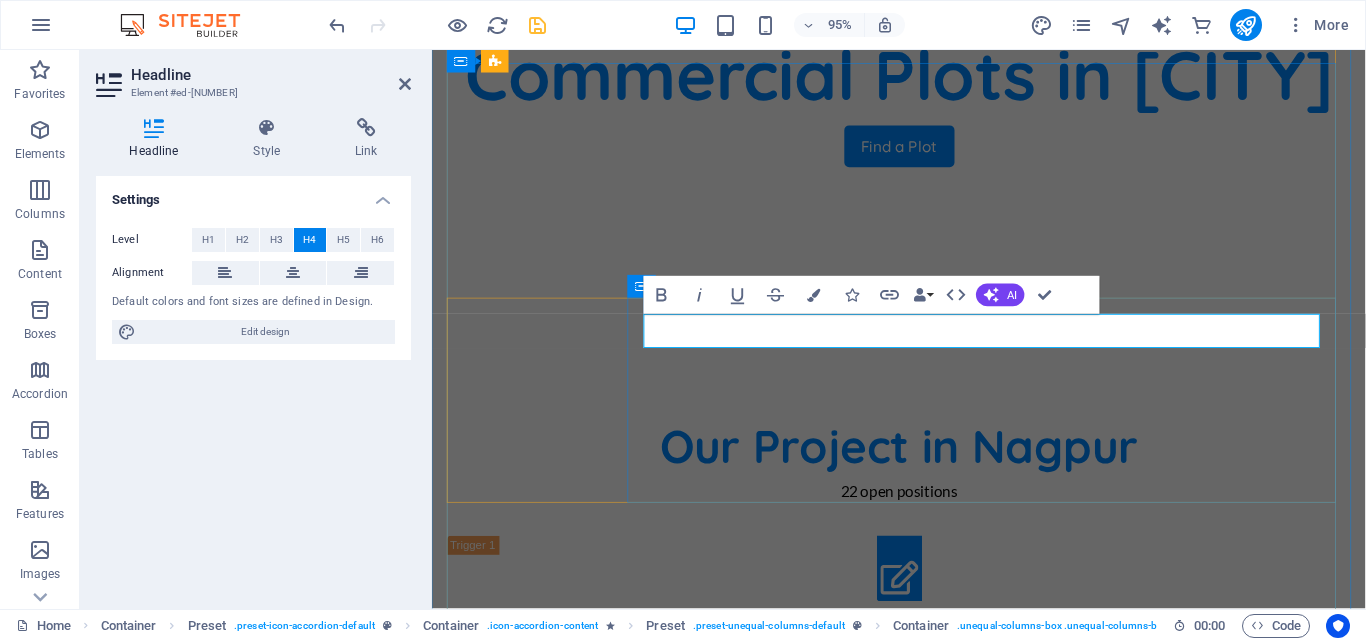click on "Mauli Town 31,32&33 | New York, [STATE]" at bounding box center [923, 1709] 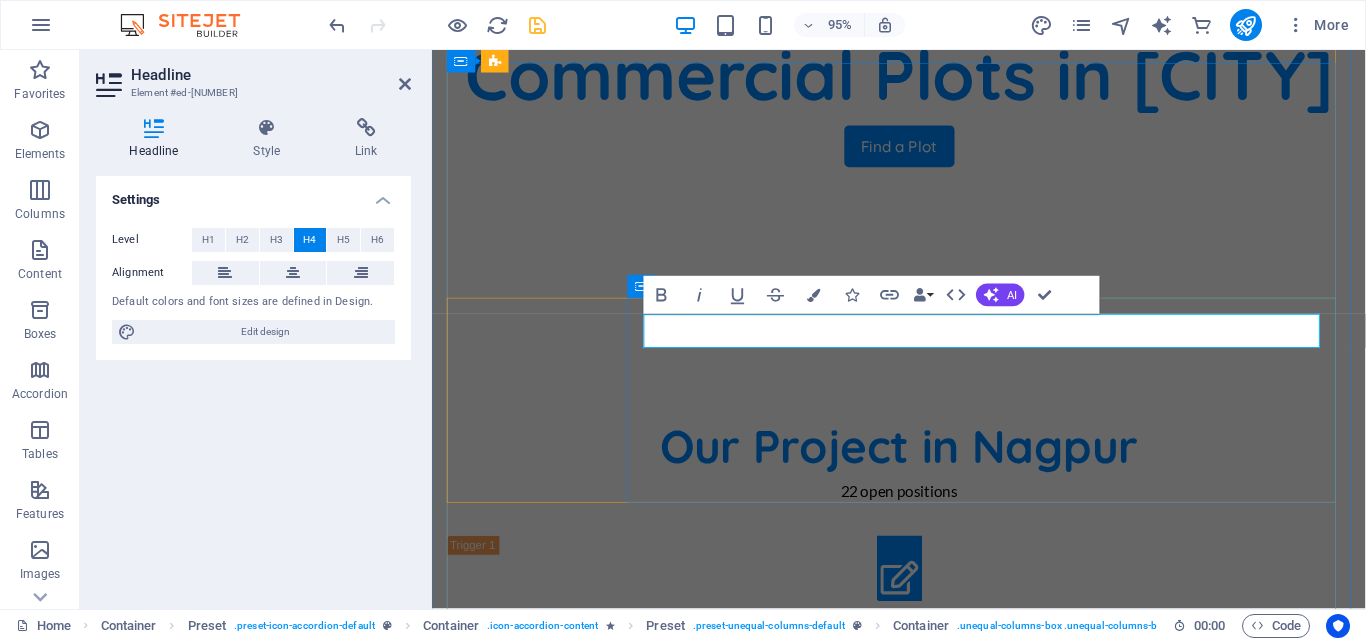 drag, startPoint x: 904, startPoint y: 344, endPoint x: 1009, endPoint y: 348, distance: 105.076164 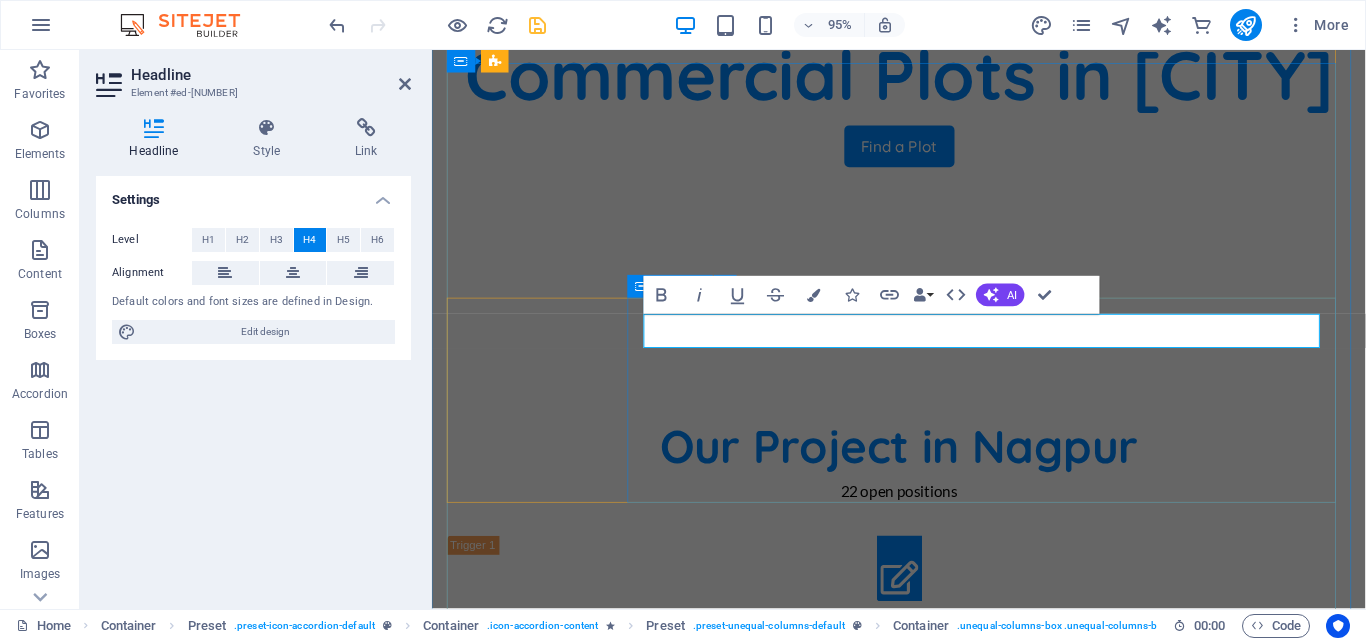 click on "[CITY] ([CITY])" at bounding box center [923, 1792] 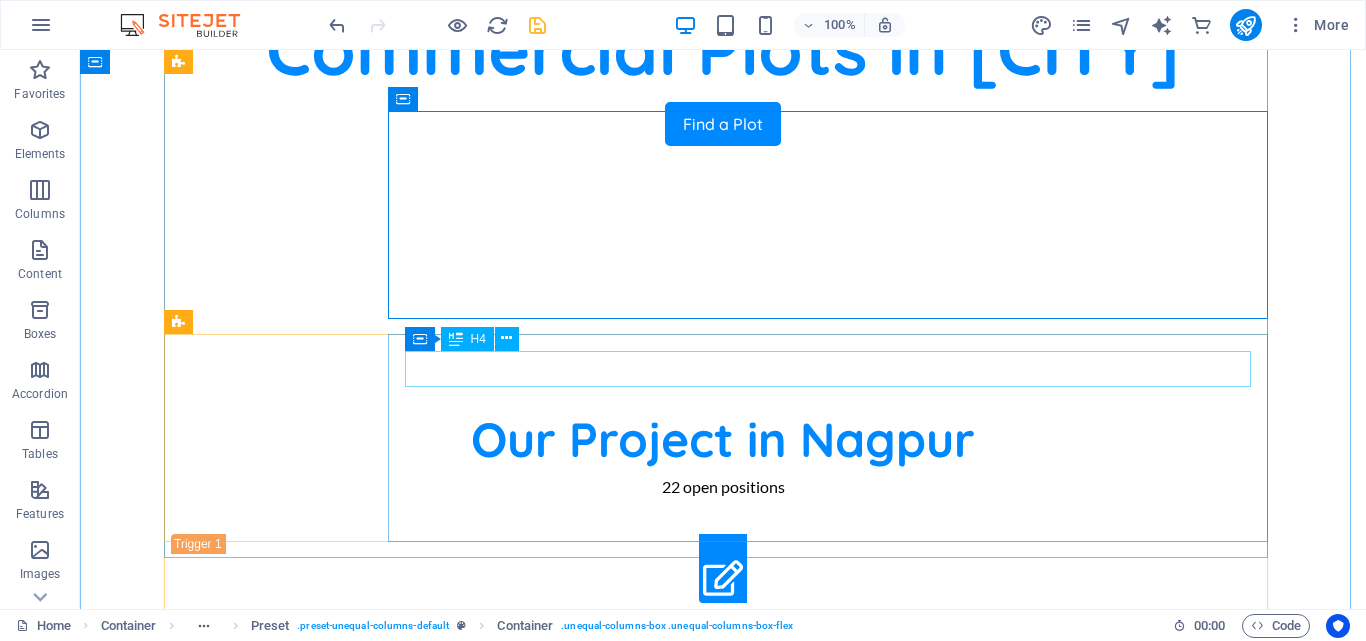 scroll, scrollTop: 1376, scrollLeft: 0, axis: vertical 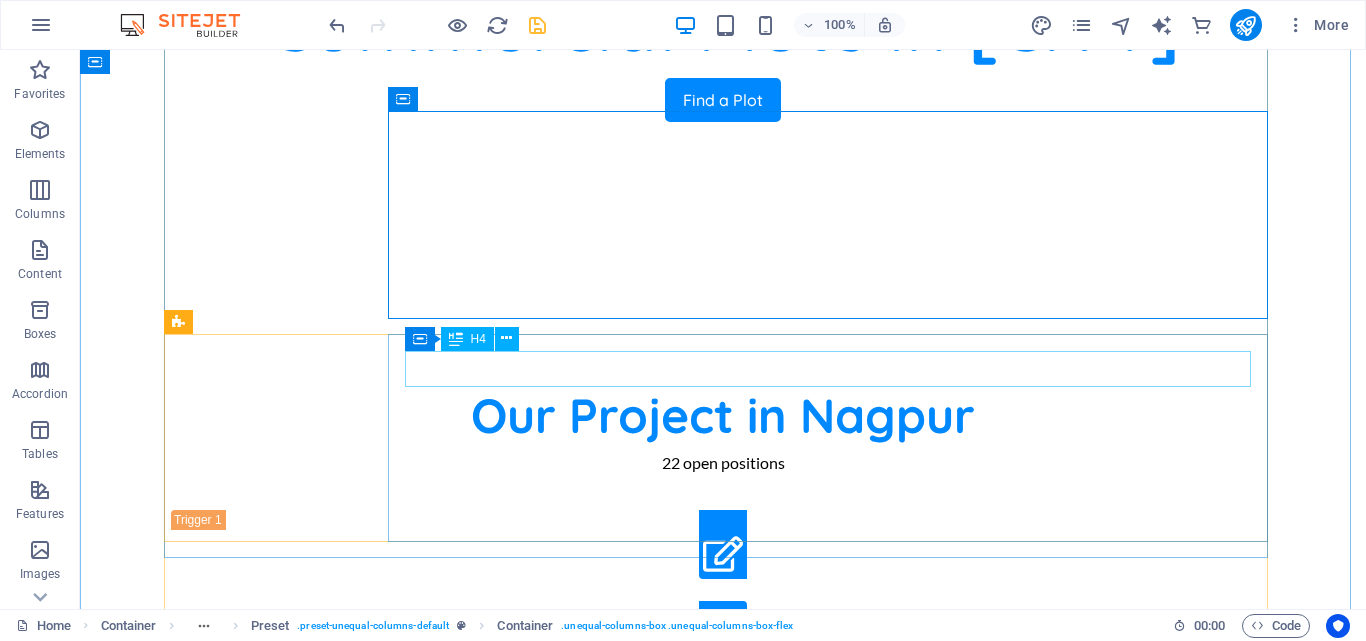 click on "Job Titel | [CITY], [STATE]" at bounding box center (723, 2248) 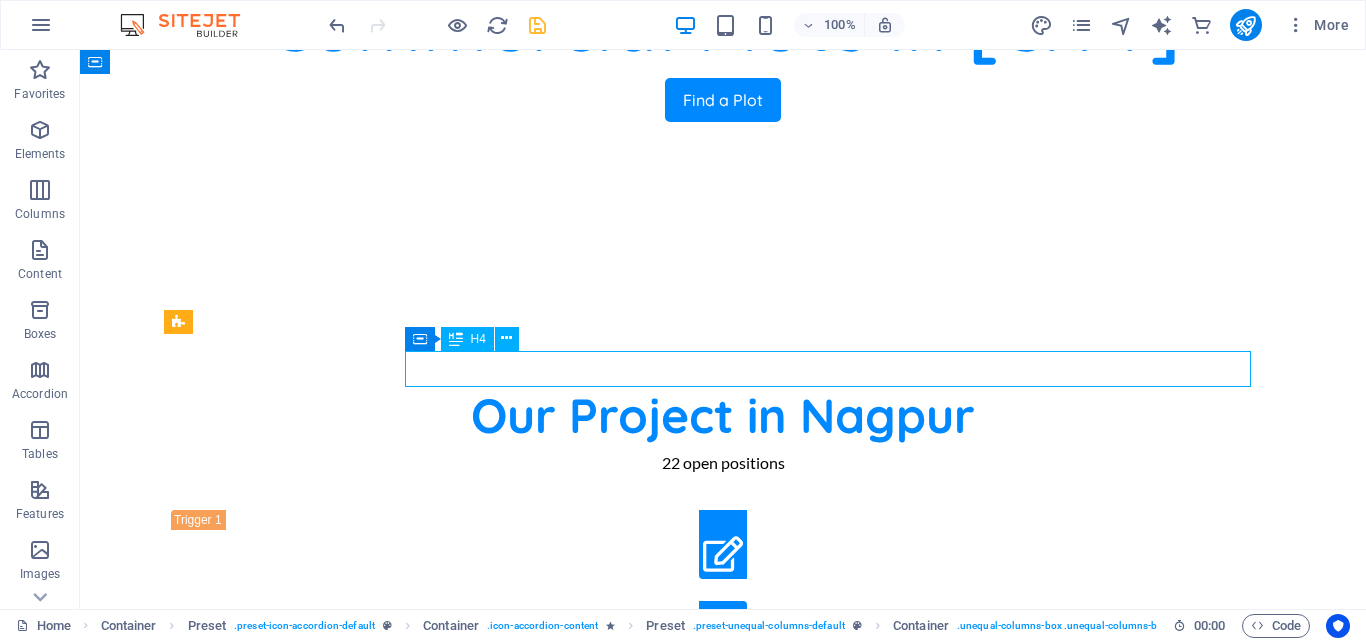 click on "Job Titel | [CITY], [STATE]" at bounding box center (723, 2248) 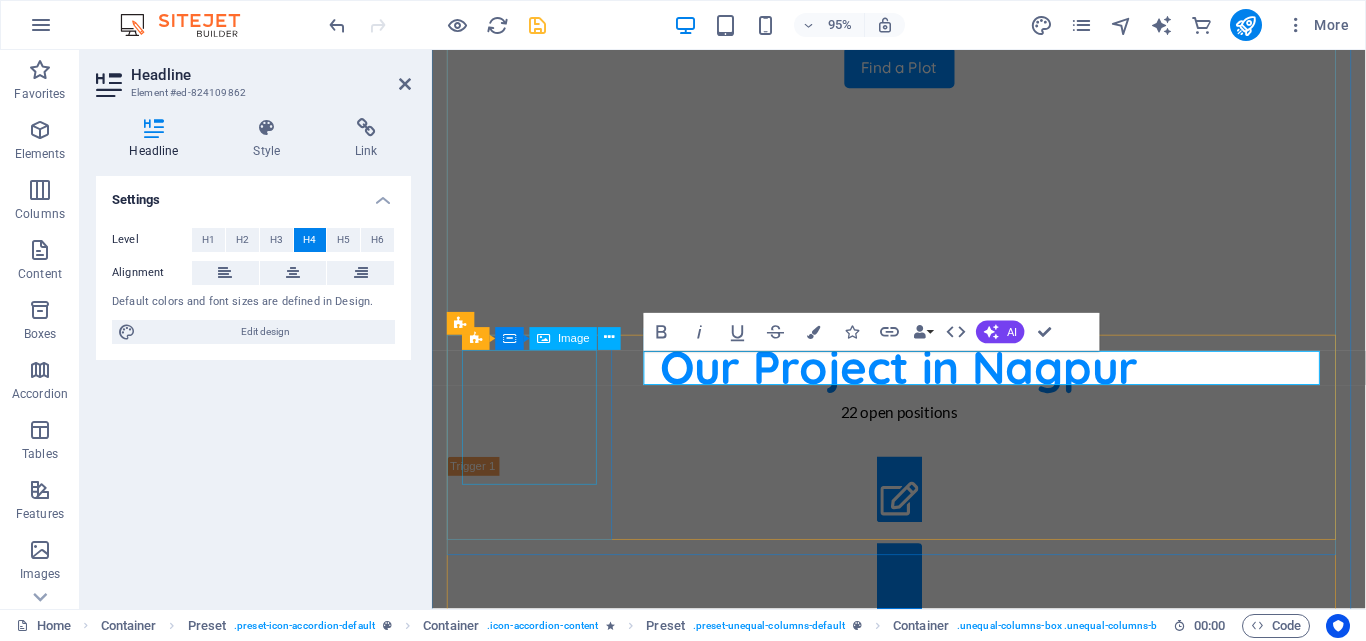 scroll, scrollTop: 1484, scrollLeft: 0, axis: vertical 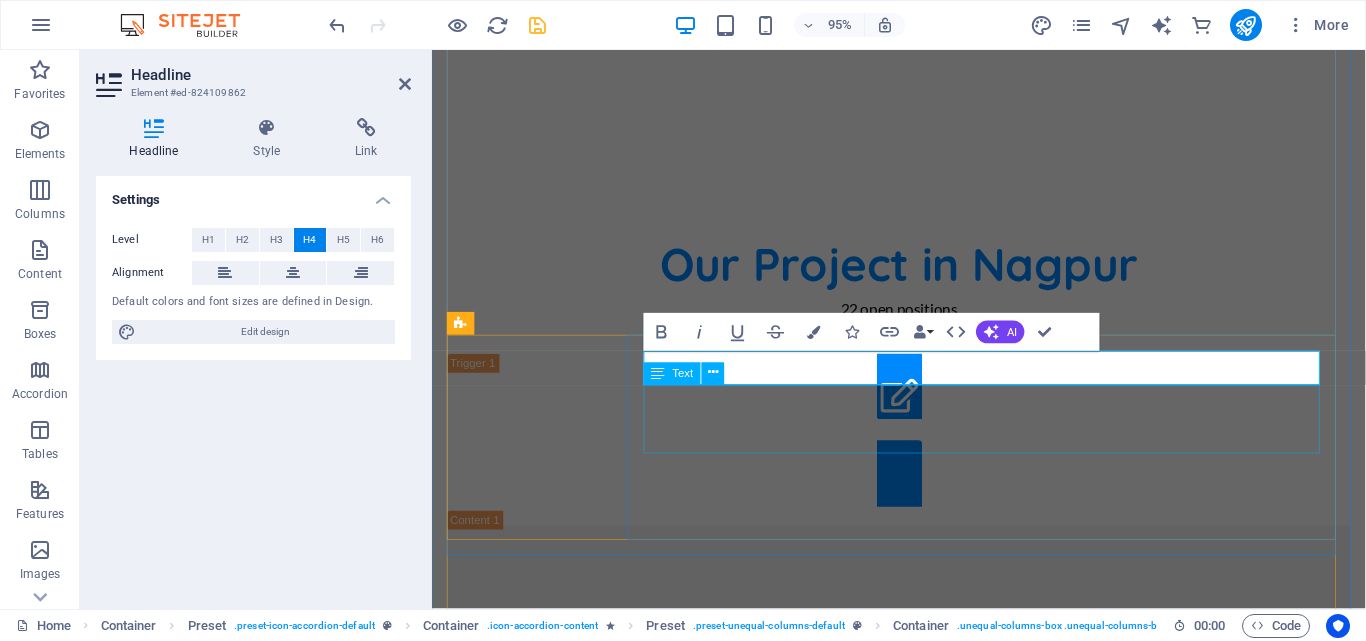 click on "Text" at bounding box center (690, 375) 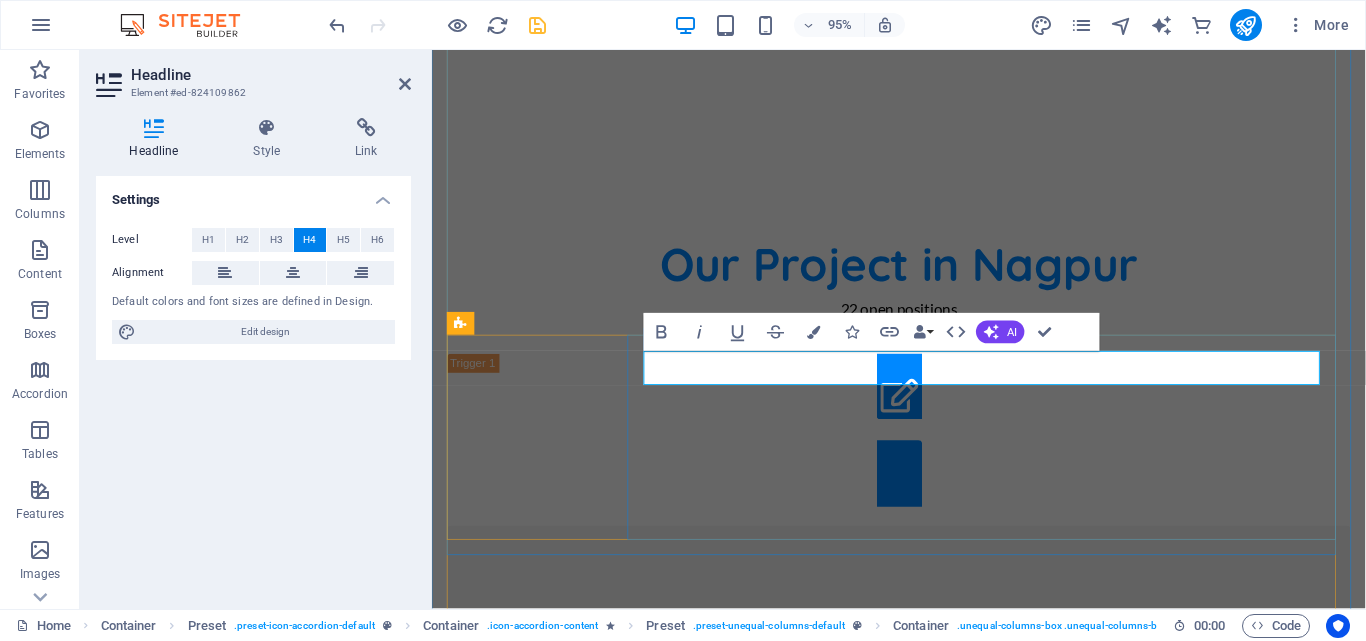 click on "Job Titel | [CITY], [STATE]" at bounding box center [923, 2108] 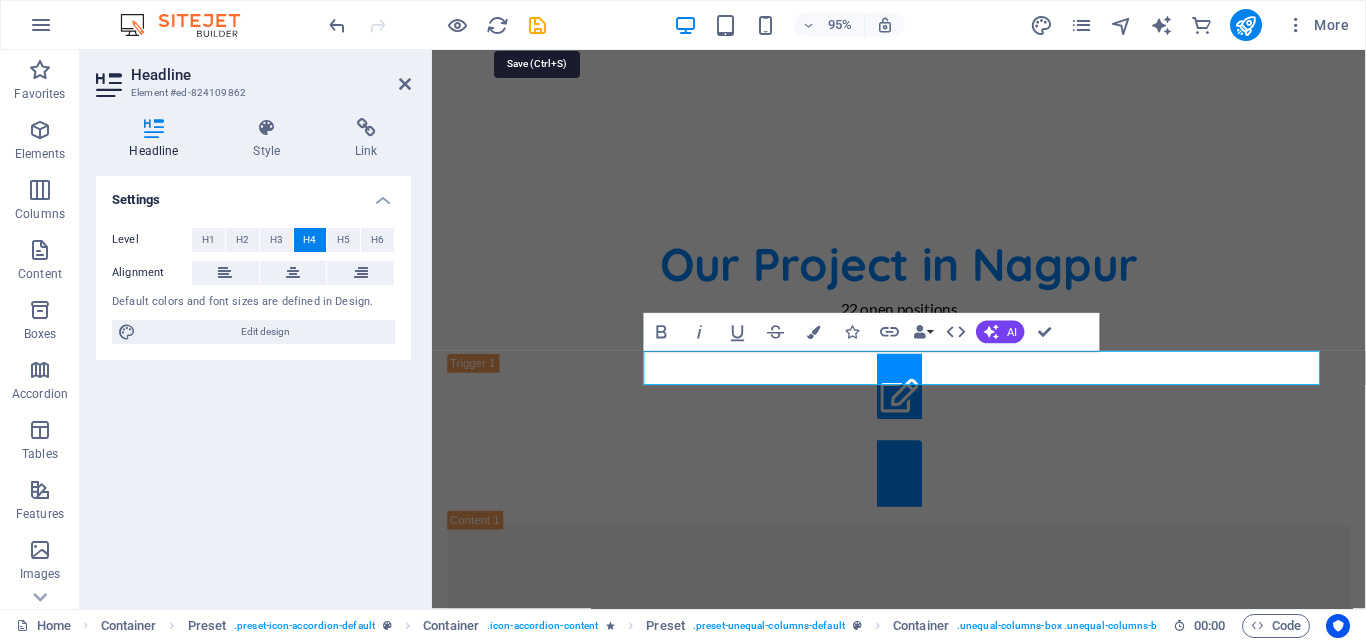 click at bounding box center (537, 25) 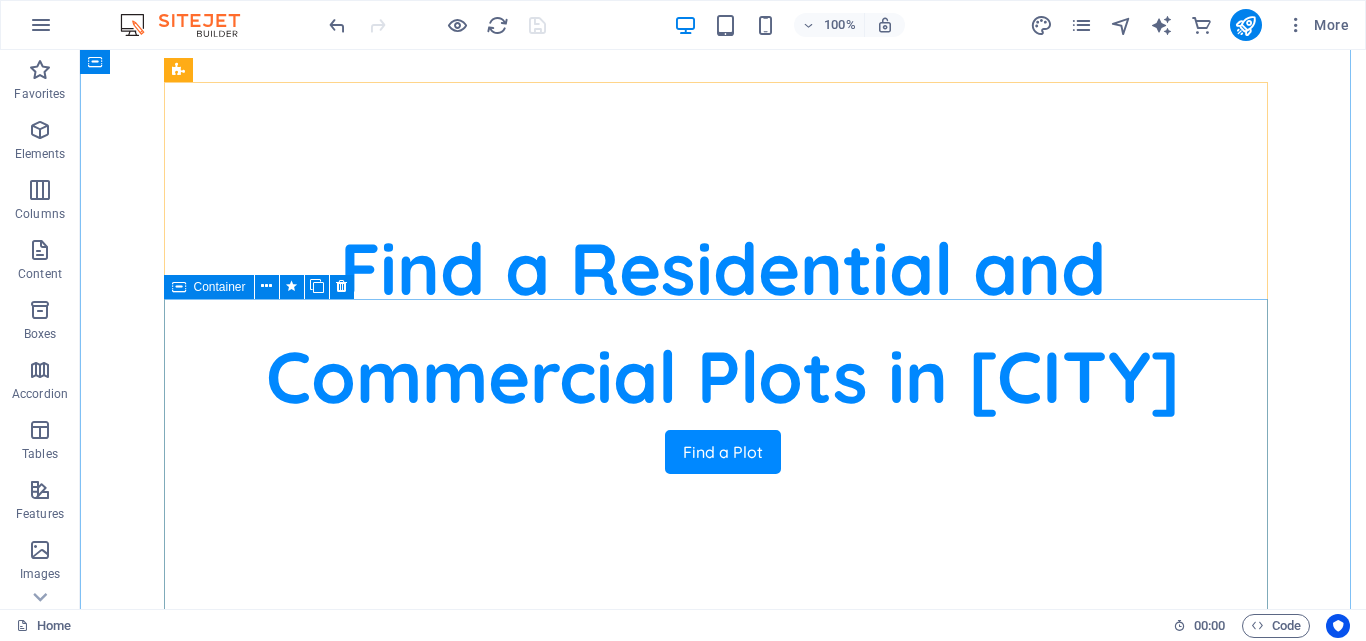 scroll, scrollTop: 1100, scrollLeft: 0, axis: vertical 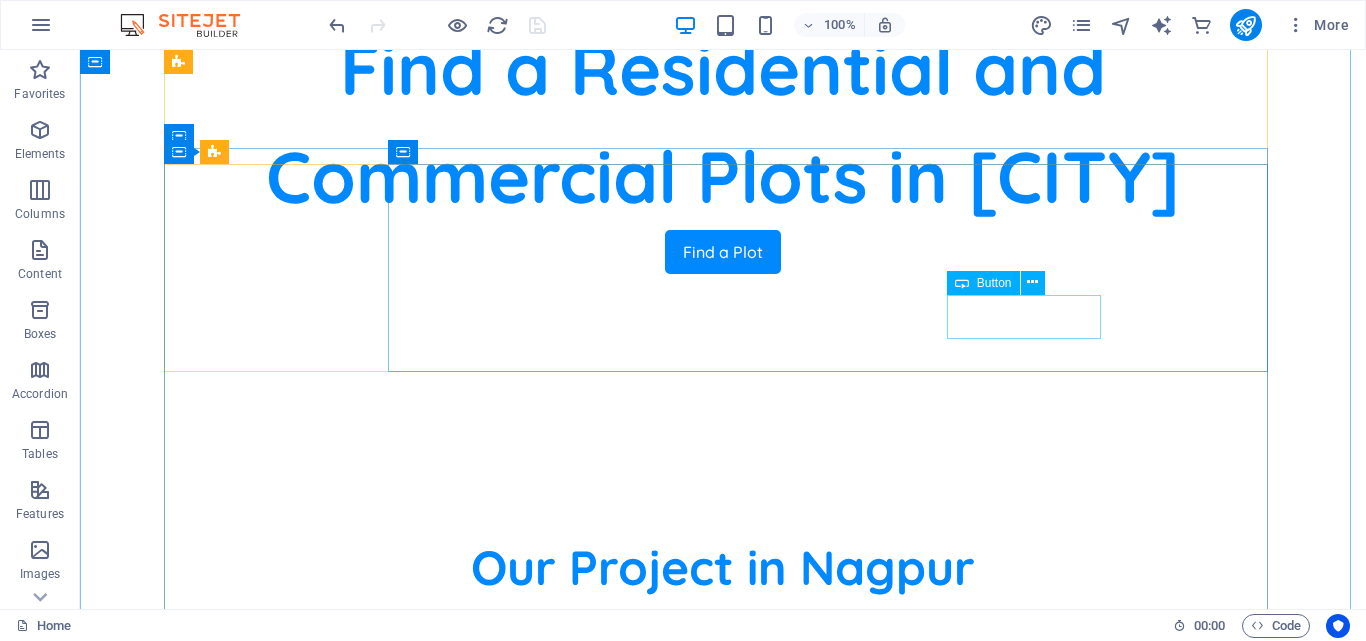 click on "Read as PDF" at bounding box center [718, 1336] 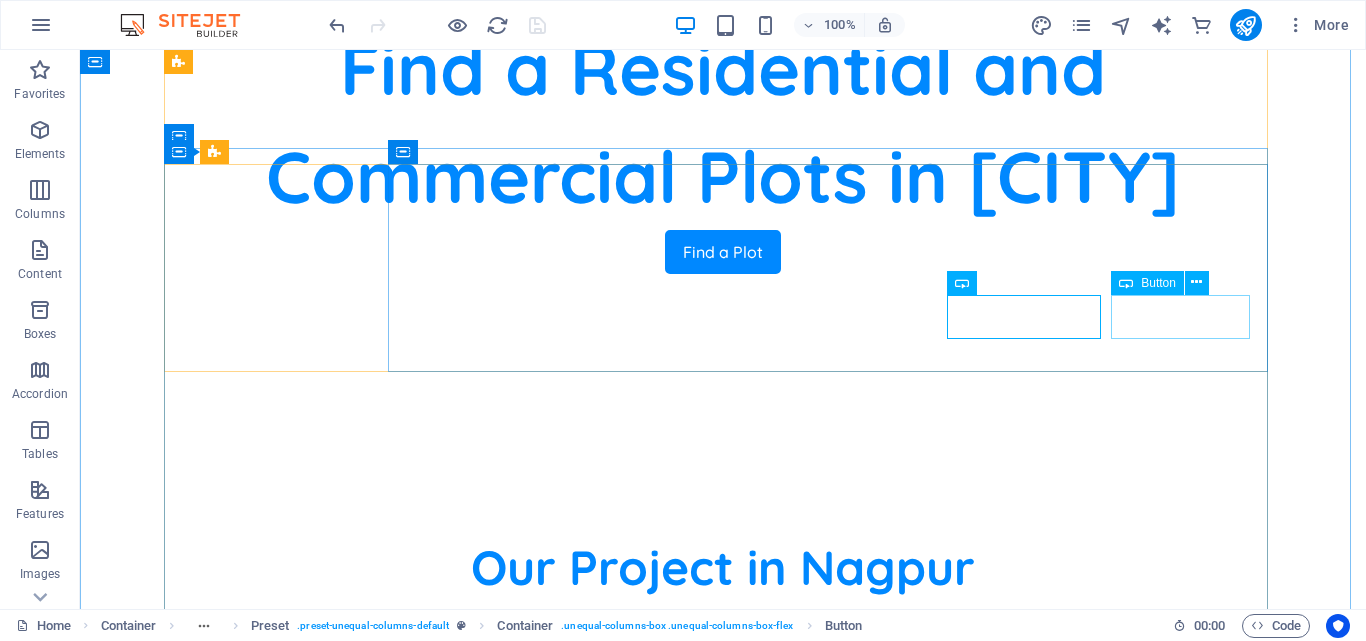 click on "Apply now" at bounding box center (723, 1380) 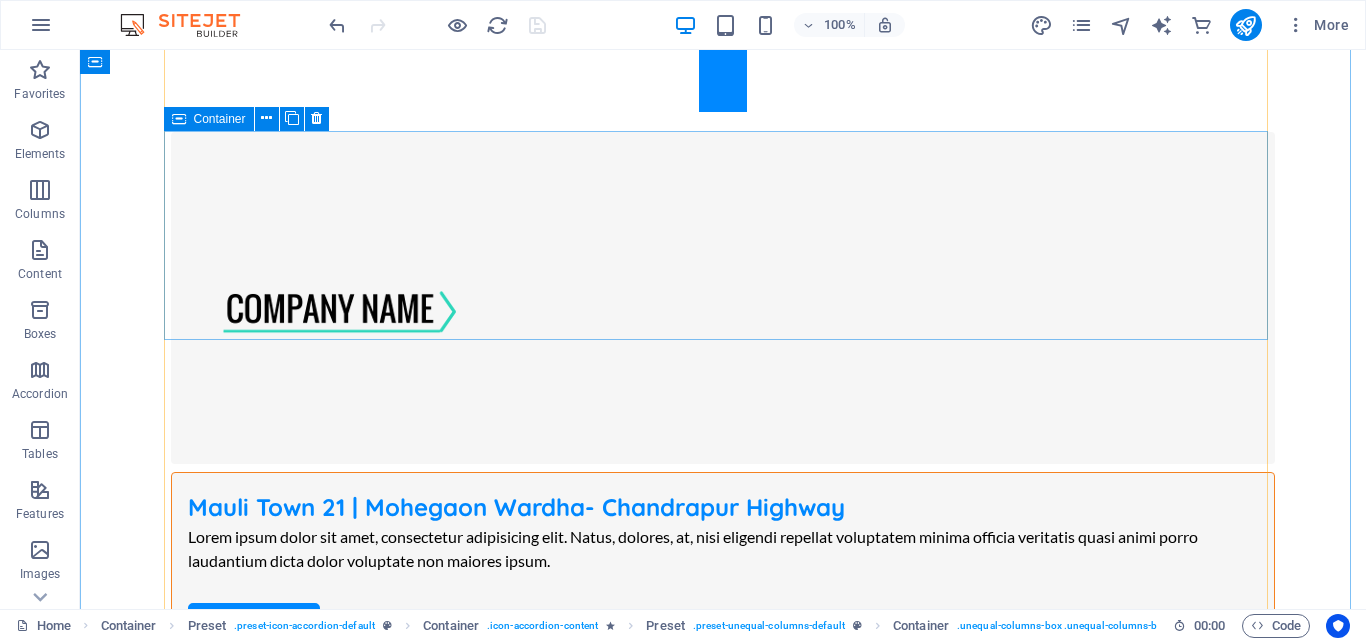 scroll, scrollTop: 1900, scrollLeft: 0, axis: vertical 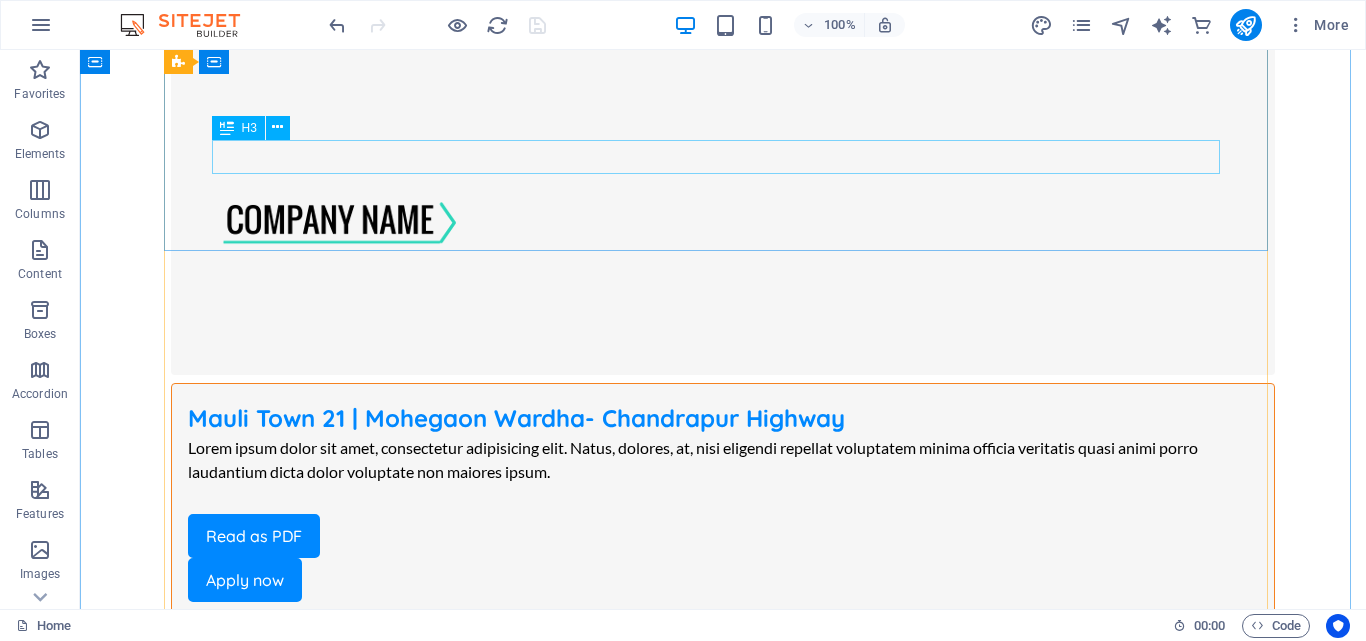click on "Engineering" at bounding box center (723, 1916) 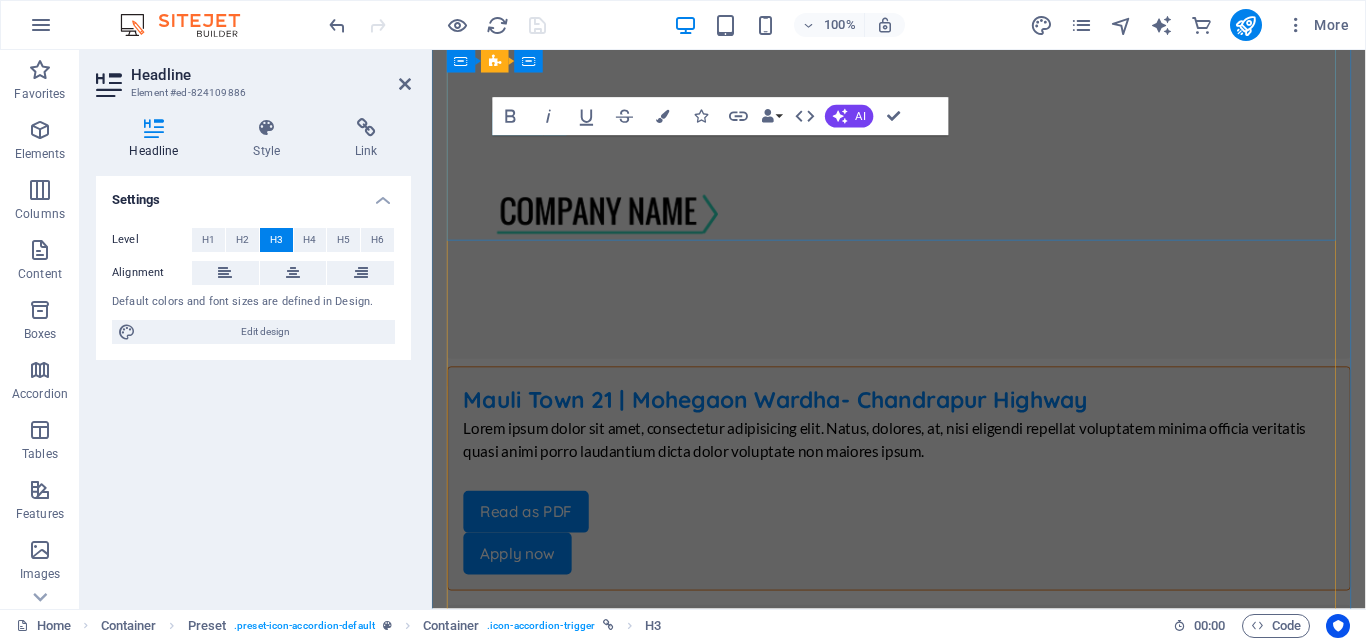 scroll, scrollTop: 2032, scrollLeft: 0, axis: vertical 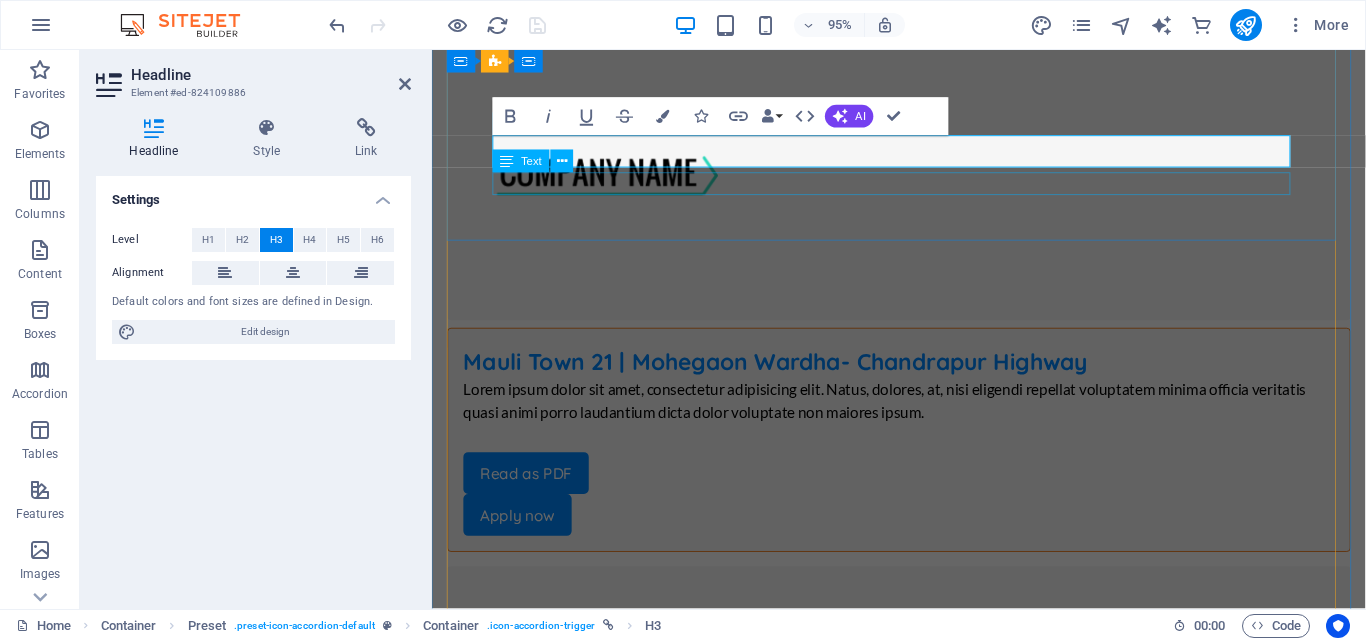 type 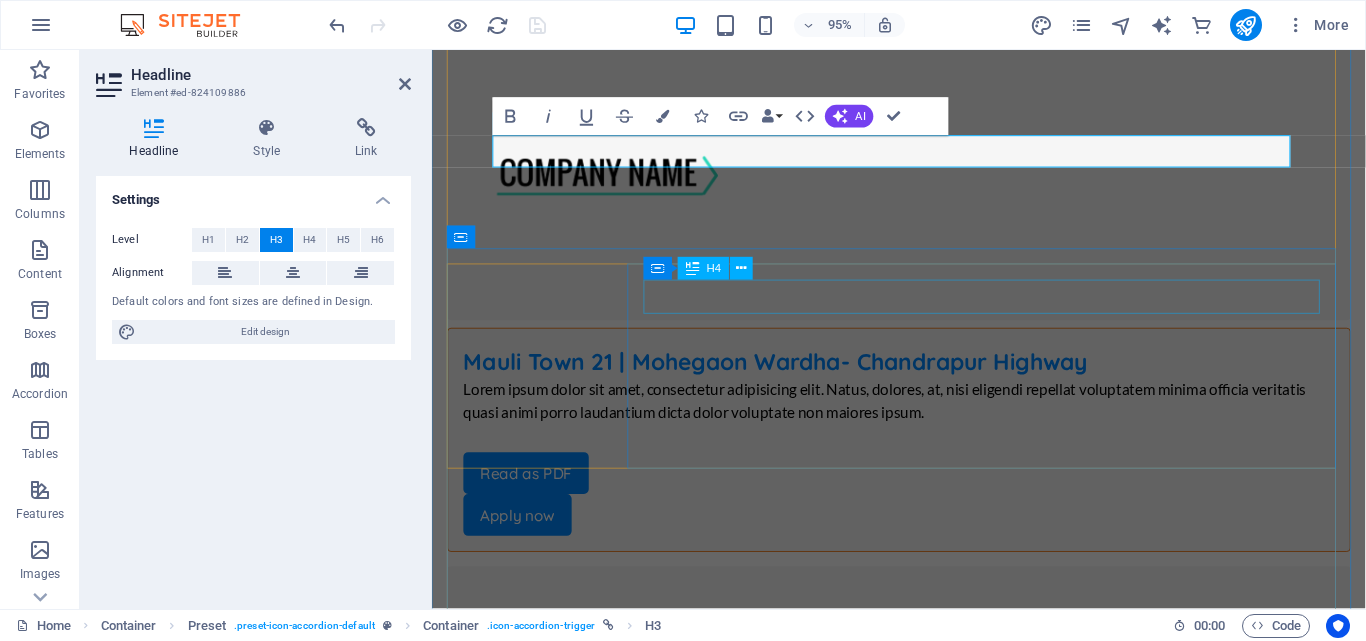 click on "Job Titel | [CITY], [STATE]" at bounding box center (923, 2338) 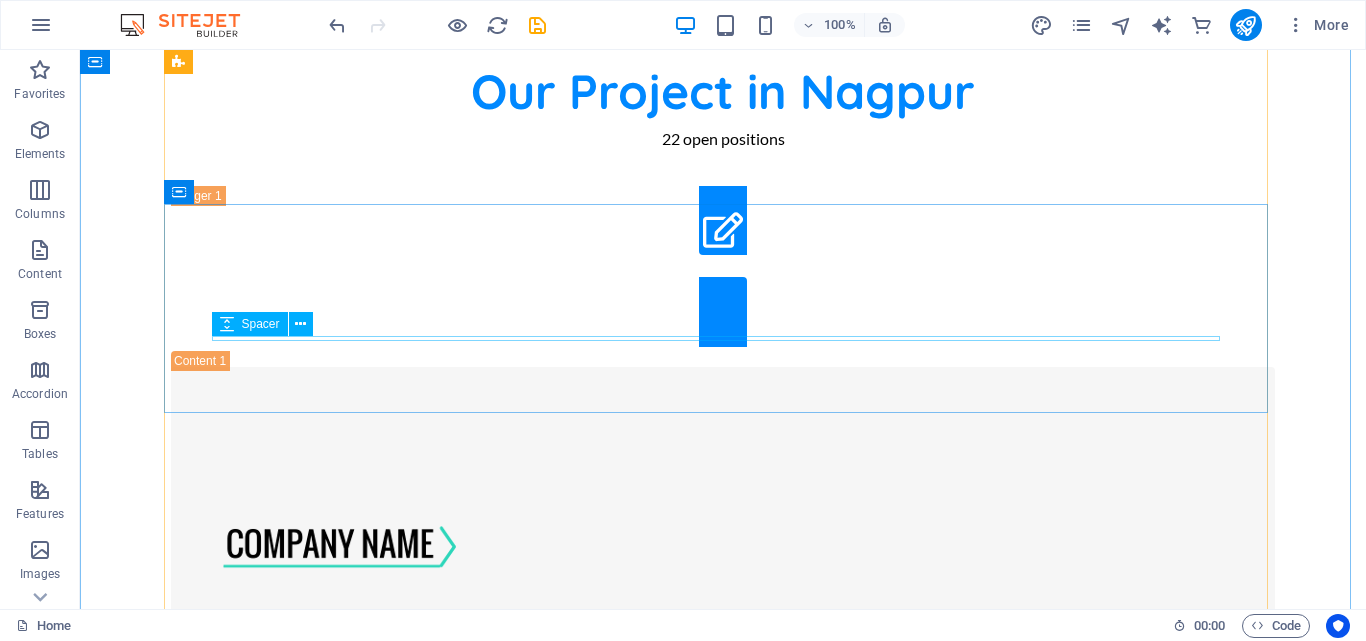 scroll, scrollTop: 1800, scrollLeft: 0, axis: vertical 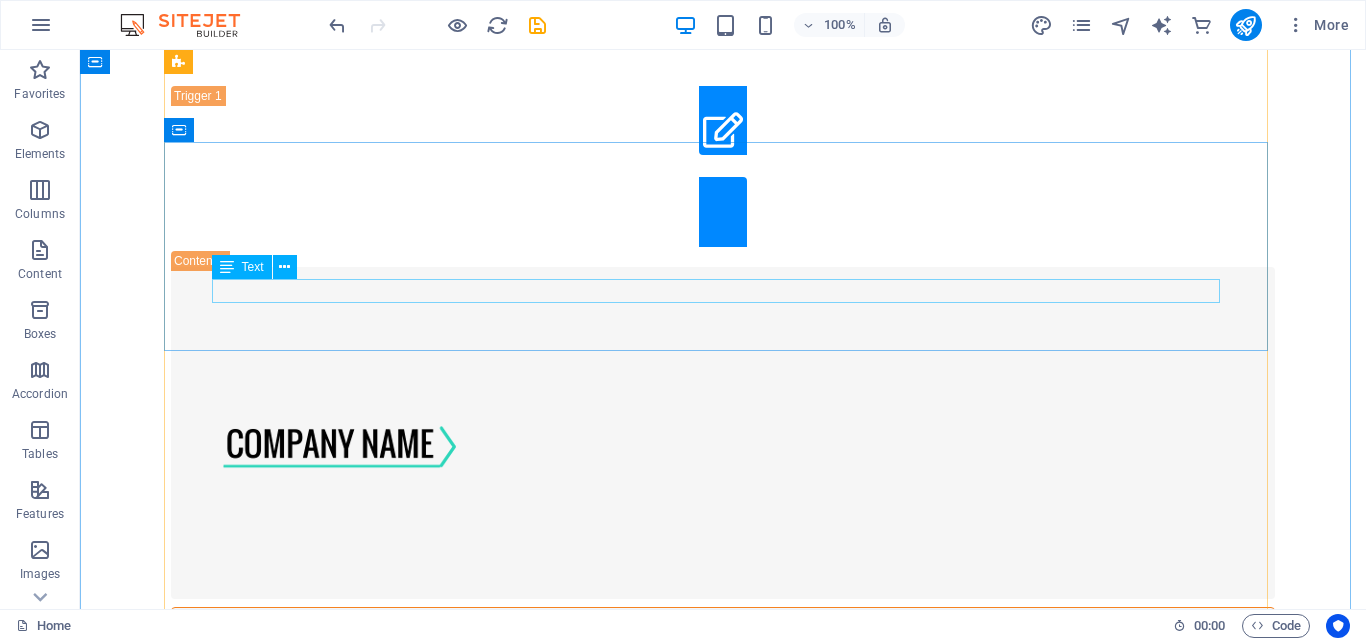 click on "4 open positions" at bounding box center (723, 2171) 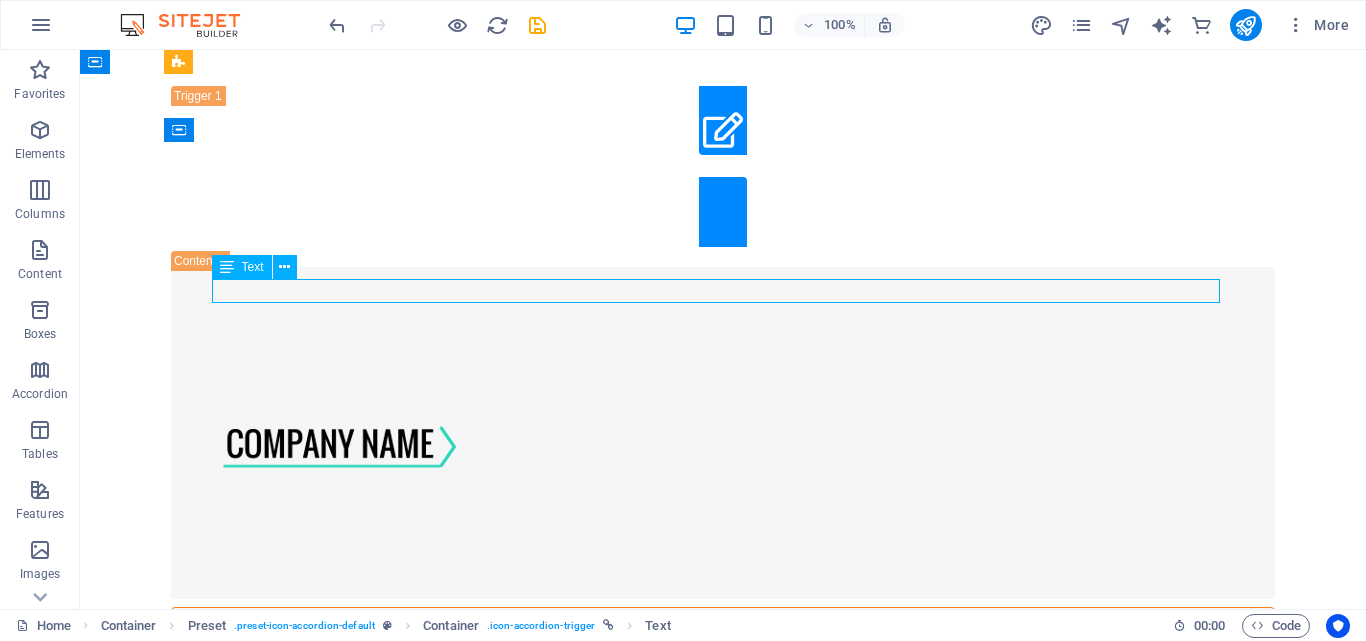 click on "4 open positions" at bounding box center [723, 2171] 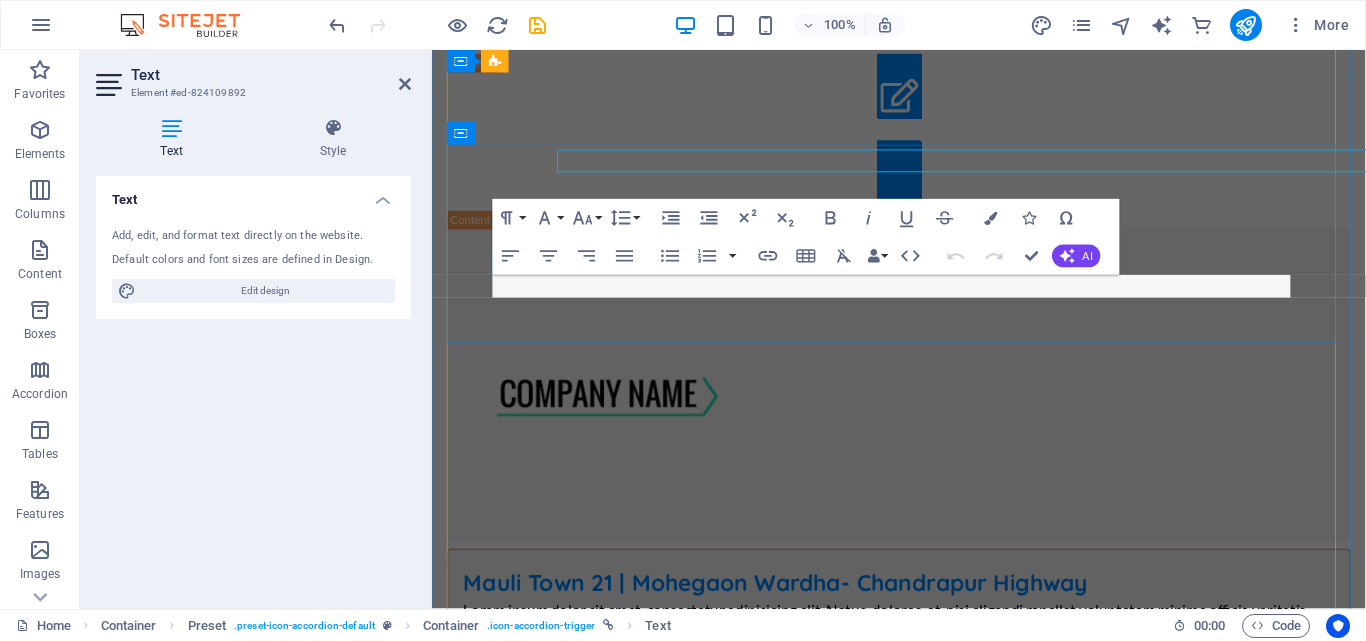 scroll, scrollTop: 1924, scrollLeft: 0, axis: vertical 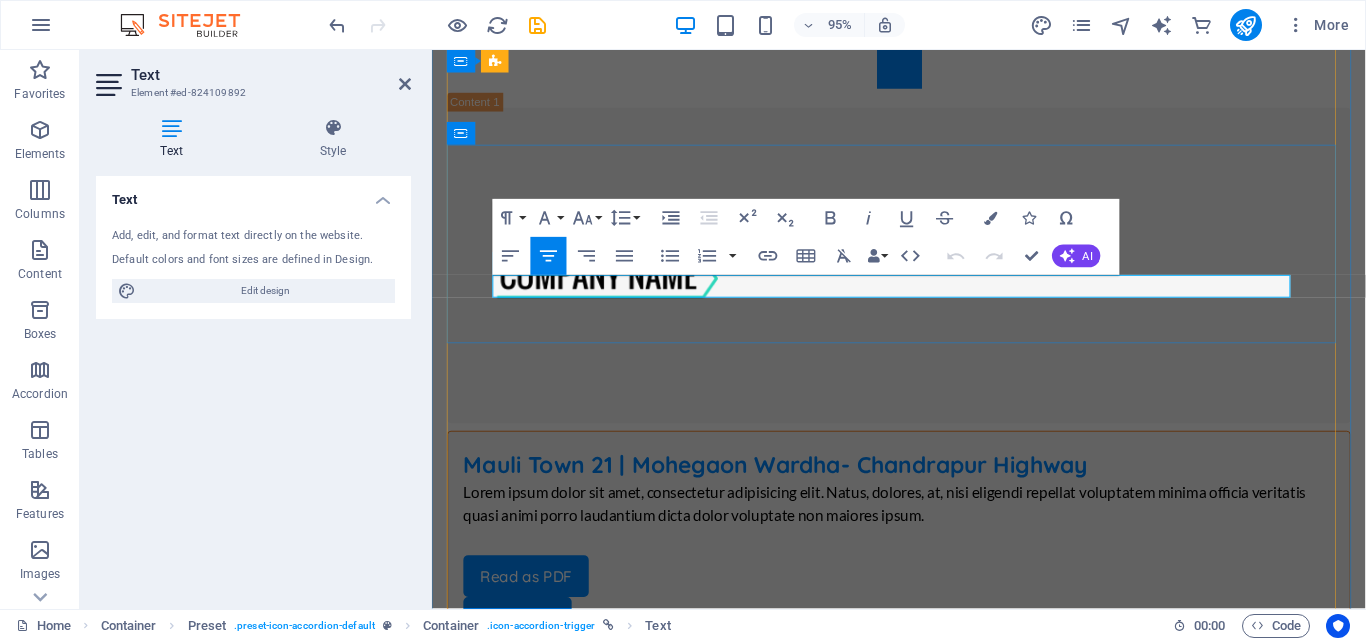 click on "4 open positions" at bounding box center [923, 2015] 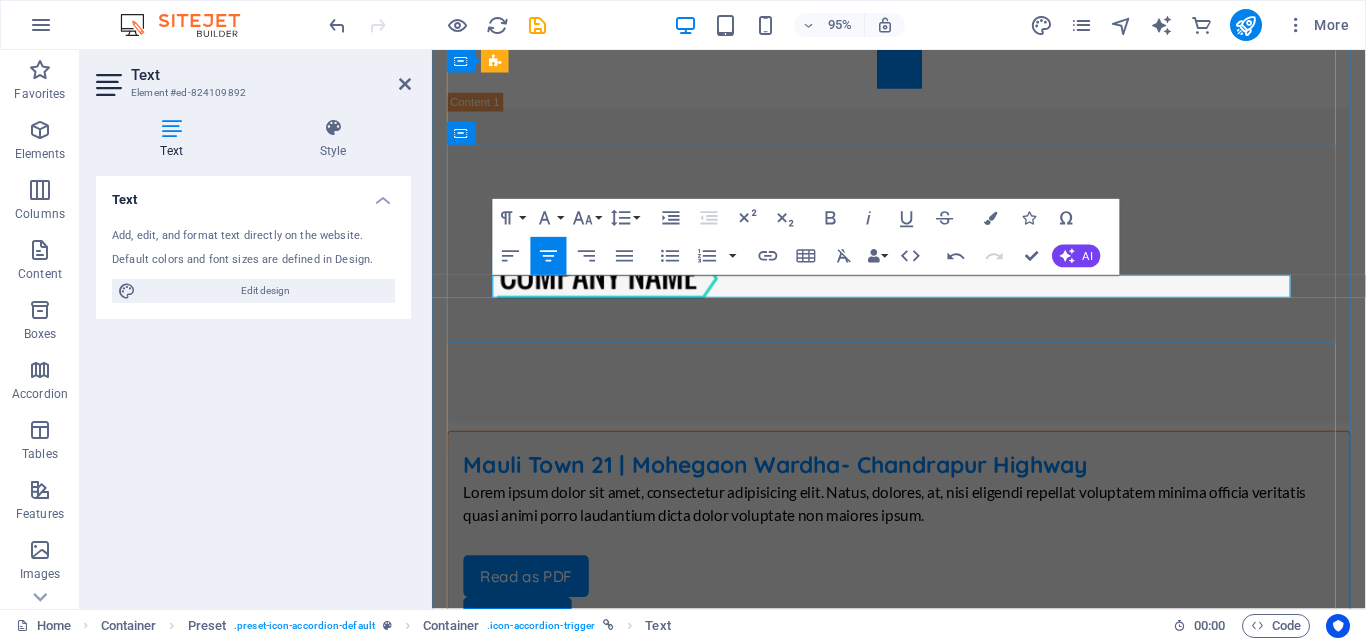 type 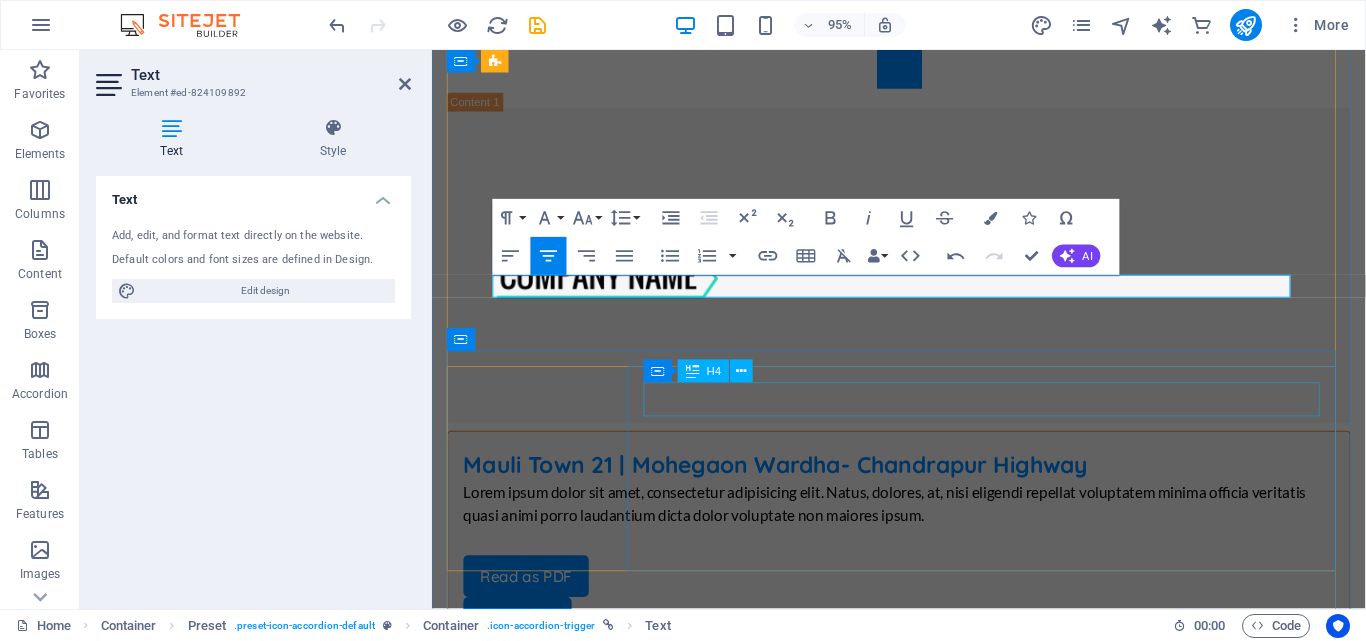 click on "Job Titel | [CITY], [STATE]" at bounding box center [923, 2446] 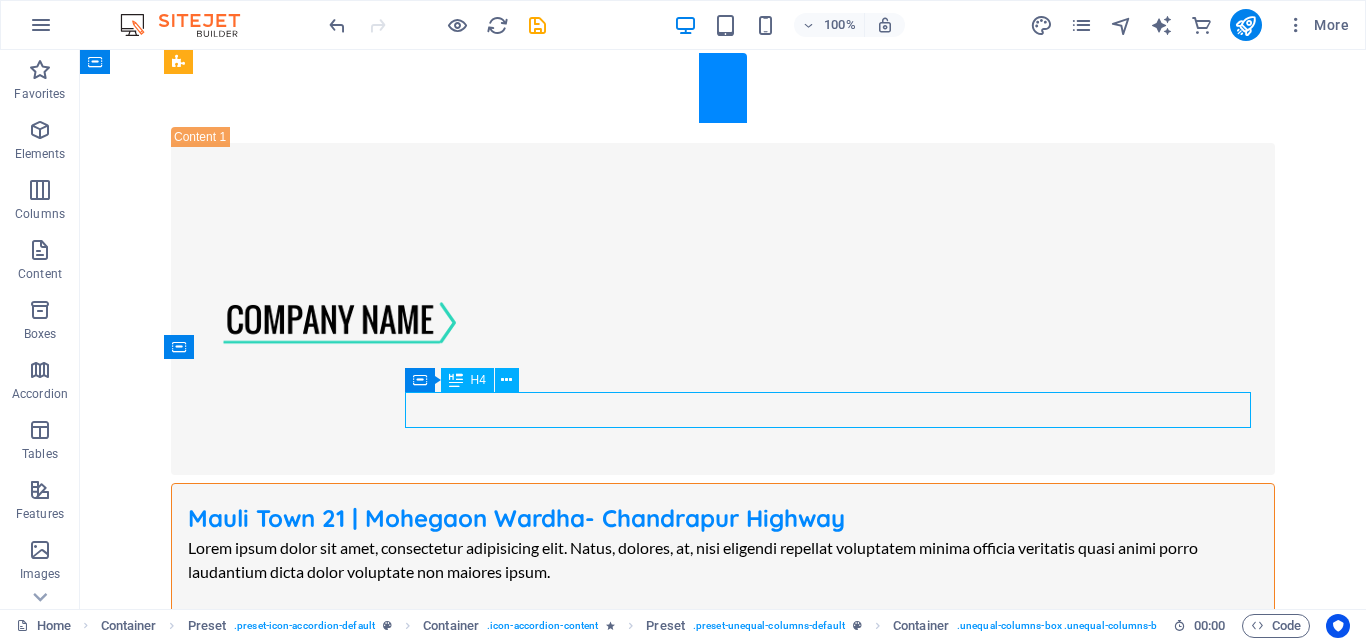 scroll, scrollTop: 1800, scrollLeft: 0, axis: vertical 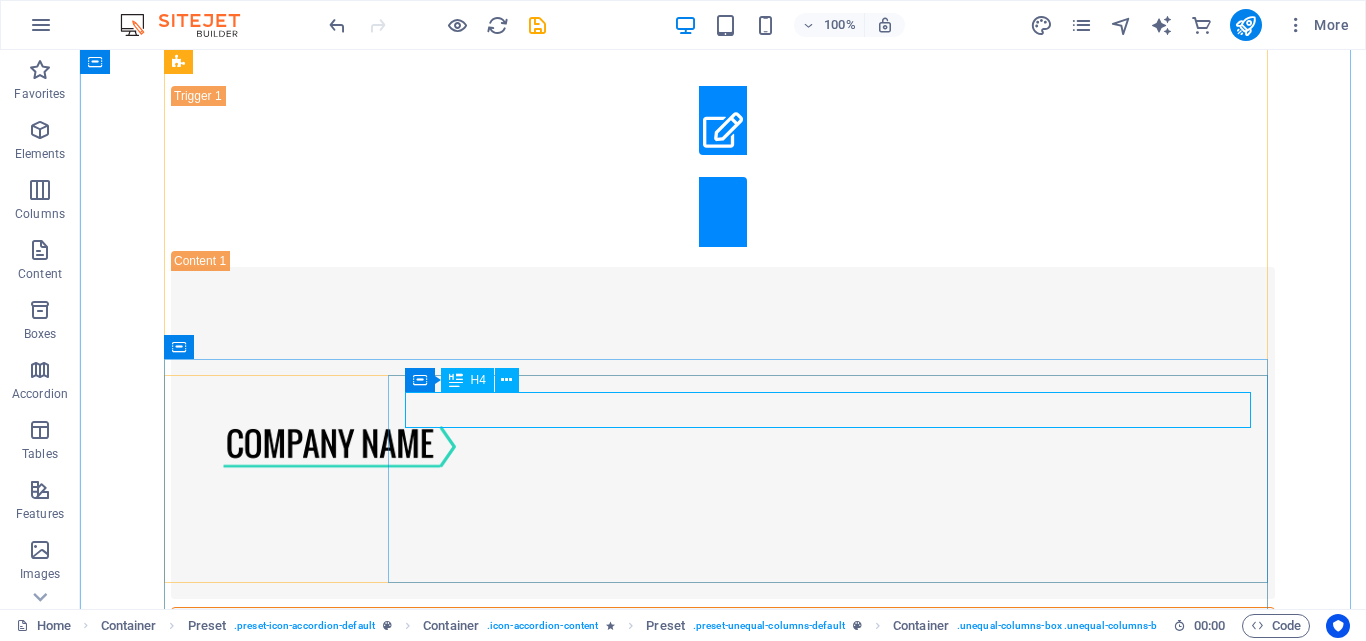 click on "Job Titel | [CITY], [STATE]" at bounding box center (723, 2602) 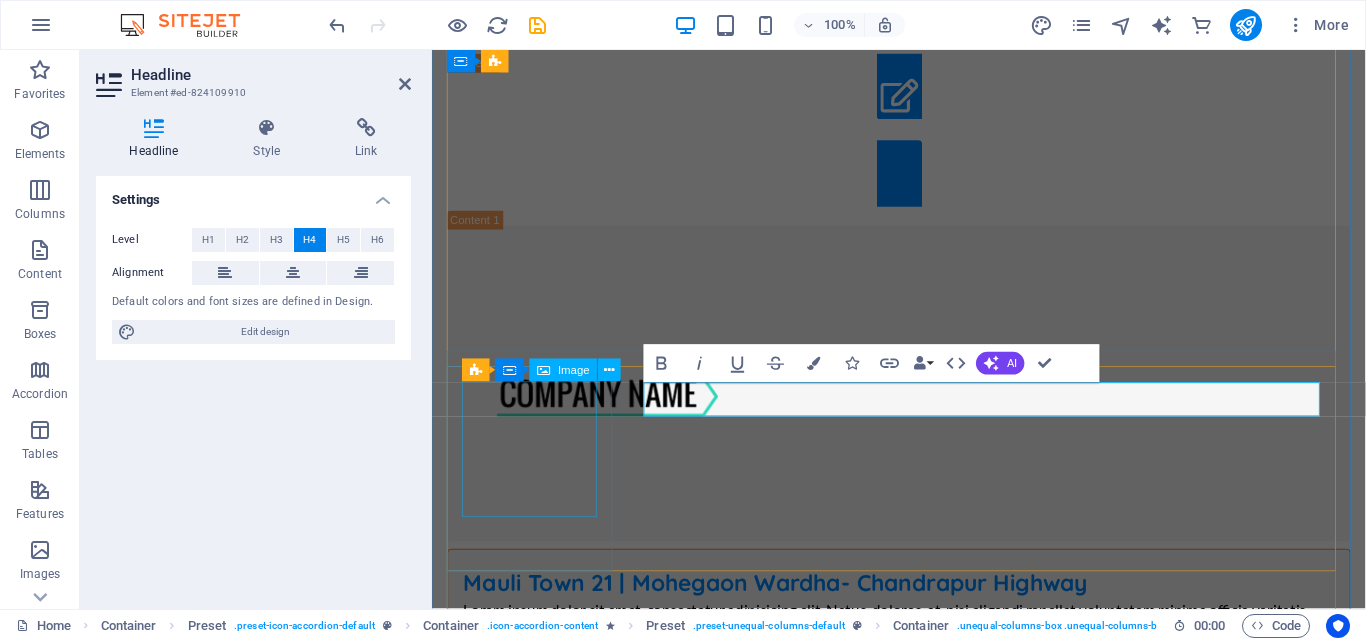 scroll, scrollTop: 1924, scrollLeft: 0, axis: vertical 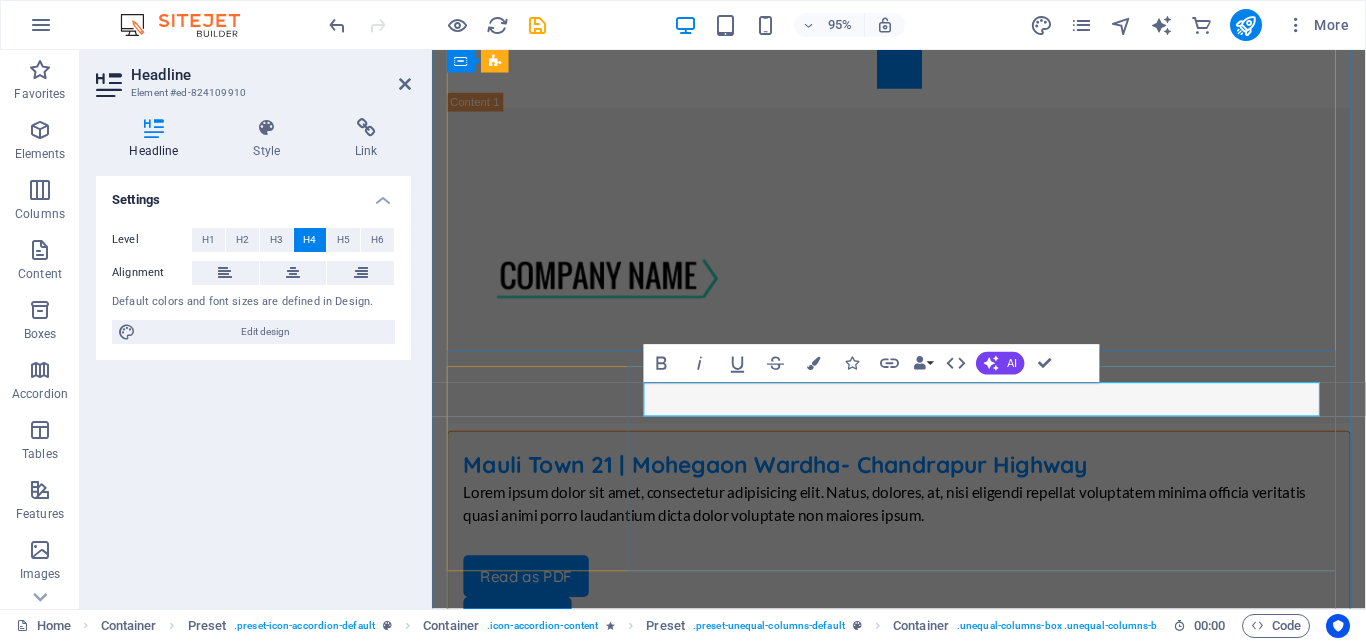 click on "Job Titel | [CITY], [STATE]" at bounding box center (923, 2446) 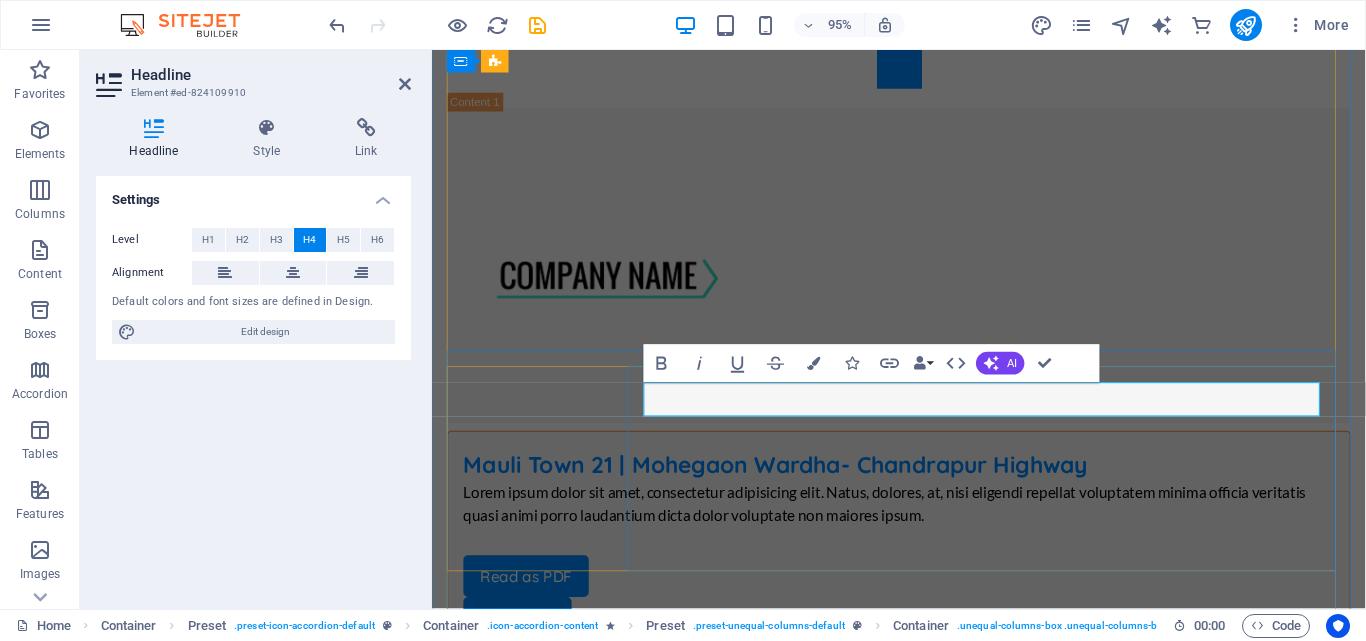 type 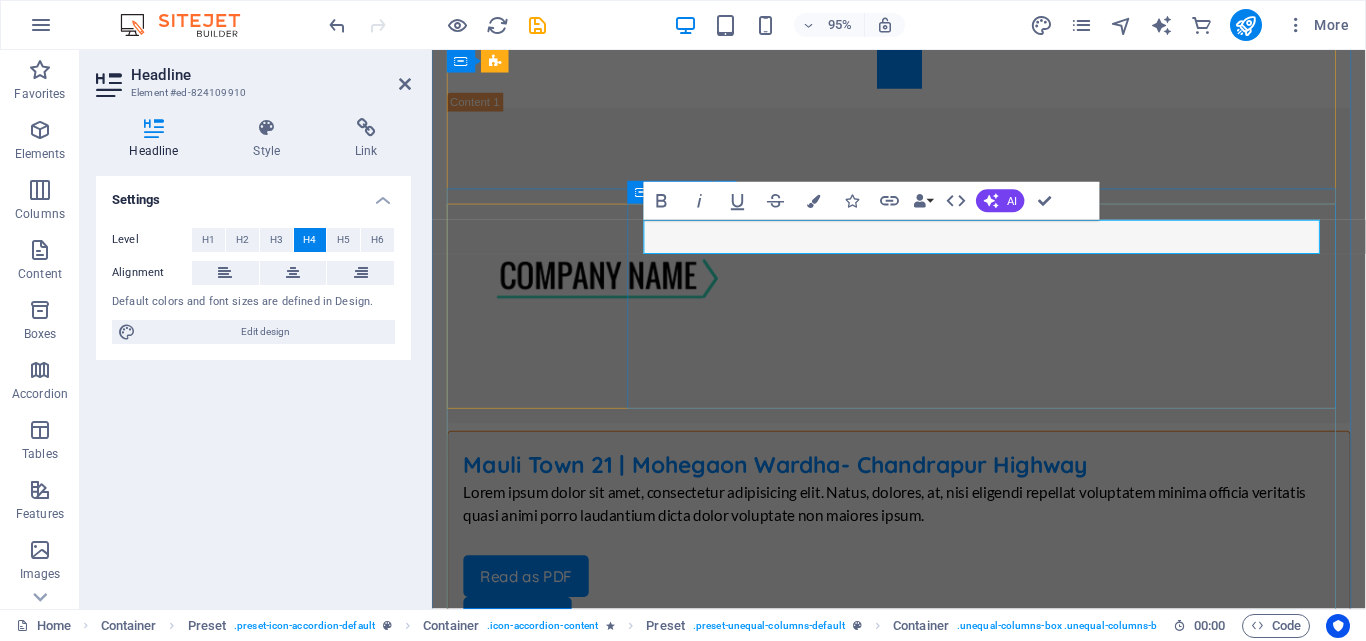 scroll, scrollTop: 2124, scrollLeft: 0, axis: vertical 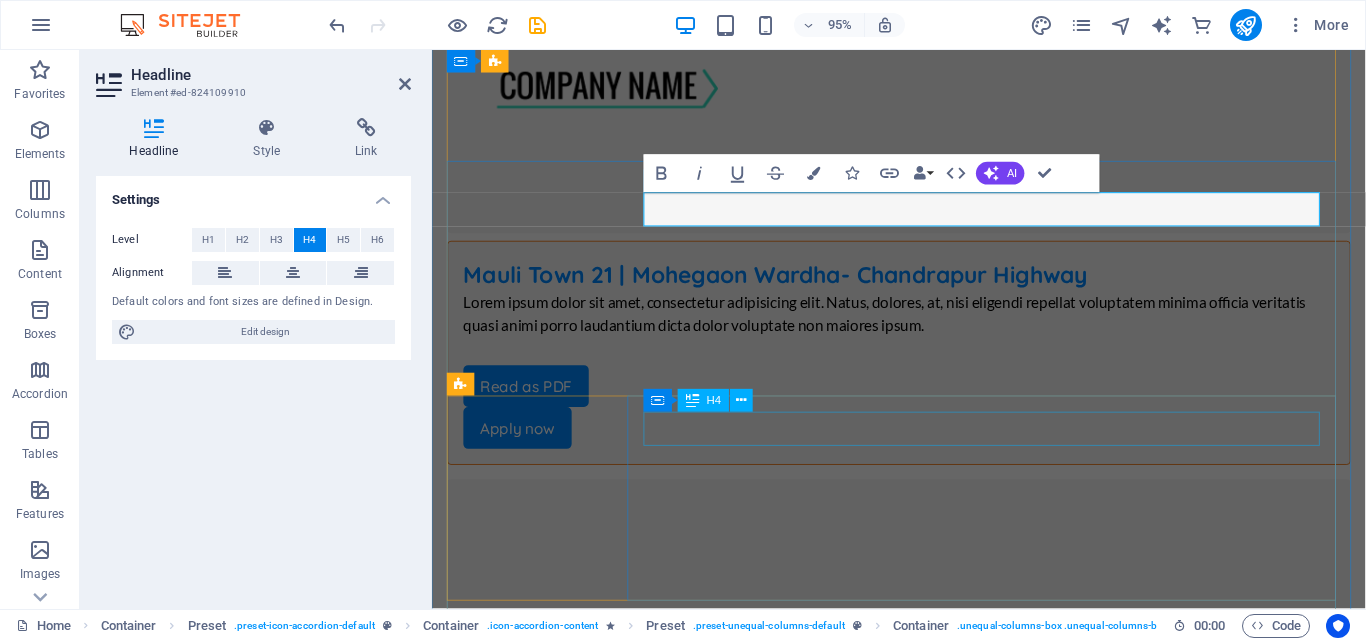 click on "Job Titel | [CITY], [STATE]" at bounding box center [923, 2837] 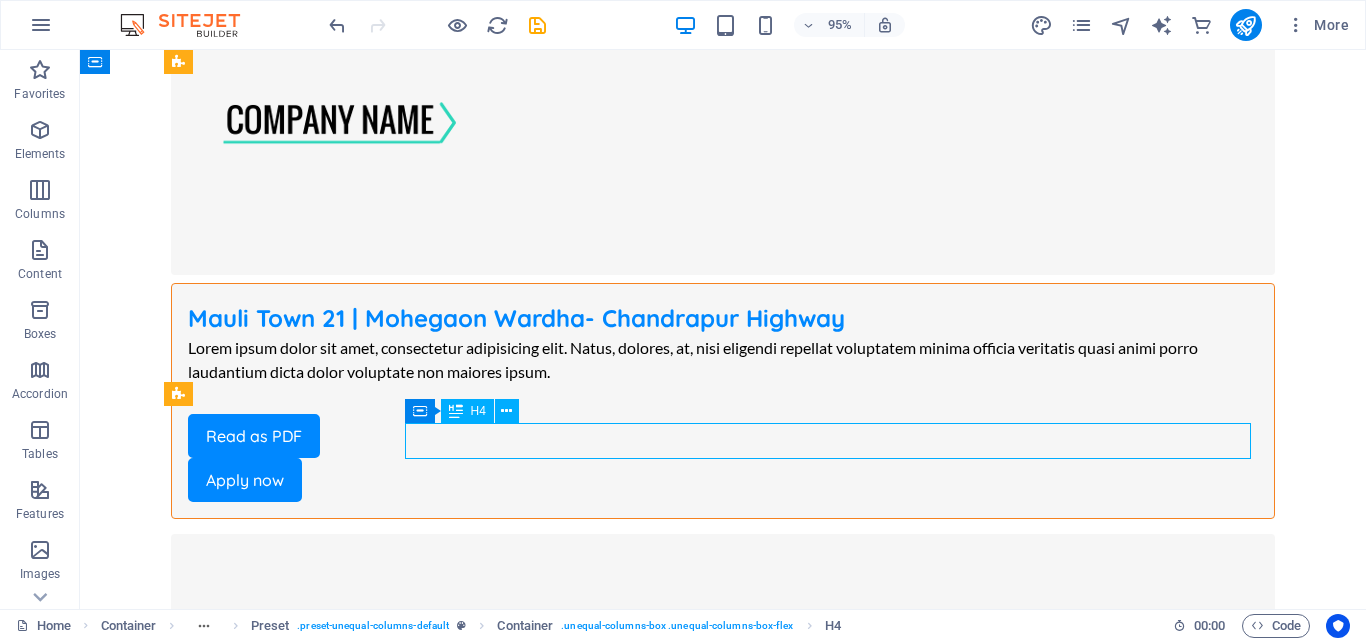 scroll, scrollTop: 1992, scrollLeft: 0, axis: vertical 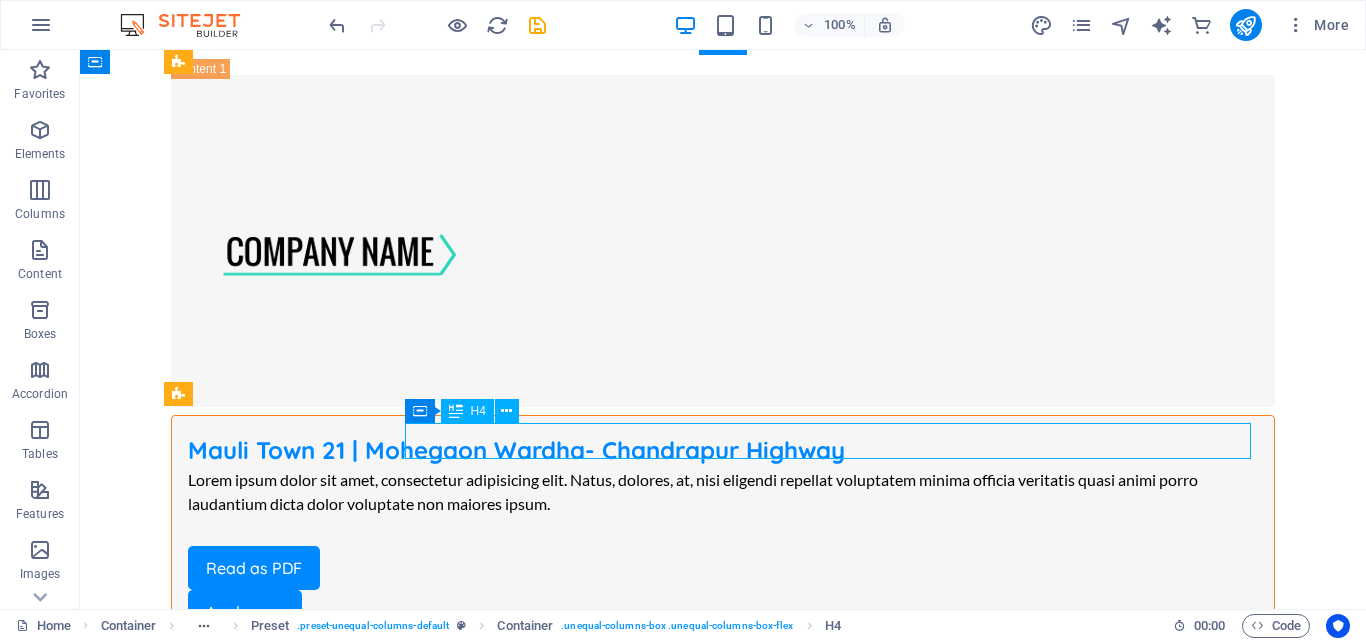 click on "Job Titel | [CITY], [STATE]" at bounding box center (723, 3001) 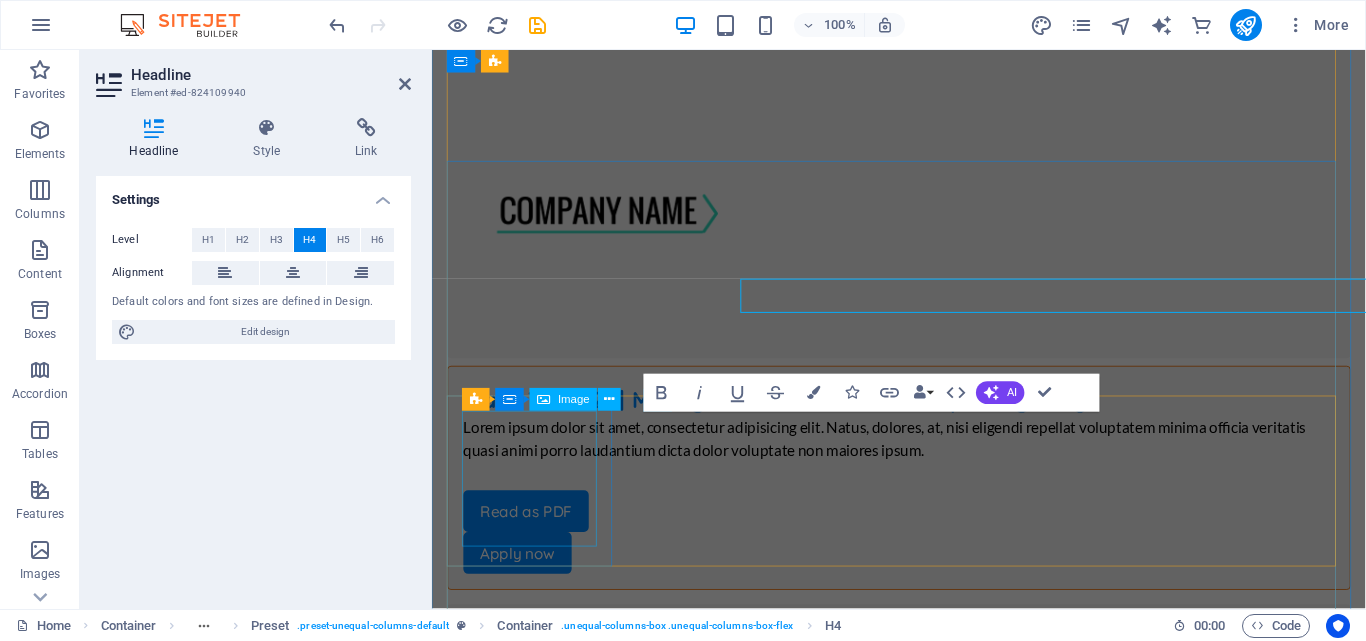 scroll, scrollTop: 2124, scrollLeft: 0, axis: vertical 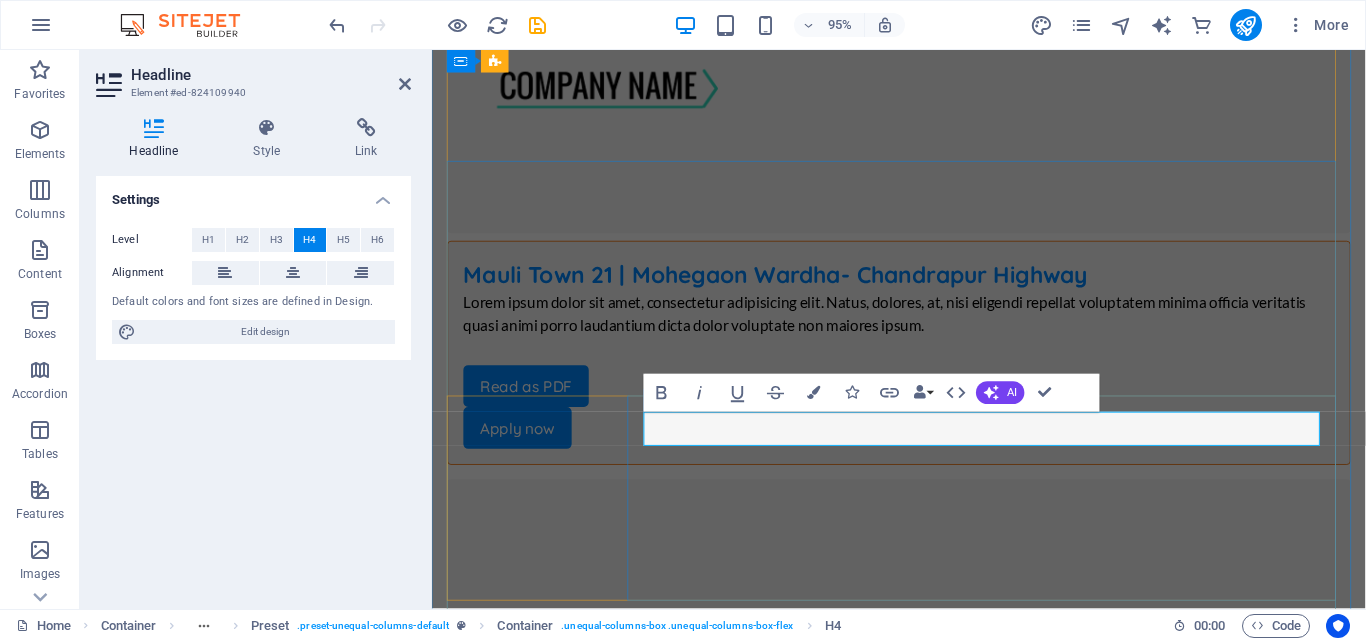 click on "Job Titel | [CITY], [STATE]" at bounding box center [923, 2837] 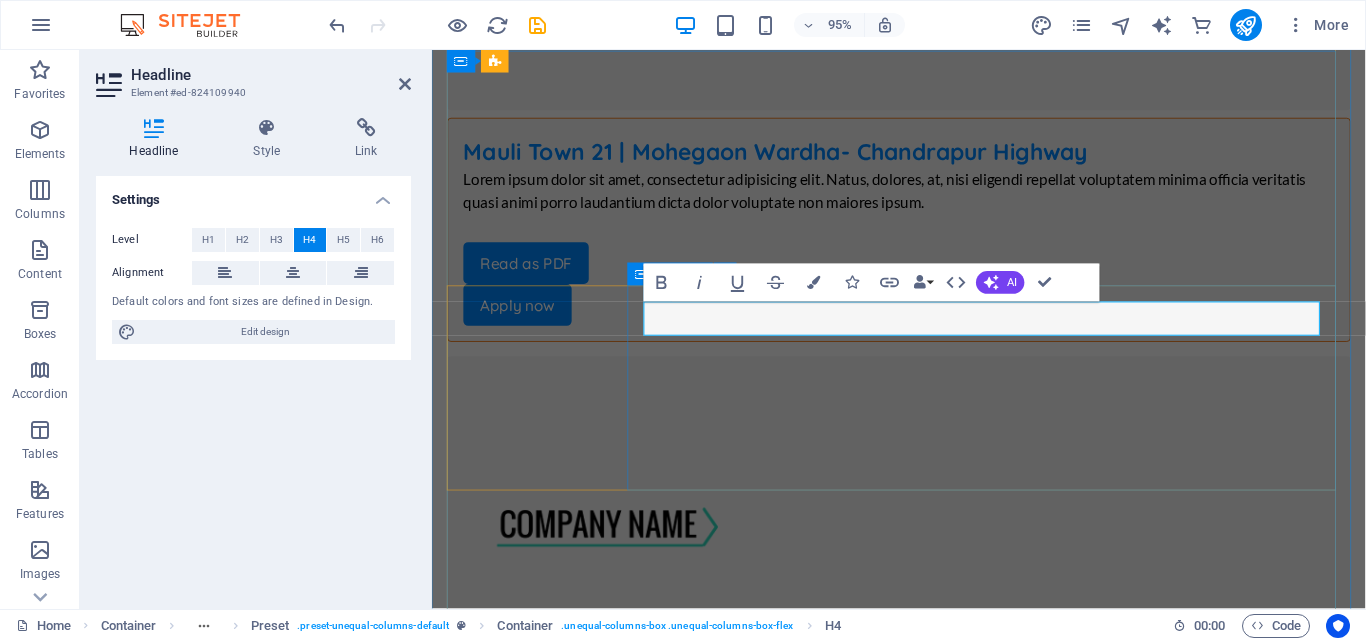 scroll, scrollTop: 2424, scrollLeft: 0, axis: vertical 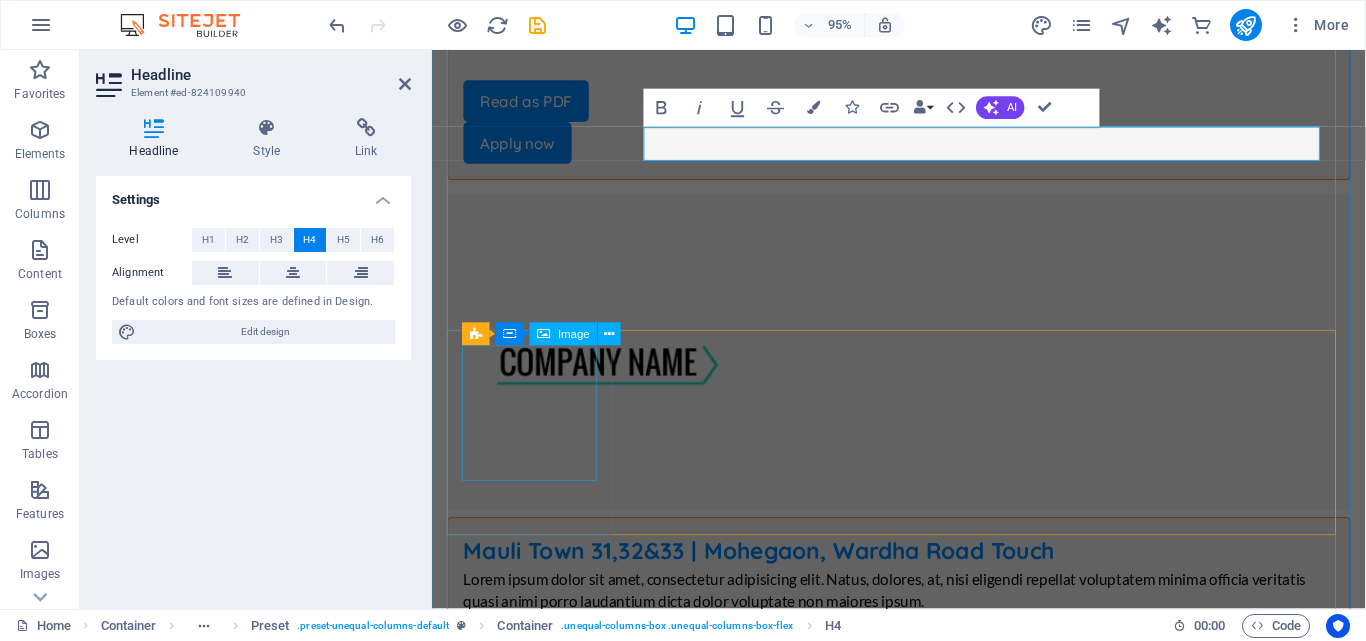 click at bounding box center [923, 2919] 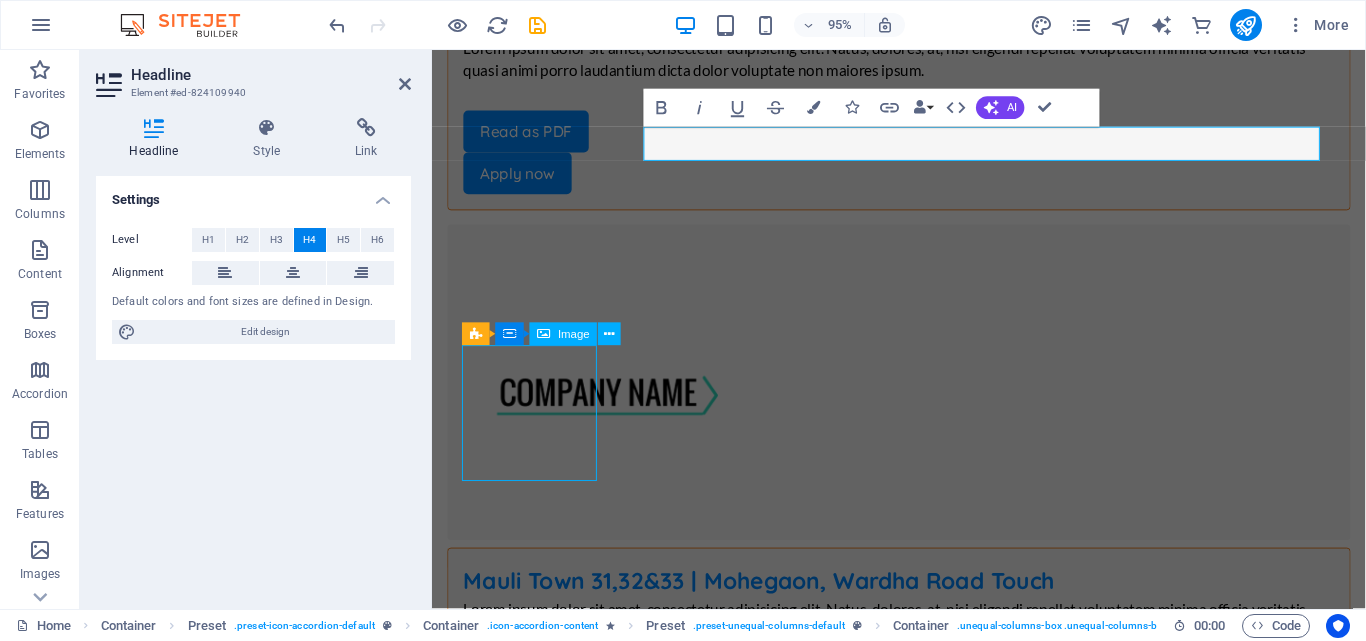 scroll, scrollTop: 2292, scrollLeft: 0, axis: vertical 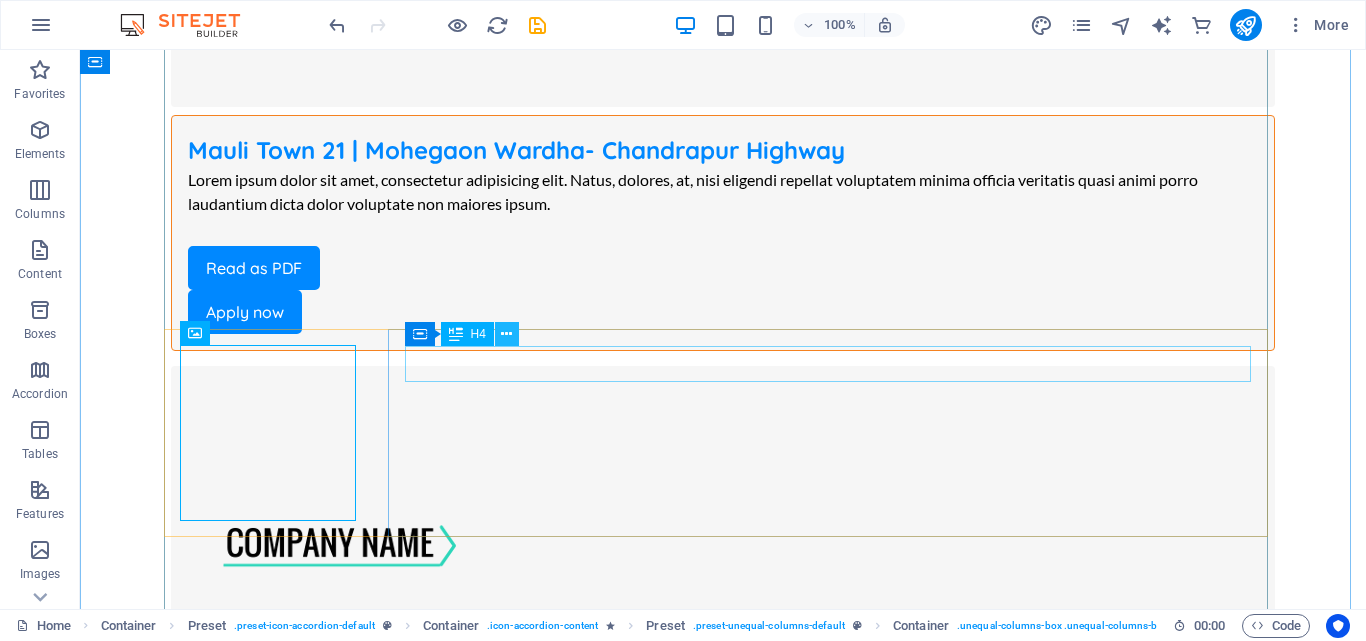 click at bounding box center [506, 334] 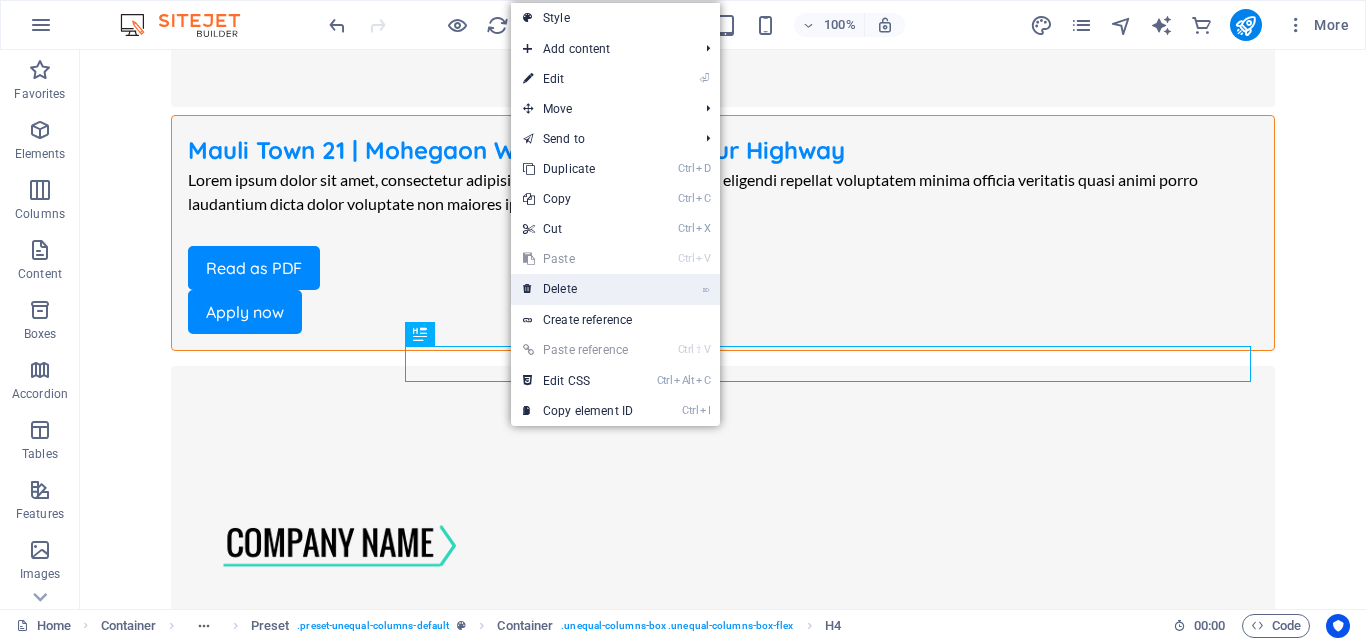 click on "⌦  Delete" at bounding box center [578, 289] 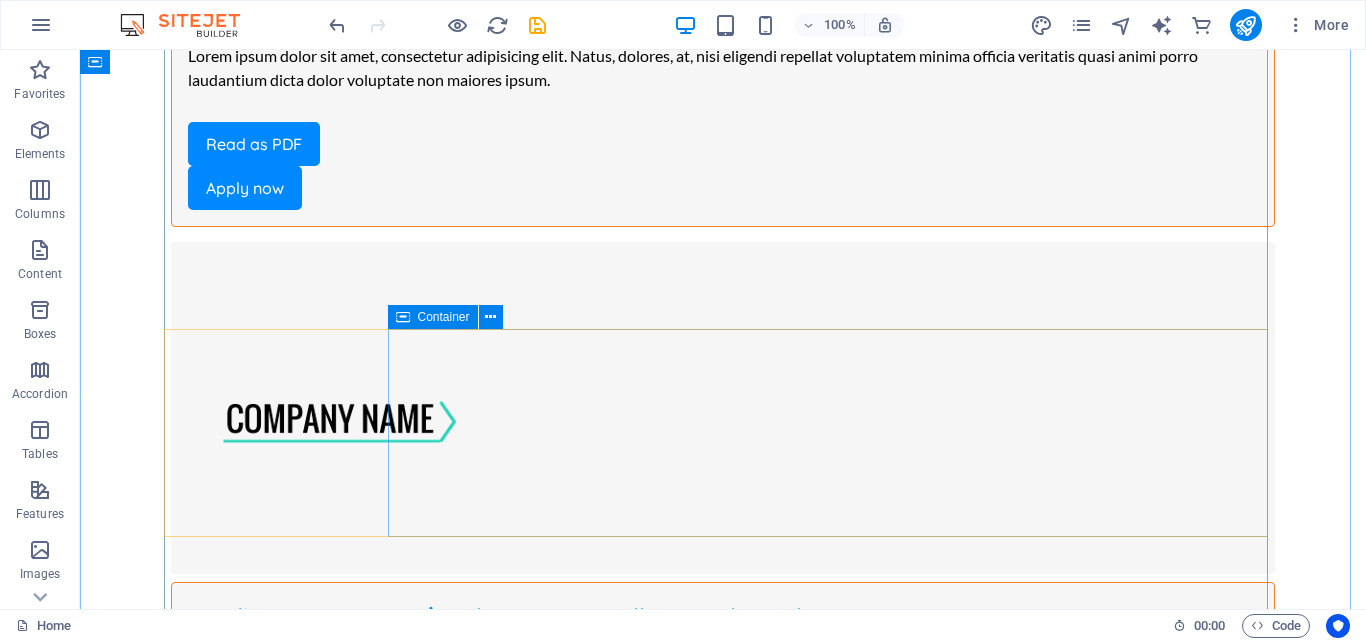 click on "Lorem ipsum dolor sit amet, consectetur adipisicing elit. Natus, dolores, at, nisi eligendi repellat voluptatem minima officia veritatis quasi animi porro laudantium dicta dolor voluptate non maiores ipsum.   Read as PDF   Apply now" at bounding box center [723, 3233] 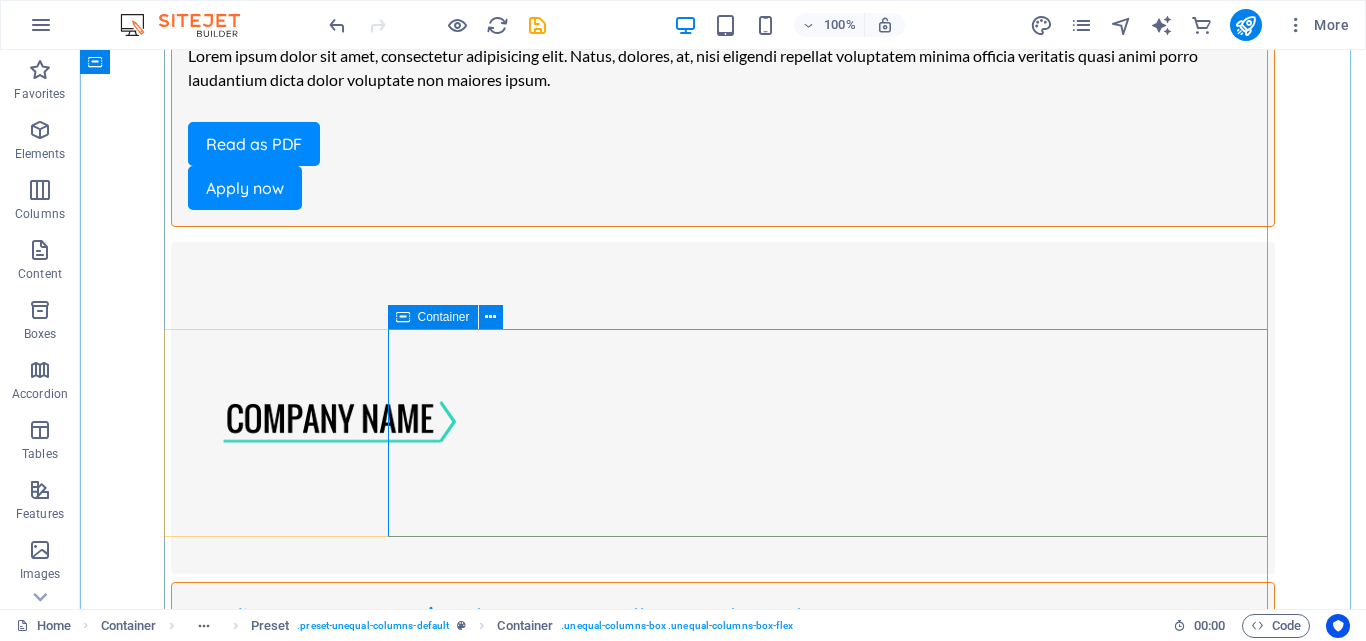 click on "Container" at bounding box center (444, 317) 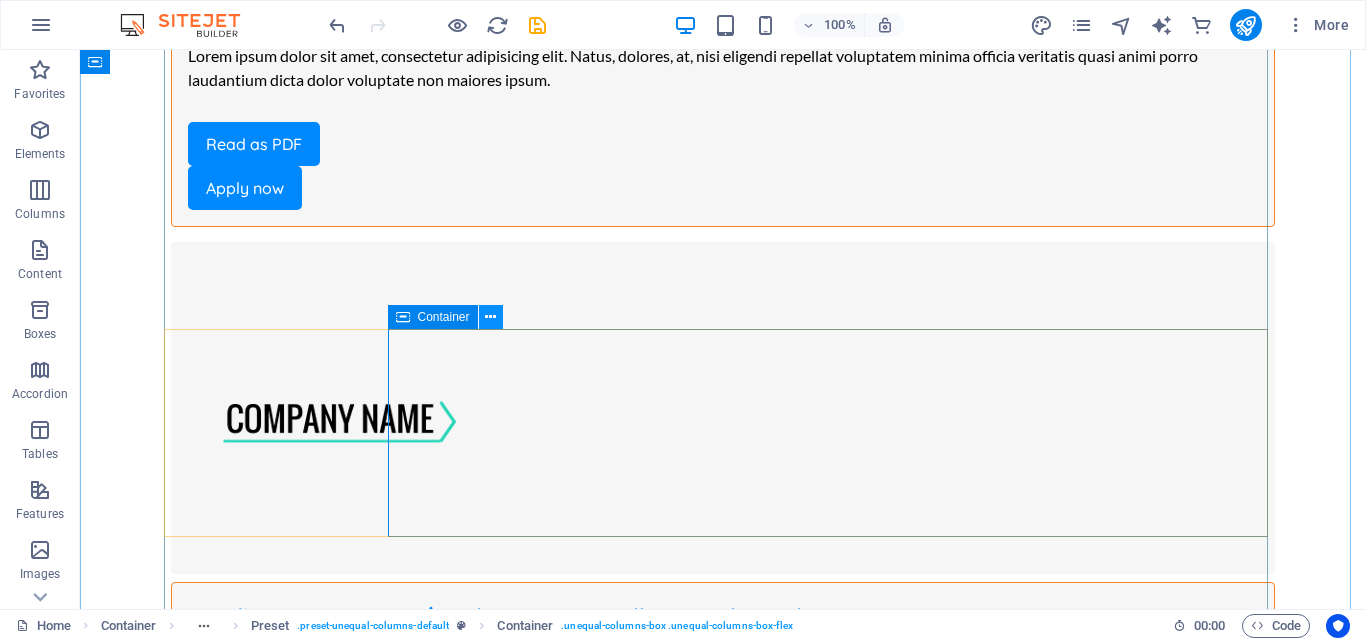 click at bounding box center [490, 317] 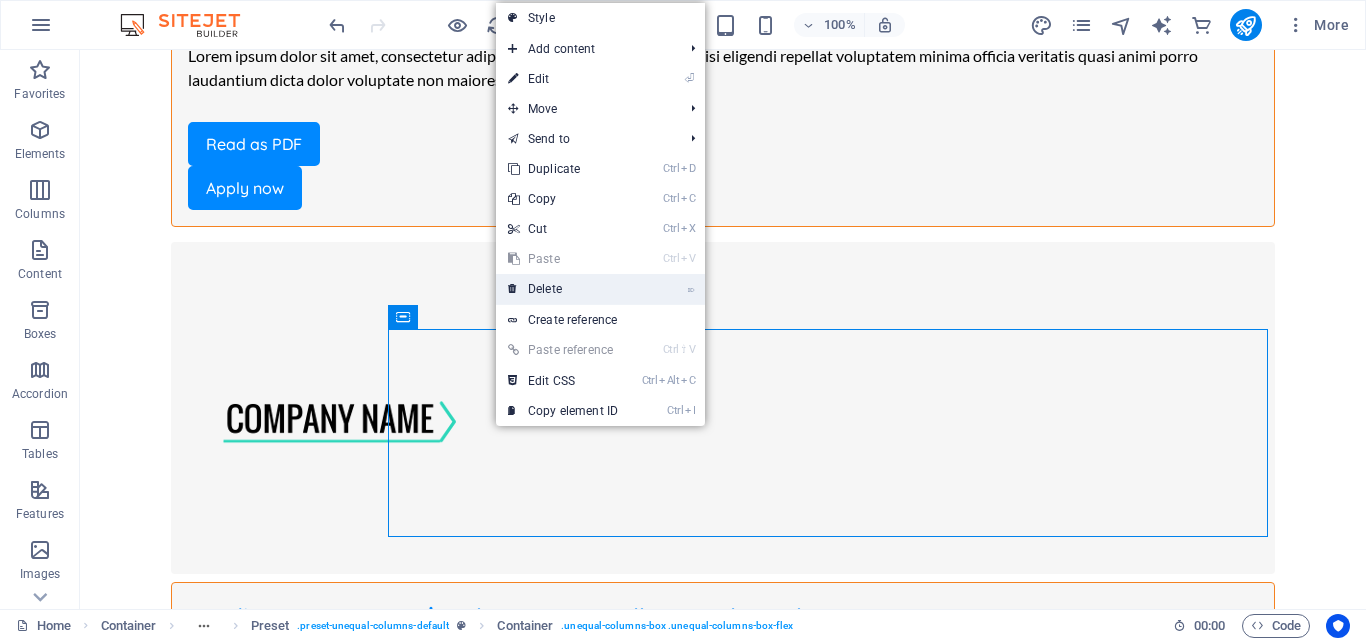 click on "⌦  Delete" at bounding box center [563, 289] 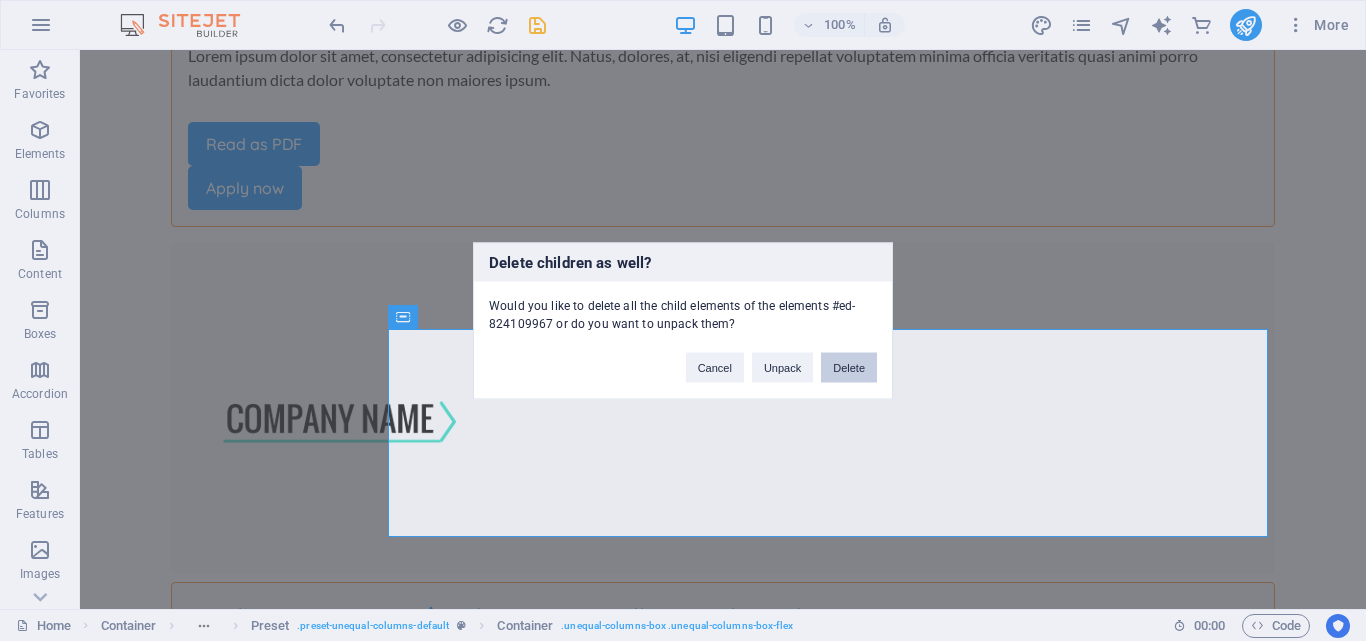 click on "Delete" at bounding box center (849, 367) 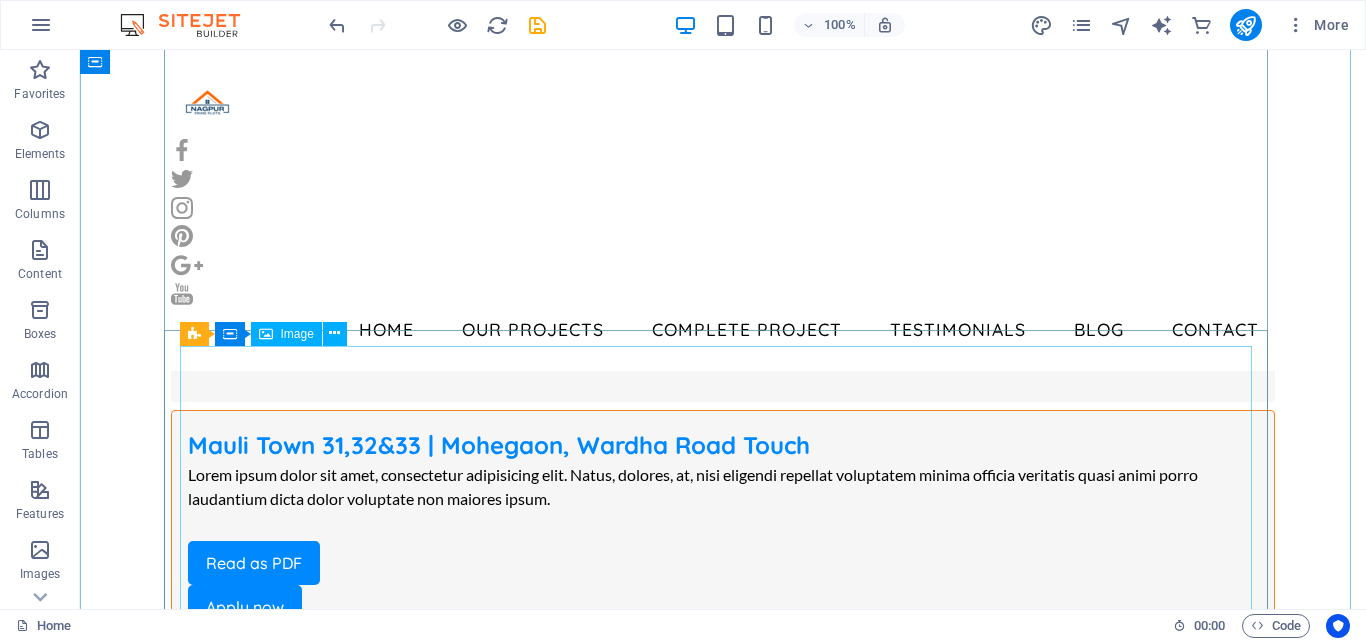 scroll, scrollTop: 2292, scrollLeft: 0, axis: vertical 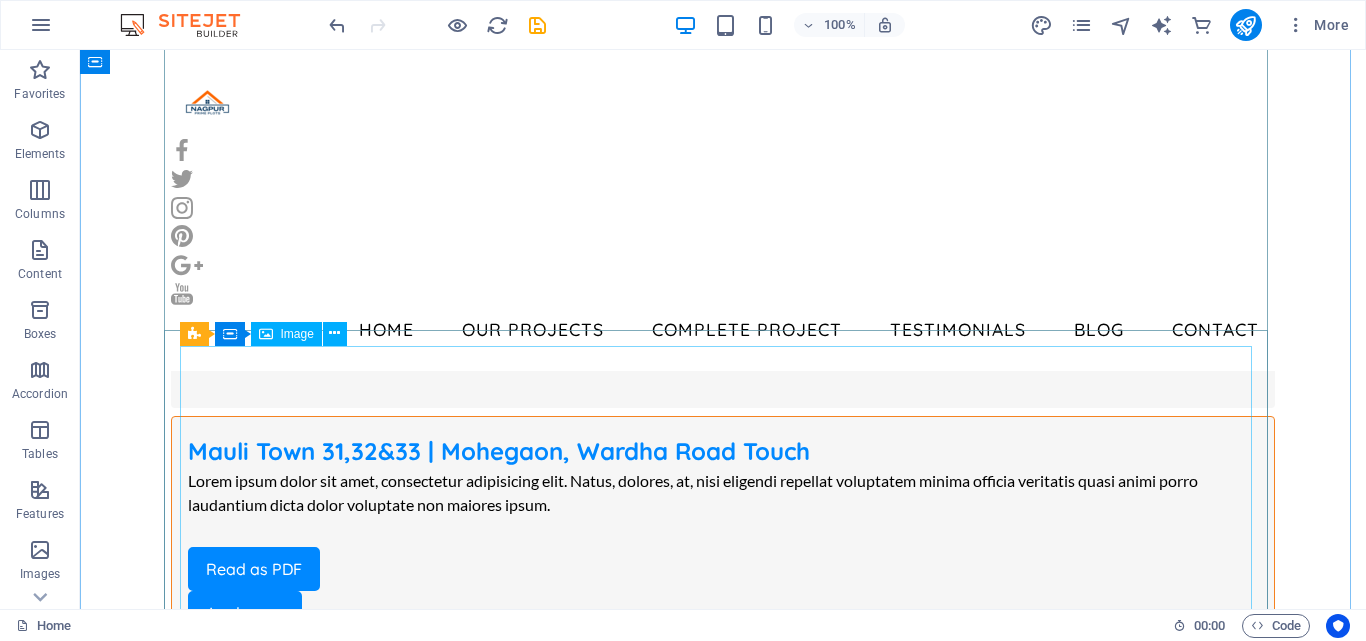 click at bounding box center [723, 2793] 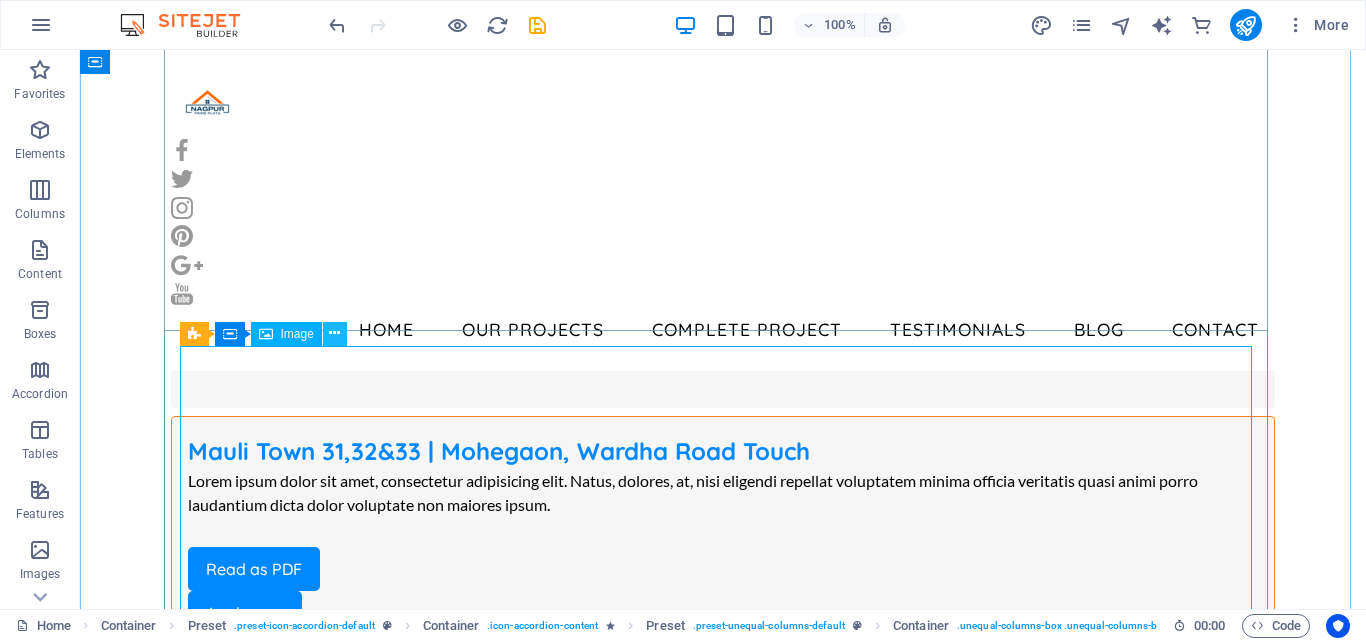 click at bounding box center [334, 333] 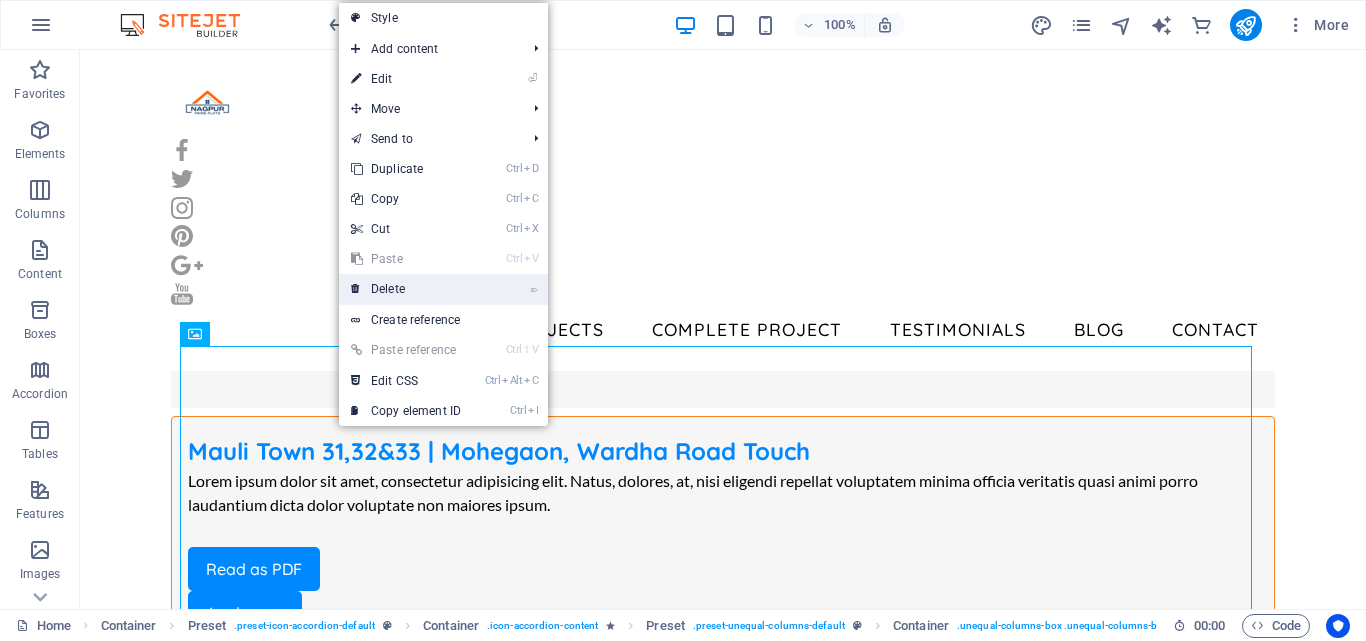 click on "⌦  Delete" at bounding box center (406, 289) 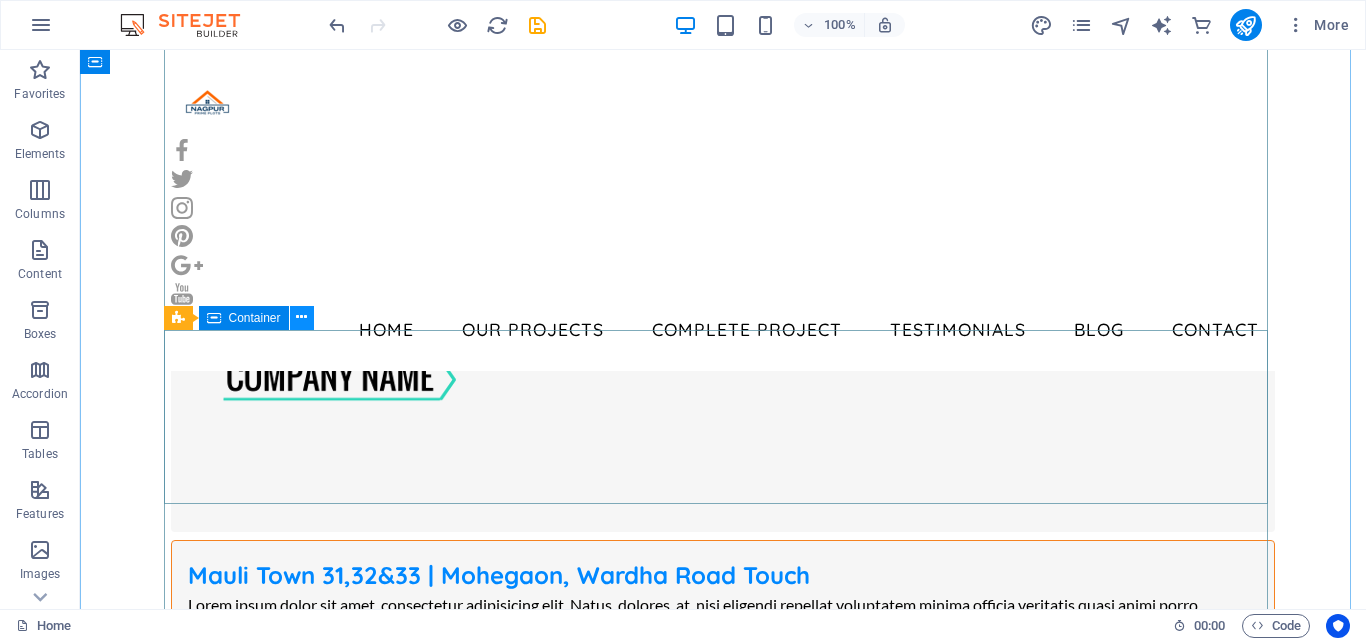 click at bounding box center (301, 317) 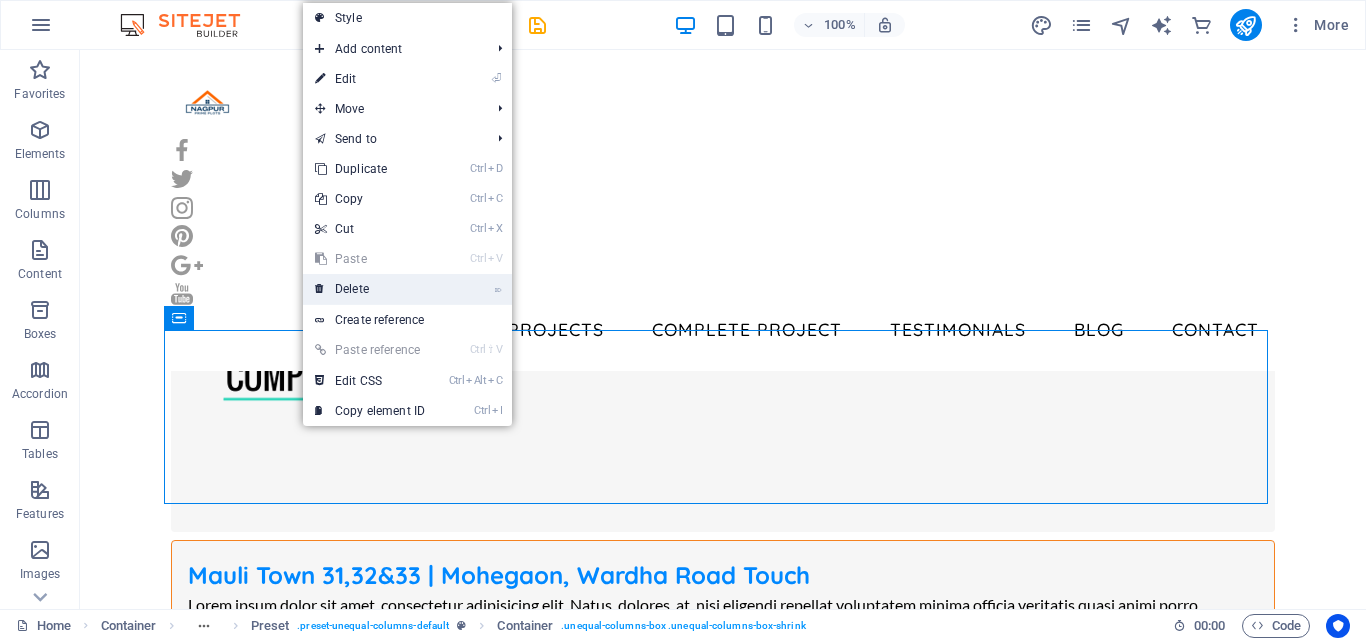 click on "⌦  Delete" at bounding box center (370, 289) 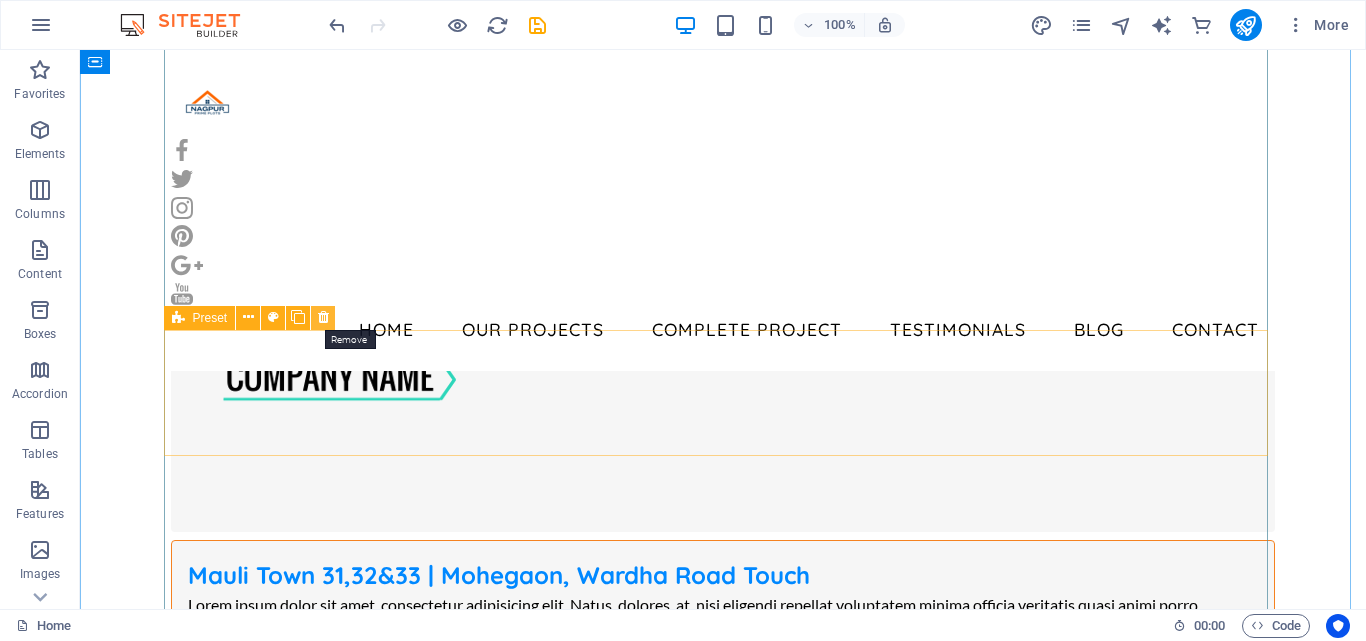 click at bounding box center [323, 317] 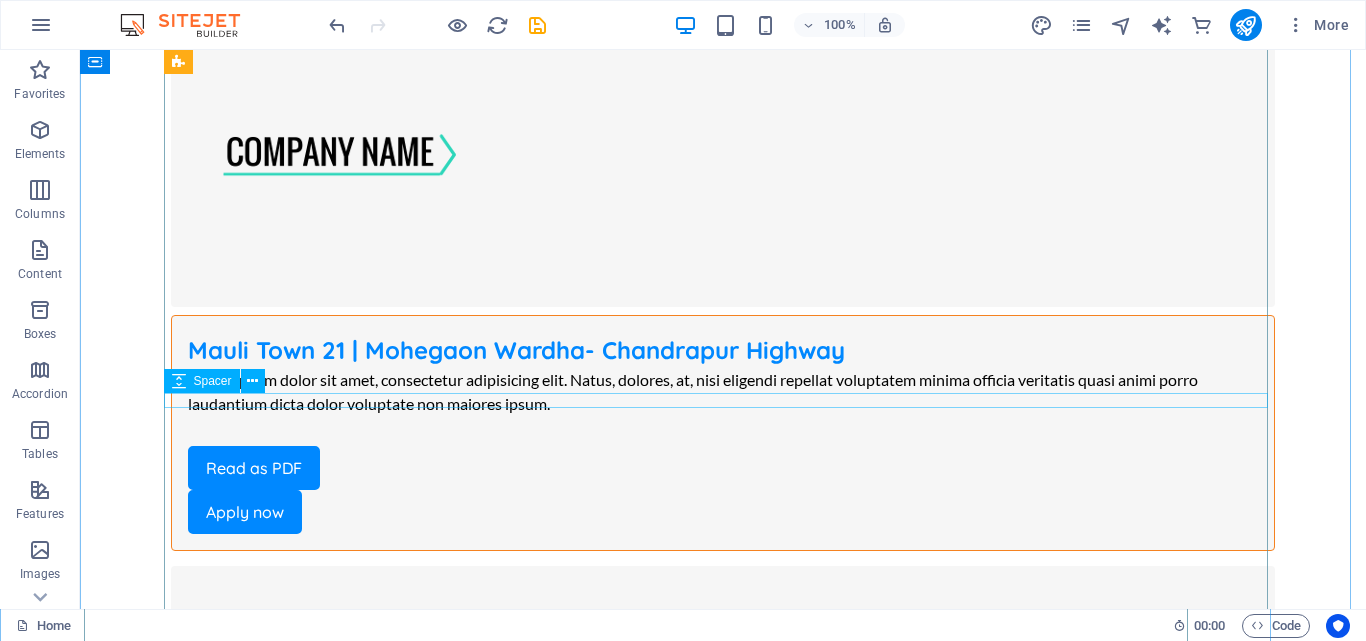 scroll, scrollTop: 2292, scrollLeft: 0, axis: vertical 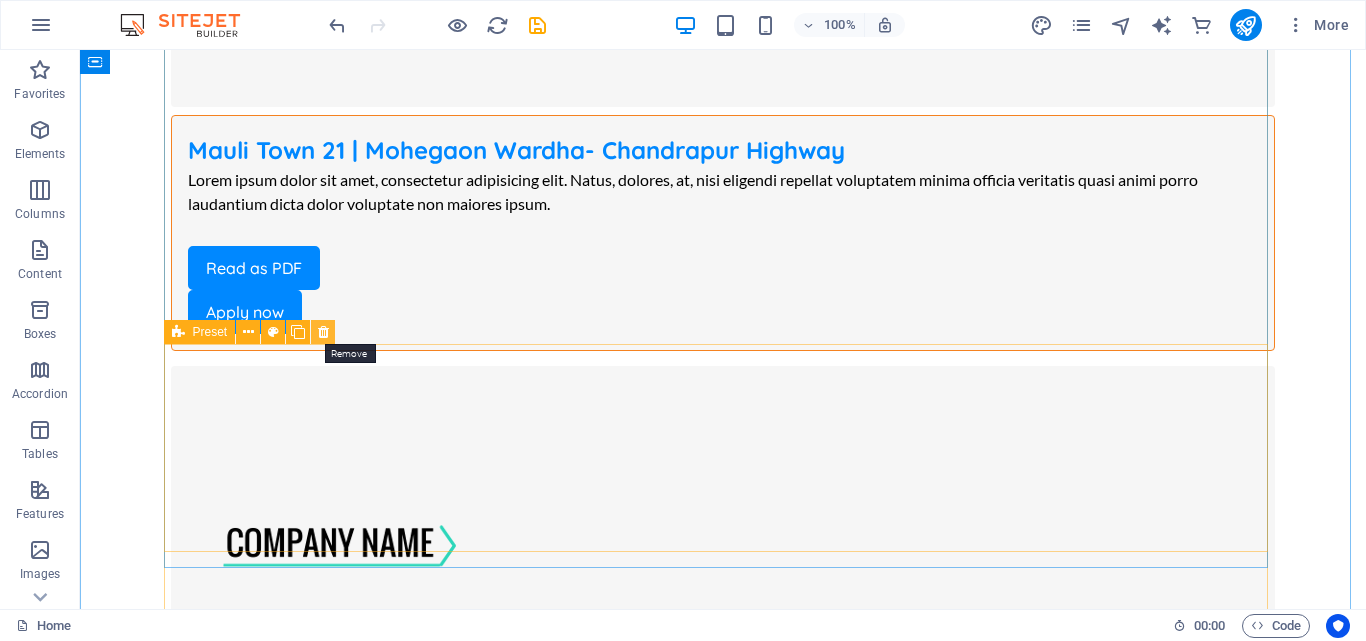 click at bounding box center [323, 332] 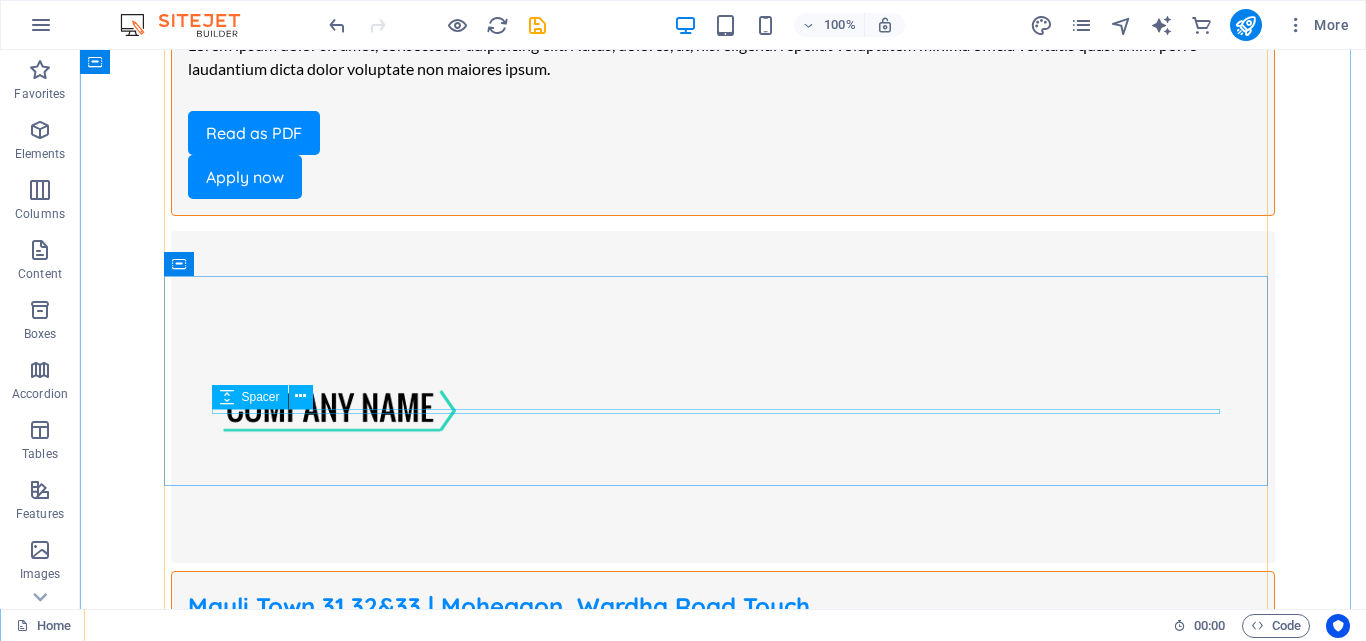 scroll, scrollTop: 2392, scrollLeft: 0, axis: vertical 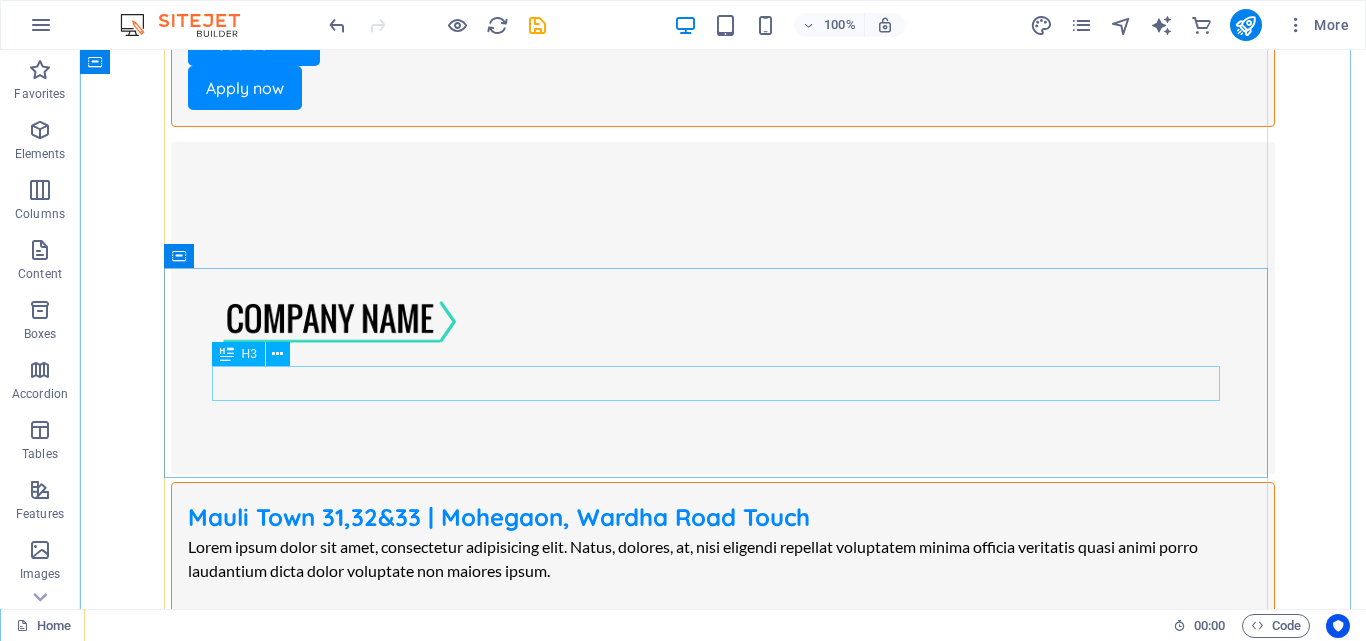 click on "Finance" at bounding box center (723, 2823) 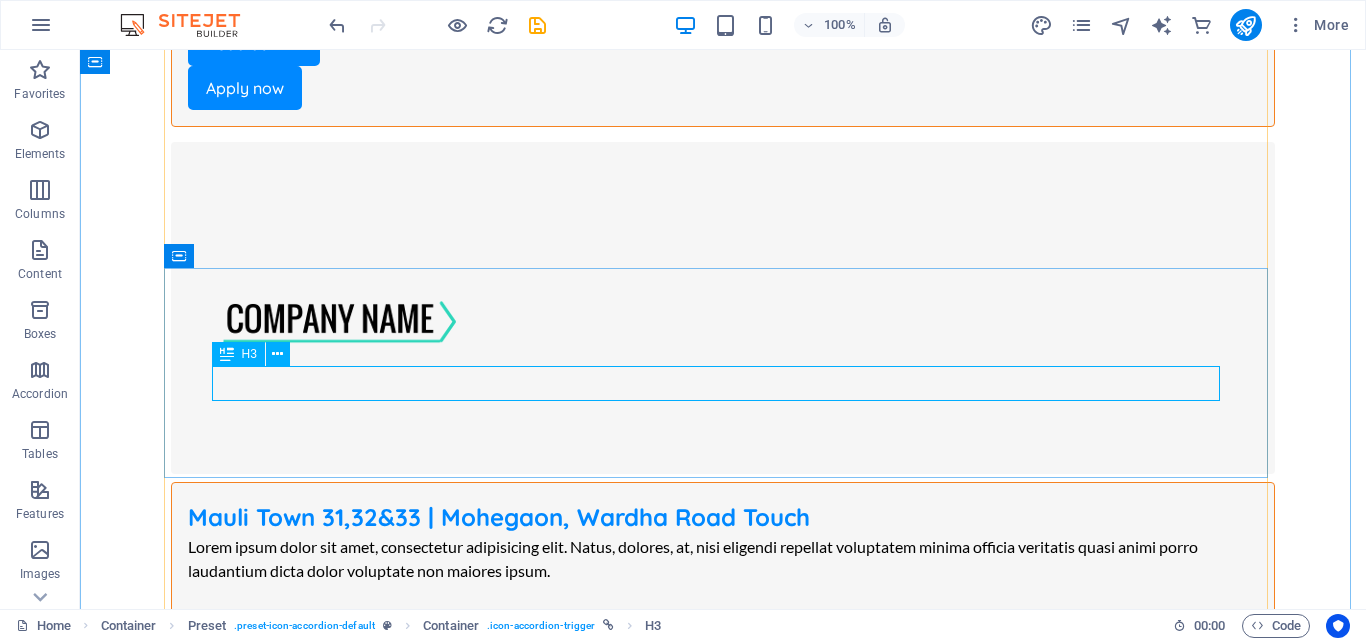 click on "Finance" at bounding box center (723, 2823) 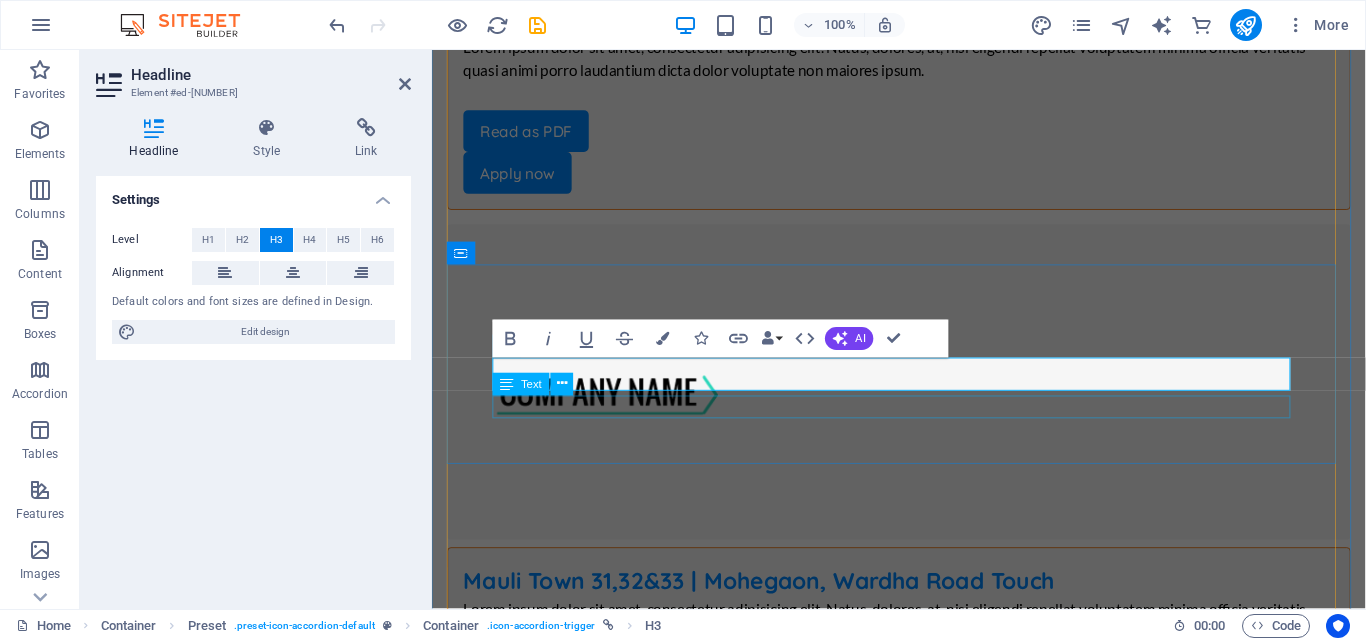 scroll, scrollTop: 2532, scrollLeft: 0, axis: vertical 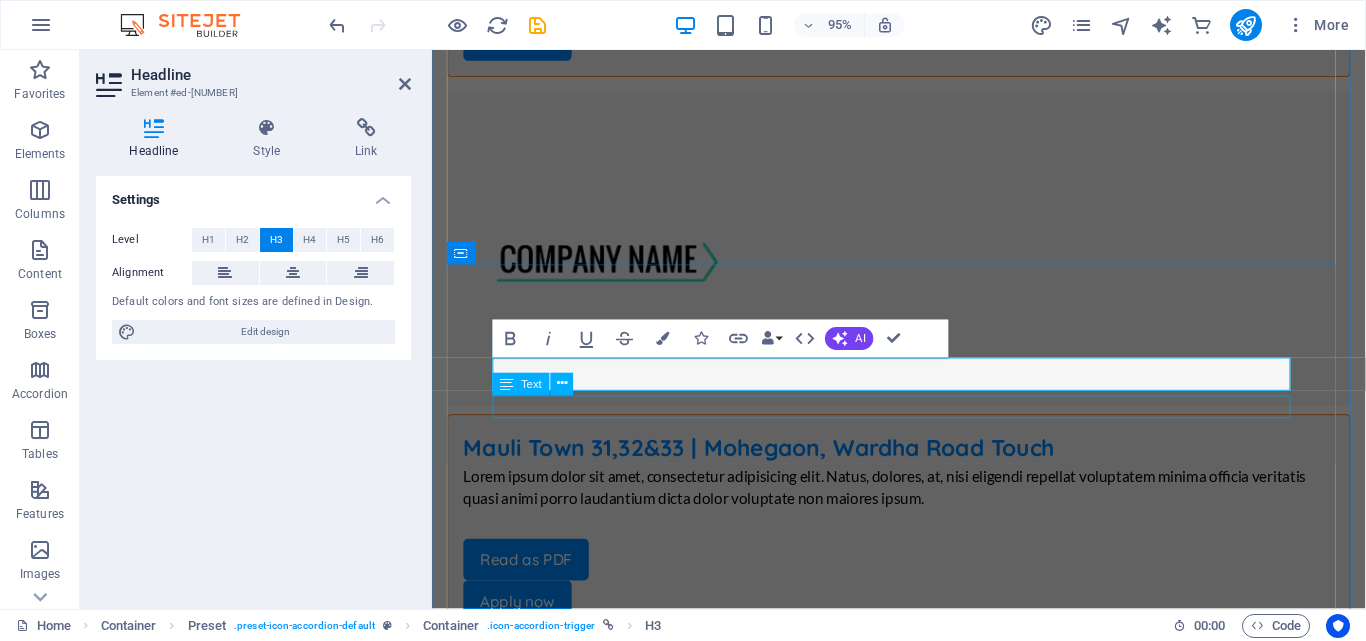 type 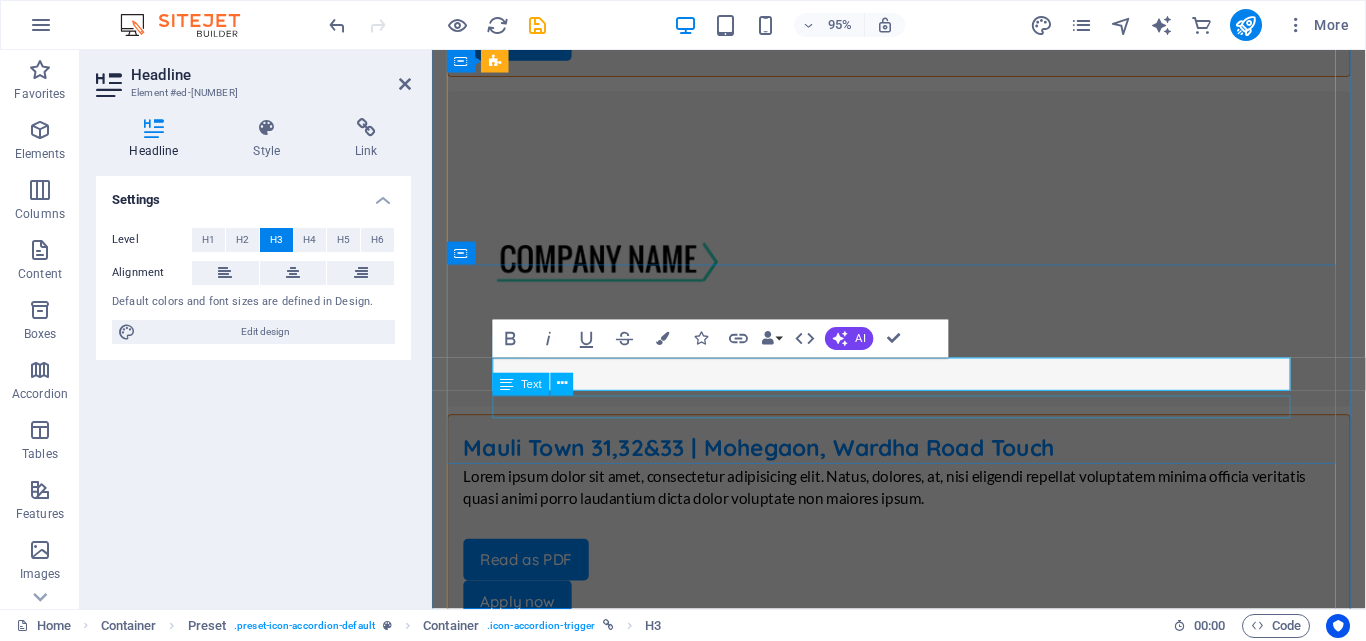 click on "2 open positions" at bounding box center [923, 2805] 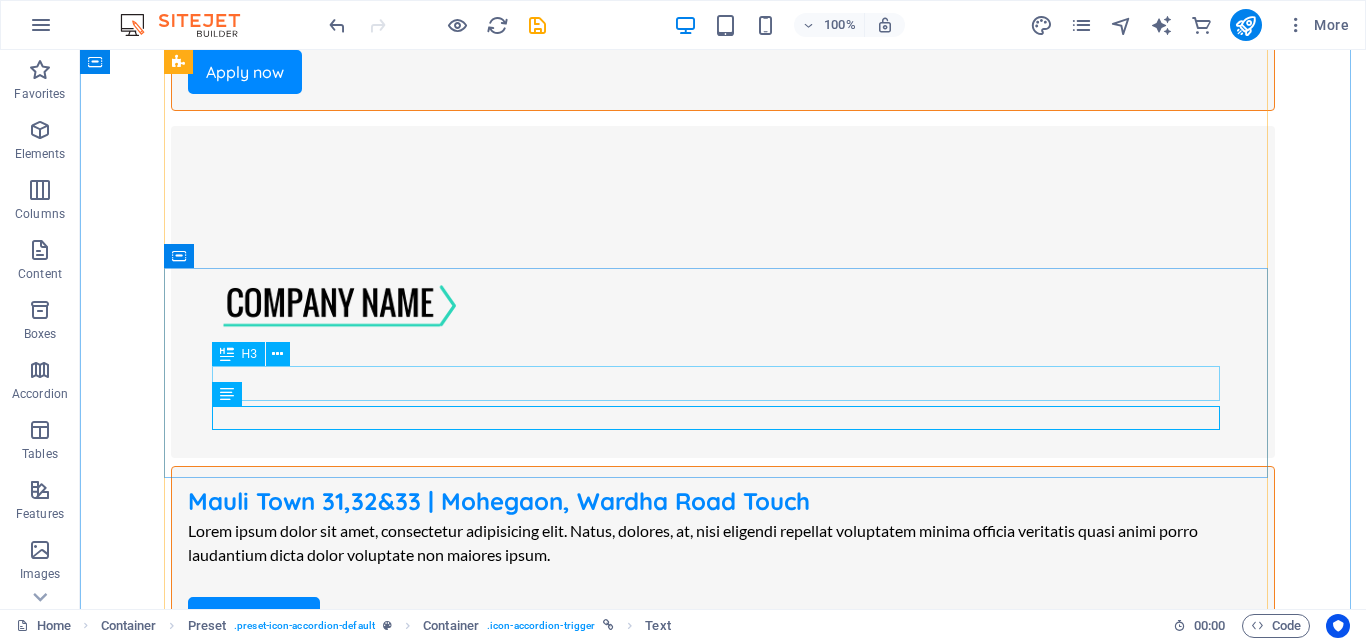 scroll, scrollTop: 2392, scrollLeft: 0, axis: vertical 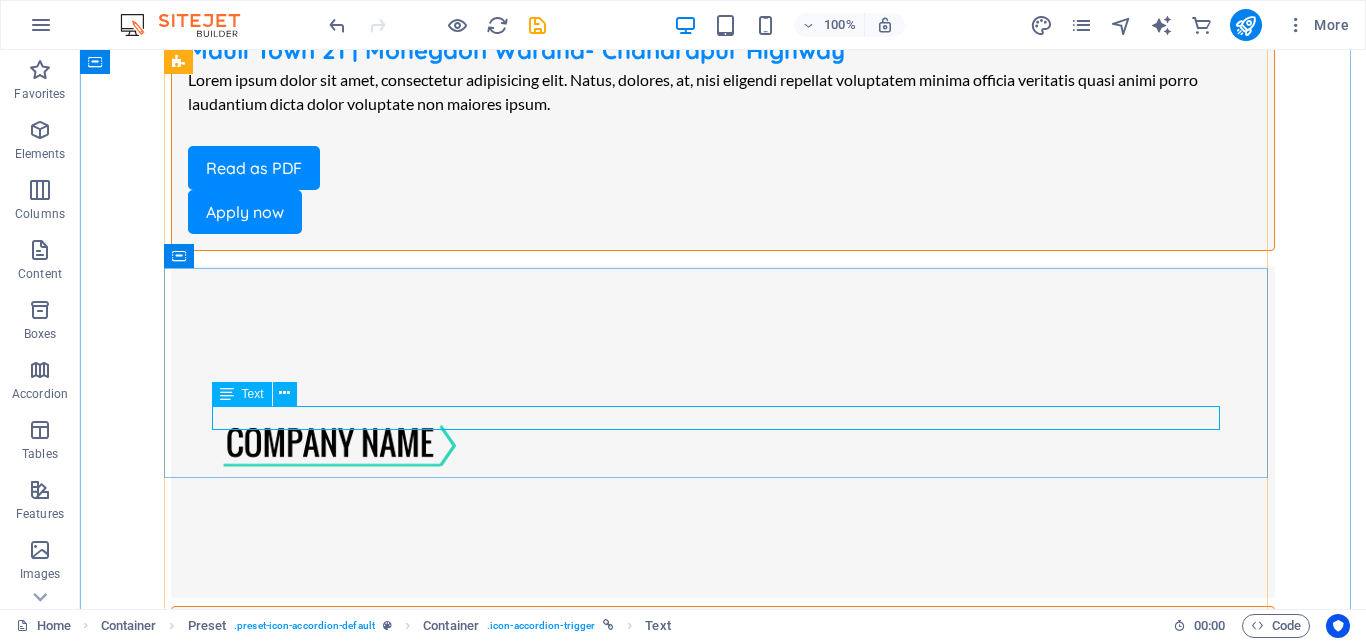 click on "2 open positions" at bounding box center [723, 2977] 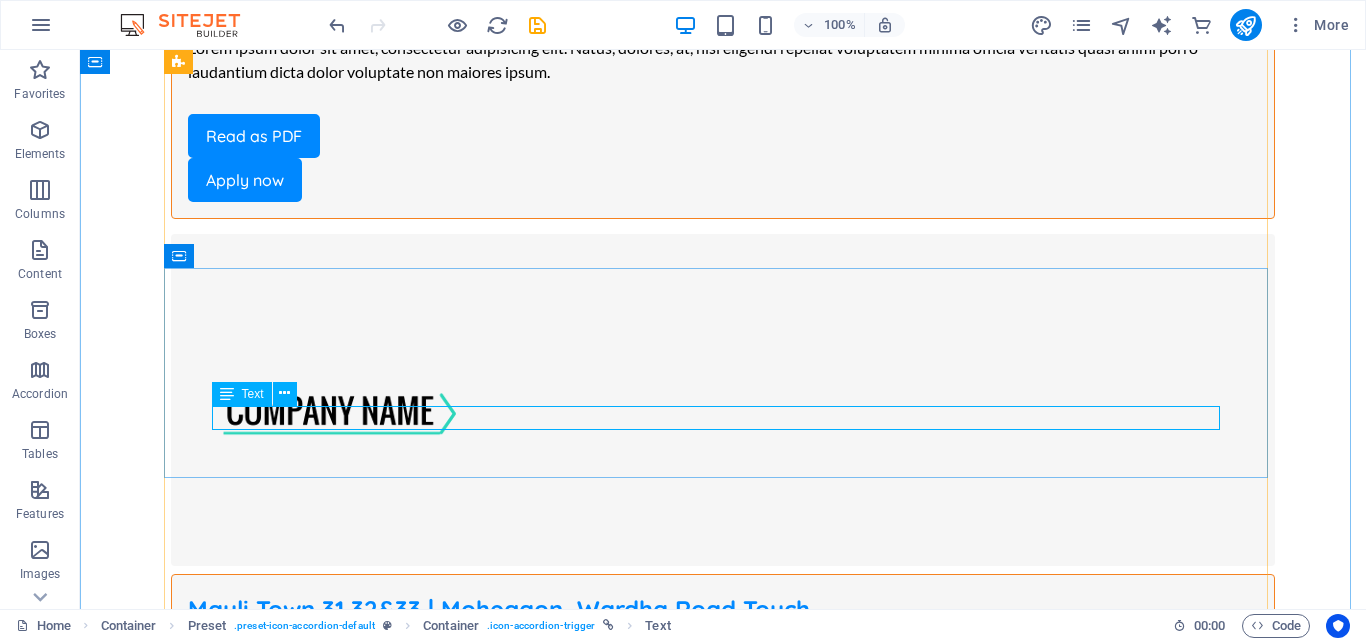 scroll, scrollTop: 2532, scrollLeft: 0, axis: vertical 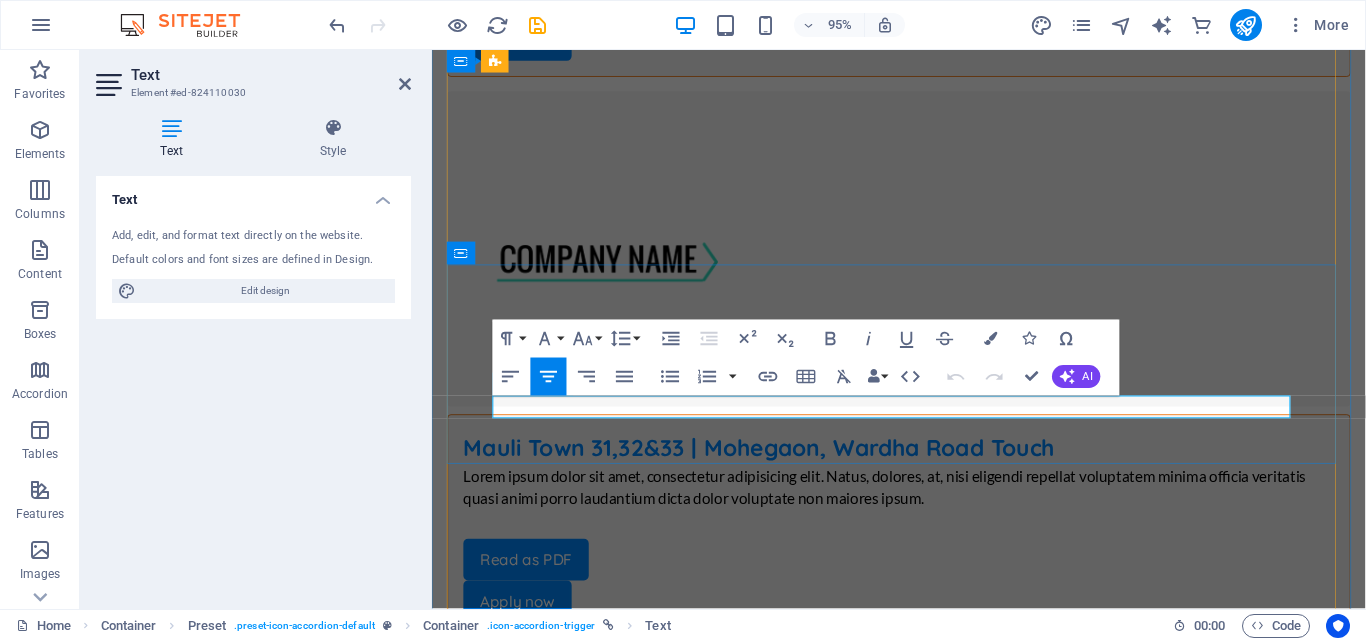 click on "2 open positions" at bounding box center [923, 2805] 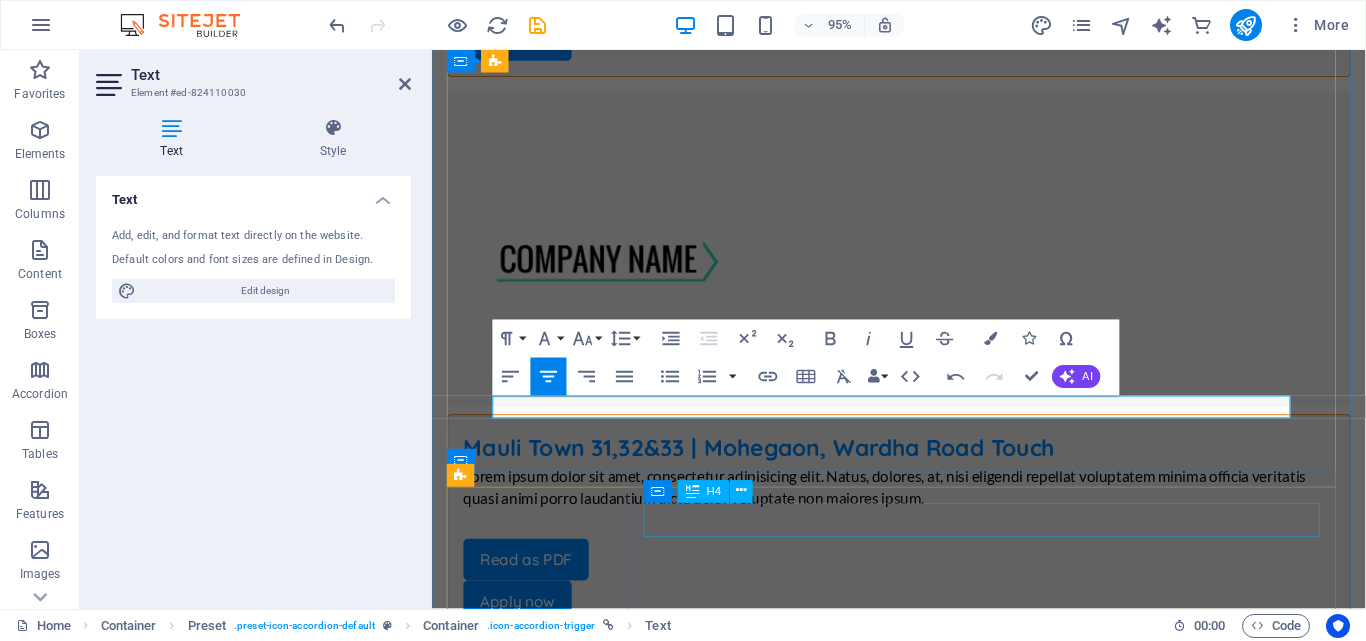 click on "Job Titel | [CITY], [STATE]" at bounding box center [923, 3236] 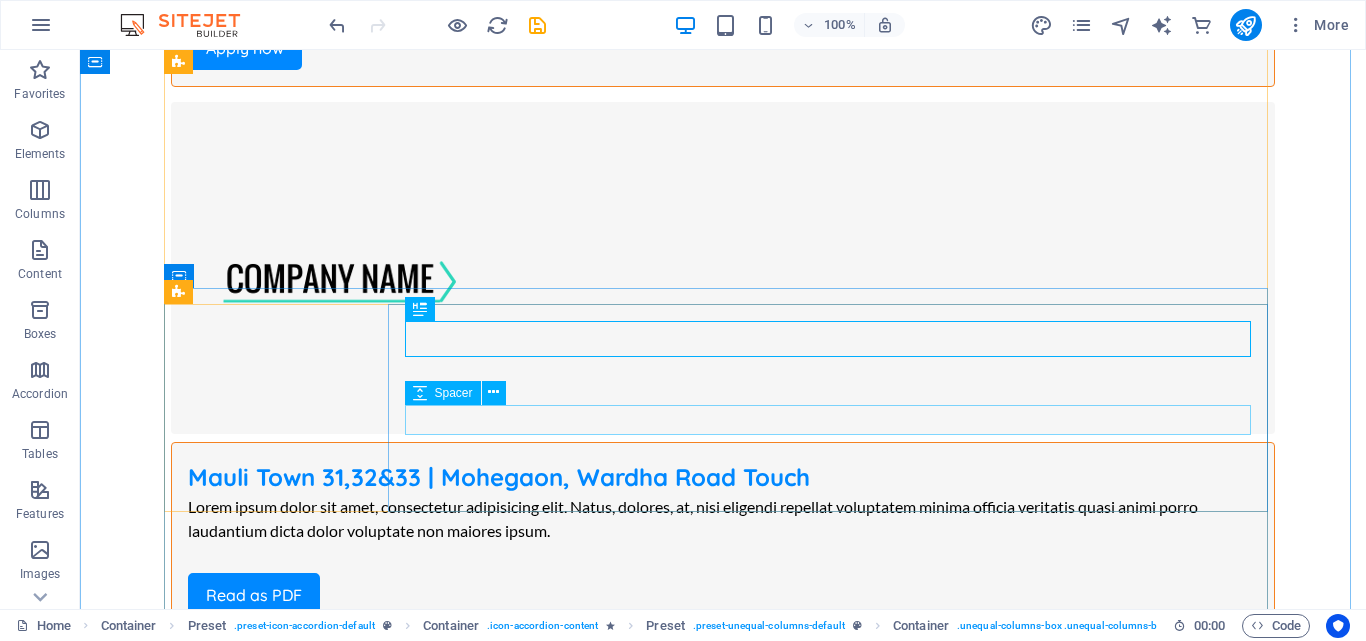 scroll, scrollTop: 2592, scrollLeft: 0, axis: vertical 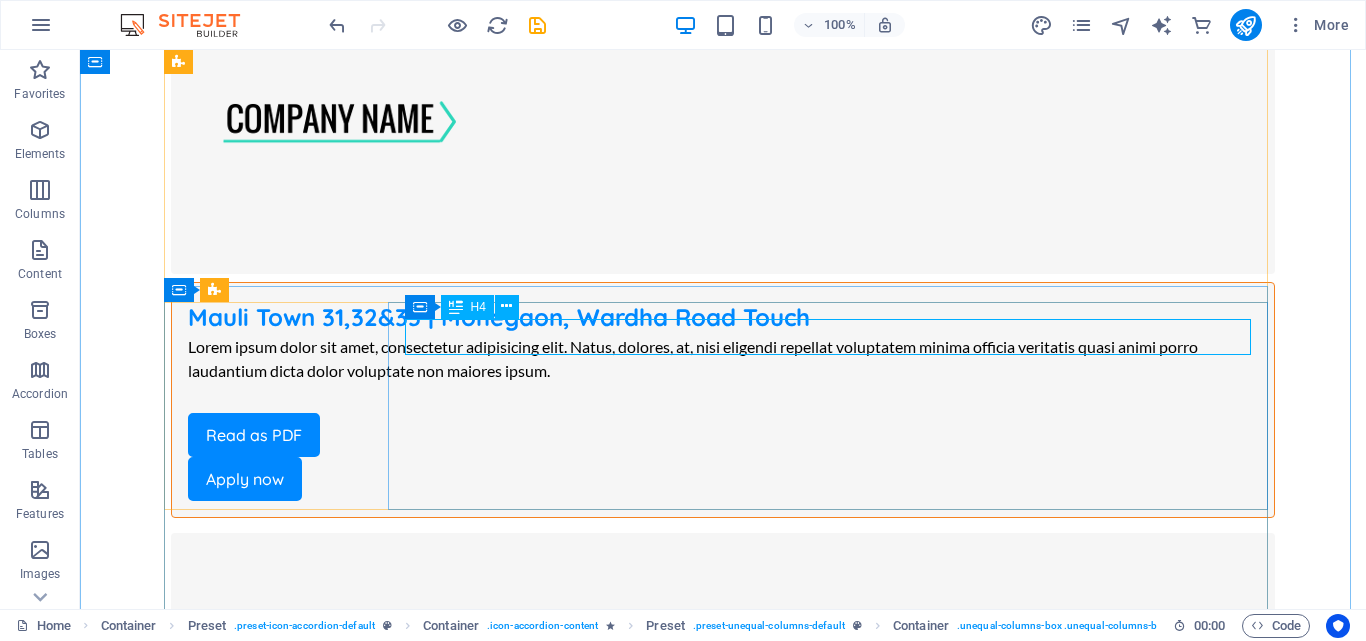 click on "Job Titel | [CITY], [STATE]" at bounding box center [723, 3084] 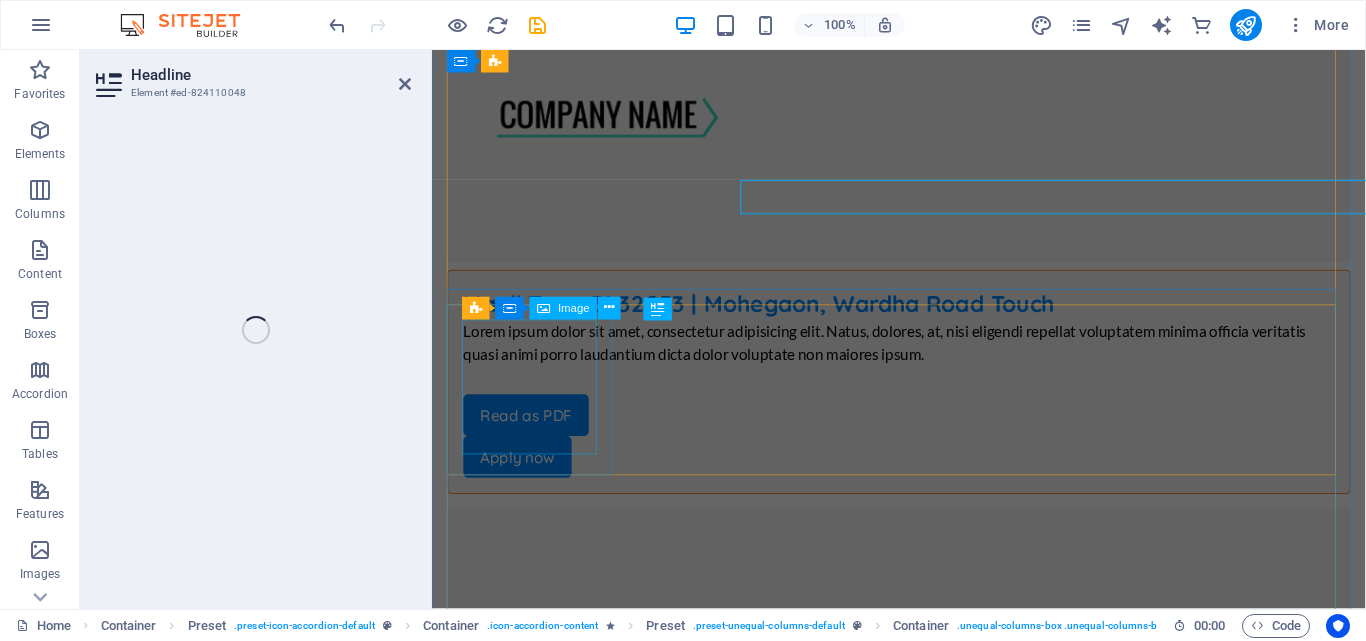 scroll, scrollTop: 2724, scrollLeft: 0, axis: vertical 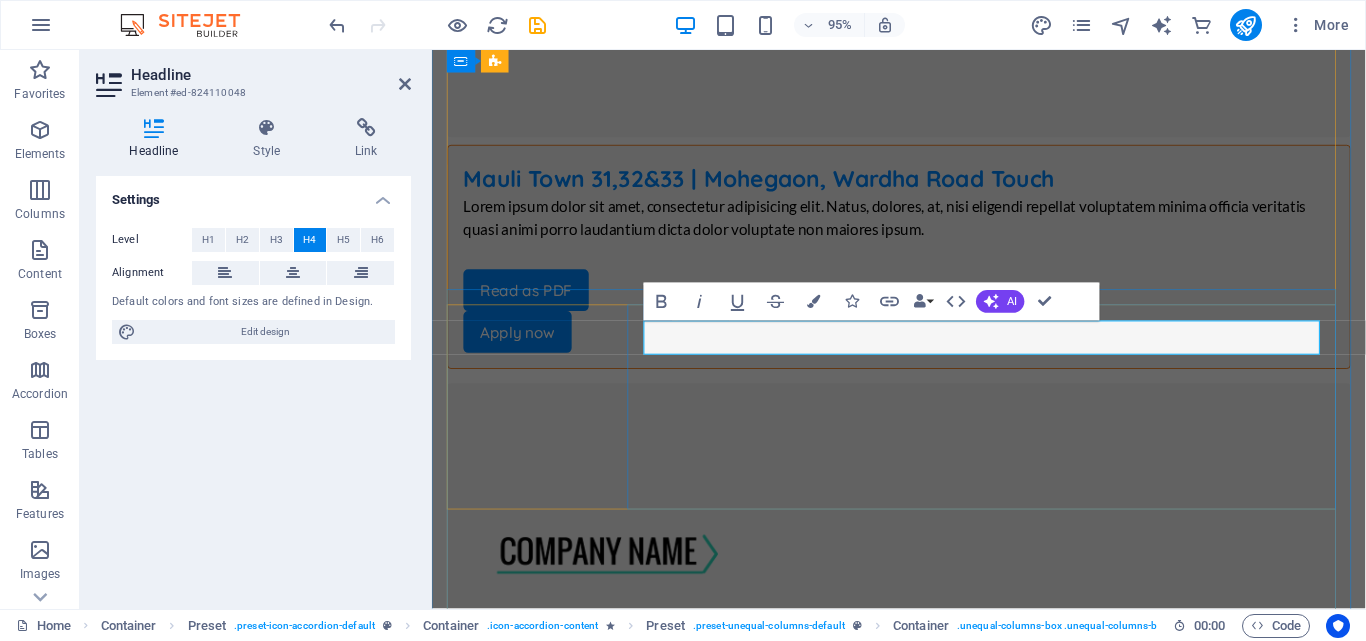 click on "Job Titel | [CITY], [STATE]" at bounding box center [923, 2952] 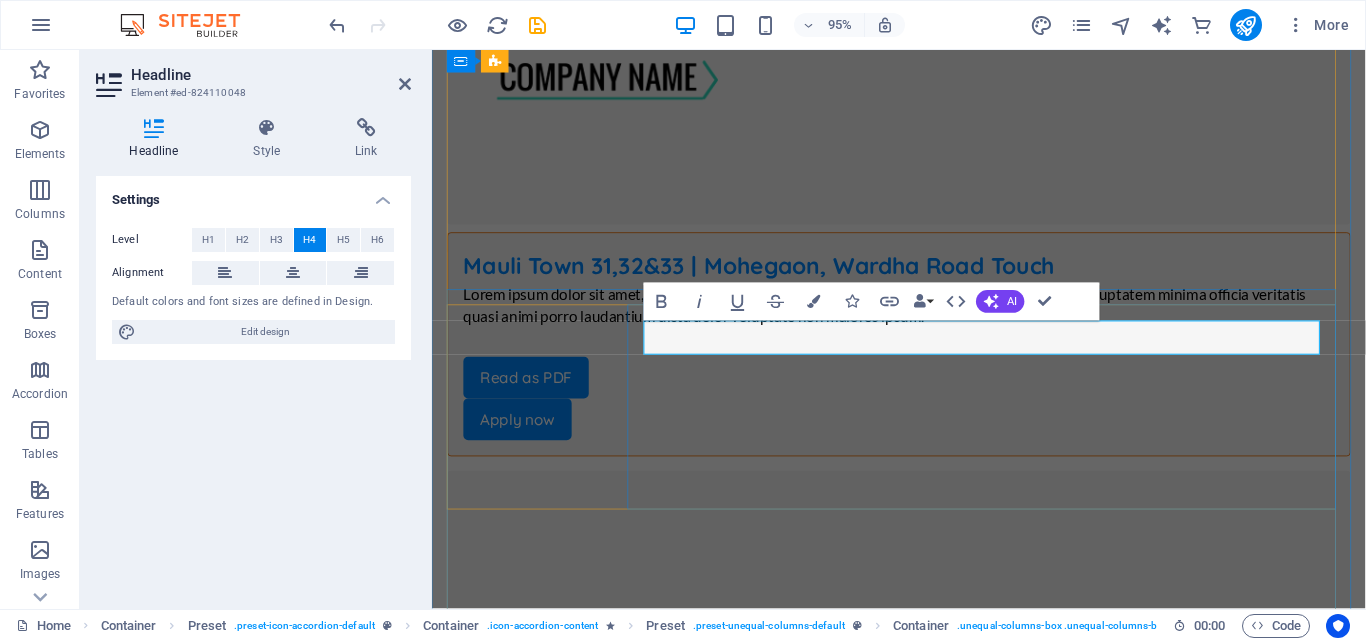 type 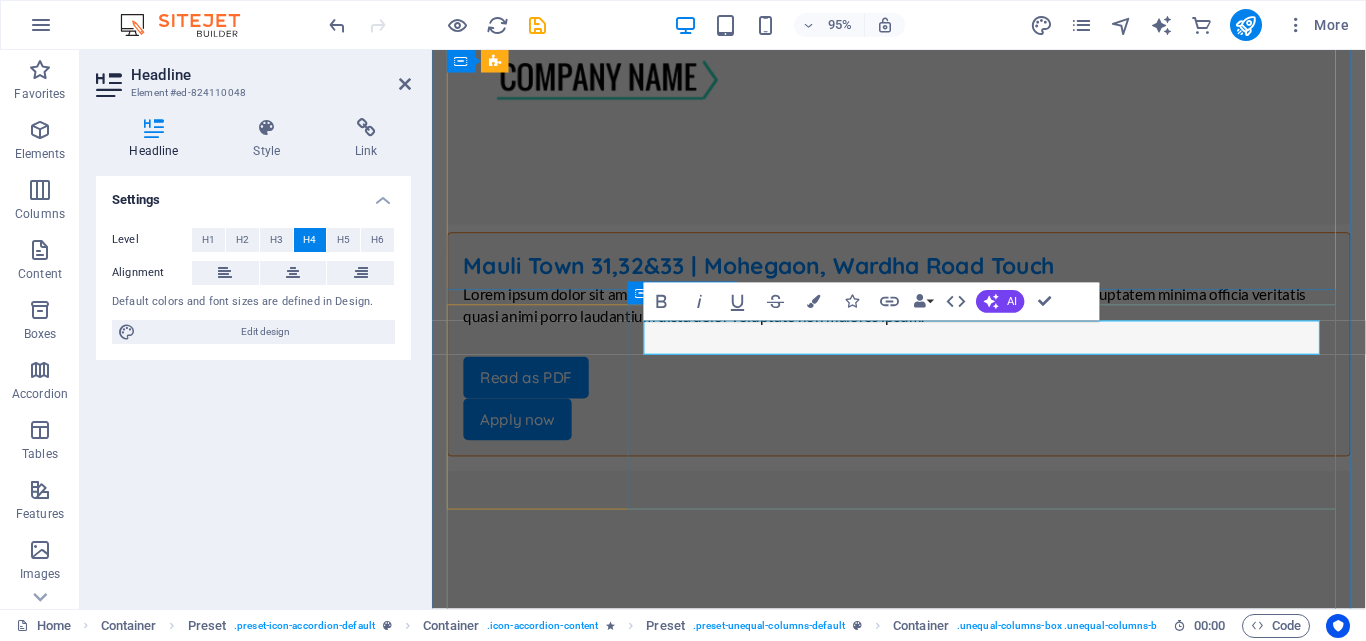 click on "Upcoming Projects | [CITY] [CITY]- [CITY]" at bounding box center (923, 3127) 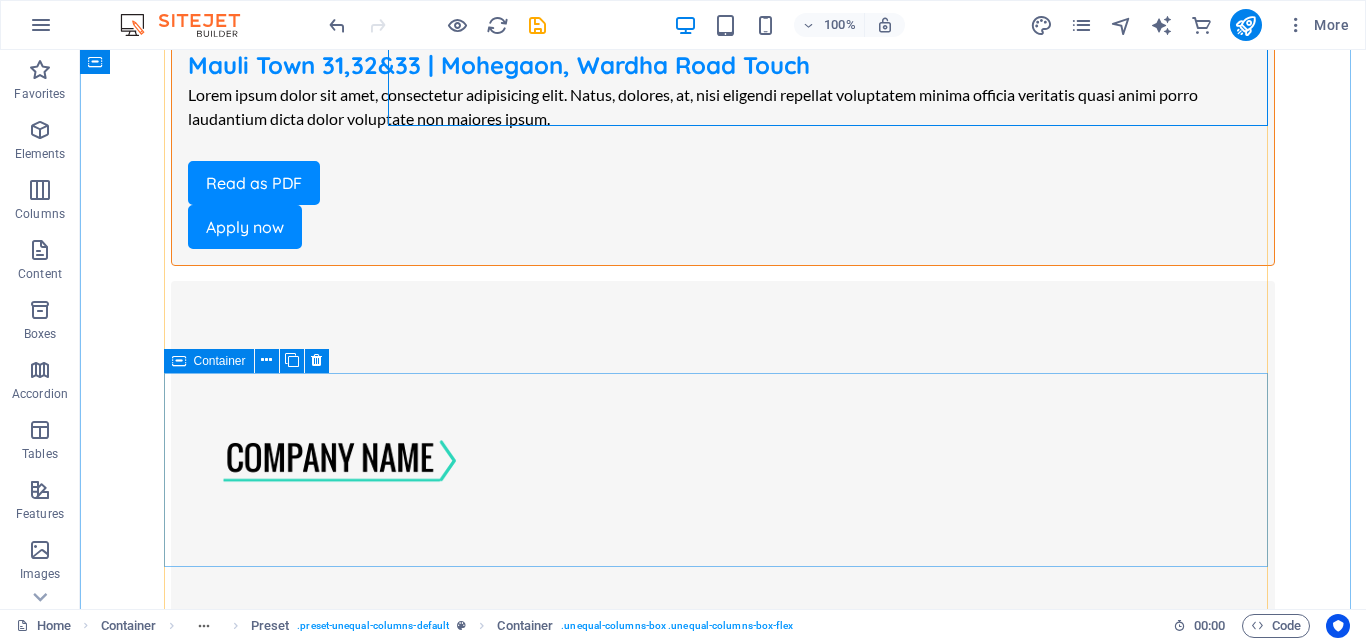 scroll, scrollTop: 2976, scrollLeft: 0, axis: vertical 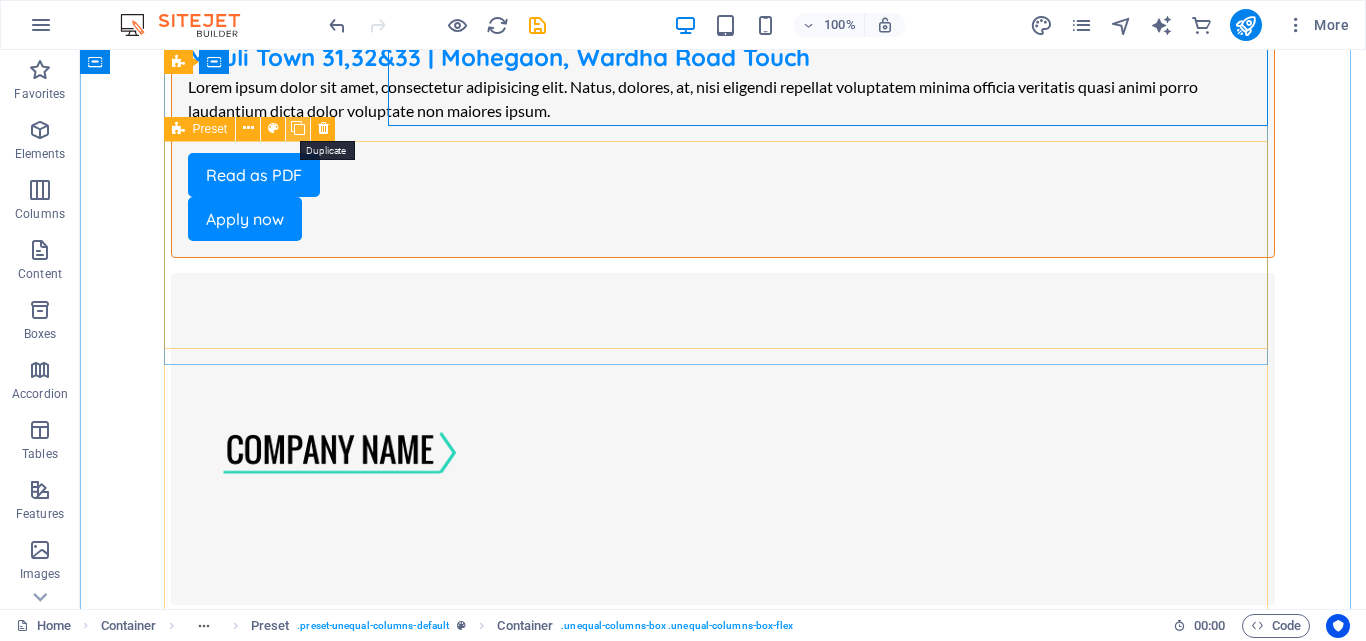 click at bounding box center [298, 128] 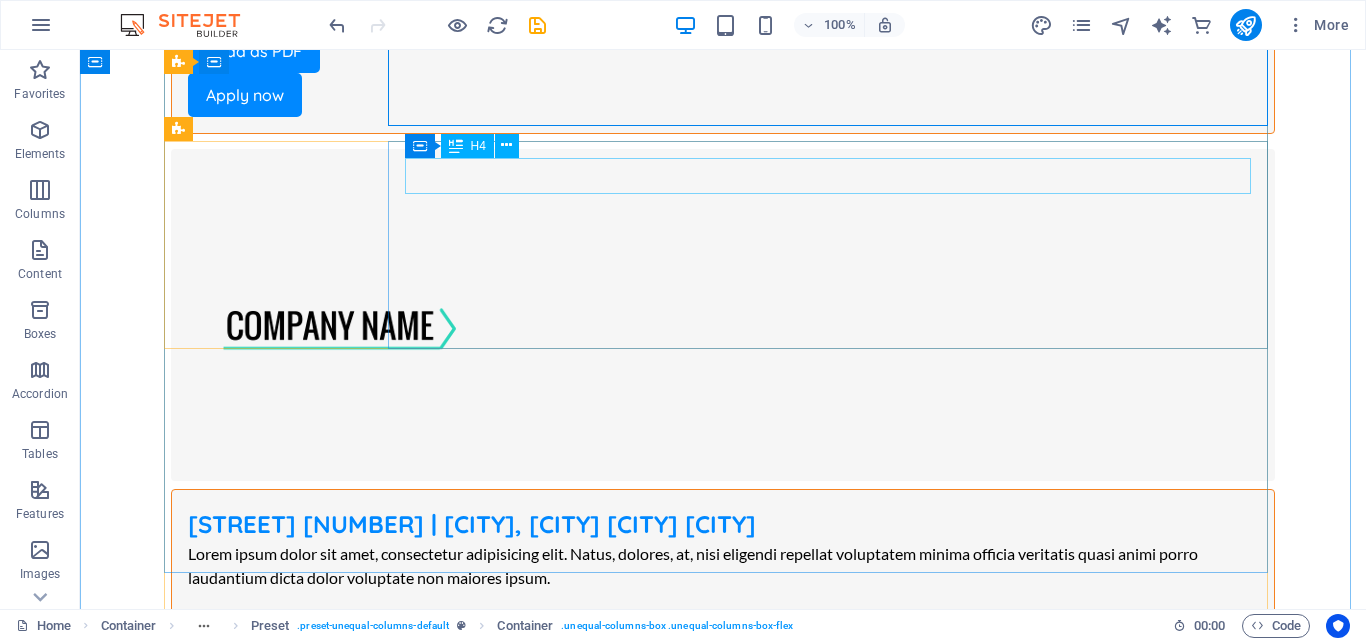 click on "Job Titel | [CITY], [STATE]" at bounding box center [723, 3291] 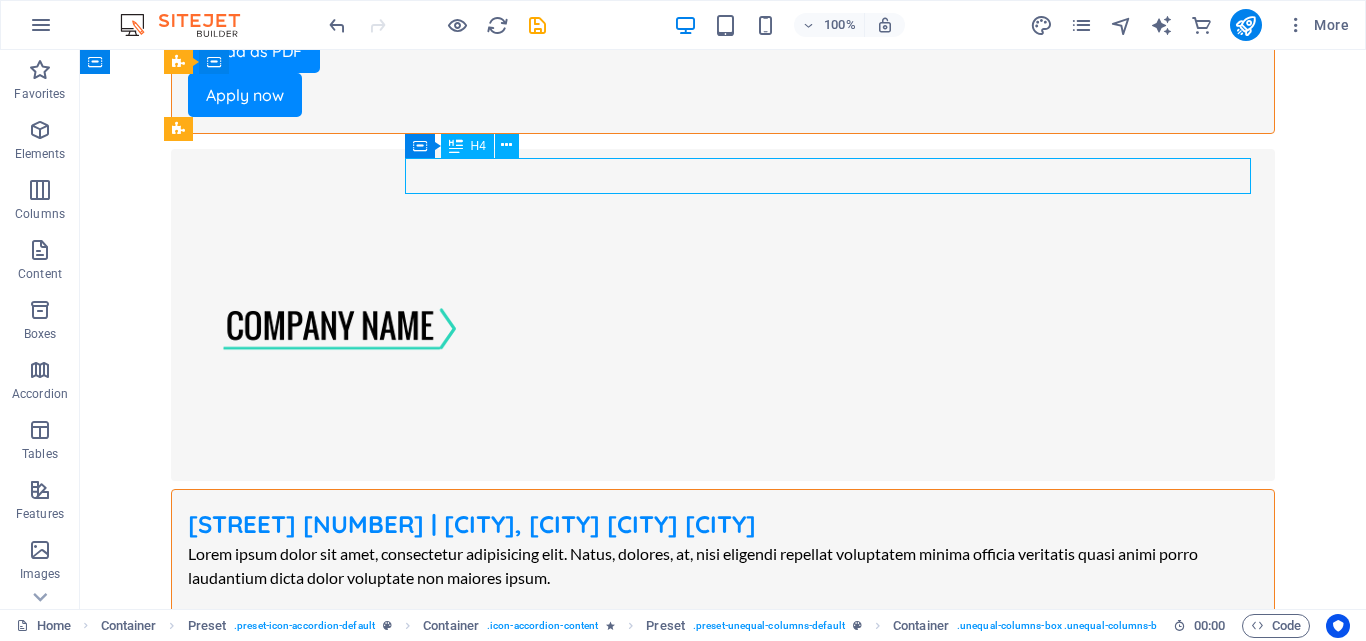 click on "Job Titel | [CITY], [STATE]" at bounding box center [723, 3291] 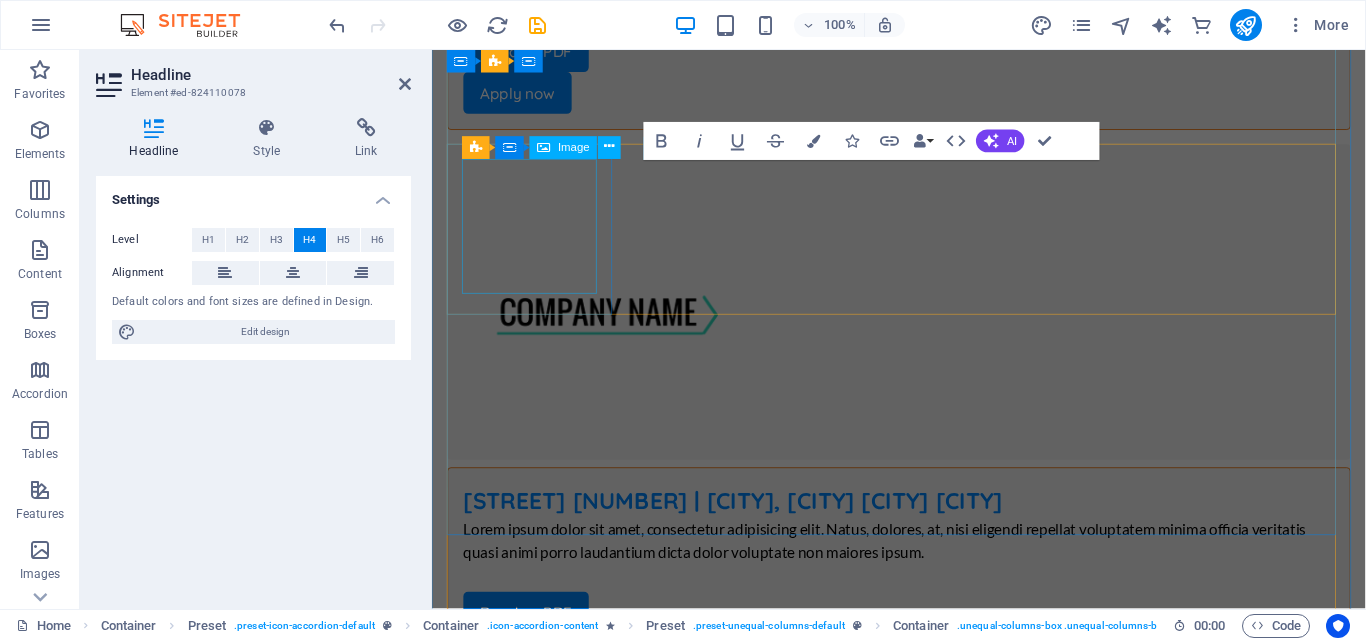 scroll, scrollTop: 3124, scrollLeft: 0, axis: vertical 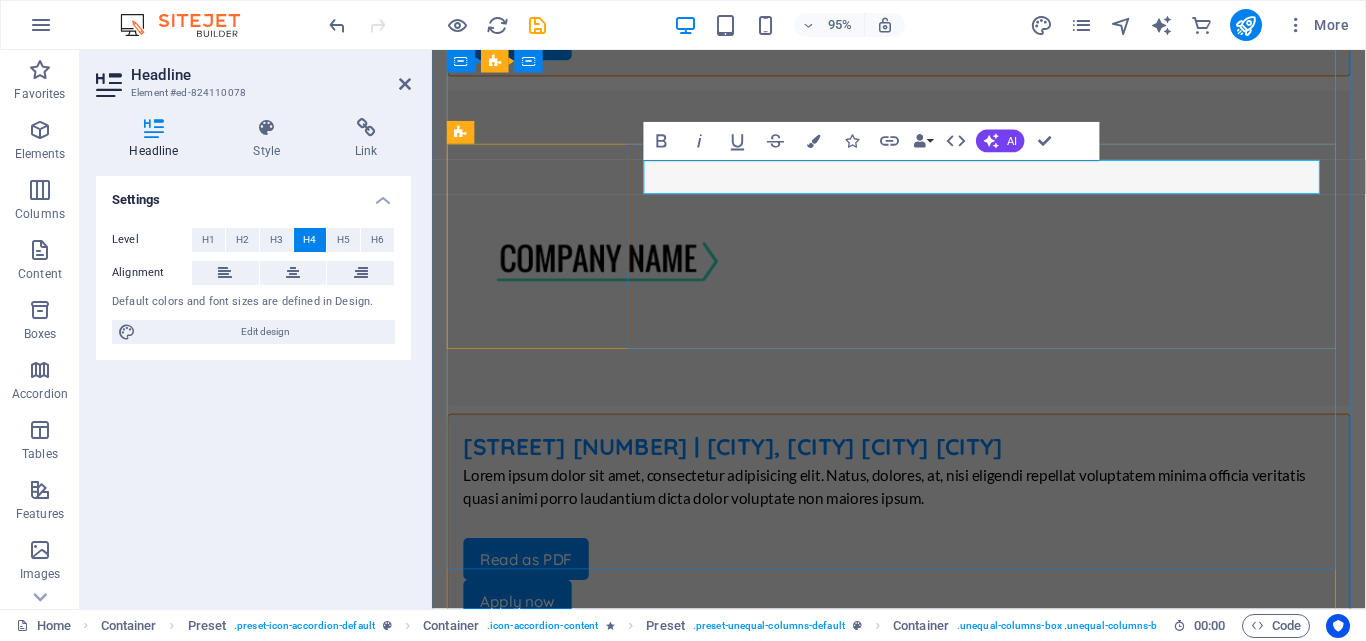 click on "Job Titel | [CITY], [STATE]" at bounding box center [923, 3235] 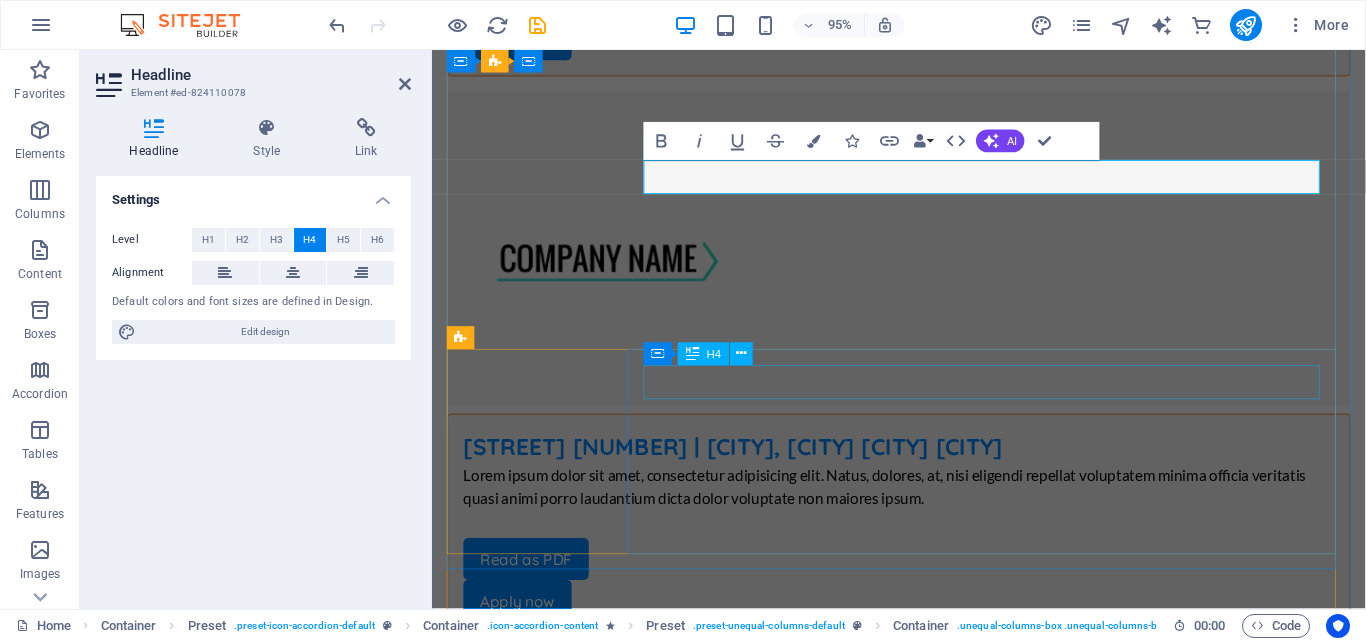 click on "Job Titel | [CITY], [STATE]" at bounding box center (923, 3811) 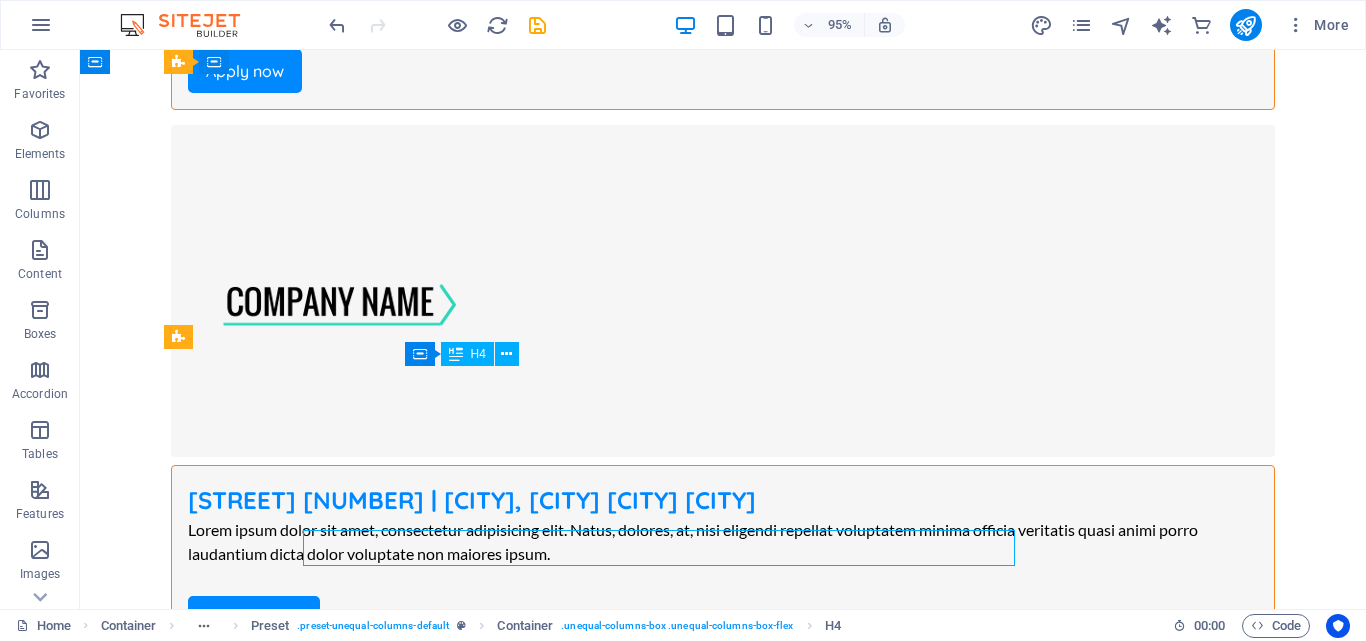 scroll, scrollTop: 2976, scrollLeft: 0, axis: vertical 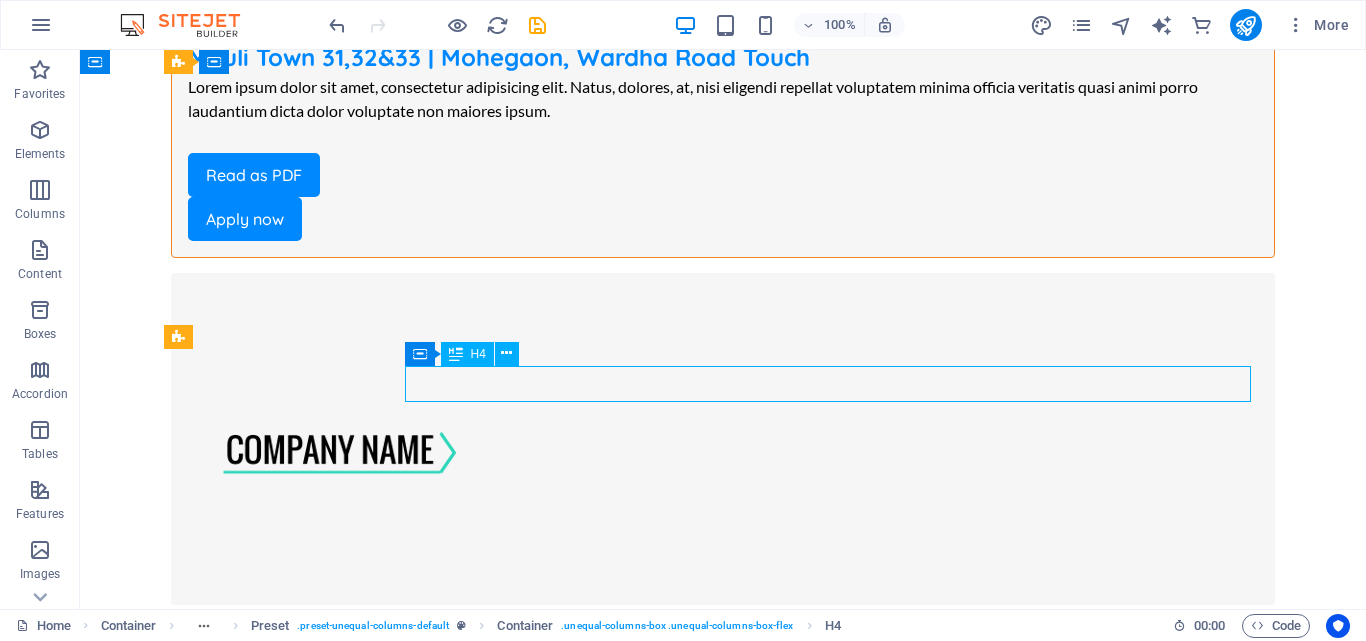click on "Job Titel | [CITY], [STATE]" at bounding box center (723, 3991) 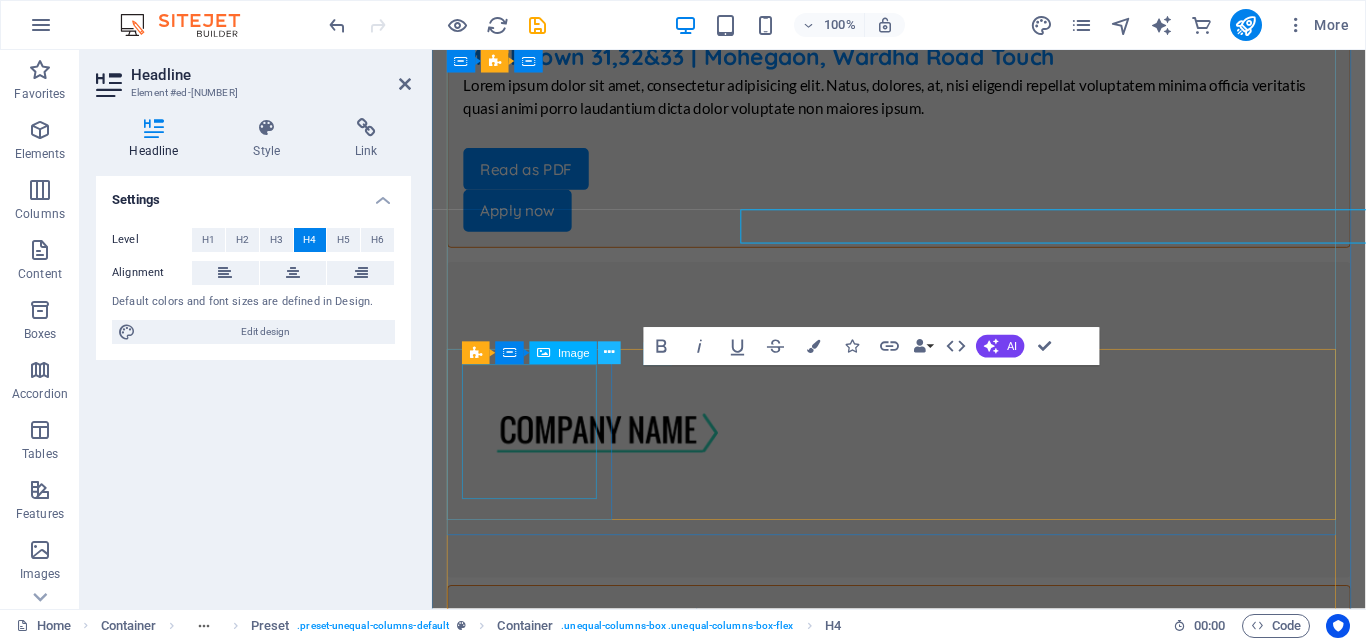 scroll, scrollTop: 3124, scrollLeft: 0, axis: vertical 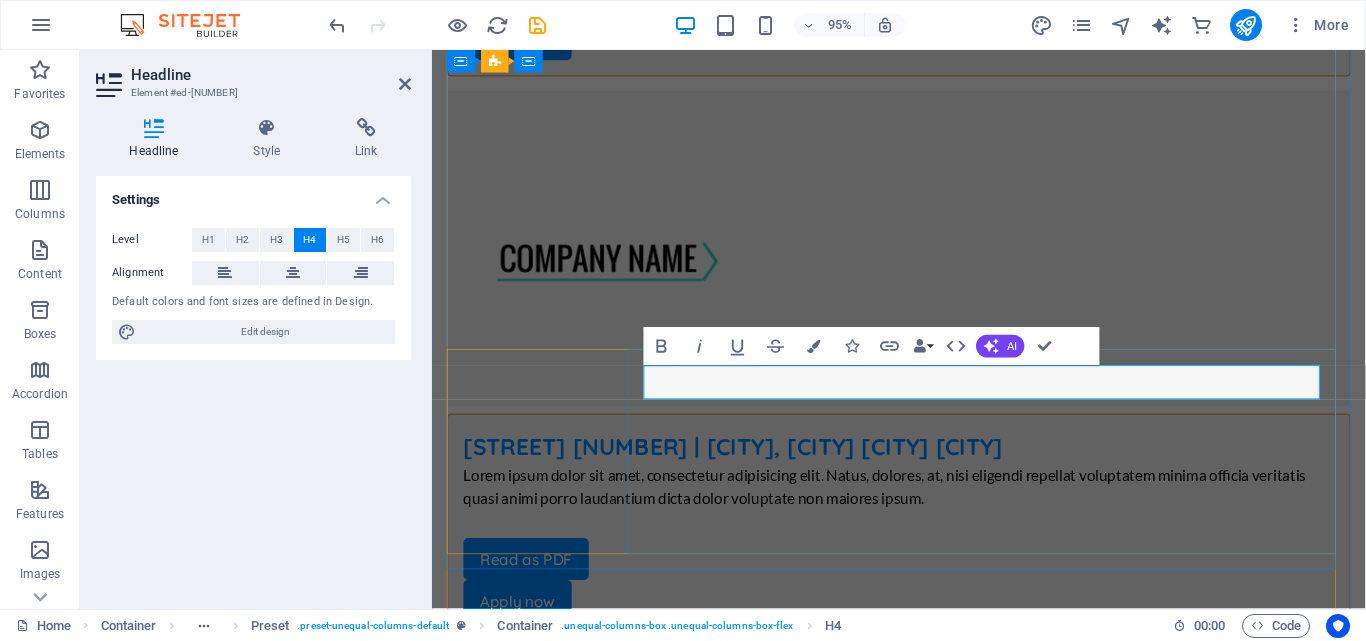 click on "Job Titel | [CITY], [STATE]" at bounding box center (923, 3811) 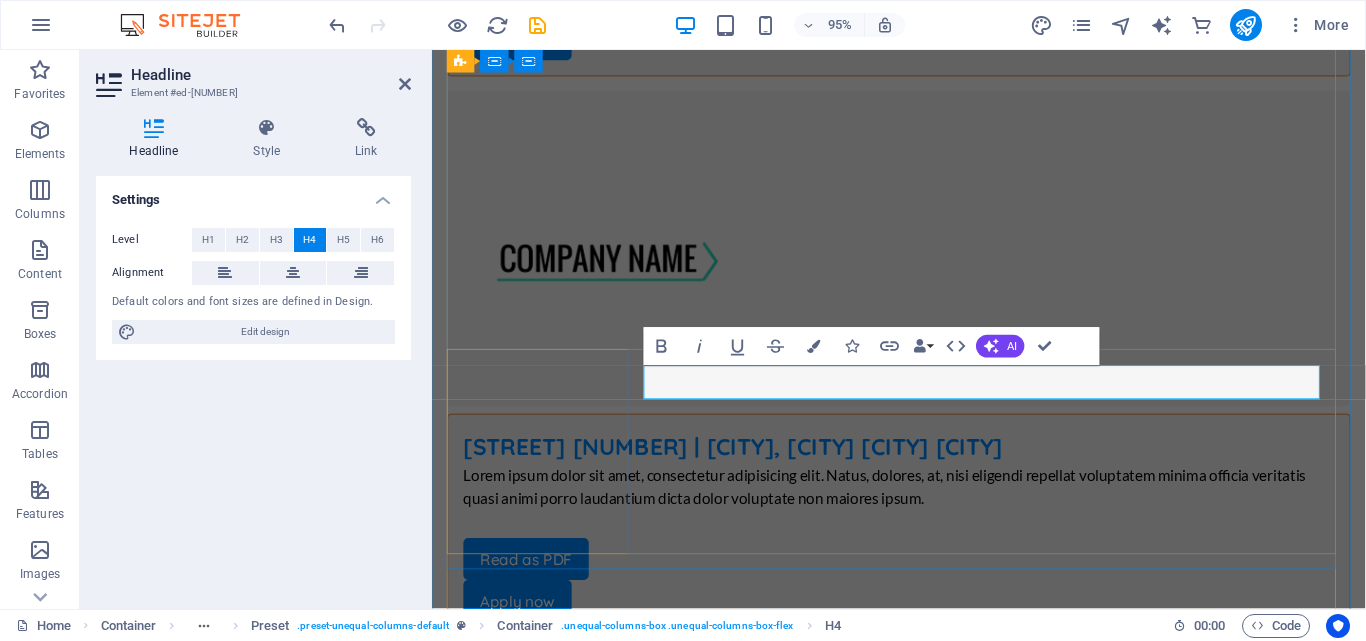 drag, startPoint x: 881, startPoint y: 401, endPoint x: 1043, endPoint y: 414, distance: 162.52077 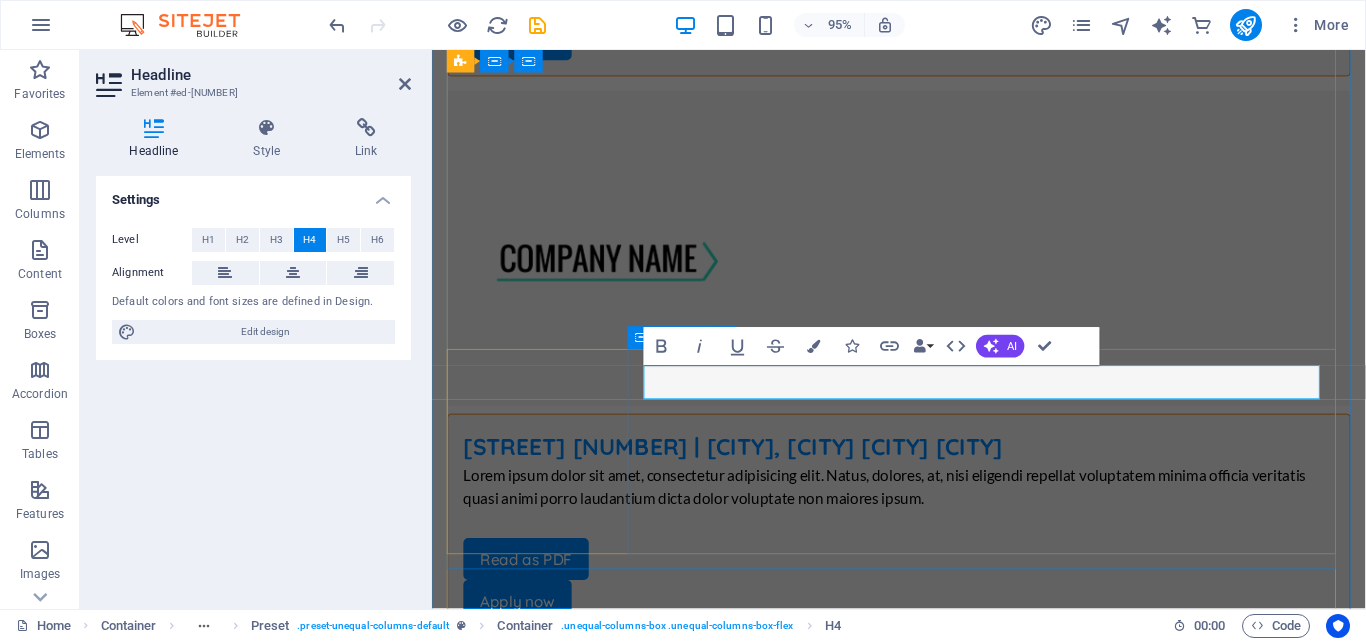 click on "Mauli Town 17 & 18 | Near Royal Gondwana School Lorem ipsum dolor sit amet, consectetur adipisicing elit. Natus, dolores, at, nisi eligendi repellat voluptatem minima officia veritatis quasi animi porro laudantium dicta dolor voluptate non maiores ipsum.   Read as PDF   Apply now" at bounding box center (923, 3894) 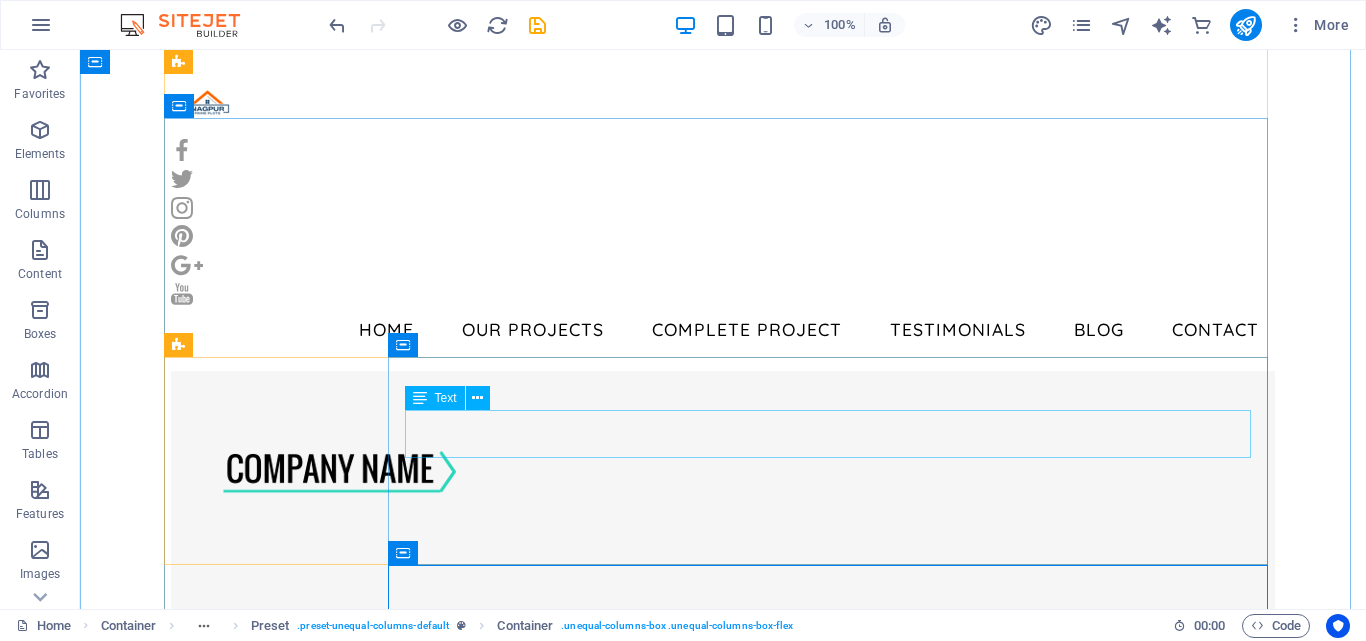 scroll, scrollTop: 2760, scrollLeft: 0, axis: vertical 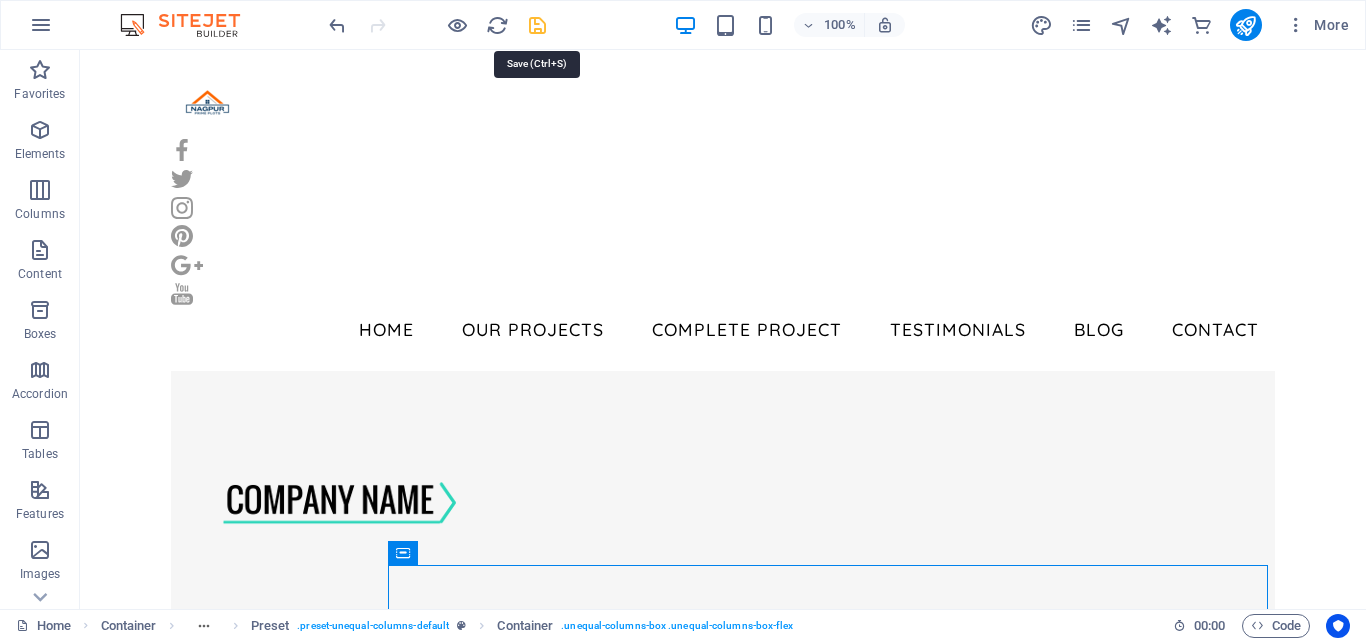 click at bounding box center [537, 25] 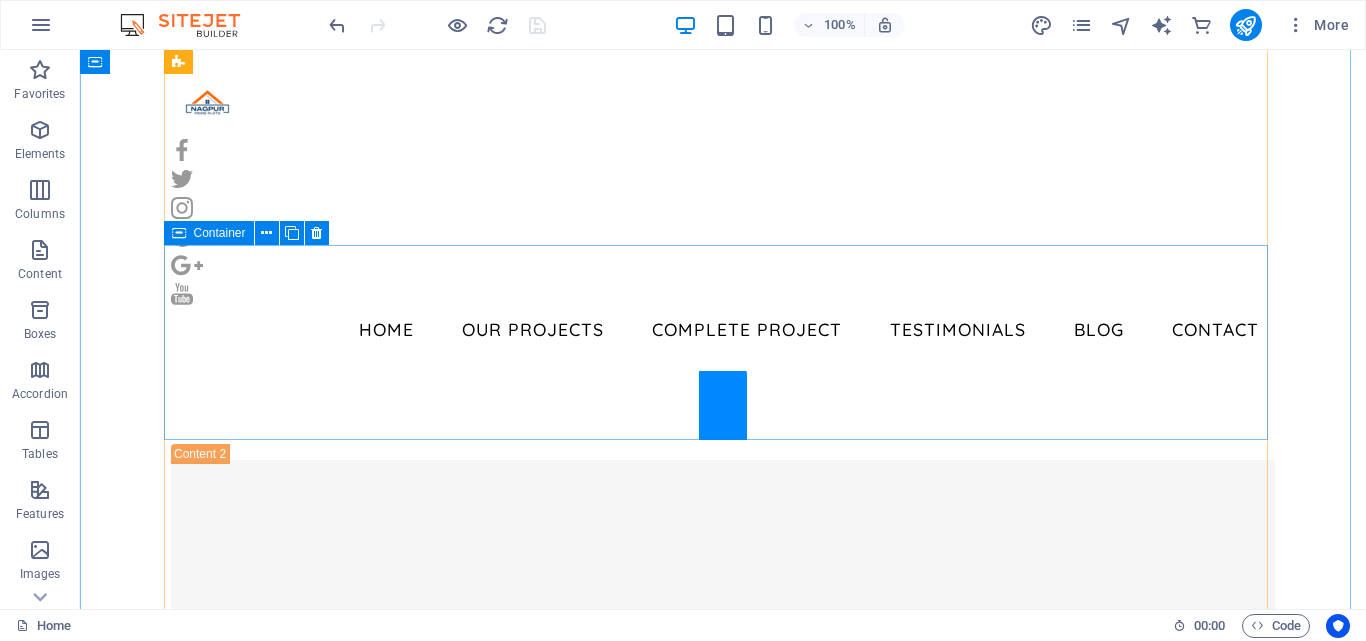 scroll, scrollTop: 3260, scrollLeft: 0, axis: vertical 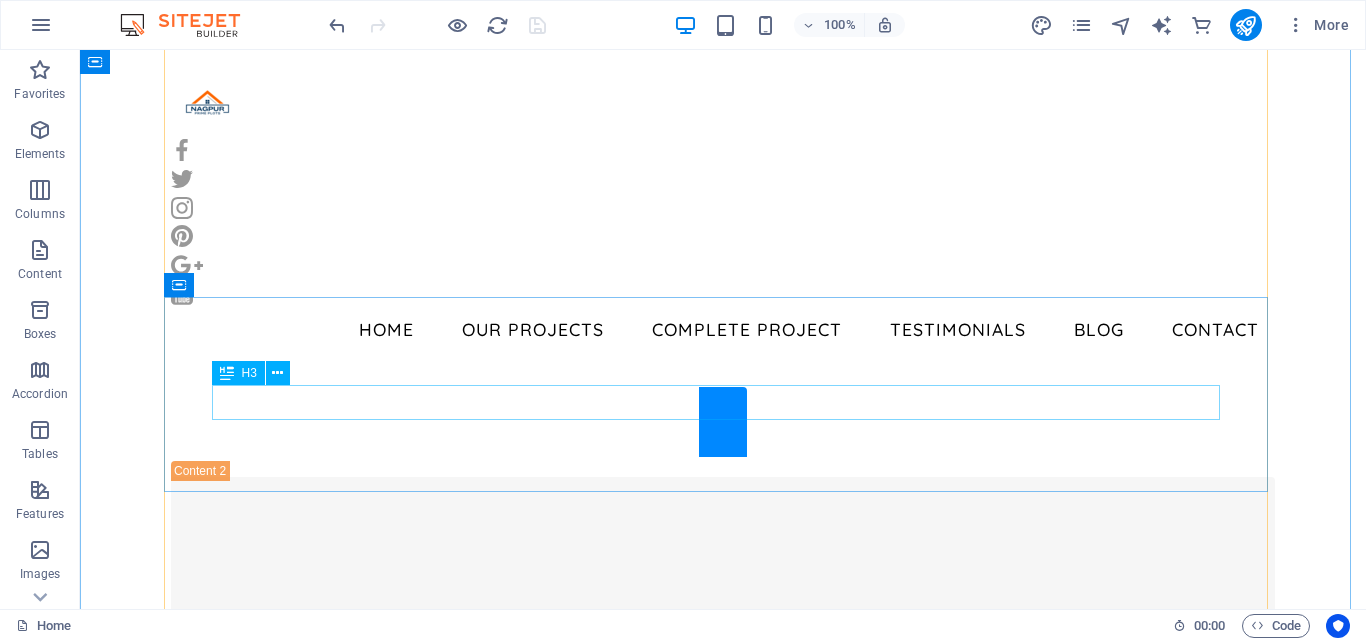 click on "Sales" at bounding box center [723, 3723] 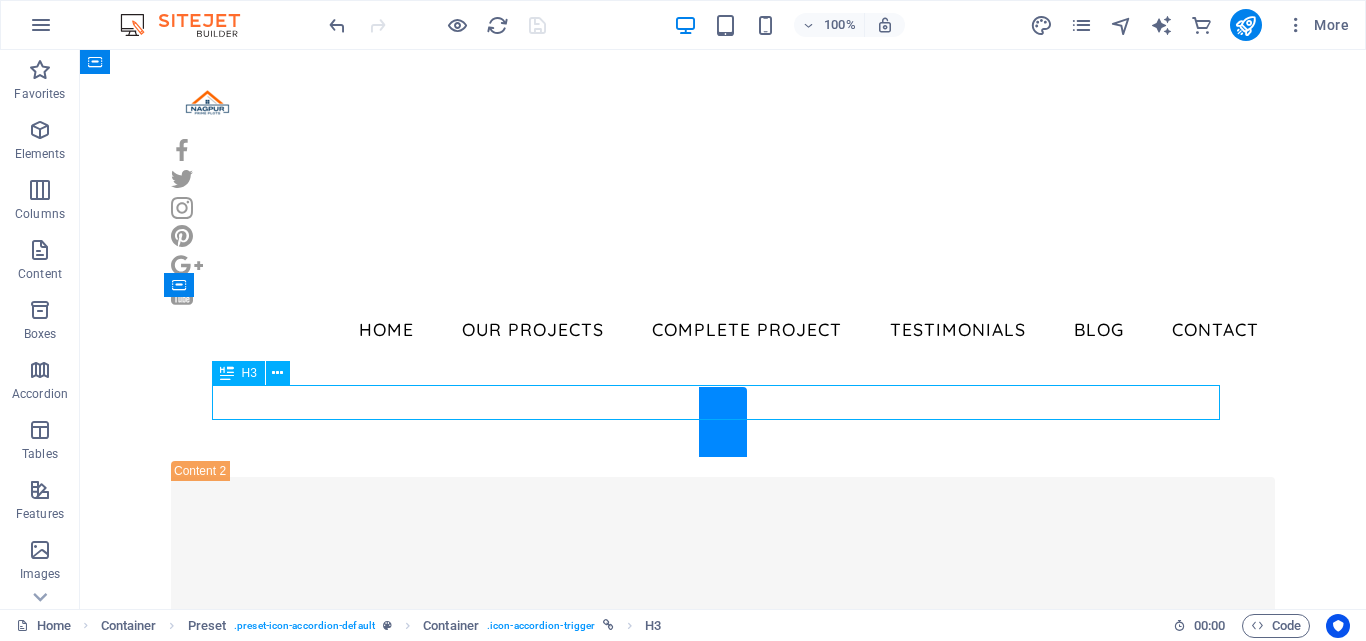 click on "Sales" at bounding box center (723, 3723) 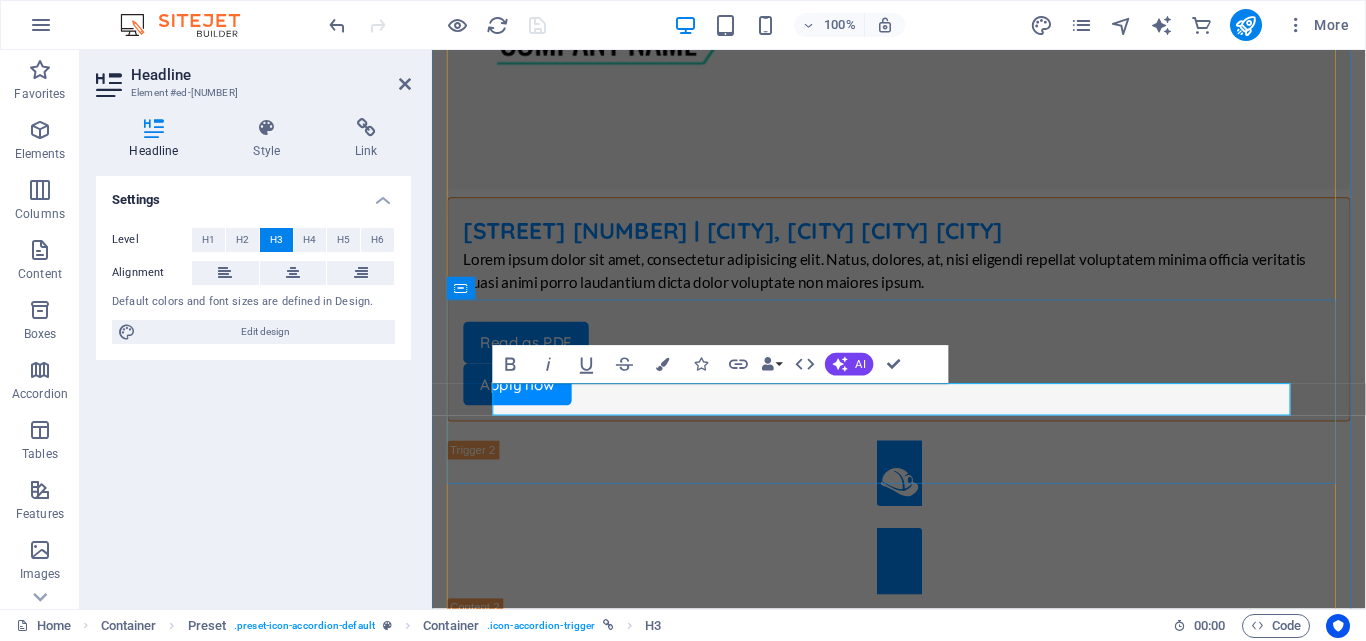 scroll, scrollTop: 3416, scrollLeft: 0, axis: vertical 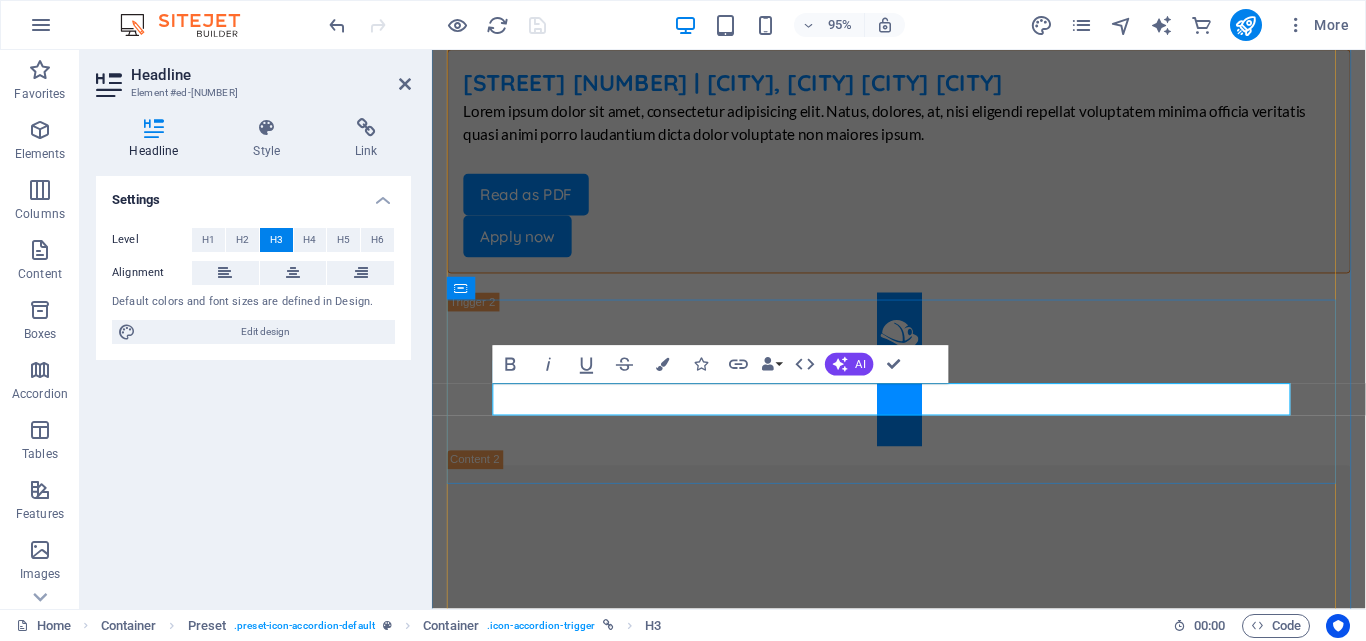 click on "Sales" at bounding box center (923, 3733) 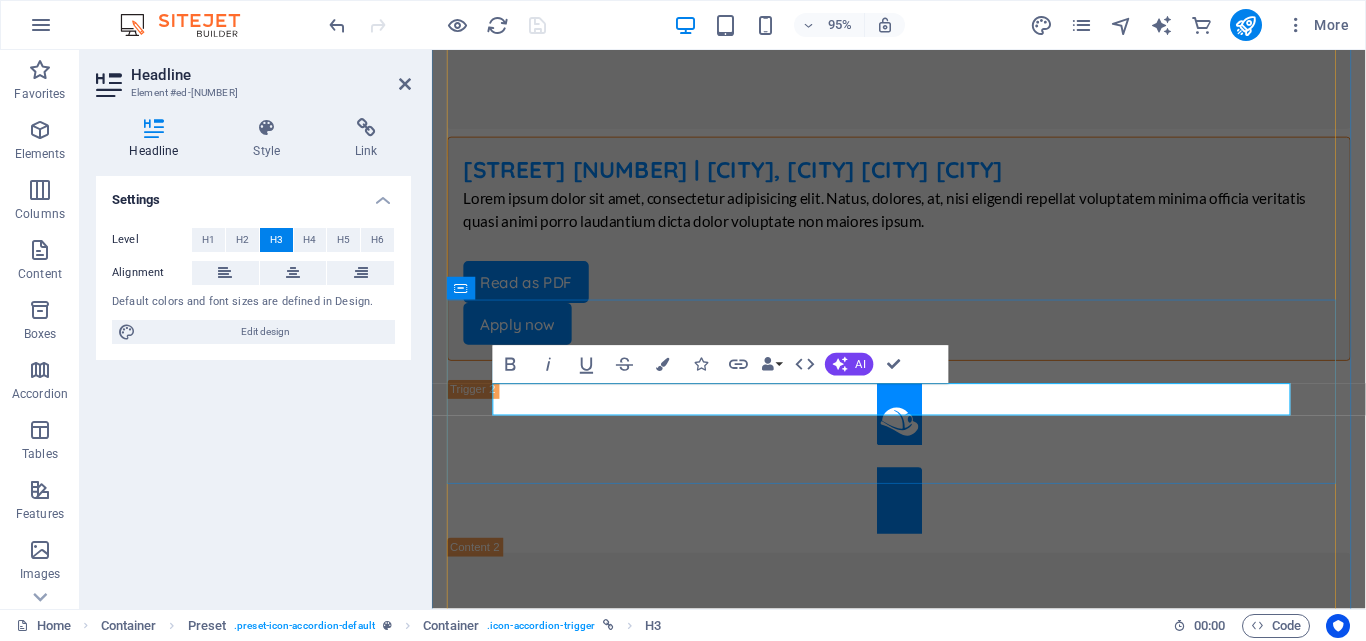 type 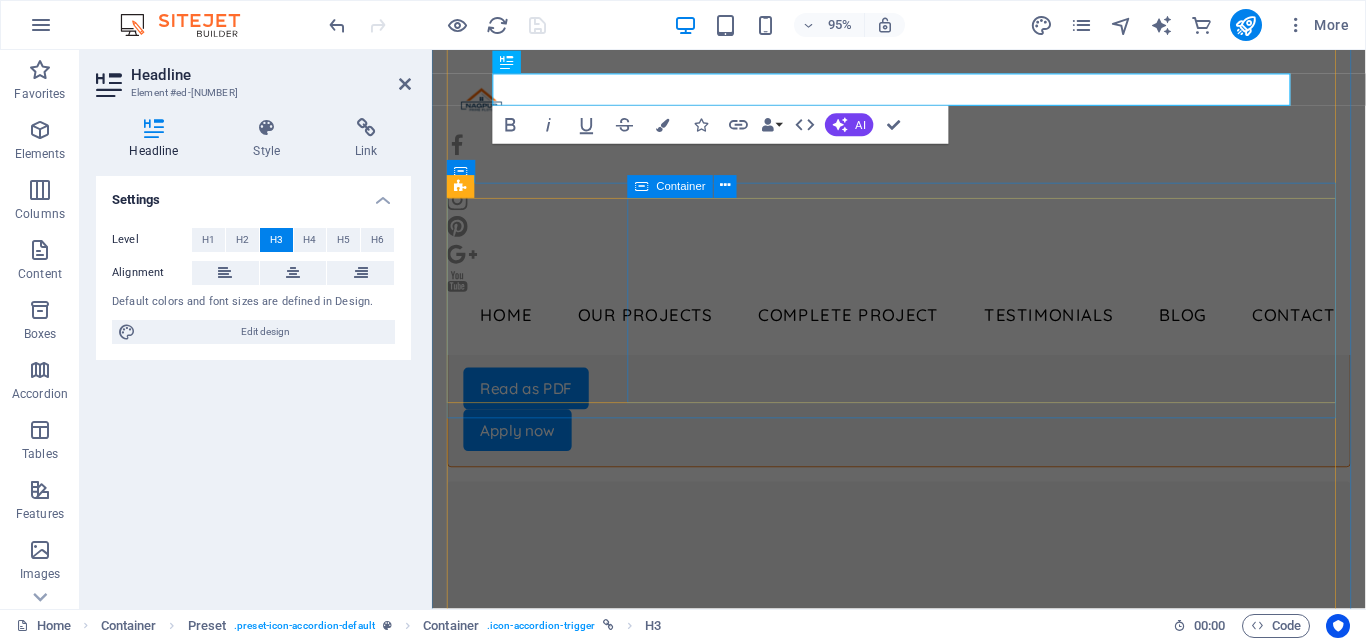 scroll, scrollTop: 3616, scrollLeft: 0, axis: vertical 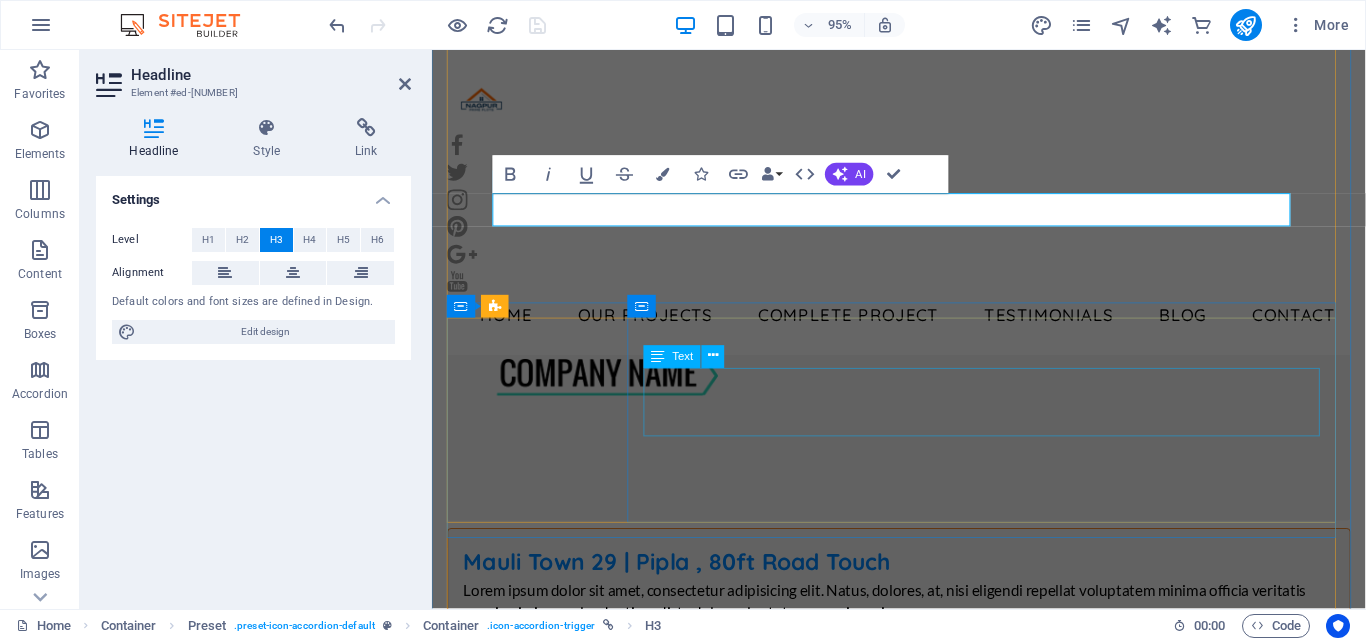 click on "Text" at bounding box center [690, 357] 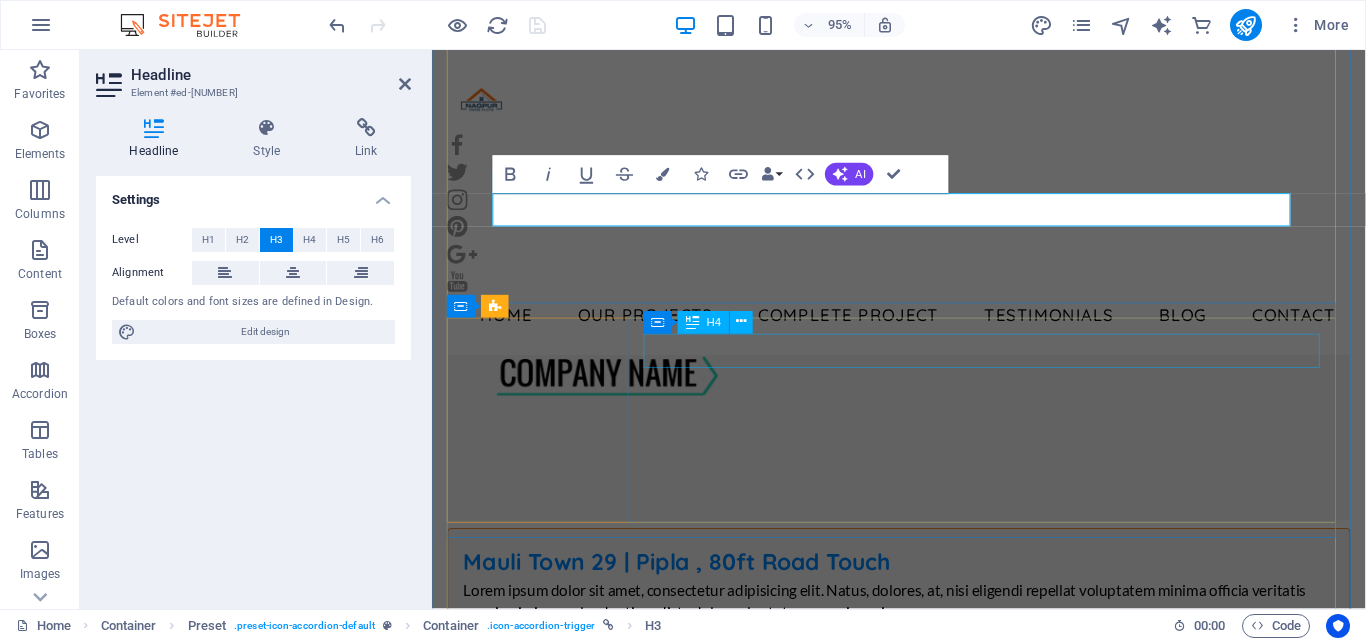 click on "Job Titel | [CITY], [STATE]" at bounding box center [923, 3916] 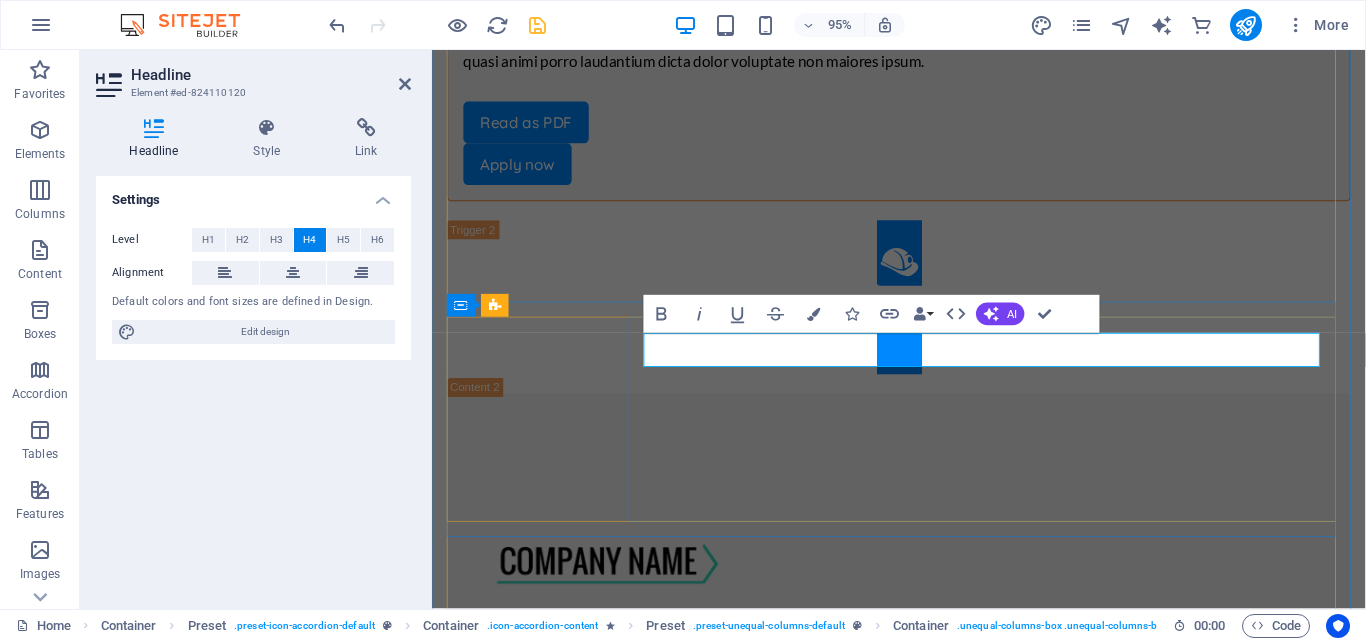 click on "Job Titel | [CITY], [STATE]" at bounding box center (923, 4113) 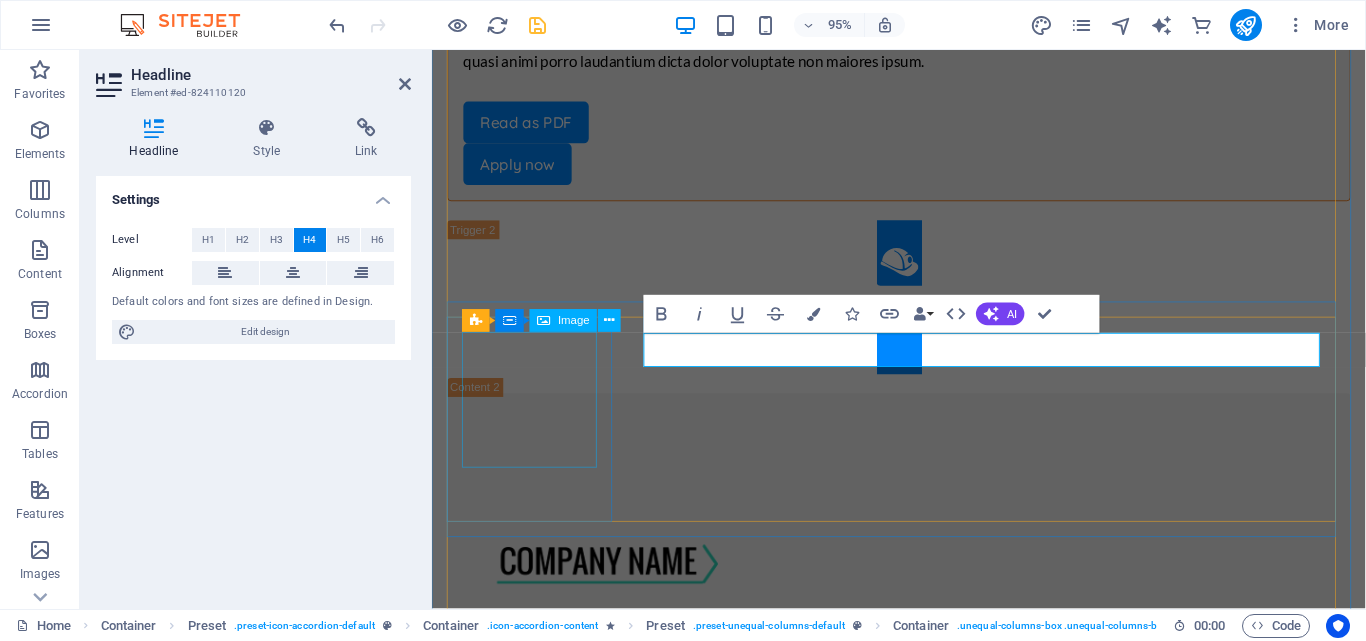 drag, startPoint x: 758, startPoint y: 368, endPoint x: 593, endPoint y: 385, distance: 165.87344 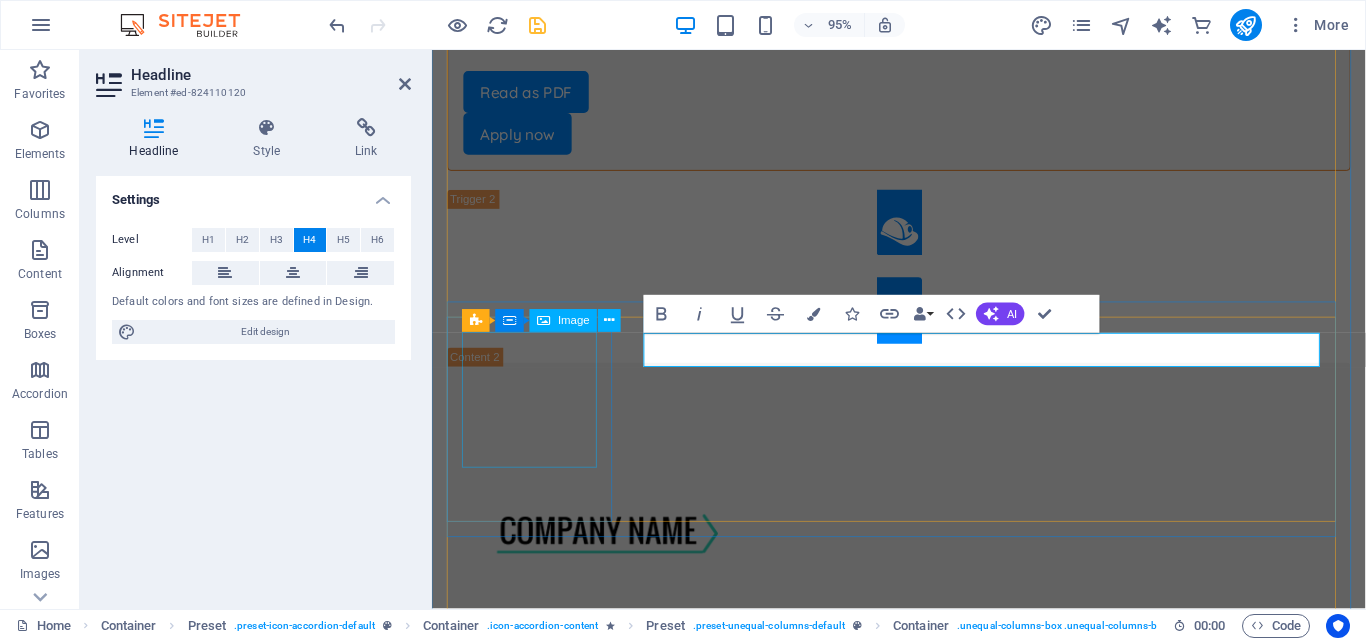 type 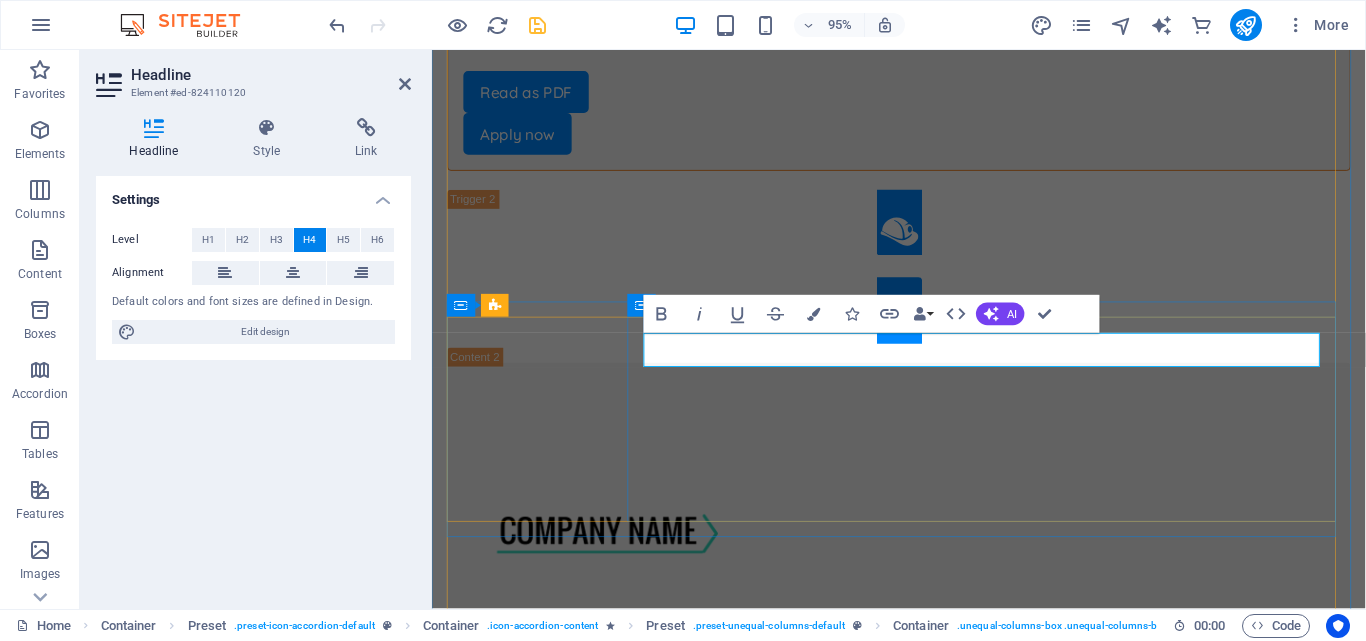 drag, startPoint x: 901, startPoint y: 371, endPoint x: 1070, endPoint y: 371, distance: 169 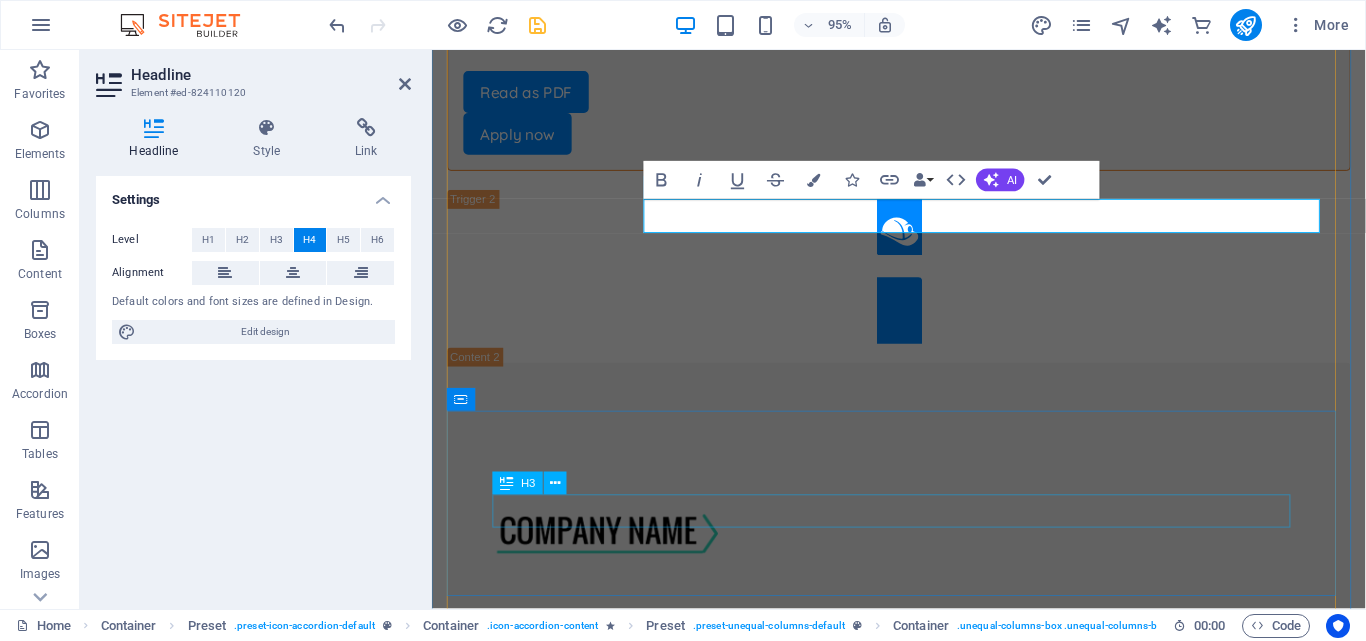 scroll, scrollTop: 3816, scrollLeft: 0, axis: vertical 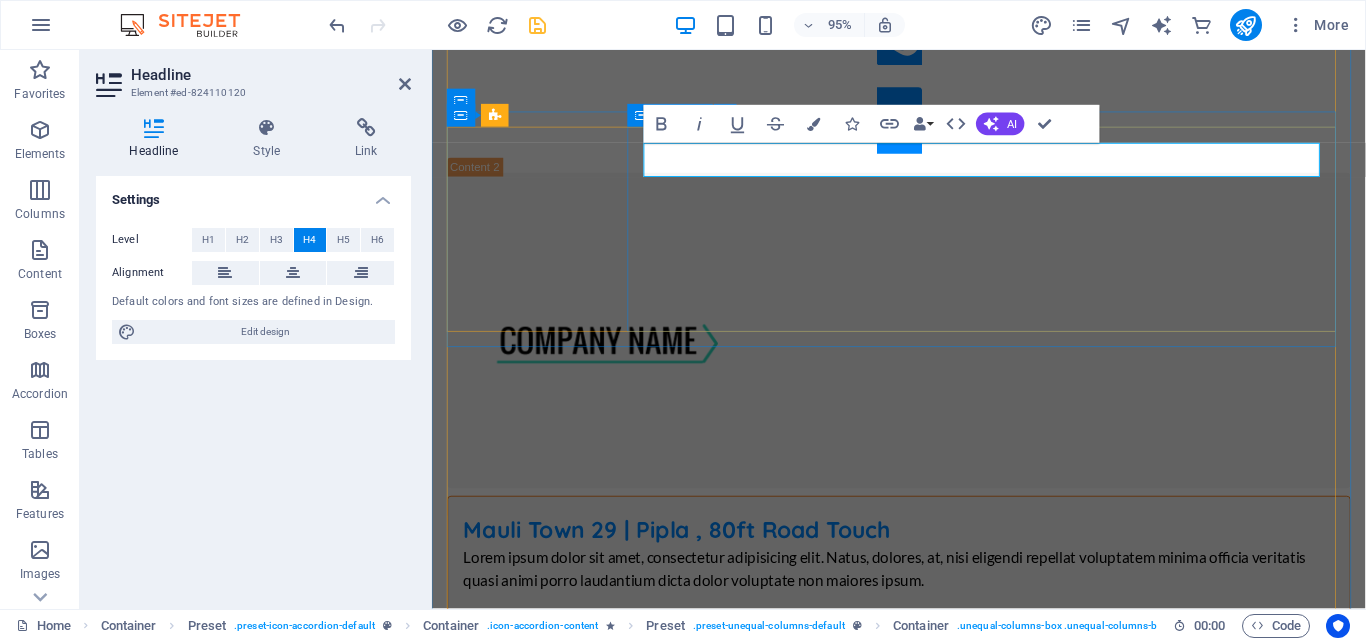 click on "Upcoming Projects | Near AIIMS & Mihan Ring Road Touch Lorem ipsum dolor sit amet, consectetur adipisicing elit. Natus, dolores, at, nisi eligendi repellat voluptatem minima officia veritatis quasi animi porro laudantium dicta dolor voluptate non maiores ipsum.   Read as PDF   Apply now" at bounding box center [923, 3964] 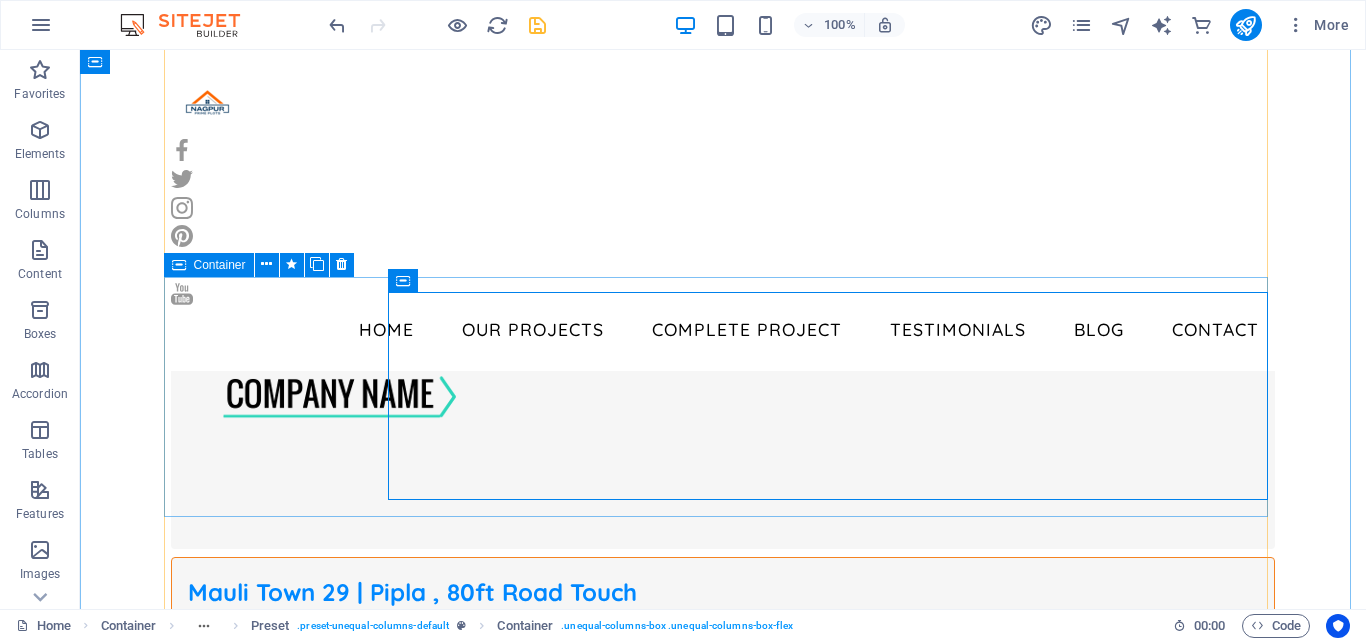 scroll, scrollTop: 3444, scrollLeft: 0, axis: vertical 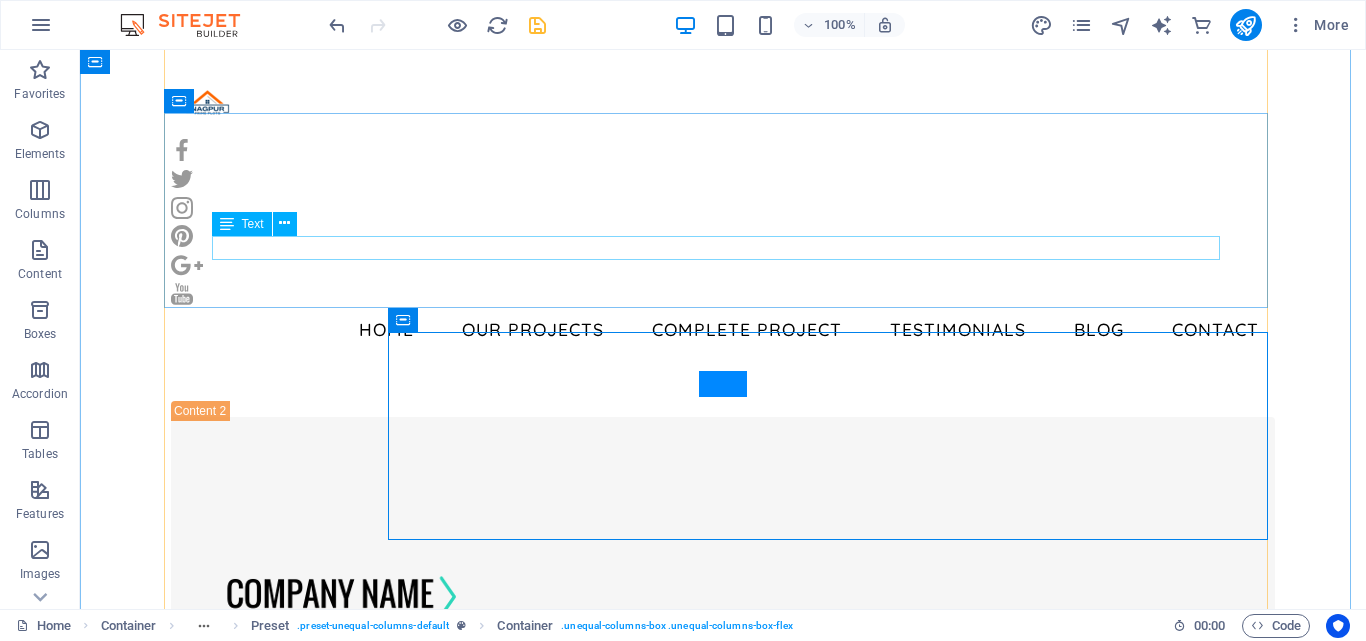 click on "1 open position" at bounding box center [723, 3689] 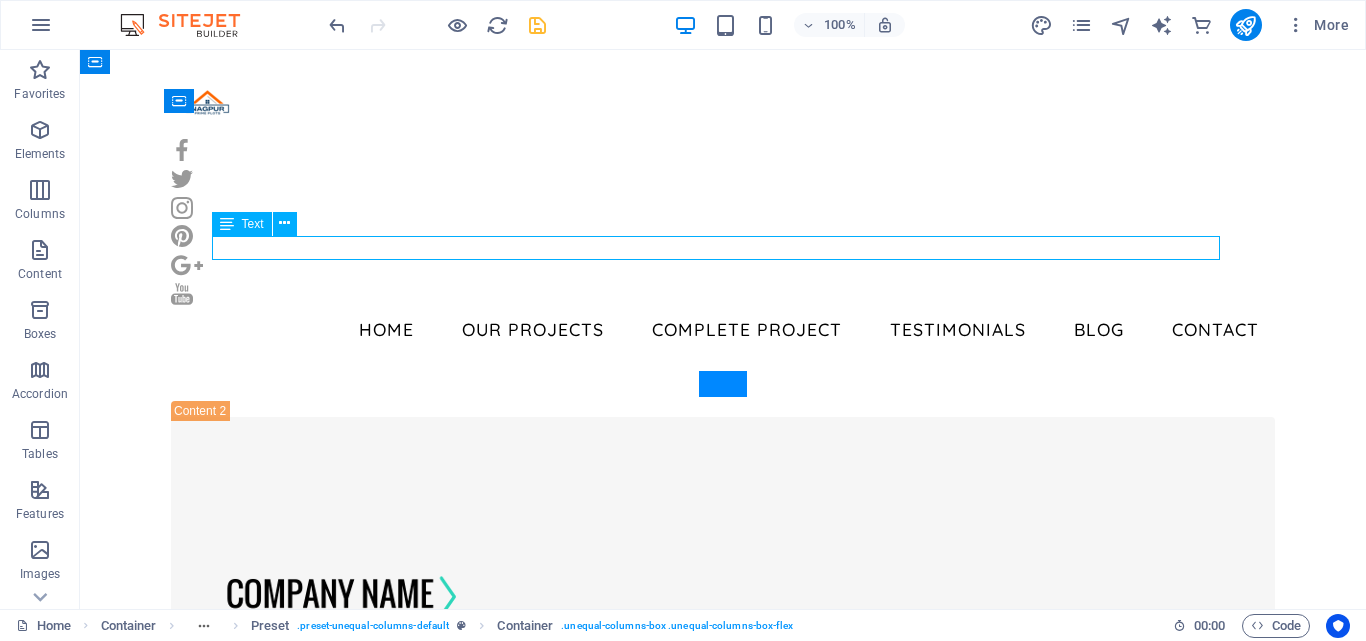 click on "1 open position" at bounding box center [723, 3689] 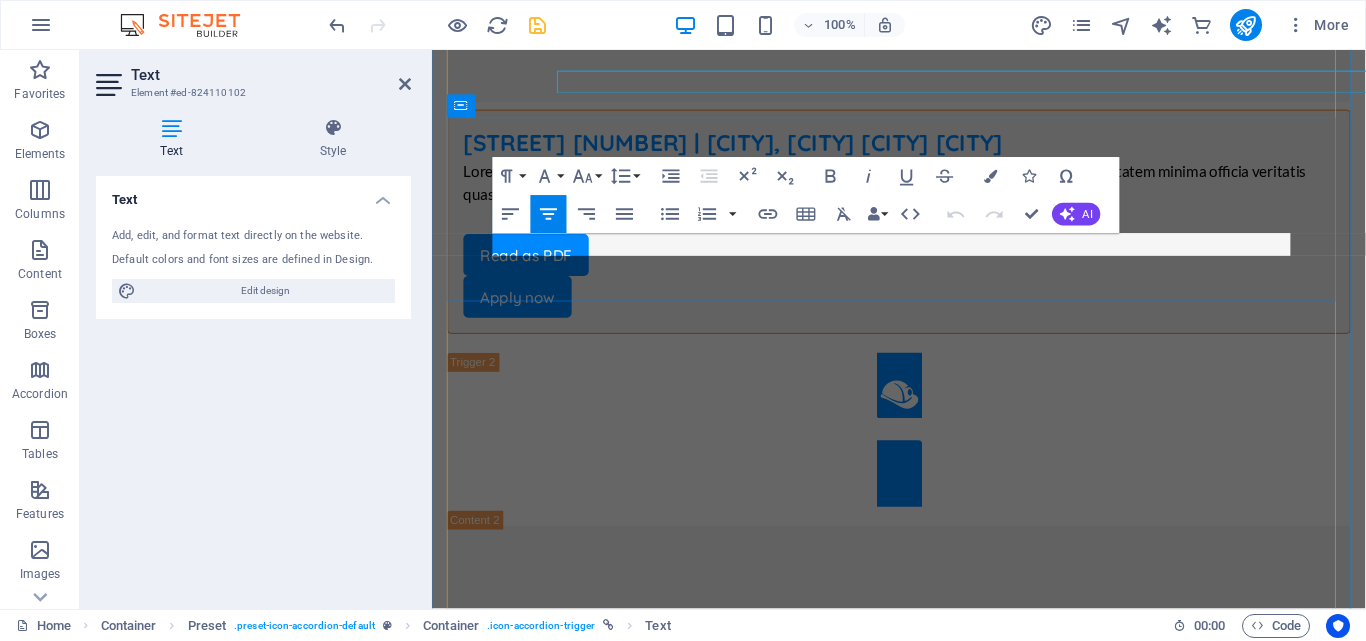 scroll, scrollTop: 3608, scrollLeft: 0, axis: vertical 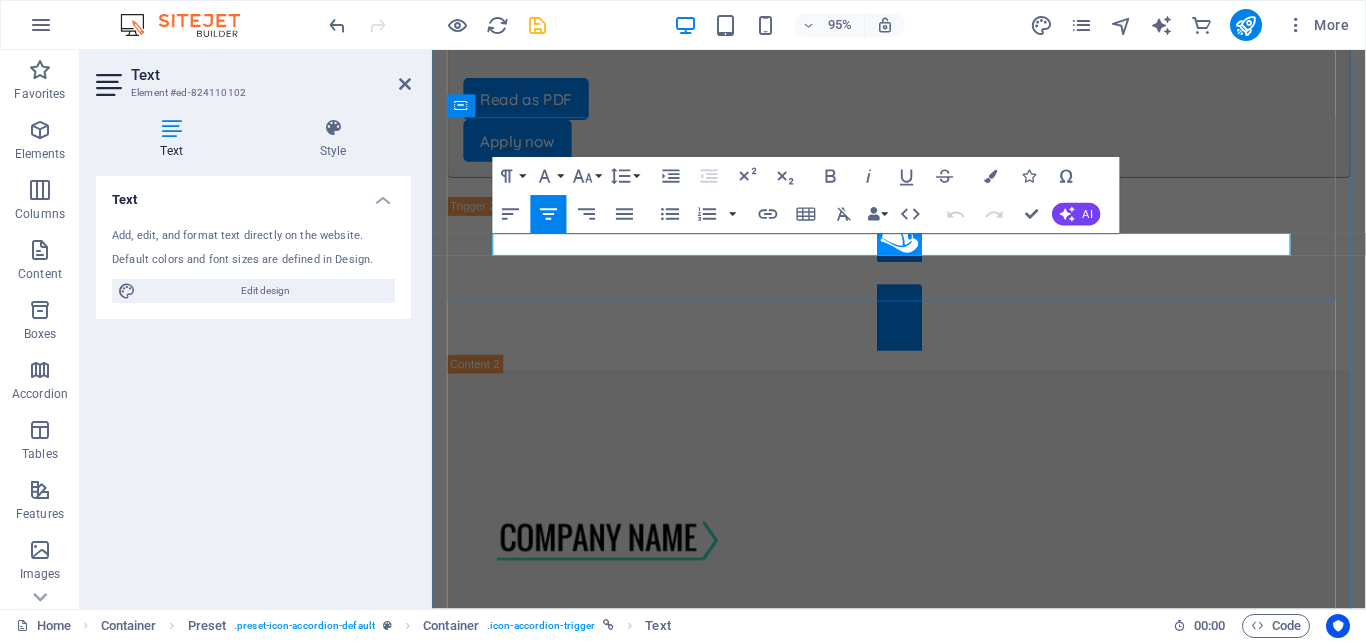 click on "1 open position" at bounding box center [923, 3658] 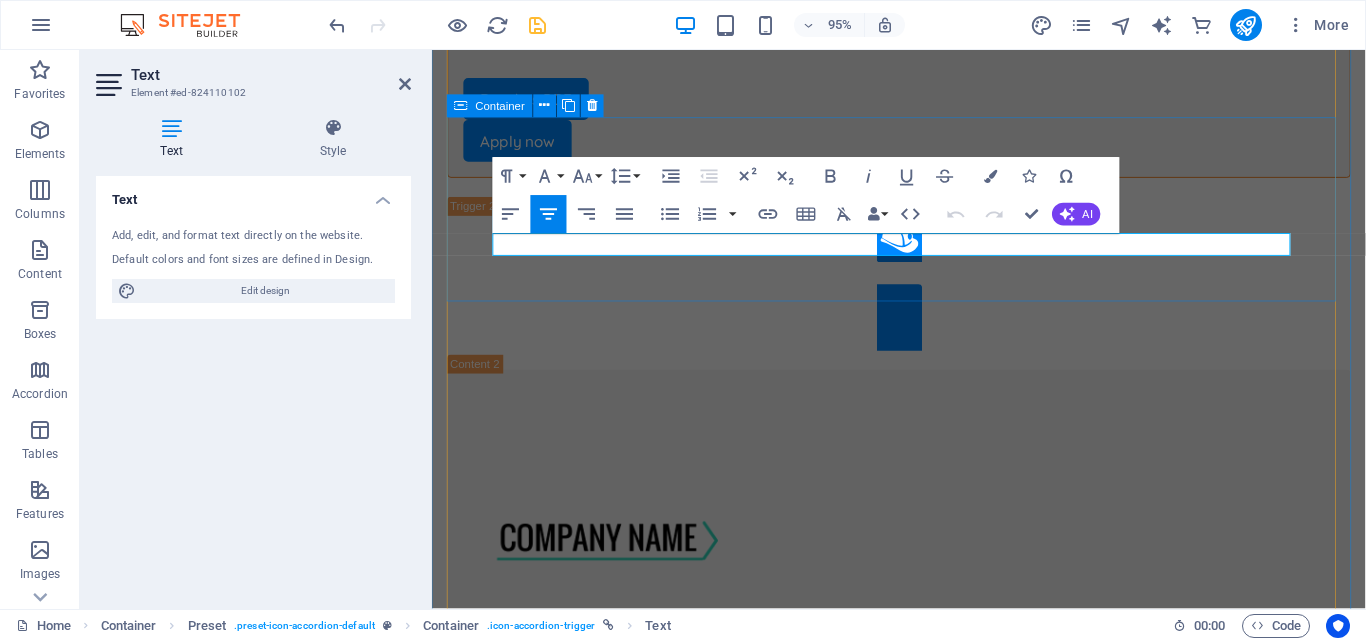 drag, startPoint x: 875, startPoint y: 256, endPoint x: 981, endPoint y: 272, distance: 107.200745 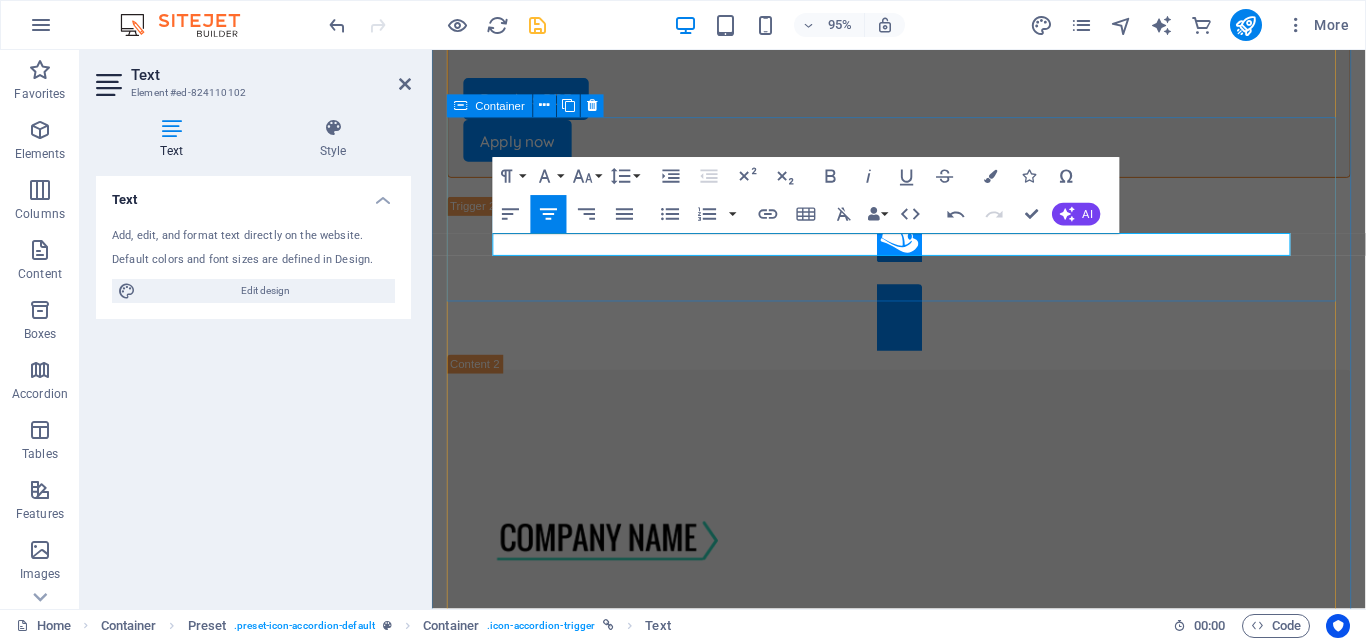 type 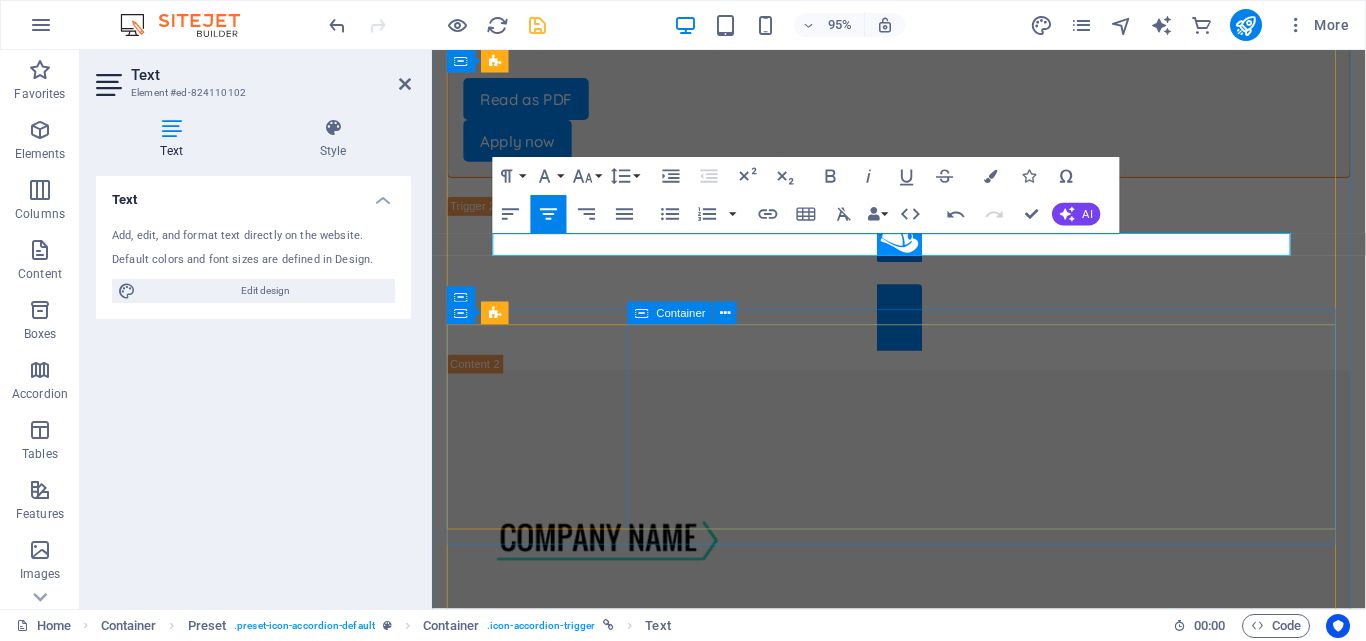 drag, startPoint x: 869, startPoint y: 497, endPoint x: 1154, endPoint y: 454, distance: 288.22562 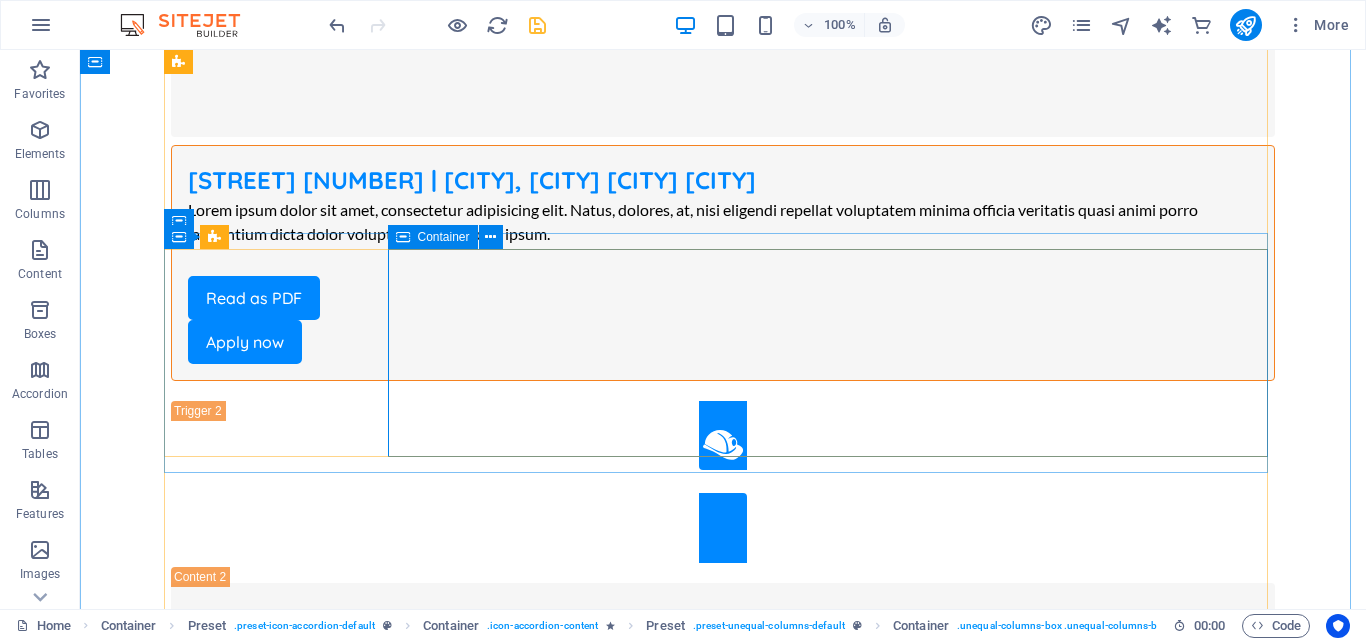 scroll, scrollTop: 3744, scrollLeft: 0, axis: vertical 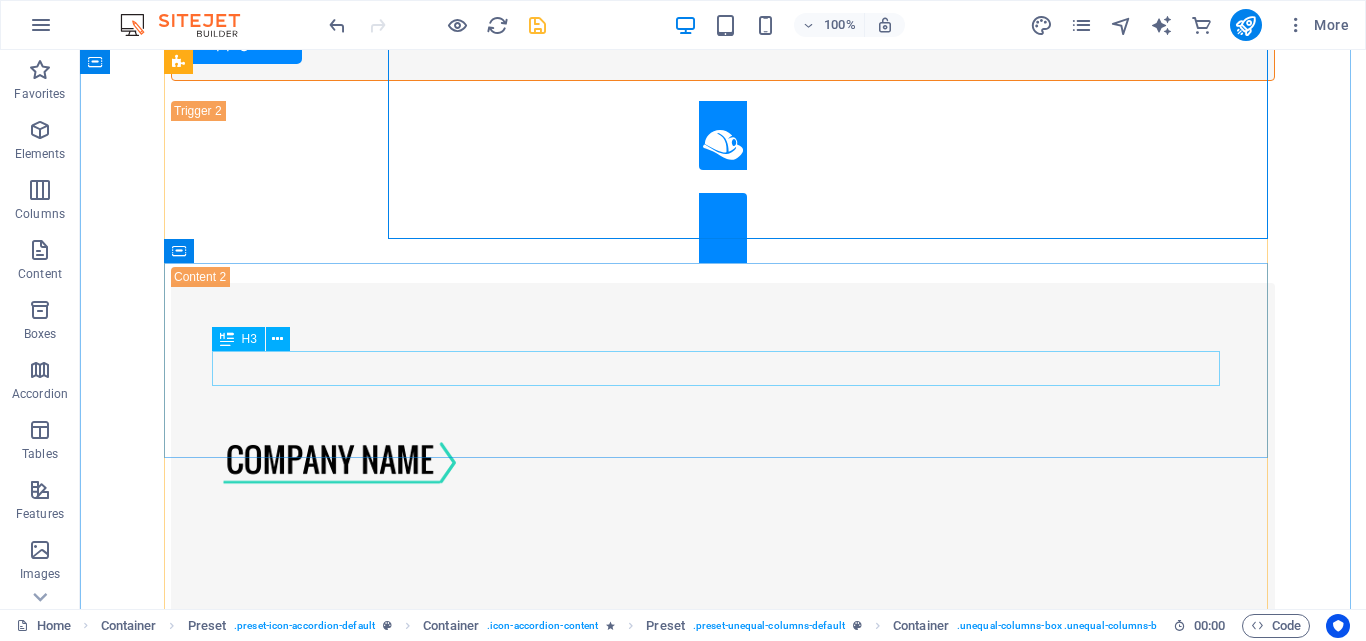 click on "Social Services" at bounding box center (723, 4291) 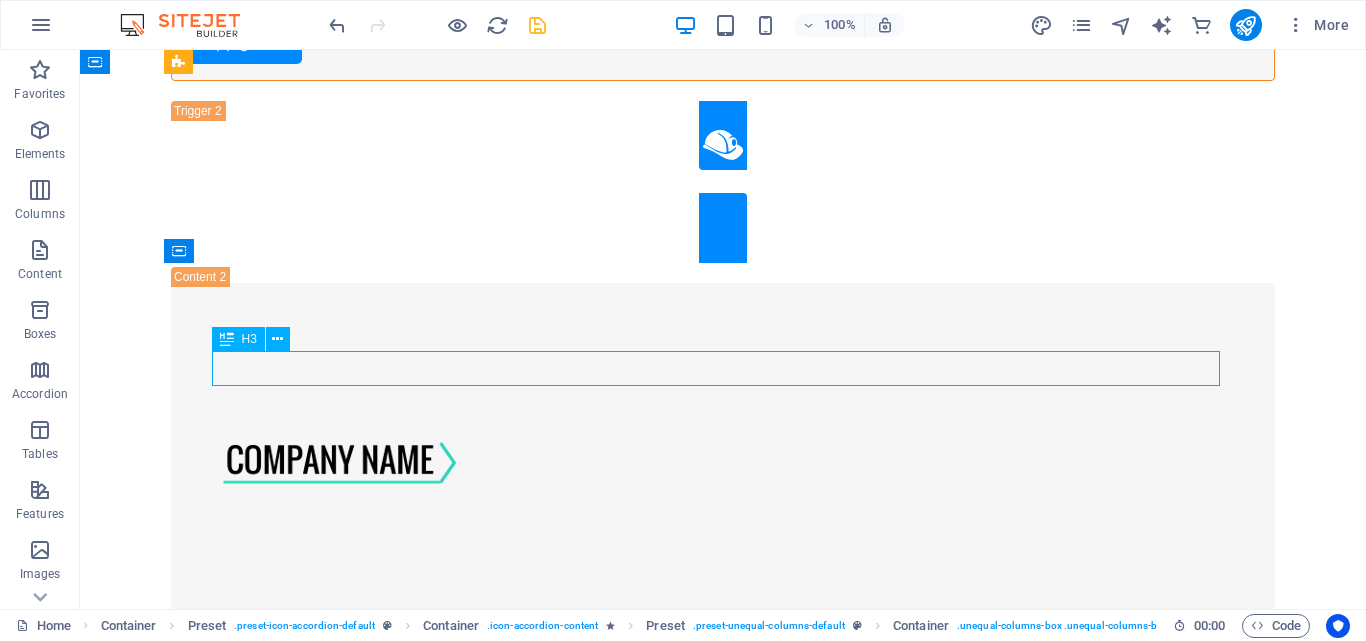 click on "Social Services" at bounding box center (723, 4291) 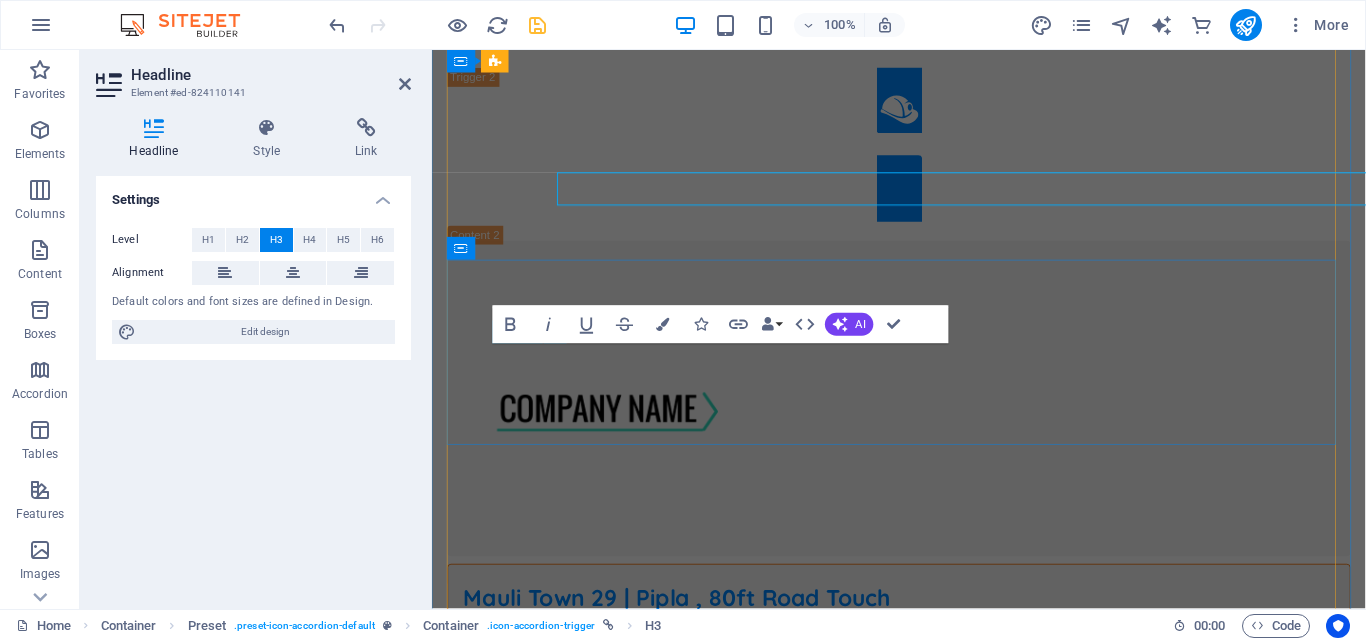 scroll, scrollTop: 3916, scrollLeft: 0, axis: vertical 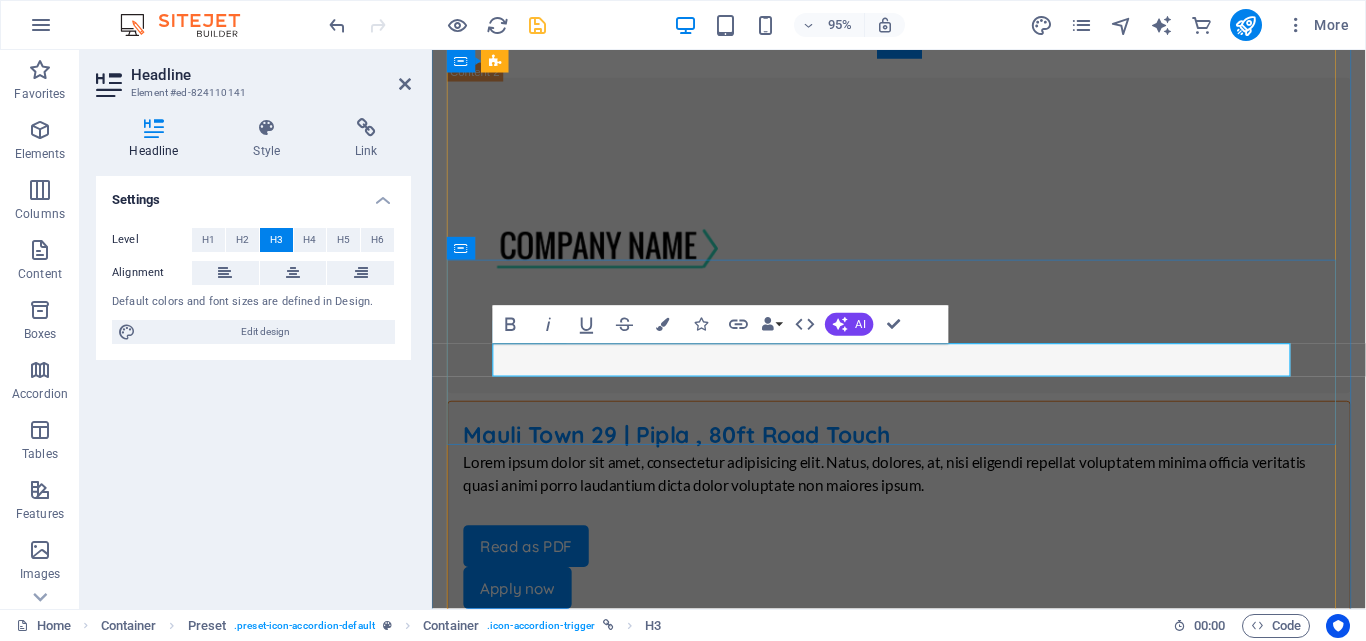 type 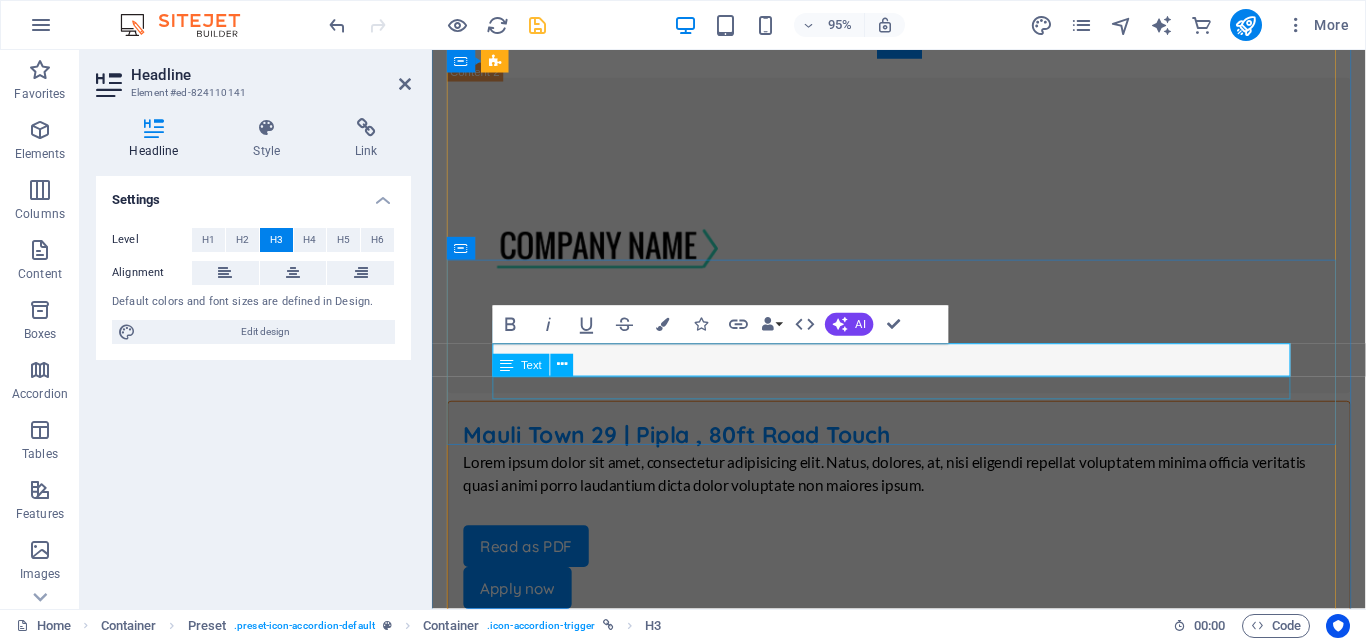 click on "3 open positions" at bounding box center [923, 4113] 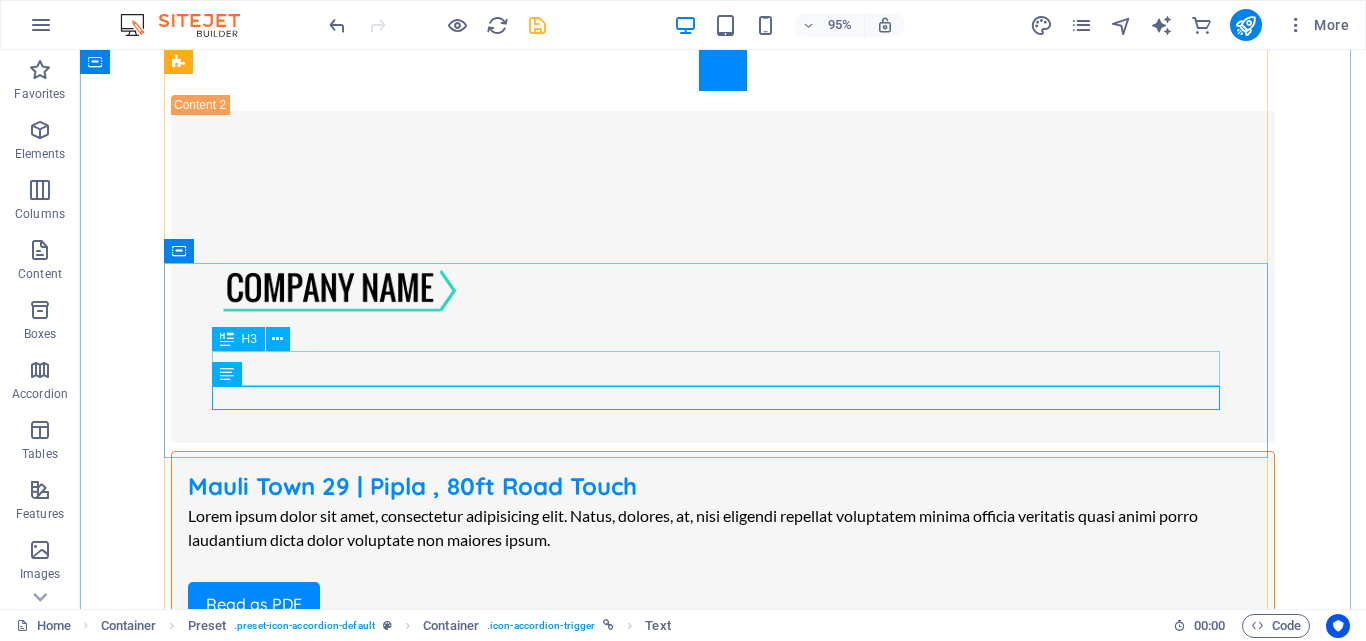scroll, scrollTop: 3744, scrollLeft: 0, axis: vertical 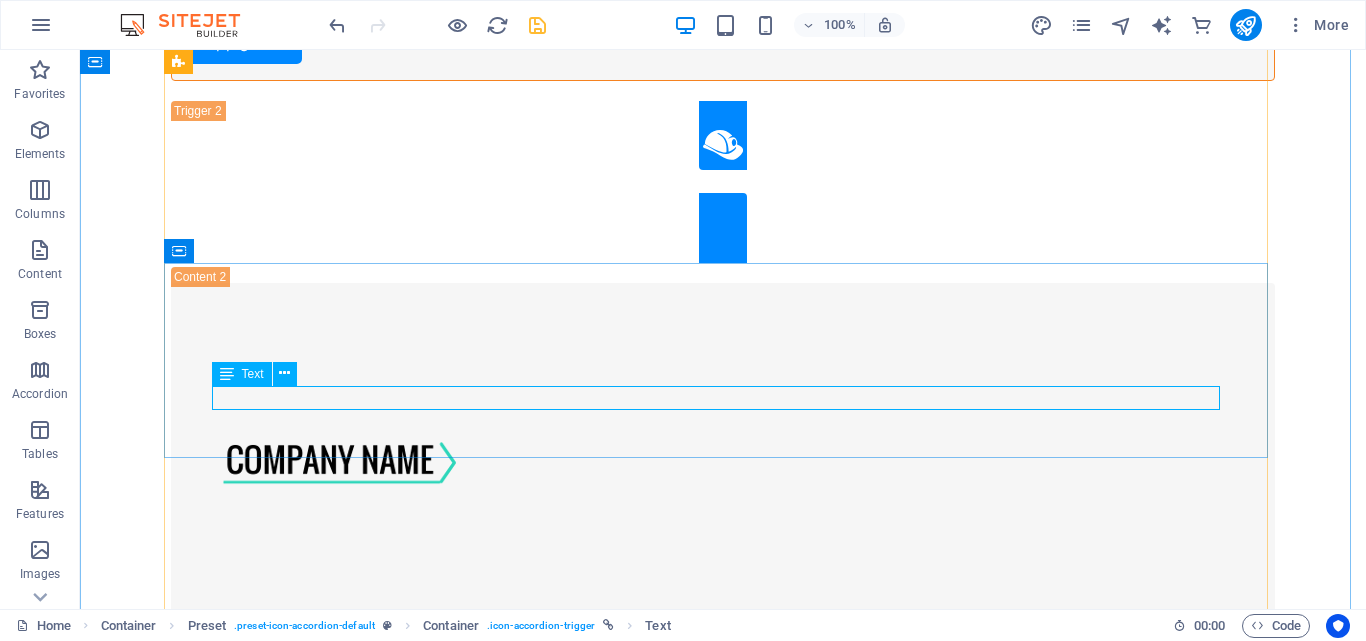 click on "3 open positions" at bounding box center [723, 4317] 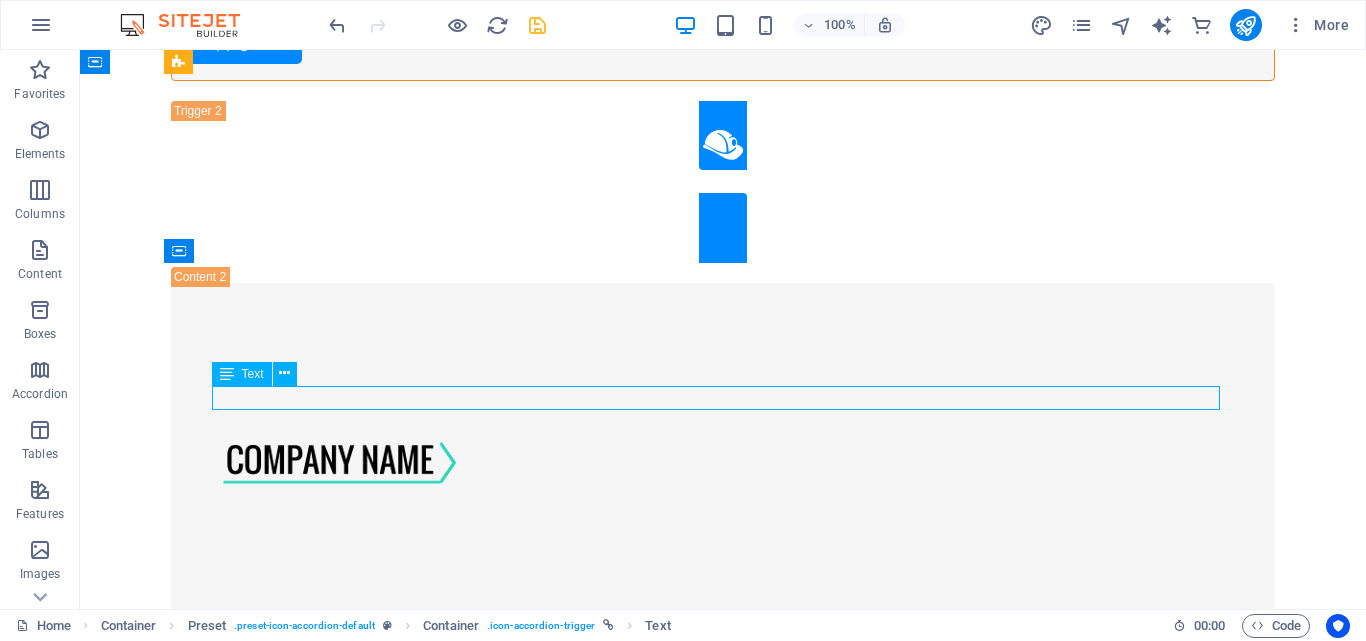 drag, startPoint x: 689, startPoint y: 399, endPoint x: 351, endPoint y: 417, distance: 338.47894 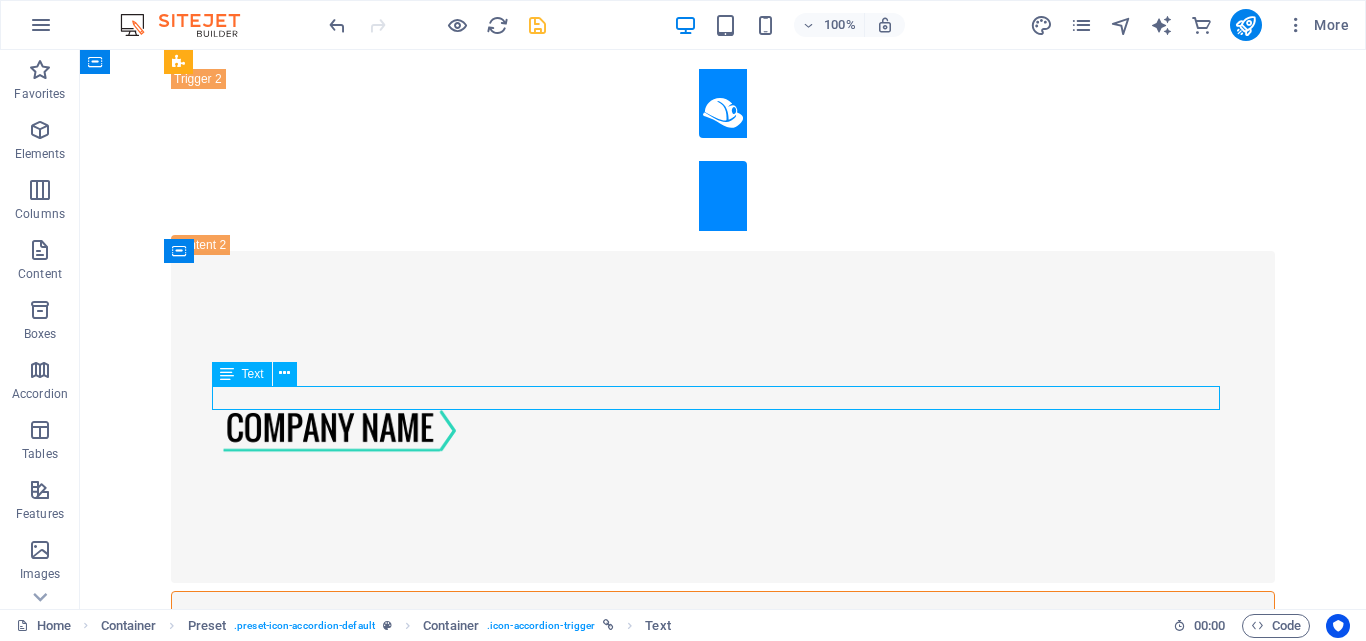 scroll, scrollTop: 3916, scrollLeft: 0, axis: vertical 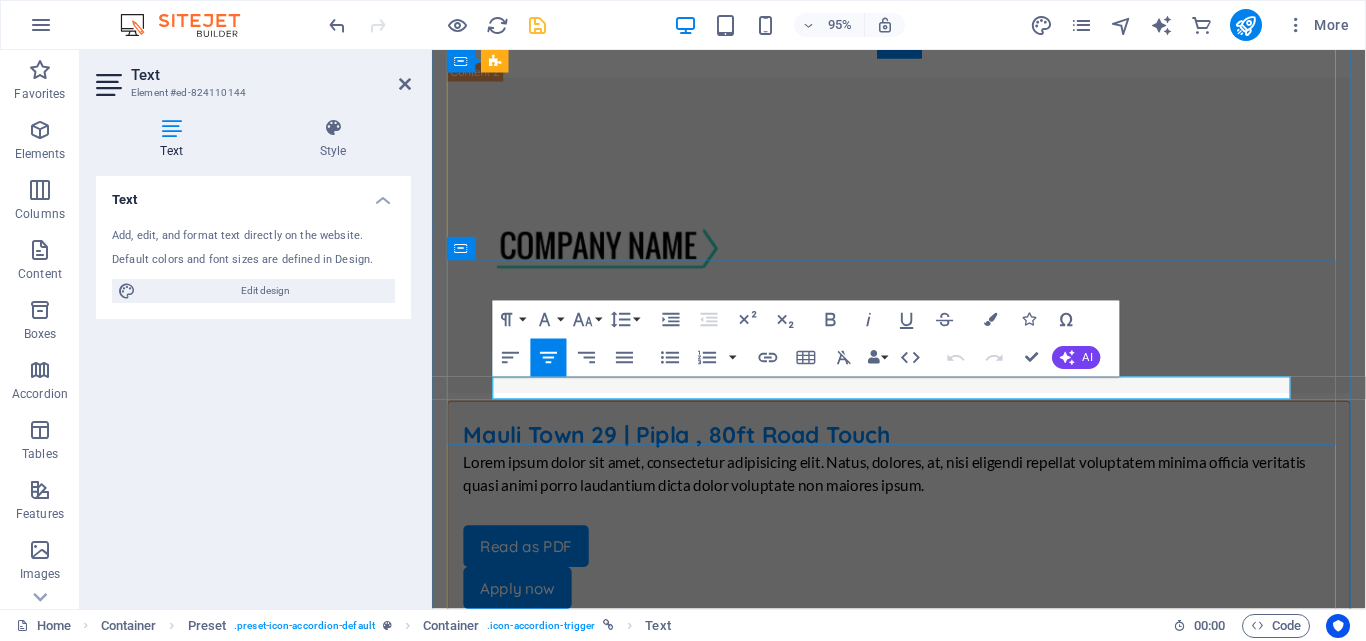 click on "3 open positions" at bounding box center (923, 4113) 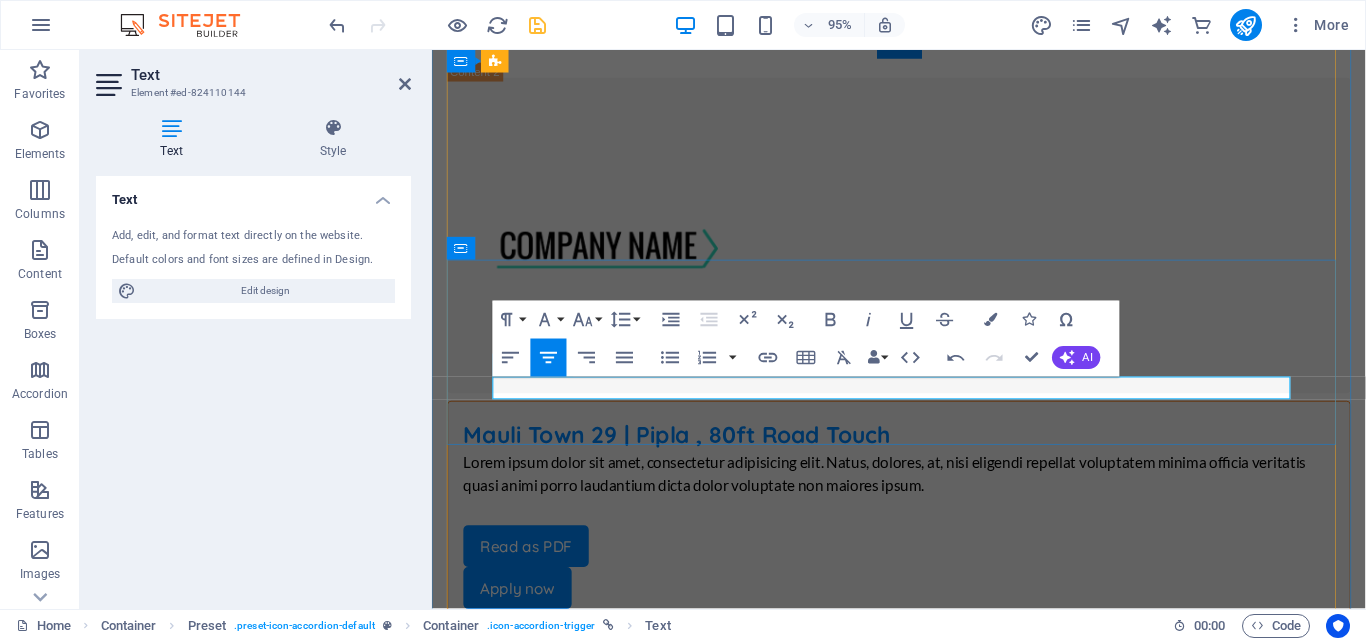 drag, startPoint x: 875, startPoint y: 411, endPoint x: 968, endPoint y: 414, distance: 93.04838 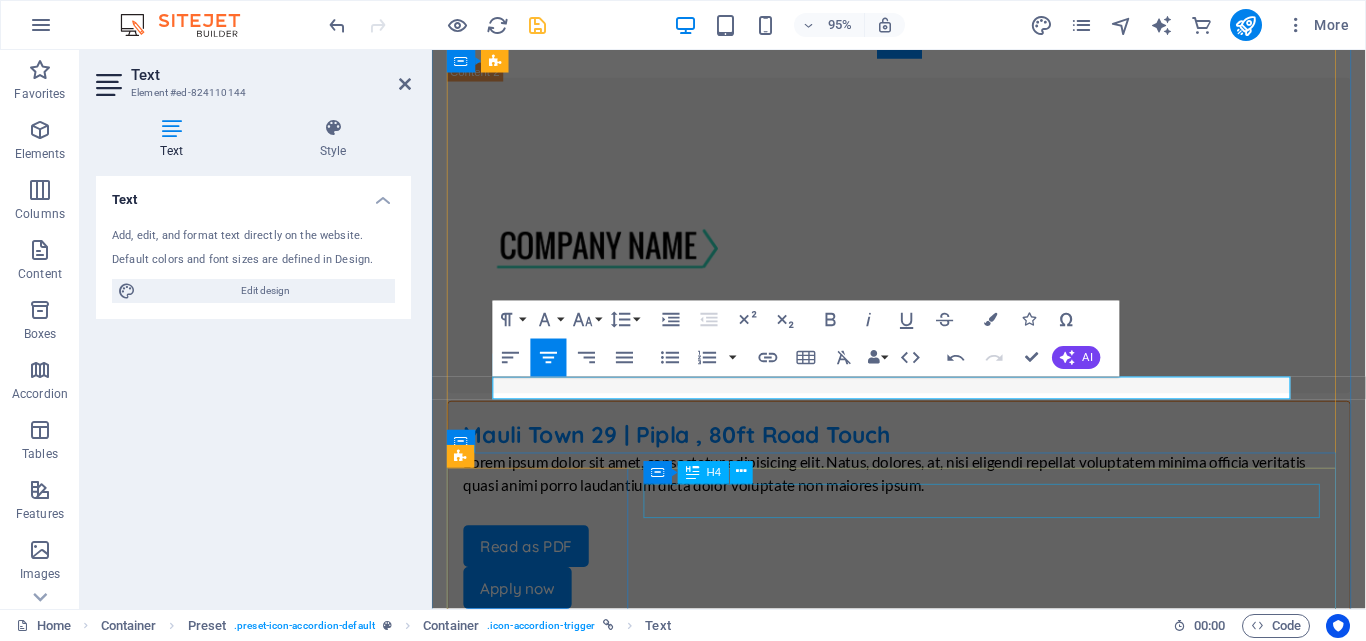 click on "Job Titel | [CITY], [STATE]" at bounding box center [923, 4544] 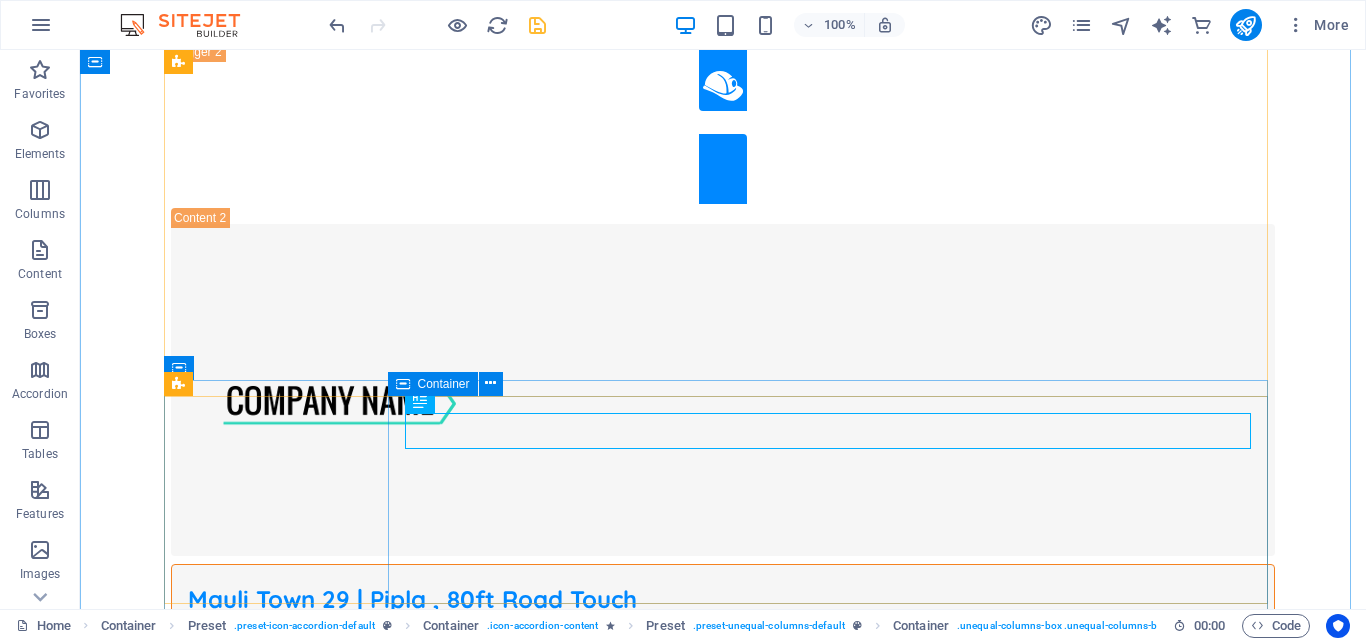 scroll, scrollTop: 3844, scrollLeft: 0, axis: vertical 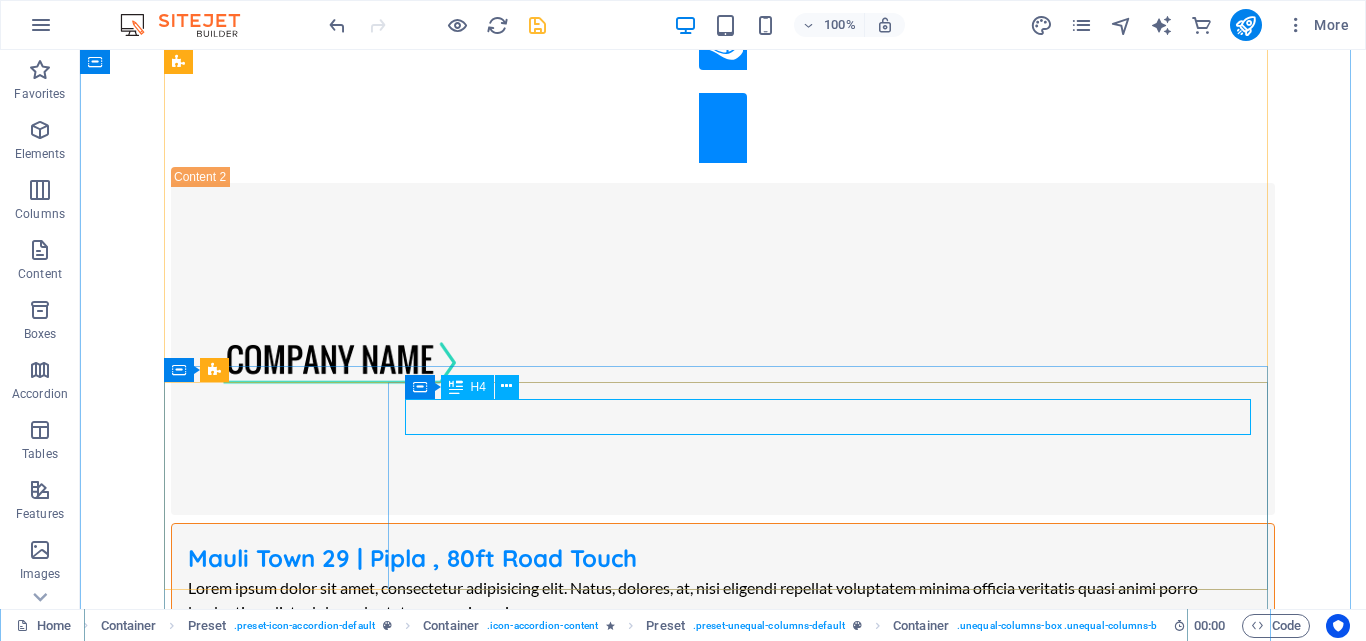 click on "Job Titel | [CITY], [STATE]" at bounding box center (723, 4648) 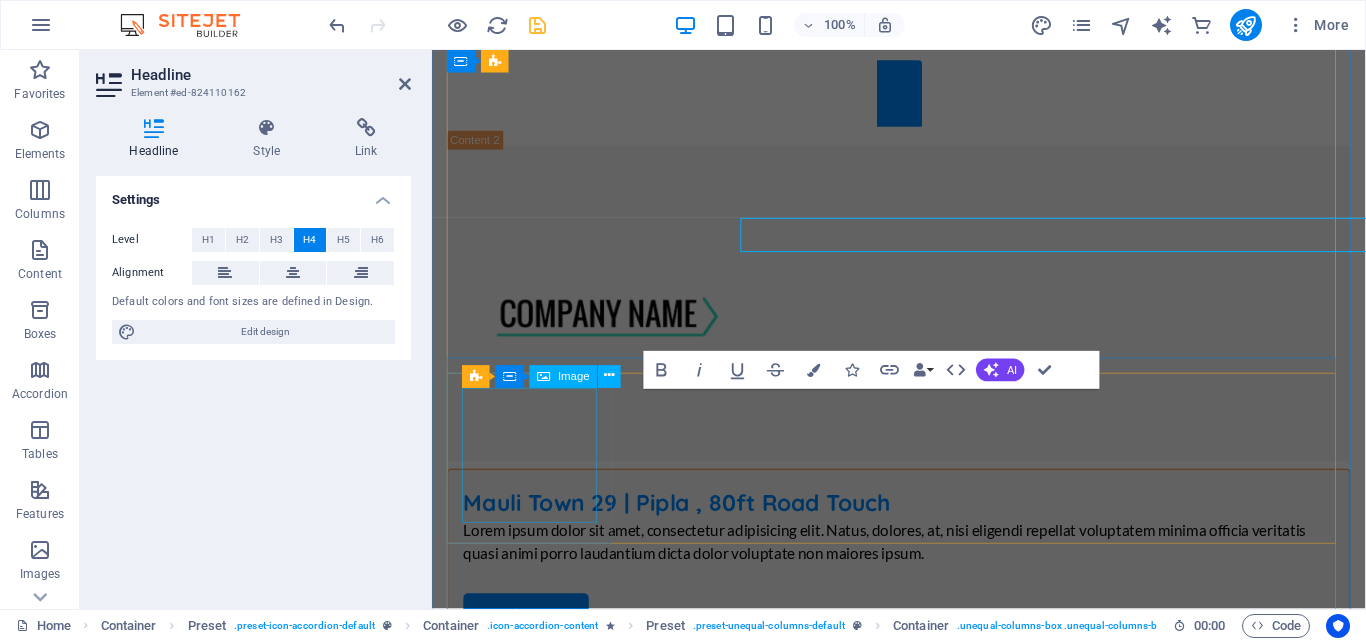 scroll, scrollTop: 4016, scrollLeft: 0, axis: vertical 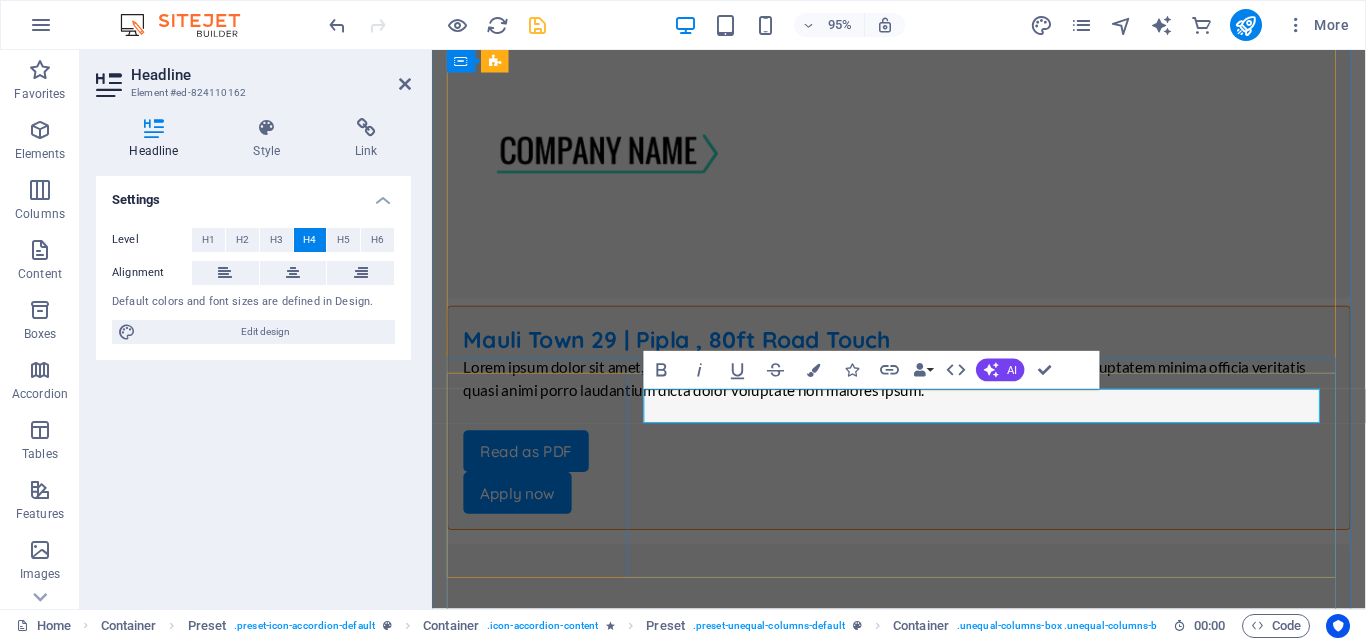 click on "Job Titel | [CITY], [STATE]" at bounding box center (923, 4444) 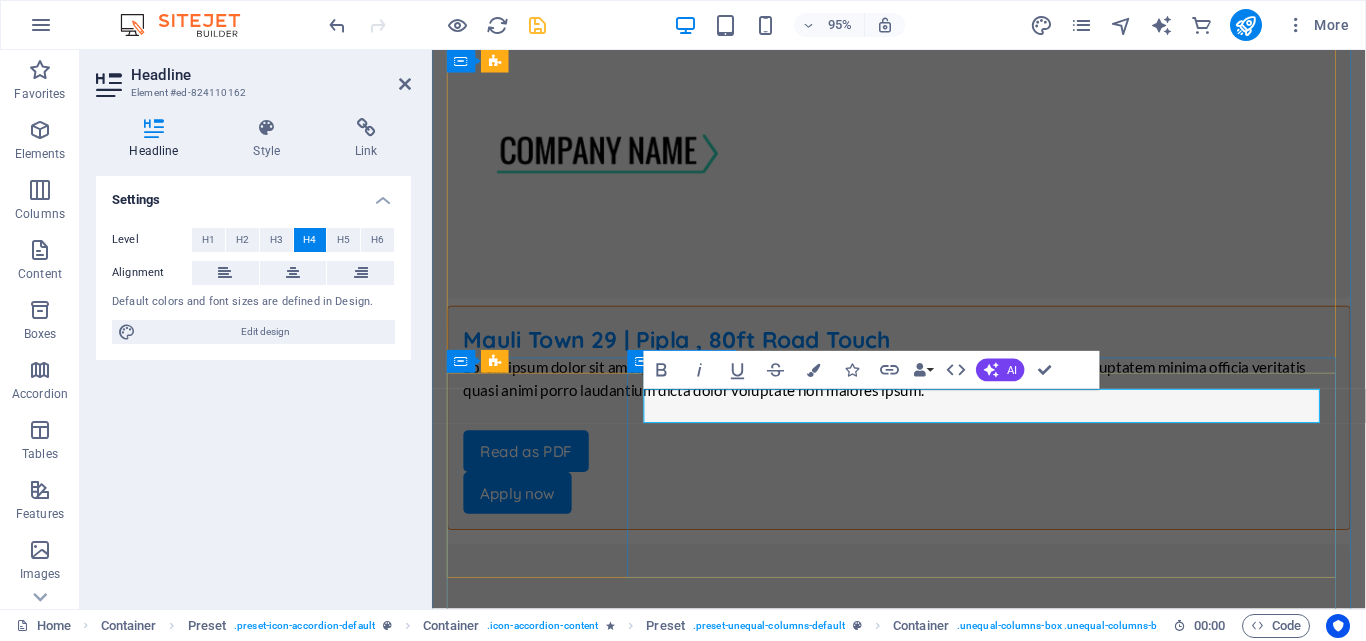 click on "Upcoming | Kanoli Road Near Vainganga College Lorem ipsum dolor sit amet, consectetur adipisicing elit. Natus, dolores, at, nisi eligendi repellat voluptatem minima officia veritatis quasi animi porro laudantium dicta dolor voluptate non maiores ipsum. &nbsp; Read as PDF &nbsp; Apply now" at bounding box center (923, 4527) 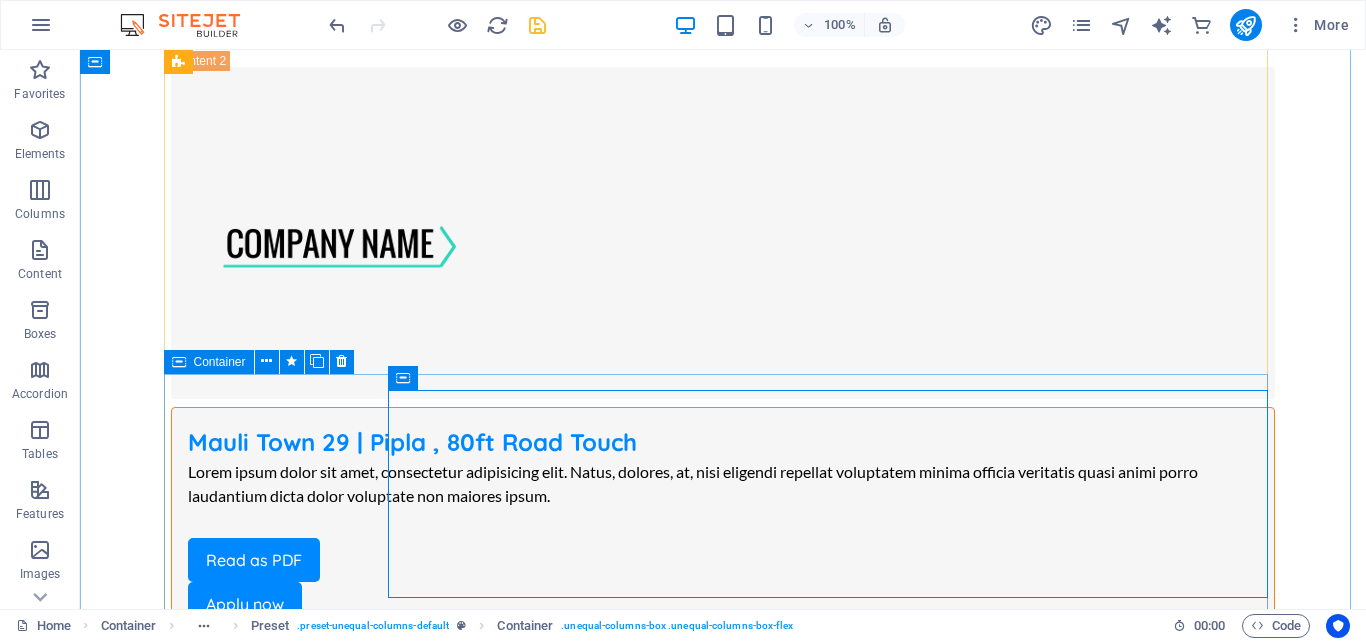 scroll, scrollTop: 4036, scrollLeft: 0, axis: vertical 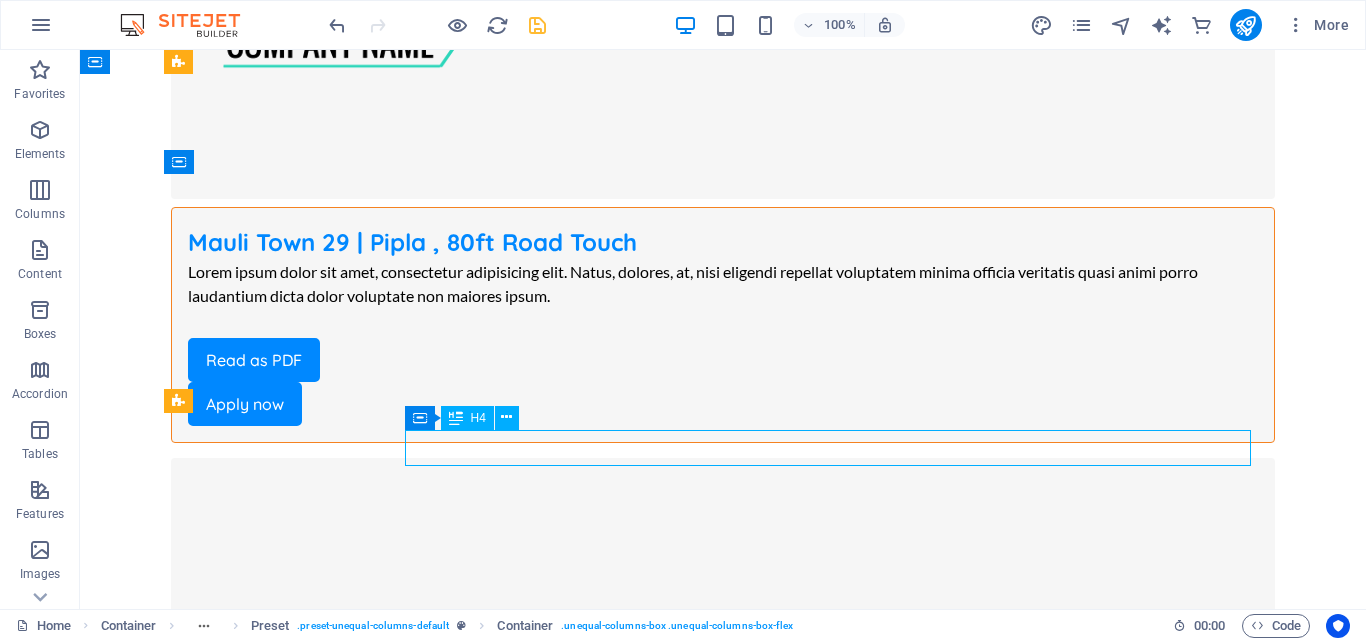 click on "Job Titel | [CITY], [STATE]" at bounding box center [723, 4923] 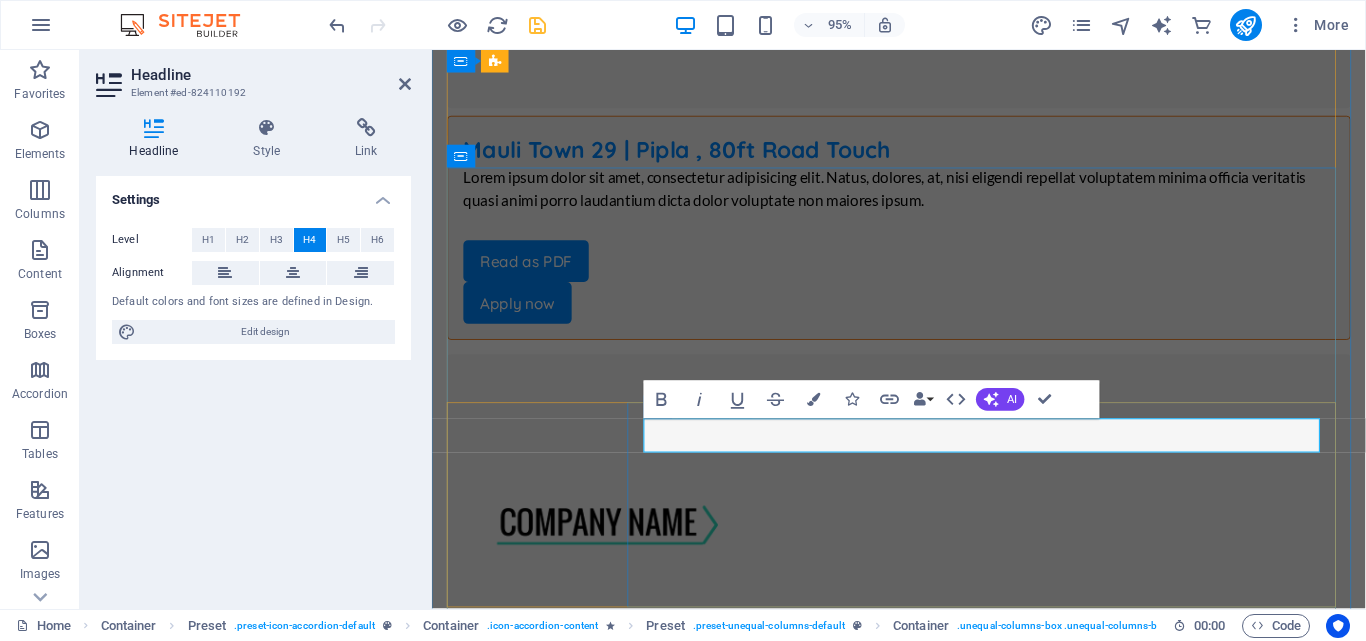 click on "Job Titel | [CITY], [STATE]" at bounding box center (923, 4835) 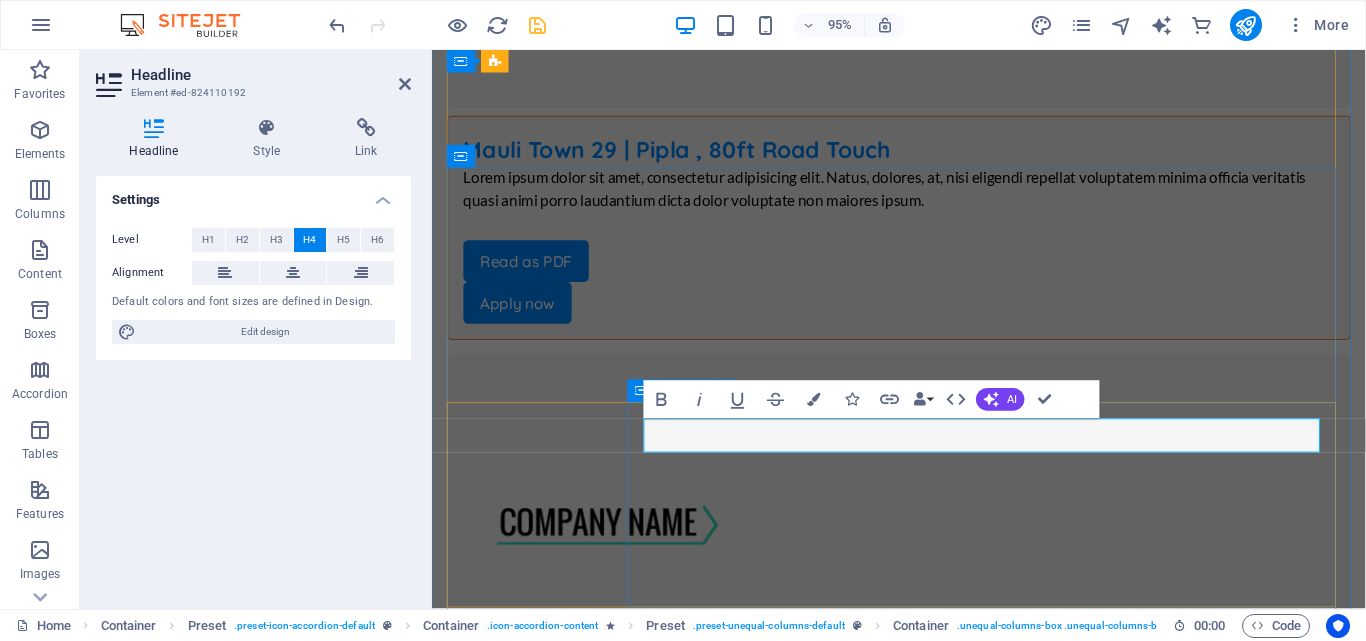 click on "Mauli Nagar 12 | Near Vainganga Engineering College Lorem ipsum dolor sit amet, consectetur adipisicing elit. Natus, dolores, at, nisi eligendi repellat voluptatem minima officia veritatis quasi animi porro laudantium dicta dolor voluptate non maiores ipsum. &nbsp; Read as PDF &nbsp; Apply now" at bounding box center [923, 4918] 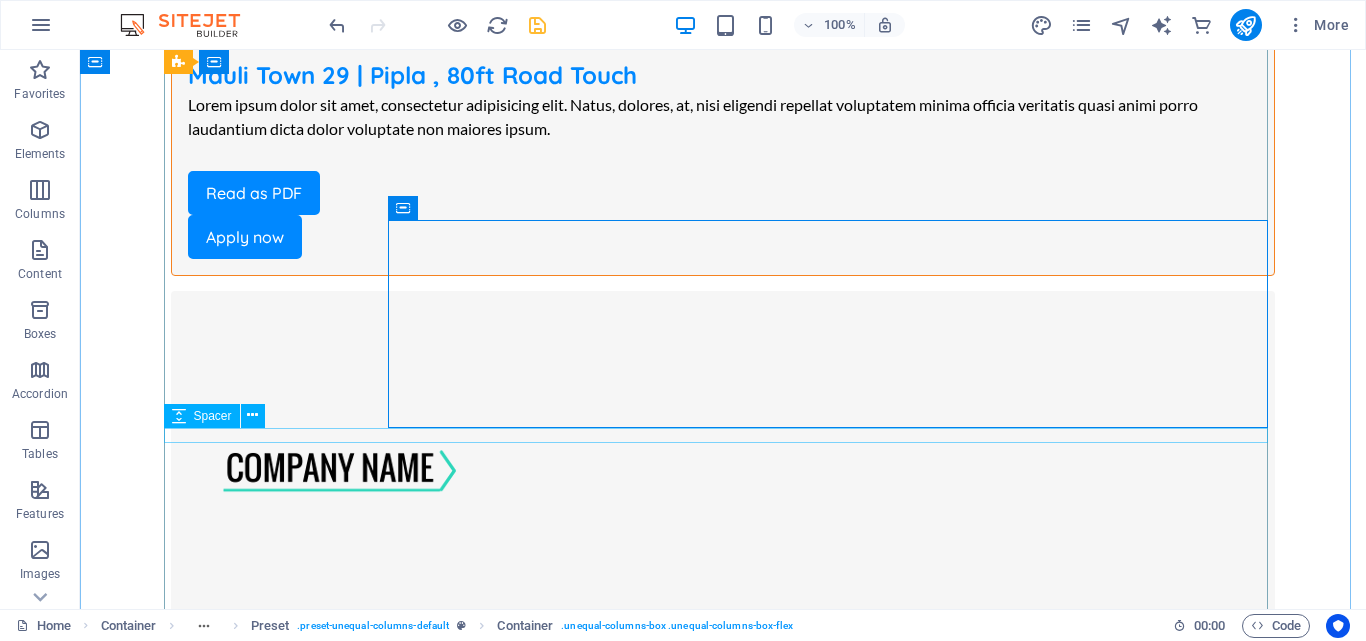 scroll, scrollTop: 4328, scrollLeft: 0, axis: vertical 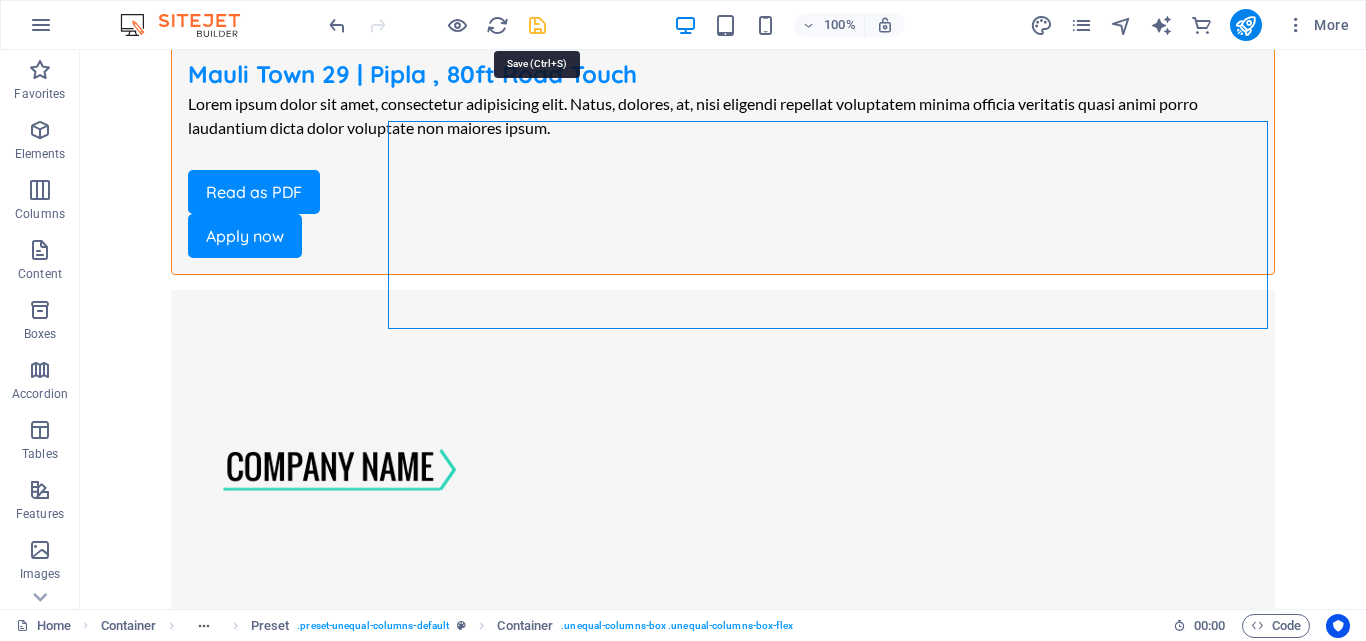 click at bounding box center [537, 25] 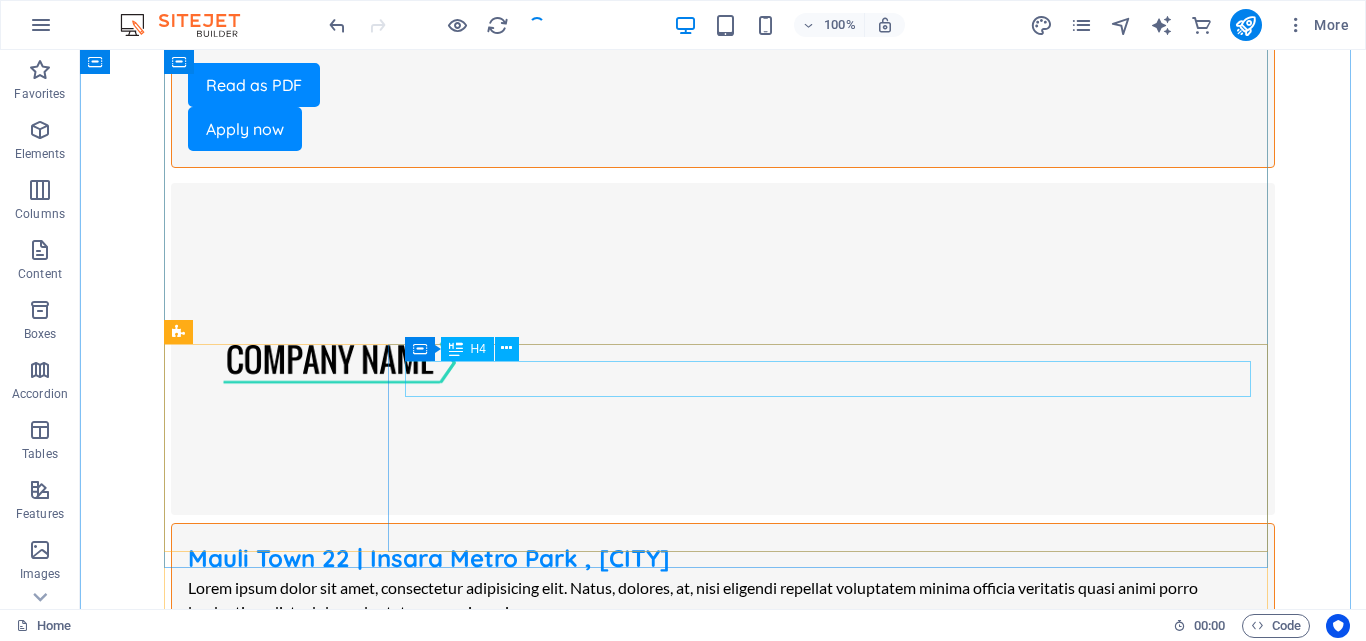 scroll, scrollTop: 4328, scrollLeft: 0, axis: vertical 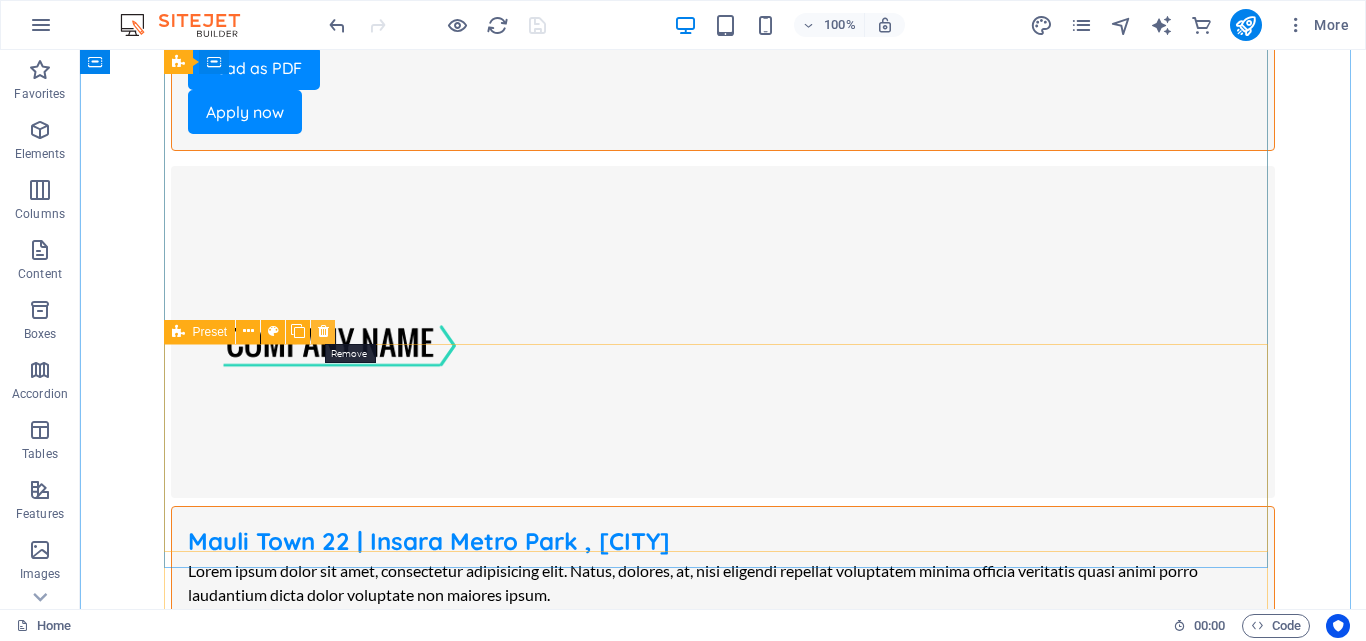 drag, startPoint x: 323, startPoint y: 331, endPoint x: 243, endPoint y: 281, distance: 94.33981 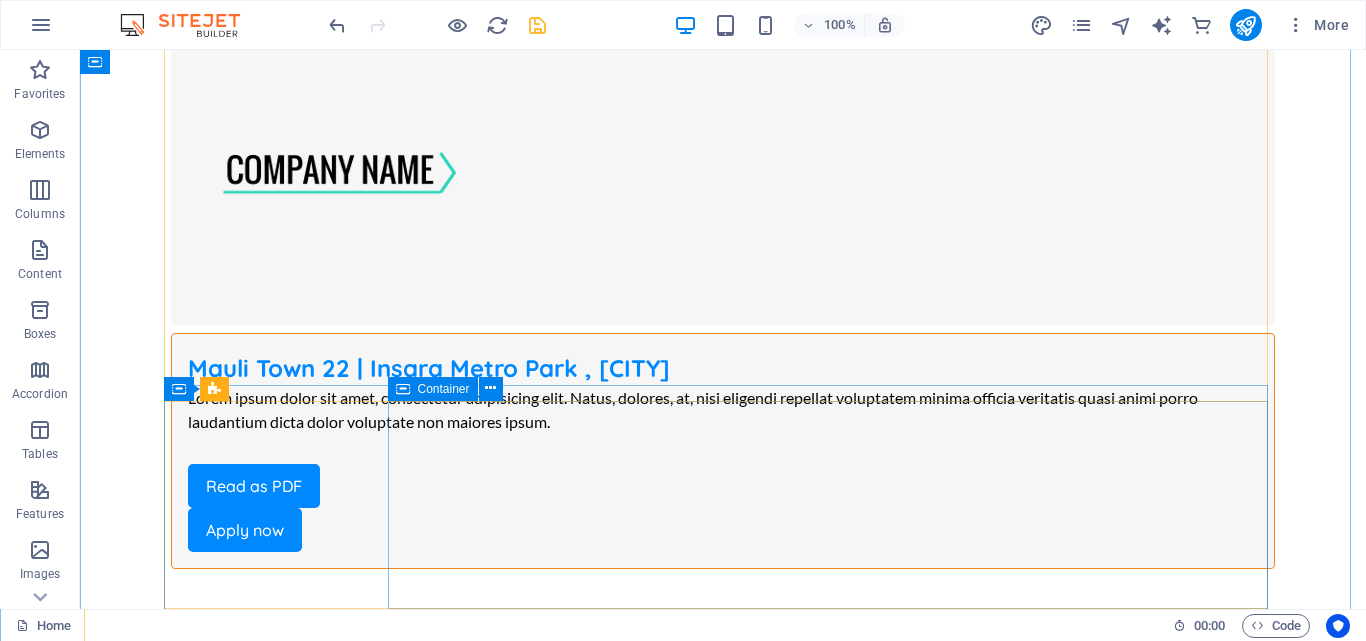 scroll, scrollTop: 4528, scrollLeft: 0, axis: vertical 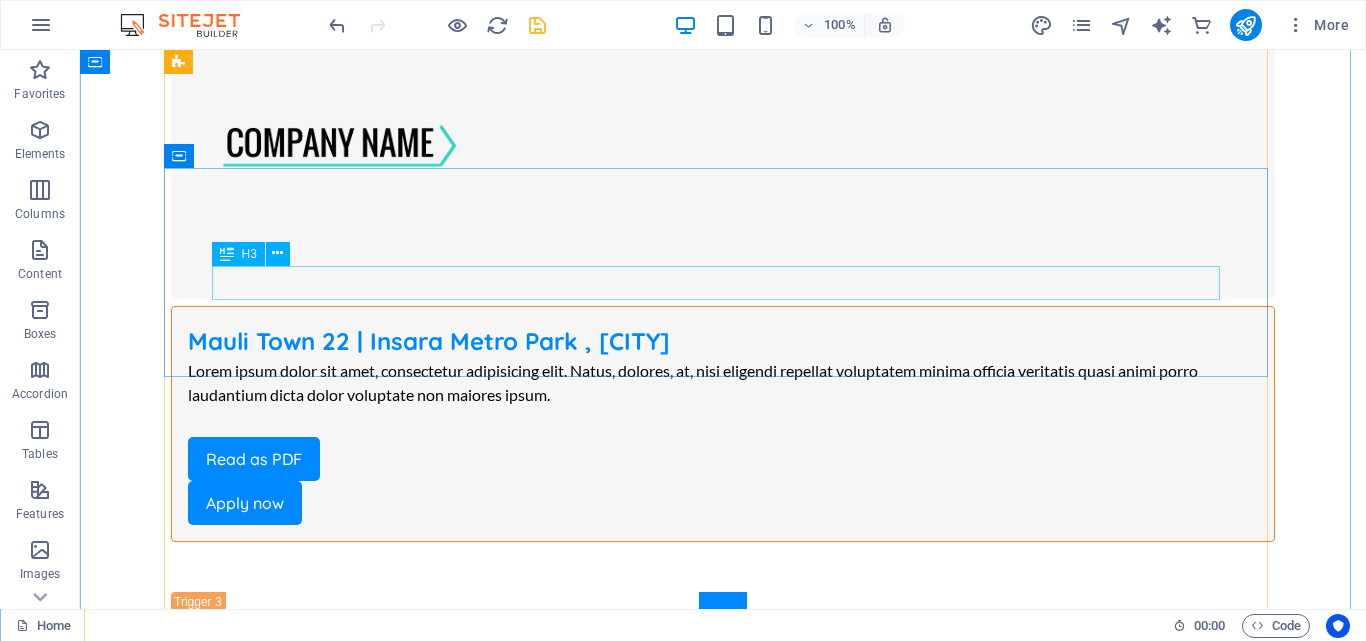 click on "Media" at bounding box center [723, 4762] 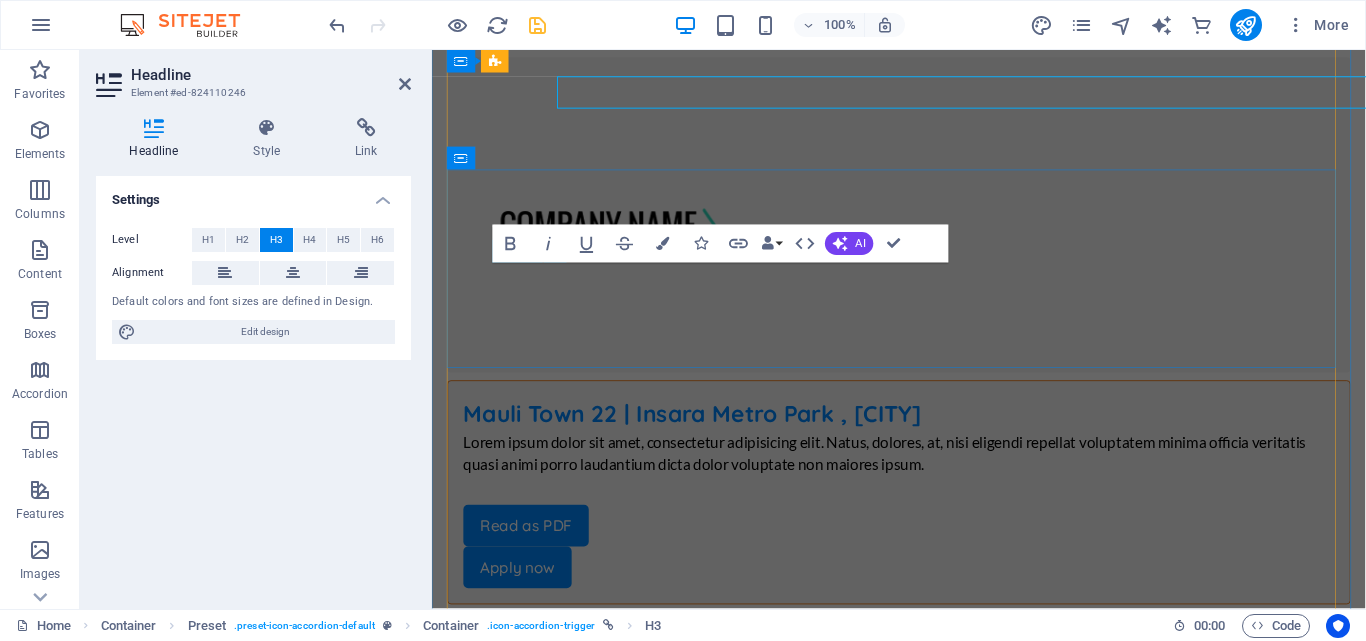 scroll, scrollTop: 4716, scrollLeft: 0, axis: vertical 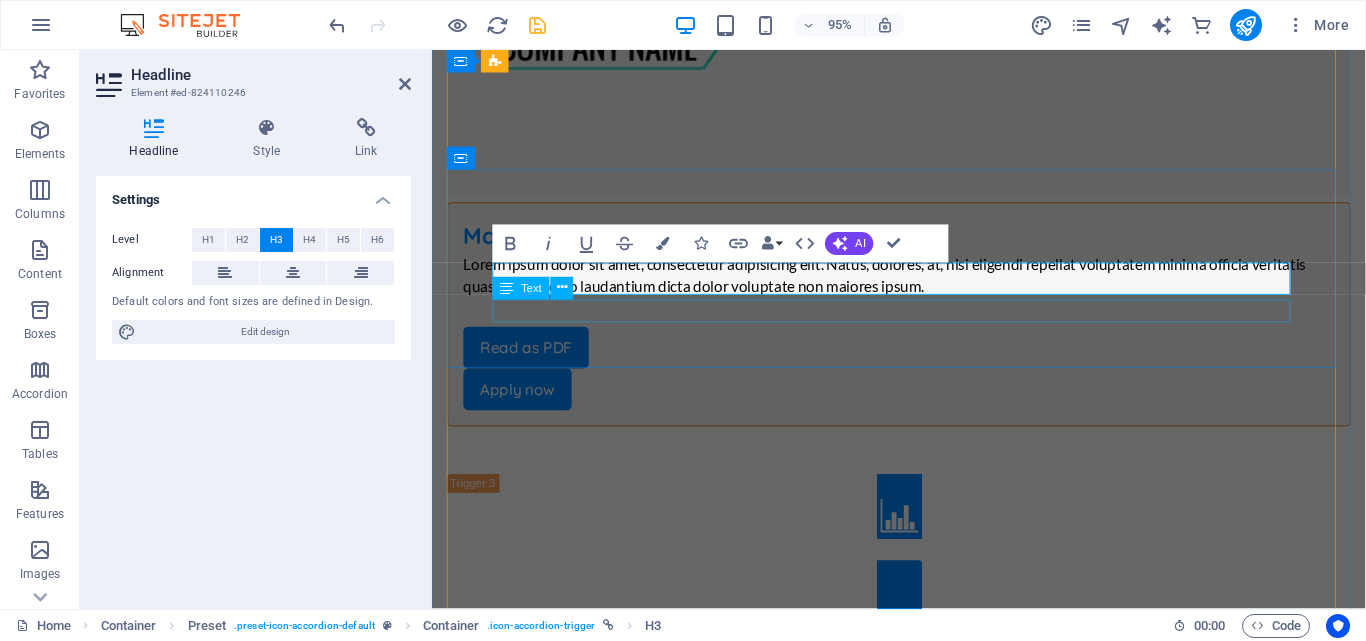 type 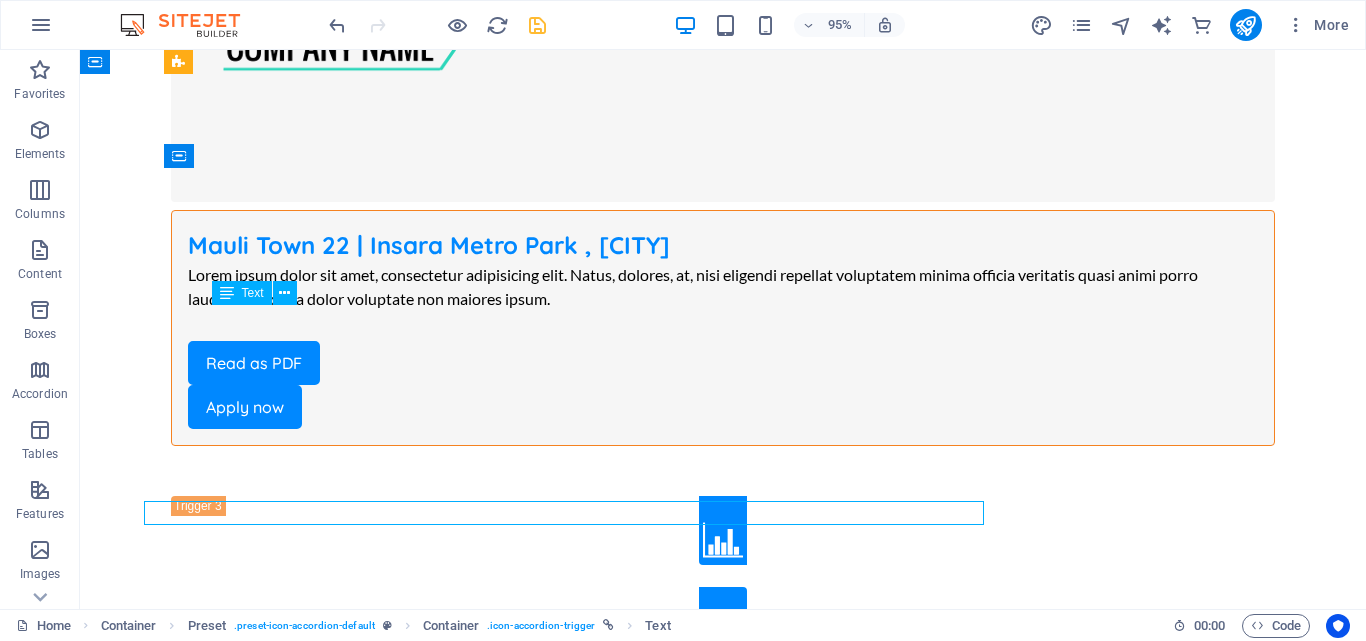 scroll, scrollTop: 4528, scrollLeft: 0, axis: vertical 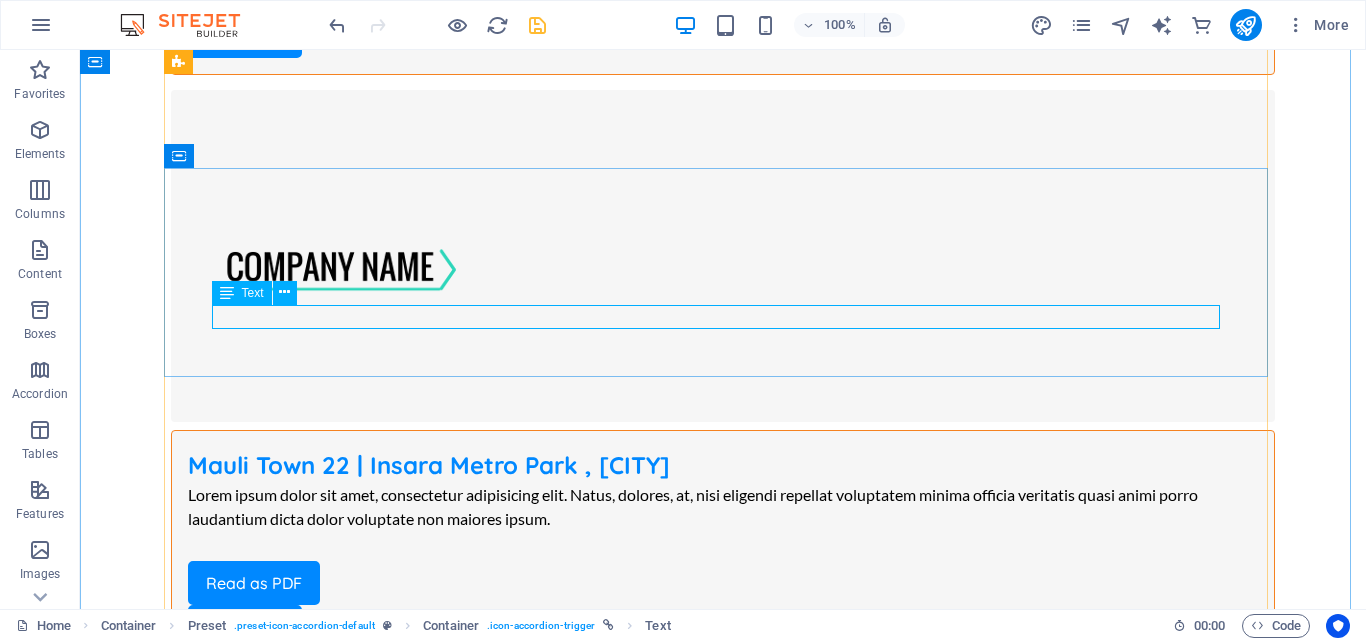 click on "4 open positions" at bounding box center [723, 4916] 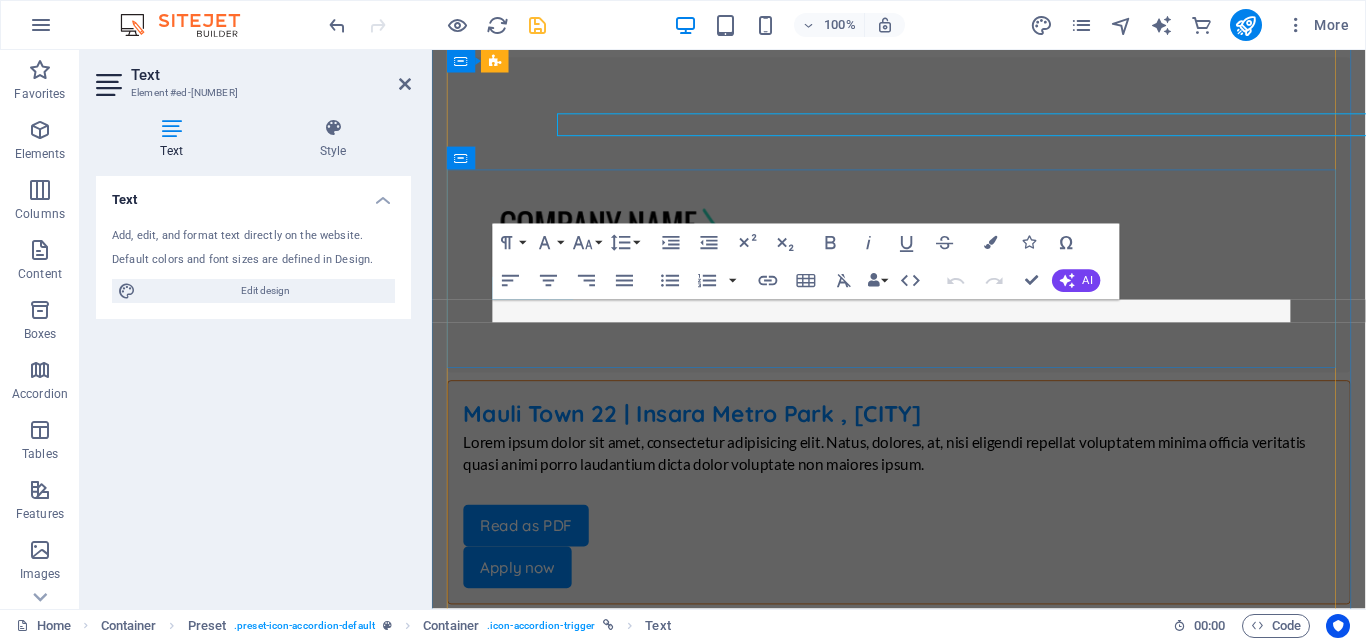 scroll, scrollTop: 4716, scrollLeft: 0, axis: vertical 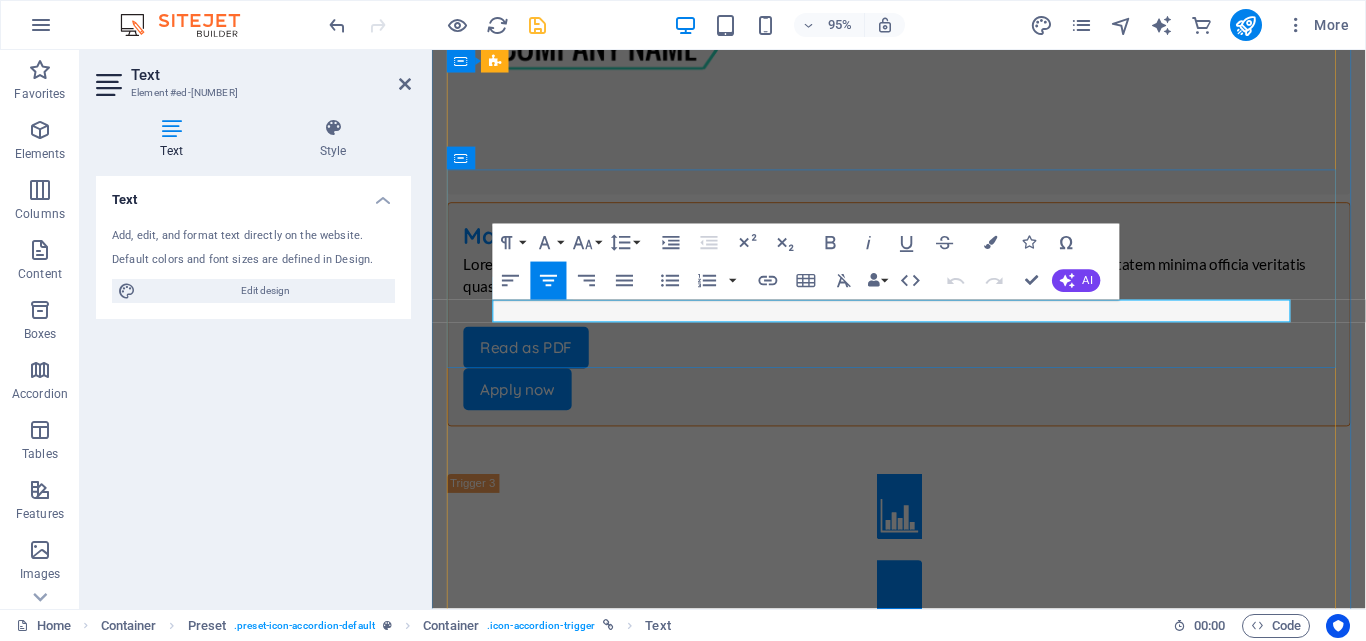 click on "4 open positions" at bounding box center [923, 4696] 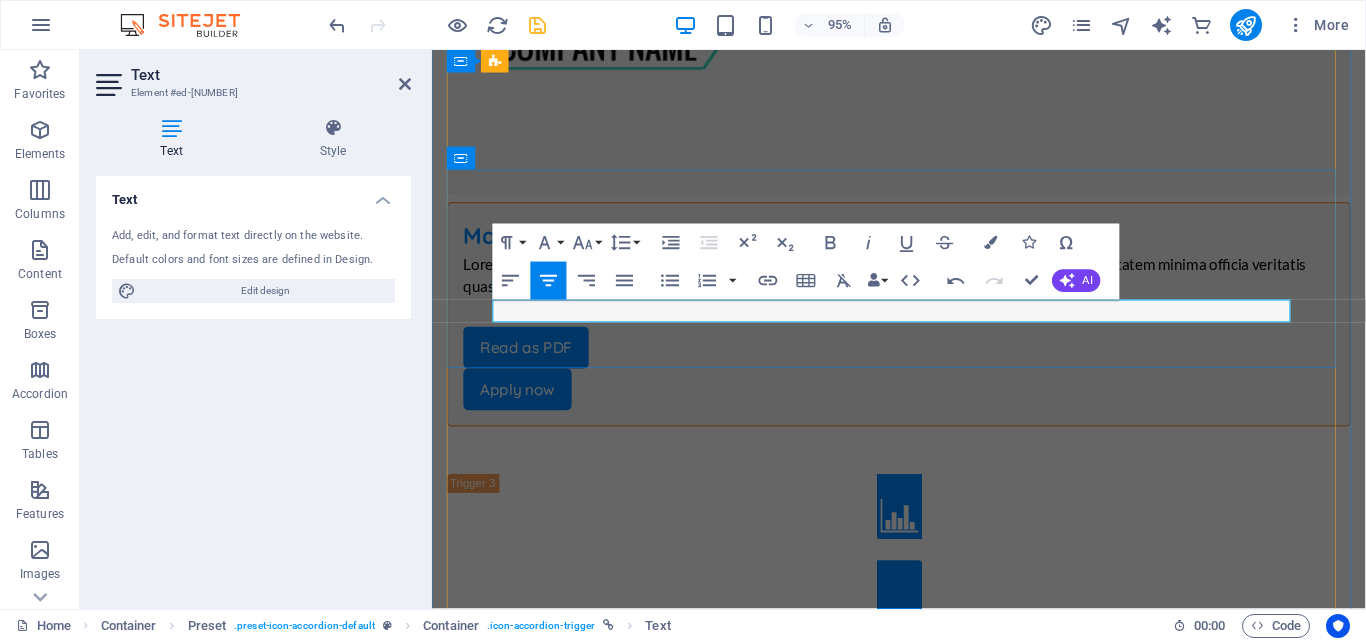 click on "1  open positions" at bounding box center [923, 4696] 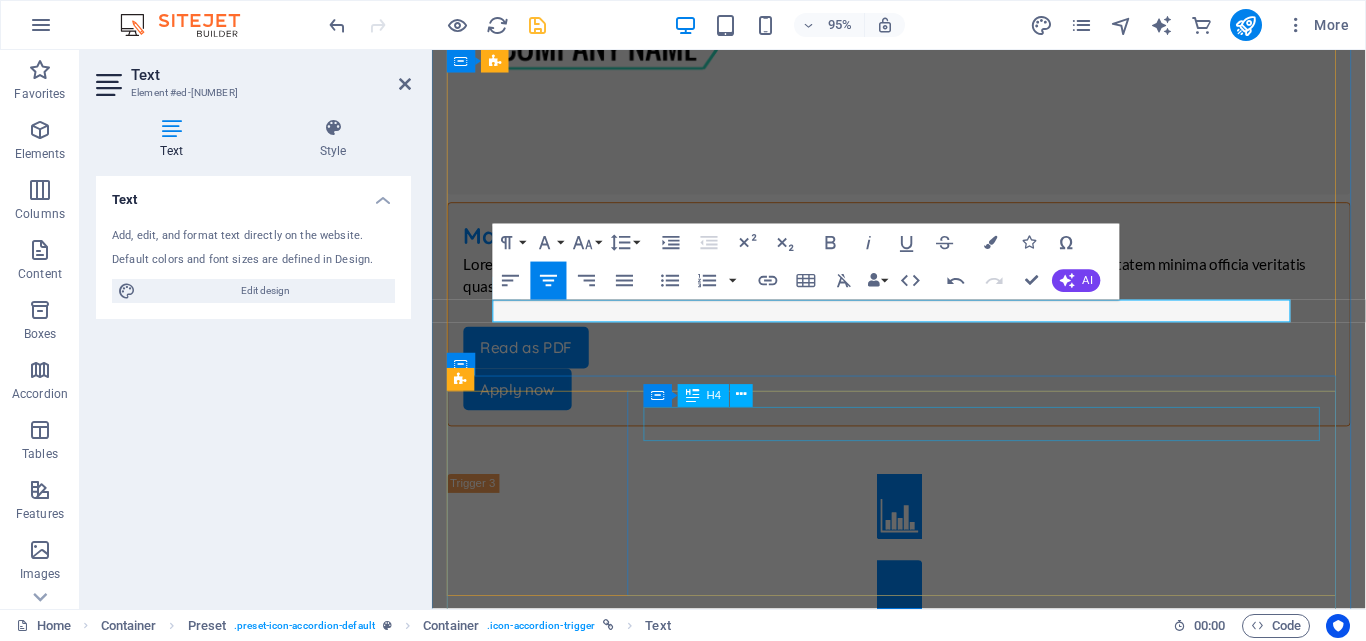 drag, startPoint x: 865, startPoint y: 449, endPoint x: 1063, endPoint y: 423, distance: 199.69977 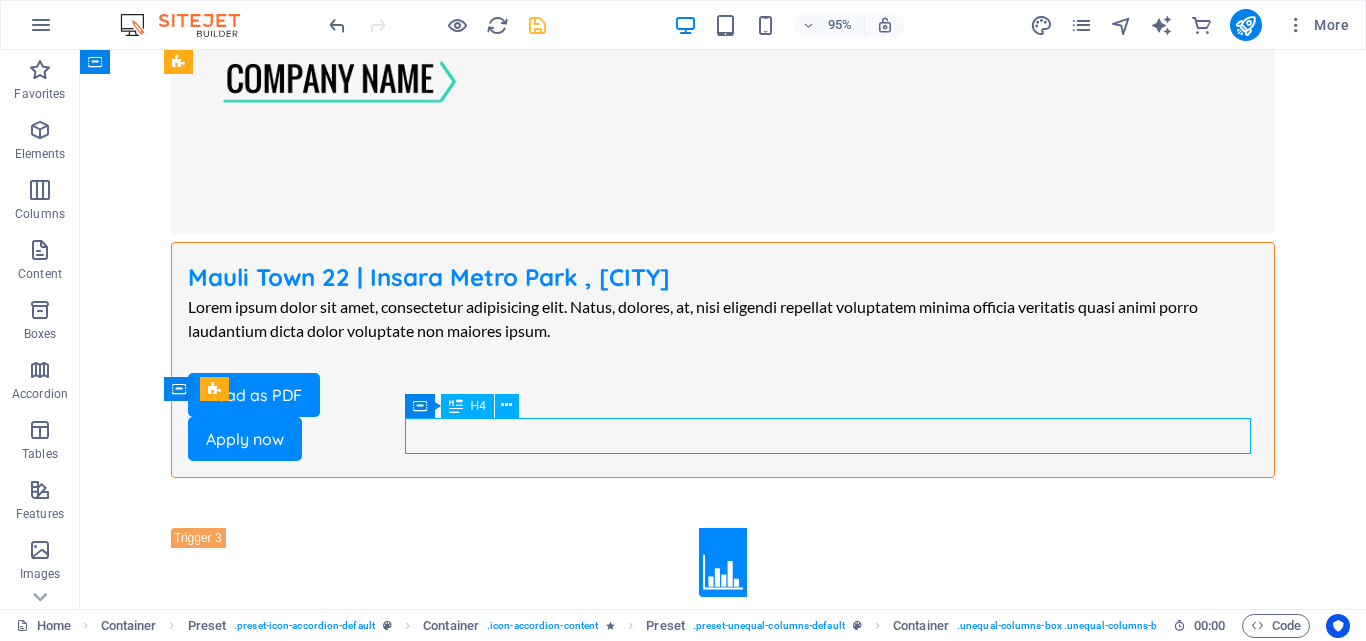 scroll, scrollTop: 4528, scrollLeft: 0, axis: vertical 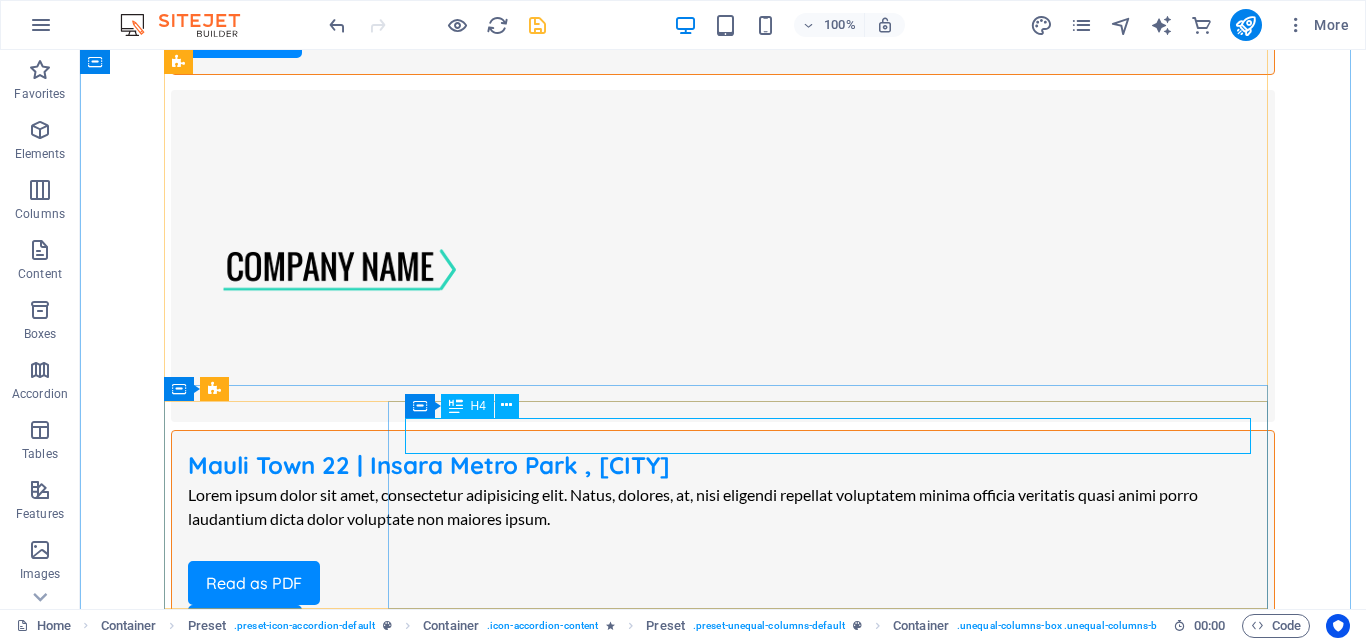 click on "Job Titel | [CITY], [STATE]" at bounding box center (723, 5347) 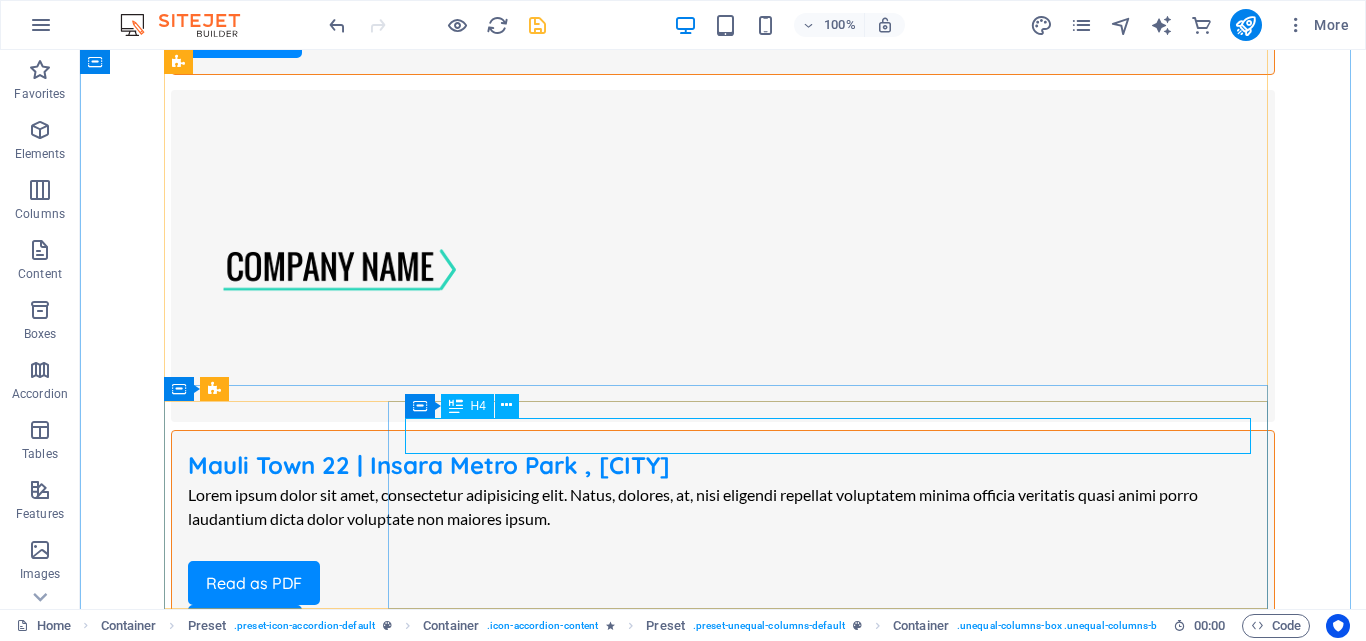 click on "Job Titel | [CITY], [STATE]" at bounding box center (723, 5347) 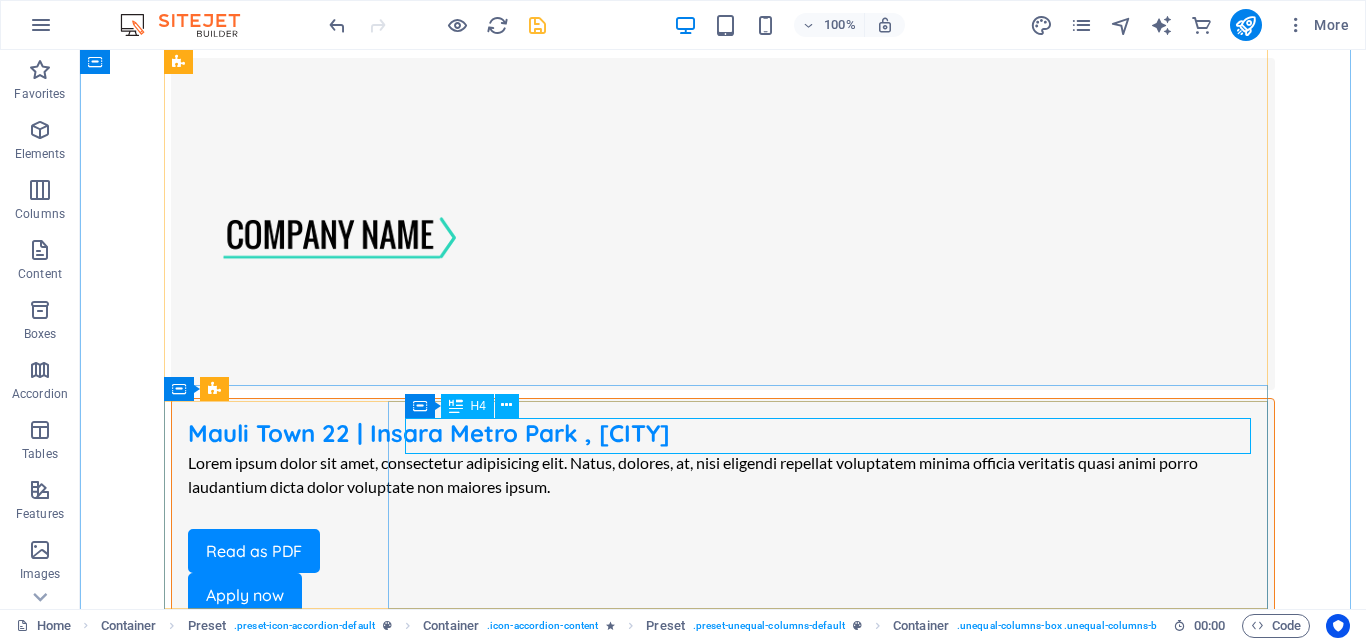 scroll, scrollTop: 4716, scrollLeft: 0, axis: vertical 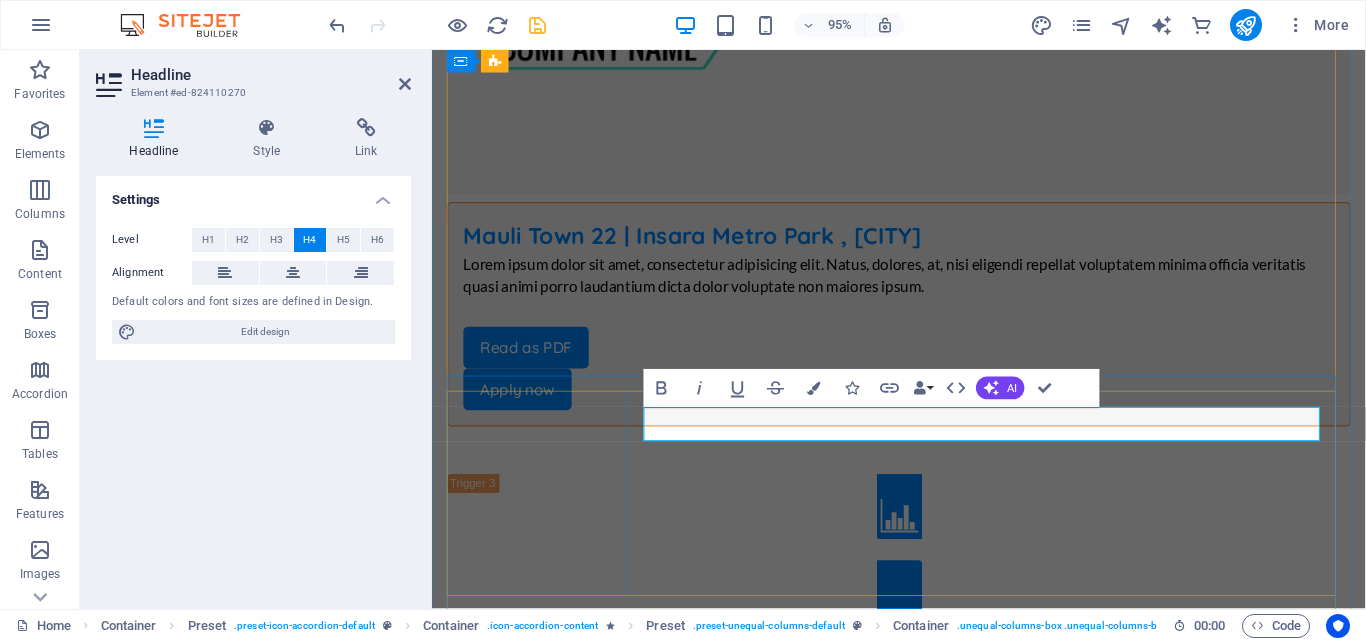 click on "Job Titel | [CITY], [STATE]" at bounding box center [923, 5127] 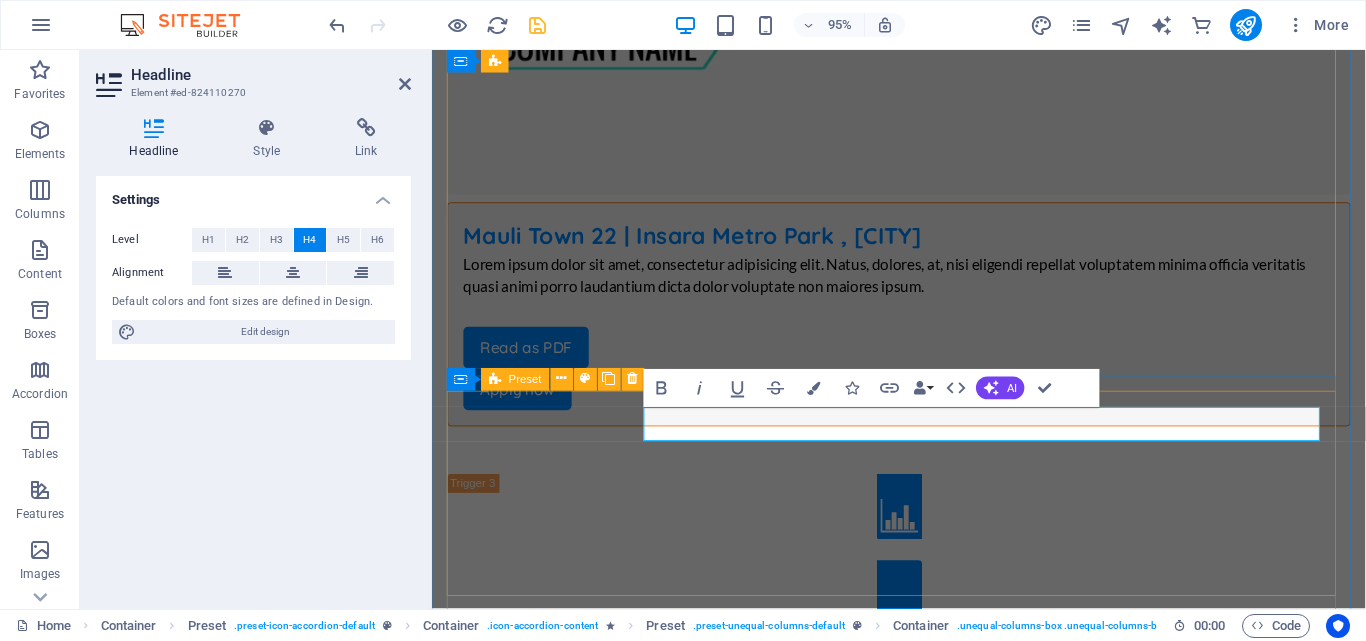 drag, startPoint x: 757, startPoint y: 443, endPoint x: 623, endPoint y: 452, distance: 134.3019 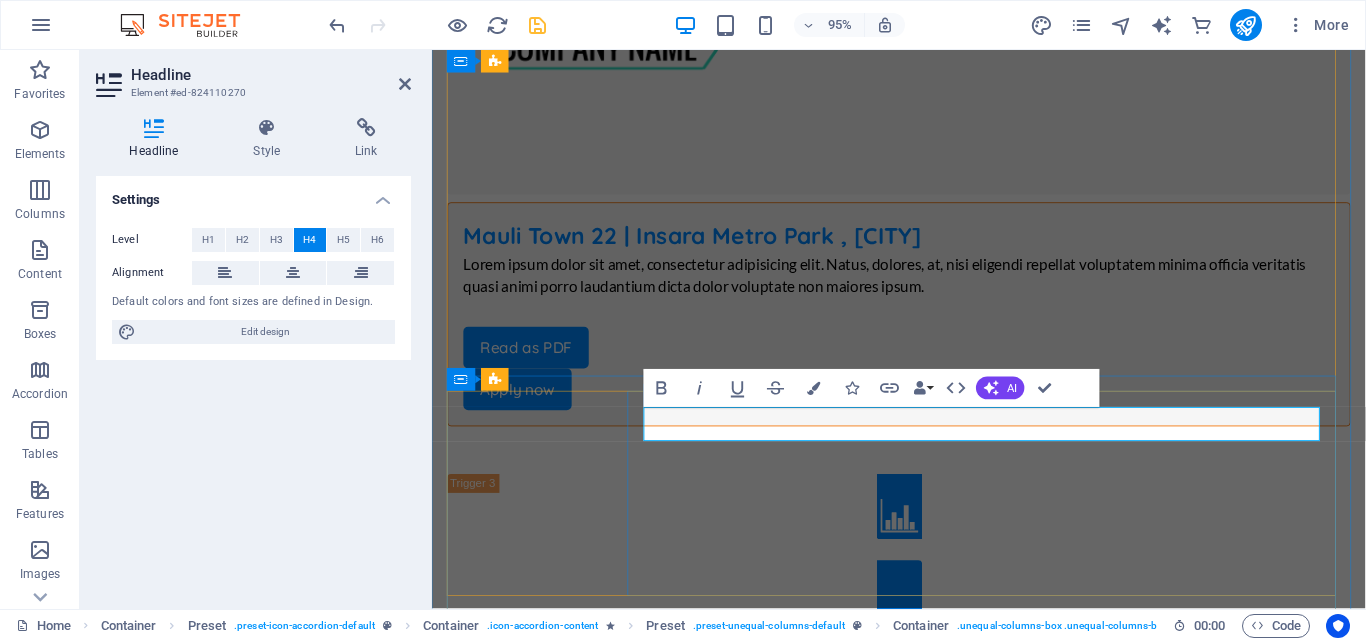 drag, startPoint x: 828, startPoint y: 447, endPoint x: 1016, endPoint y: 449, distance: 188.01064 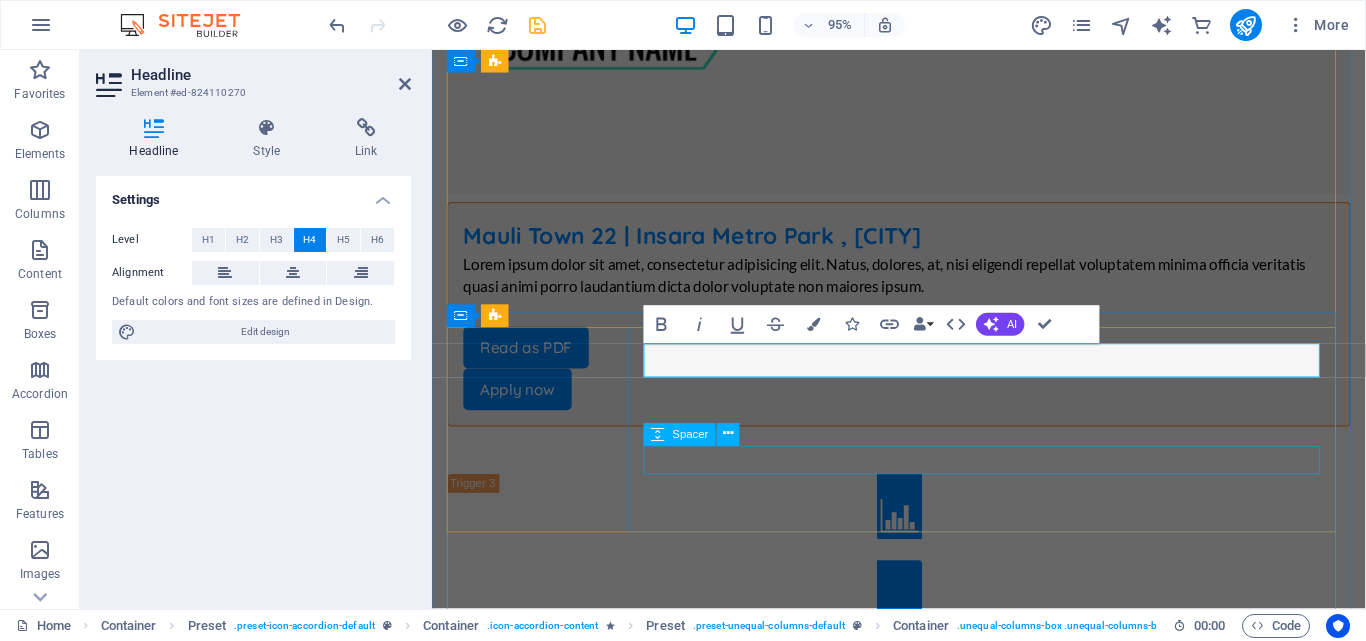scroll, scrollTop: 4816, scrollLeft: 0, axis: vertical 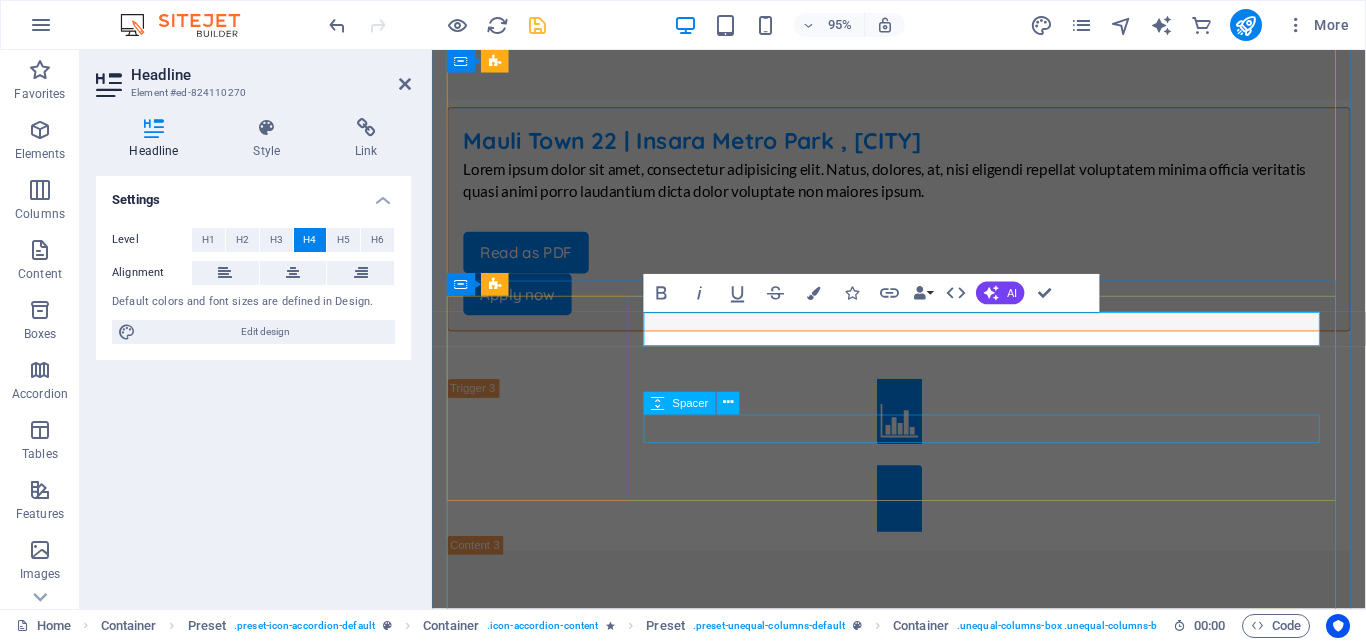 click at bounding box center [923, 5108] 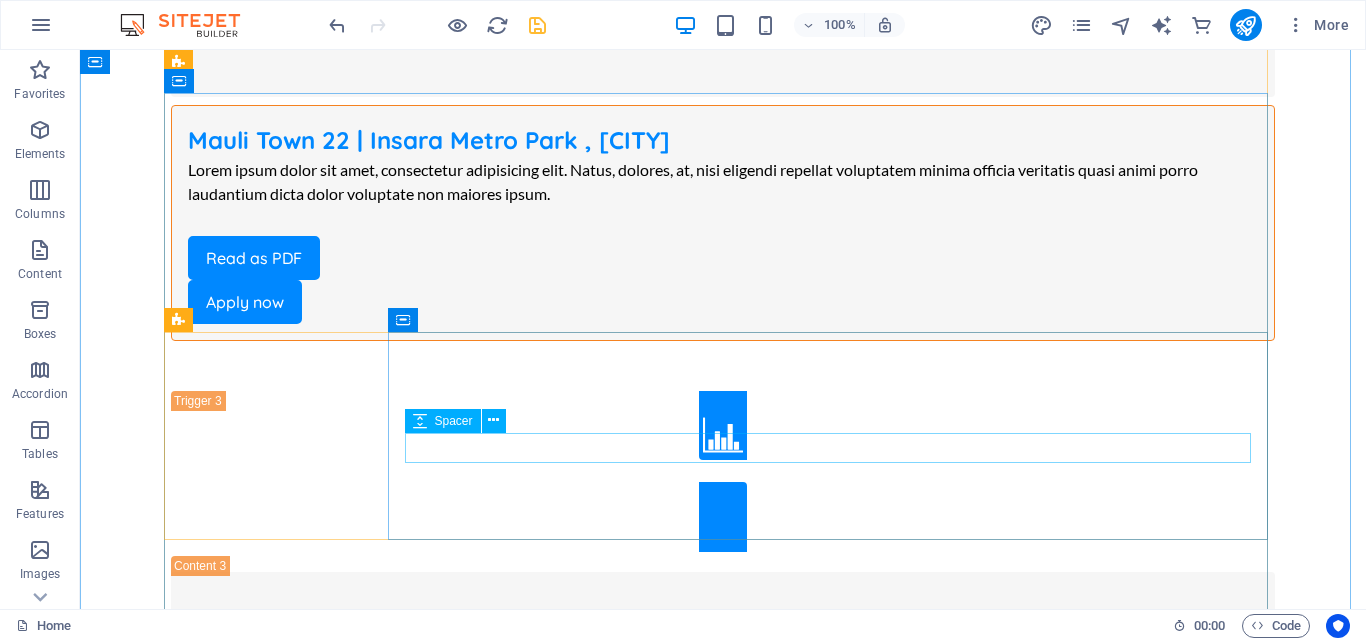 scroll, scrollTop: 4820, scrollLeft: 0, axis: vertical 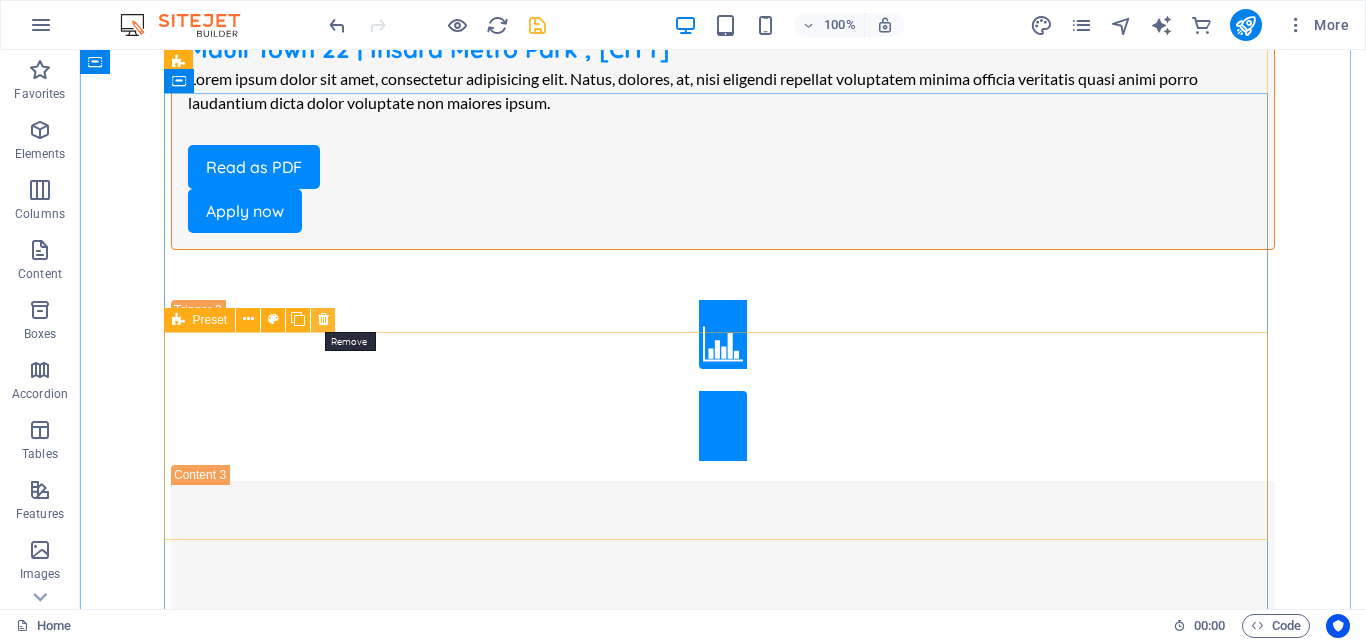 click at bounding box center [323, 319] 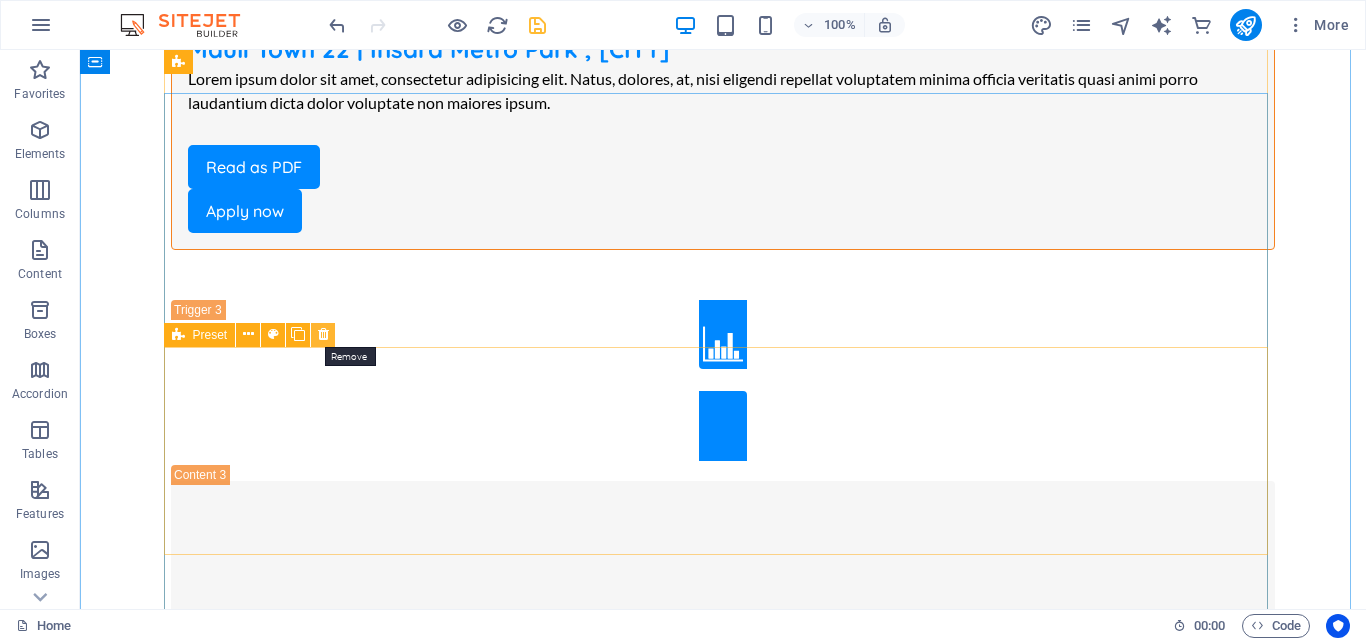 click at bounding box center [323, 334] 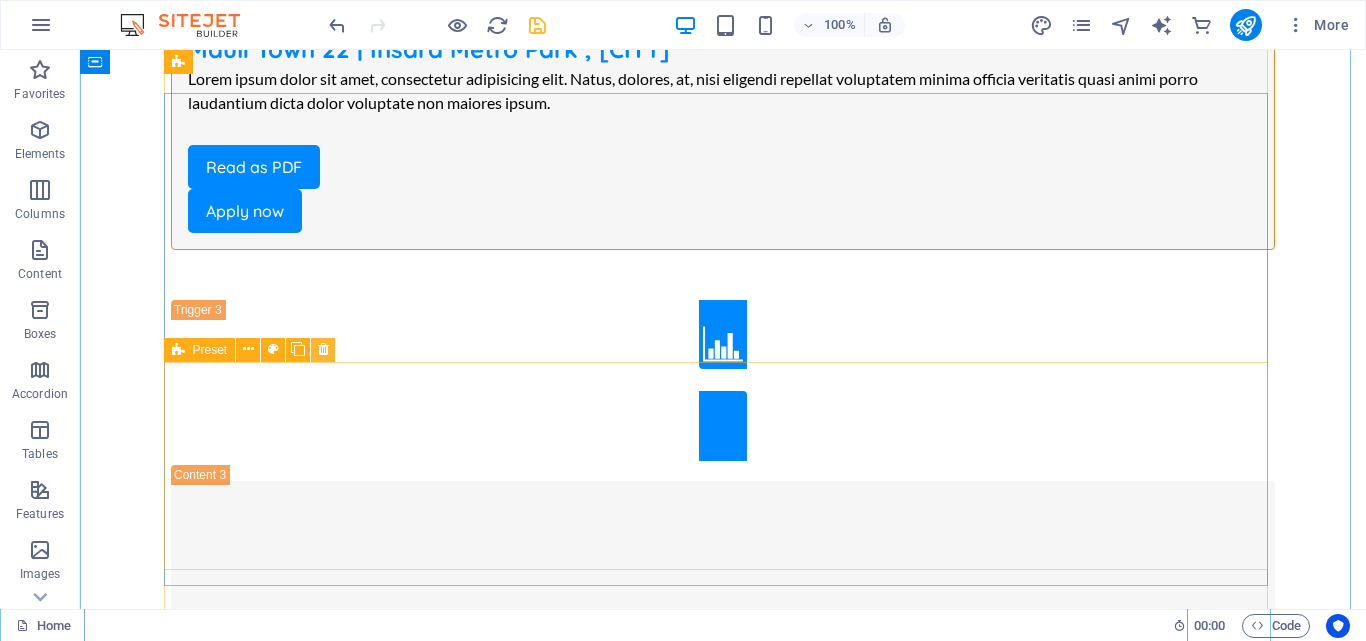 click at bounding box center (323, 349) 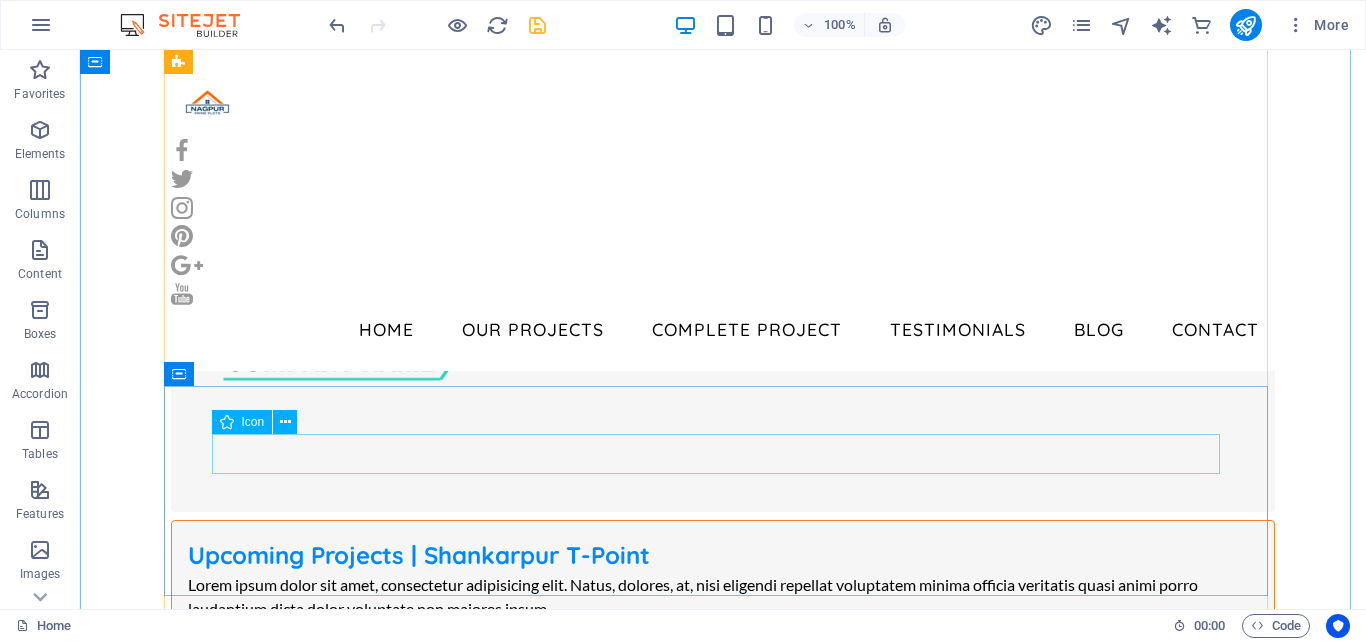 scroll, scrollTop: 4820, scrollLeft: 0, axis: vertical 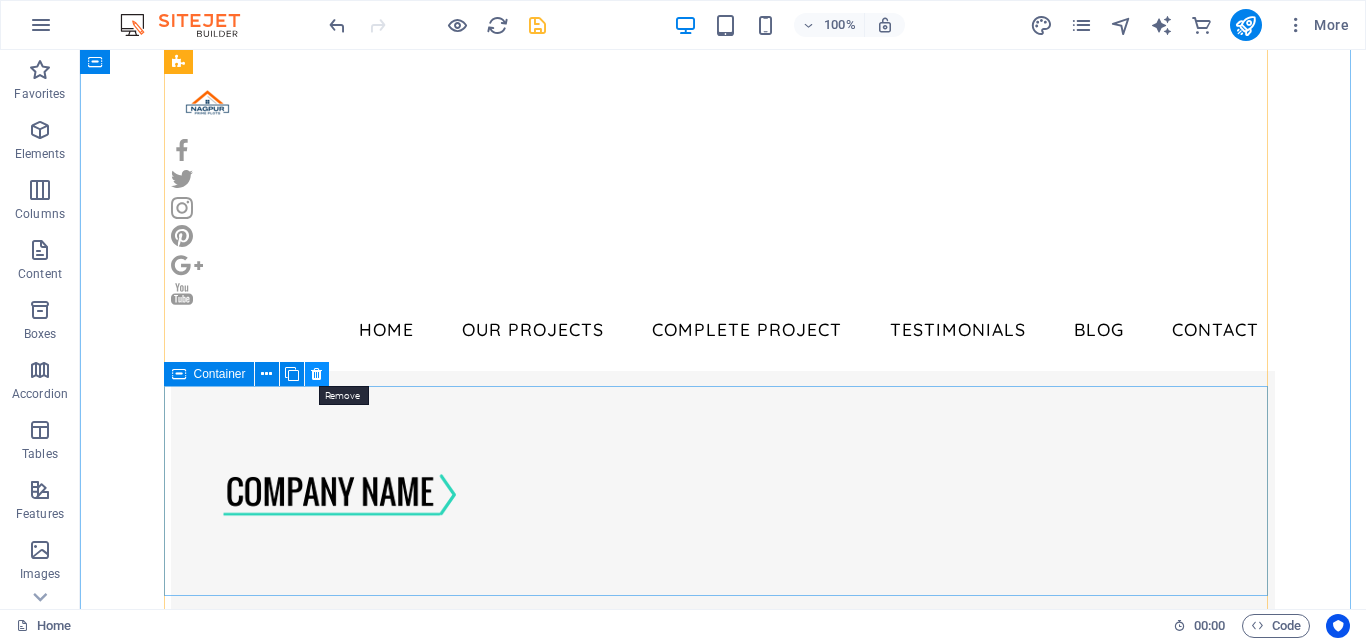 click at bounding box center [316, 374] 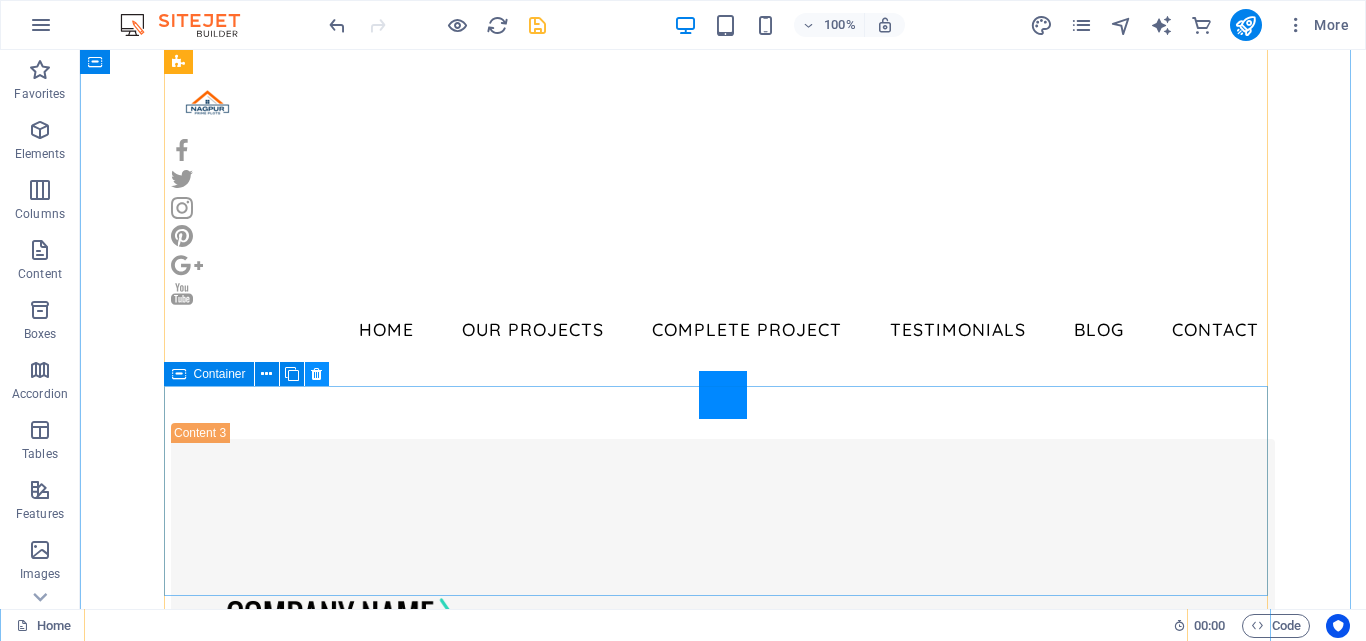 drag, startPoint x: 232, startPoint y: 323, endPoint x: 312, endPoint y: 373, distance: 94.33981 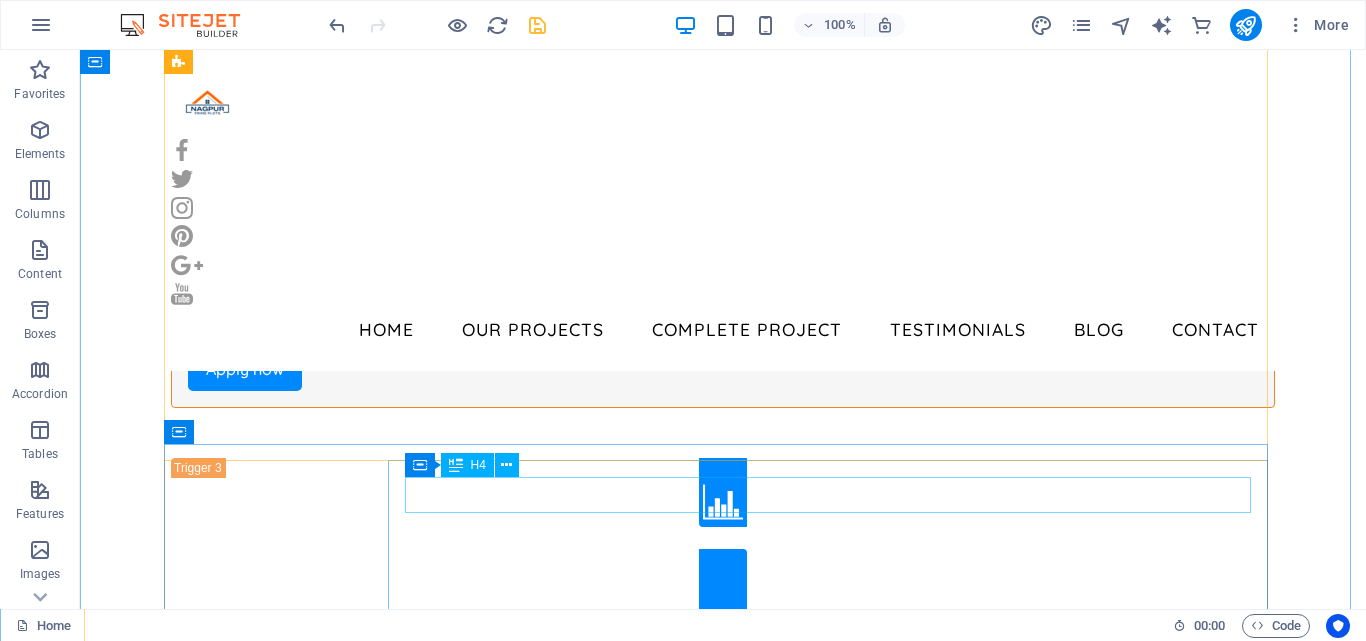 scroll, scrollTop: 4420, scrollLeft: 0, axis: vertical 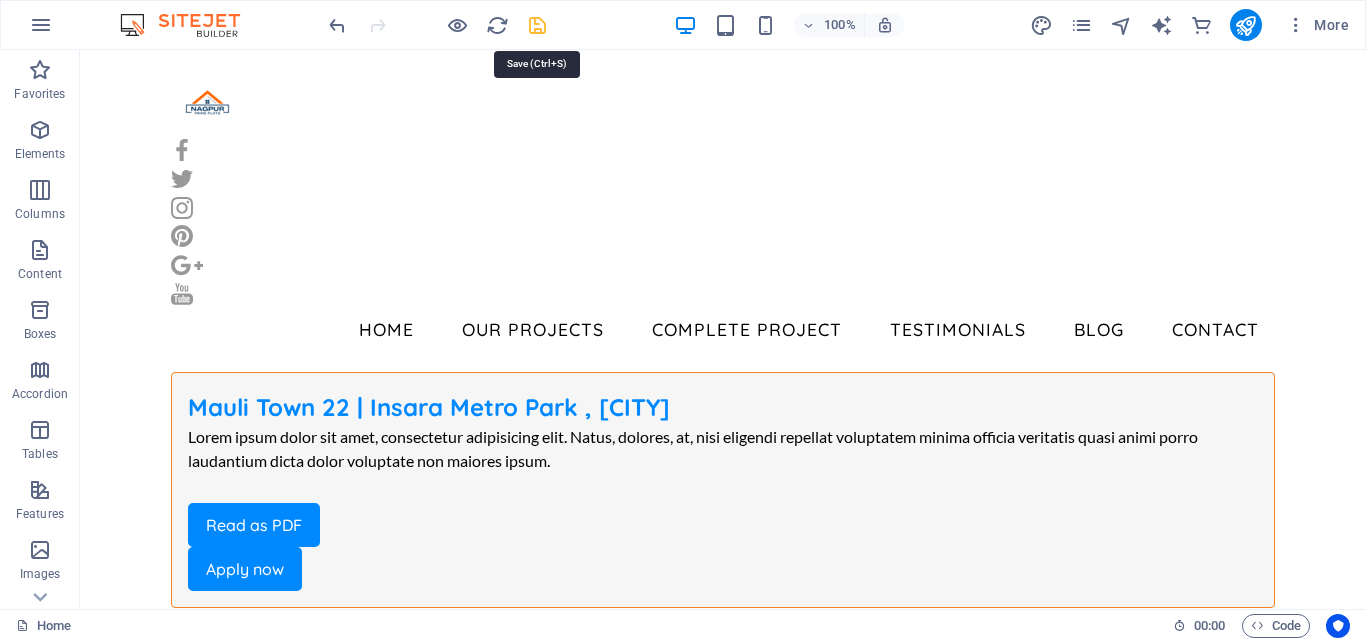 click at bounding box center (537, 25) 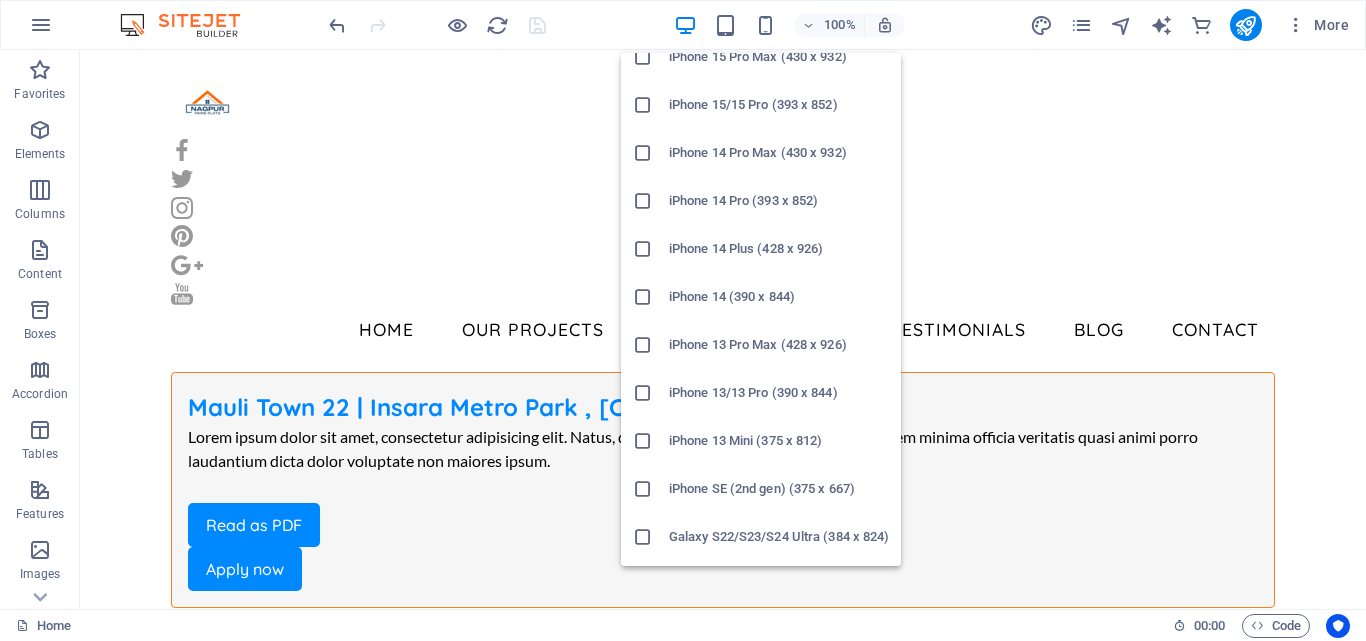 scroll, scrollTop: 0, scrollLeft: 0, axis: both 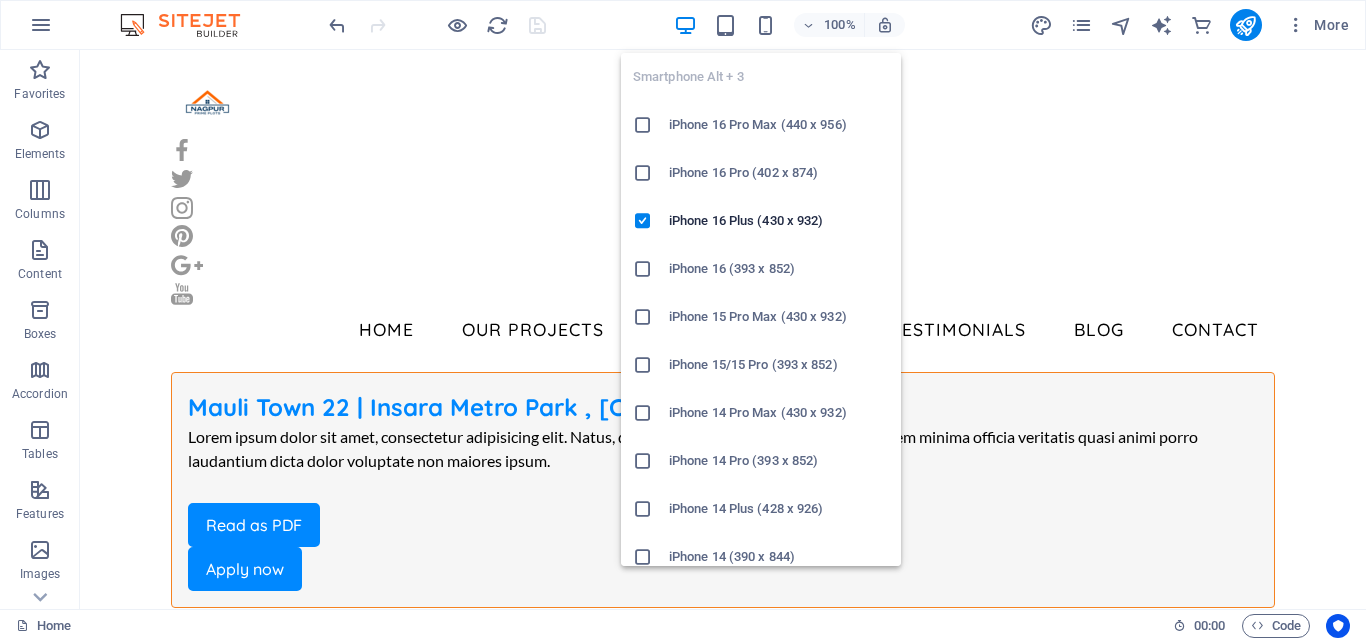 click at bounding box center [765, 25] 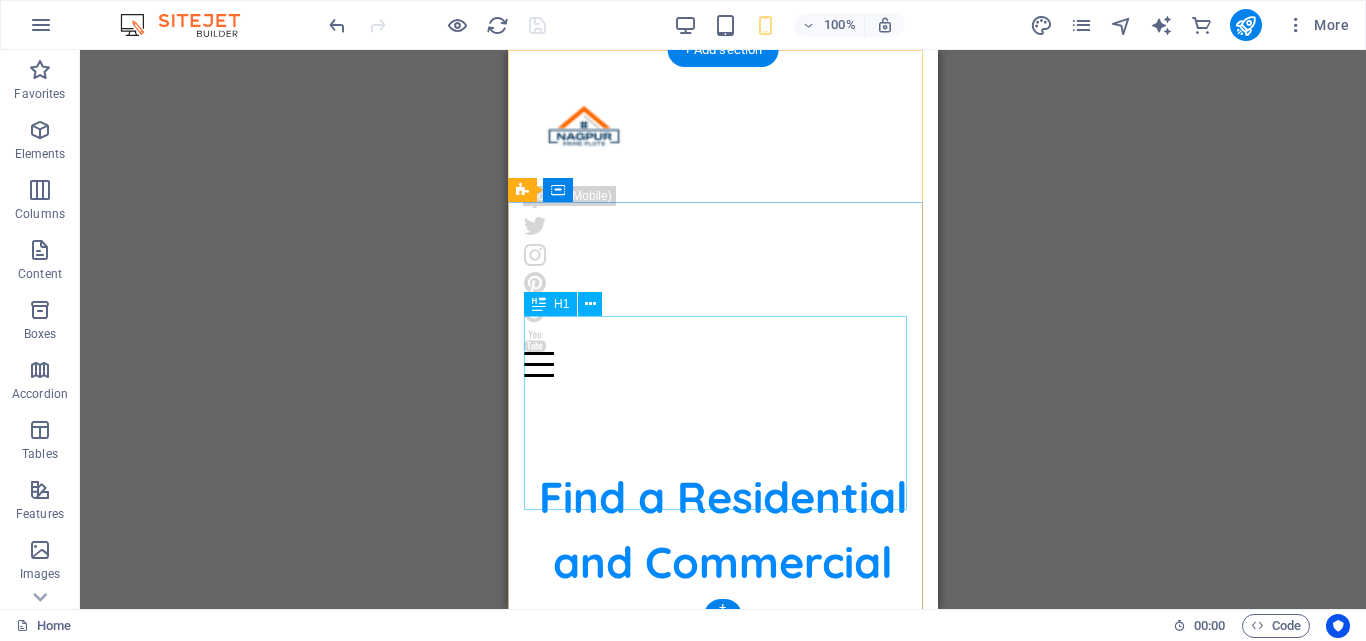 scroll, scrollTop: 0, scrollLeft: 0, axis: both 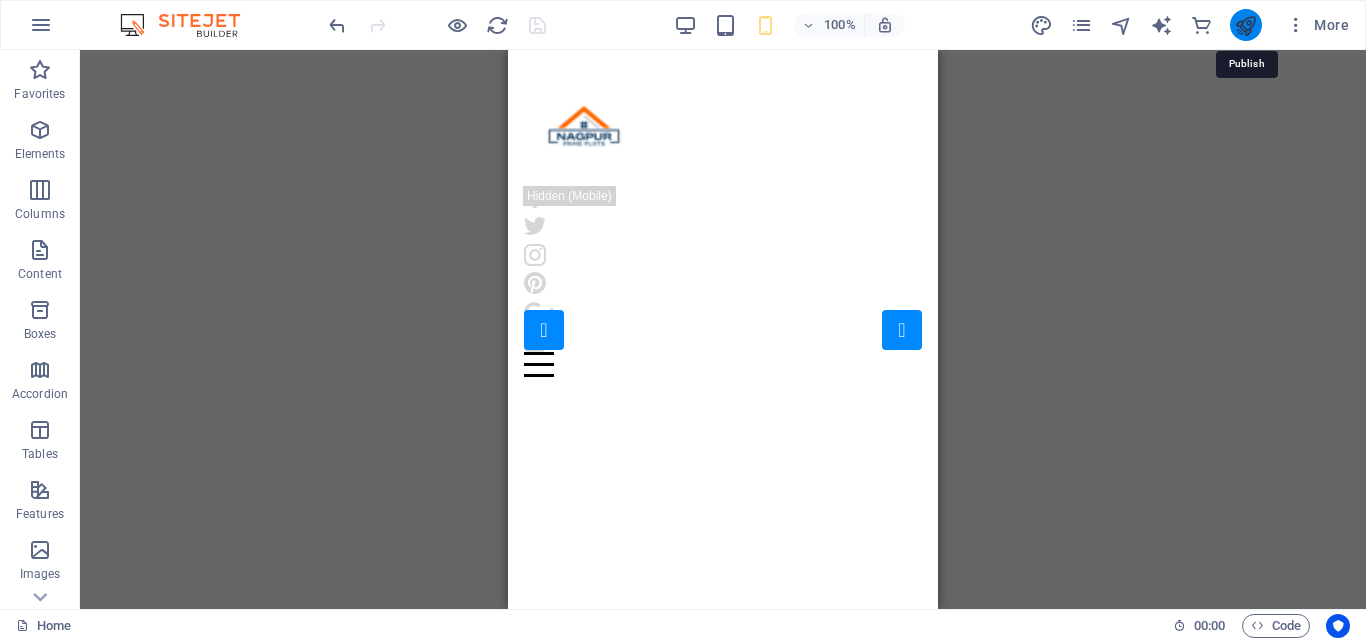 click at bounding box center [1245, 25] 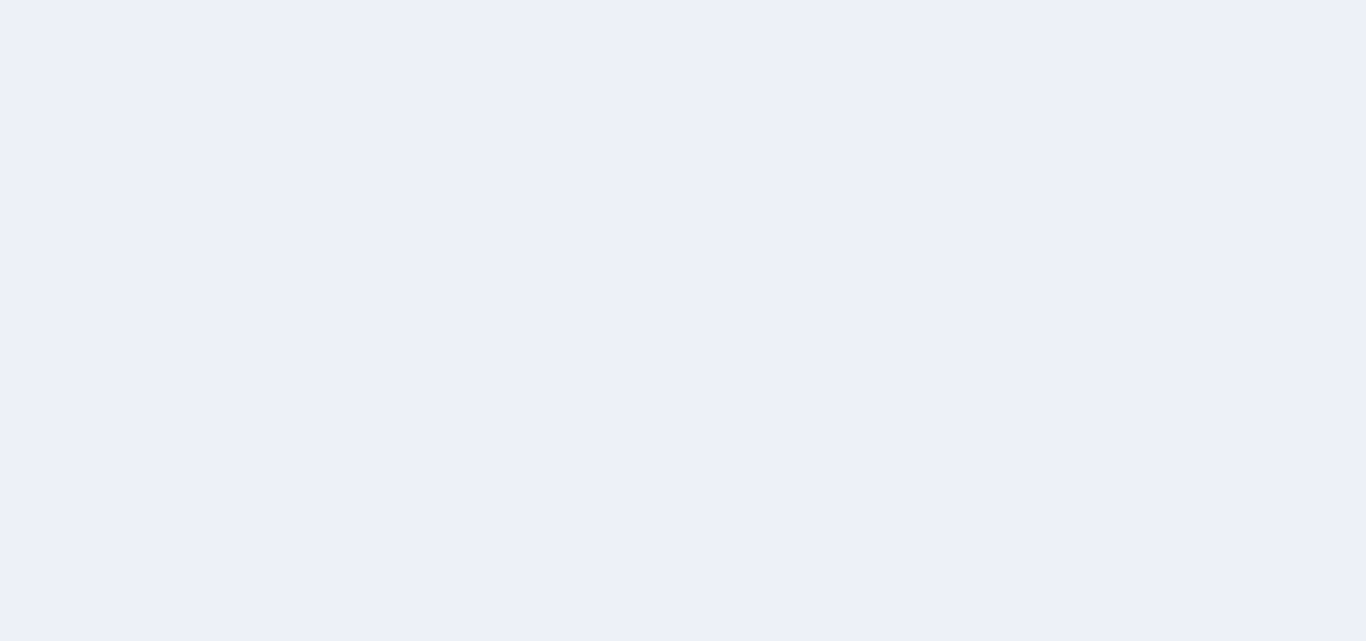 scroll, scrollTop: 0, scrollLeft: 0, axis: both 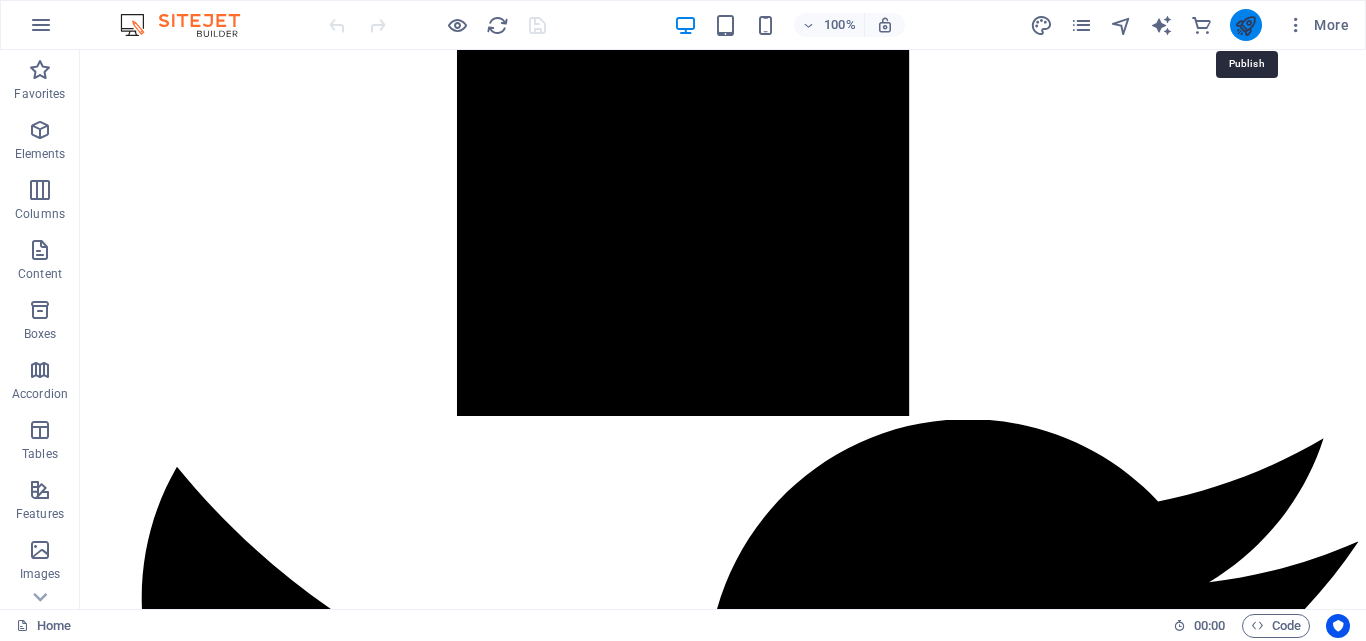 click at bounding box center [1245, 25] 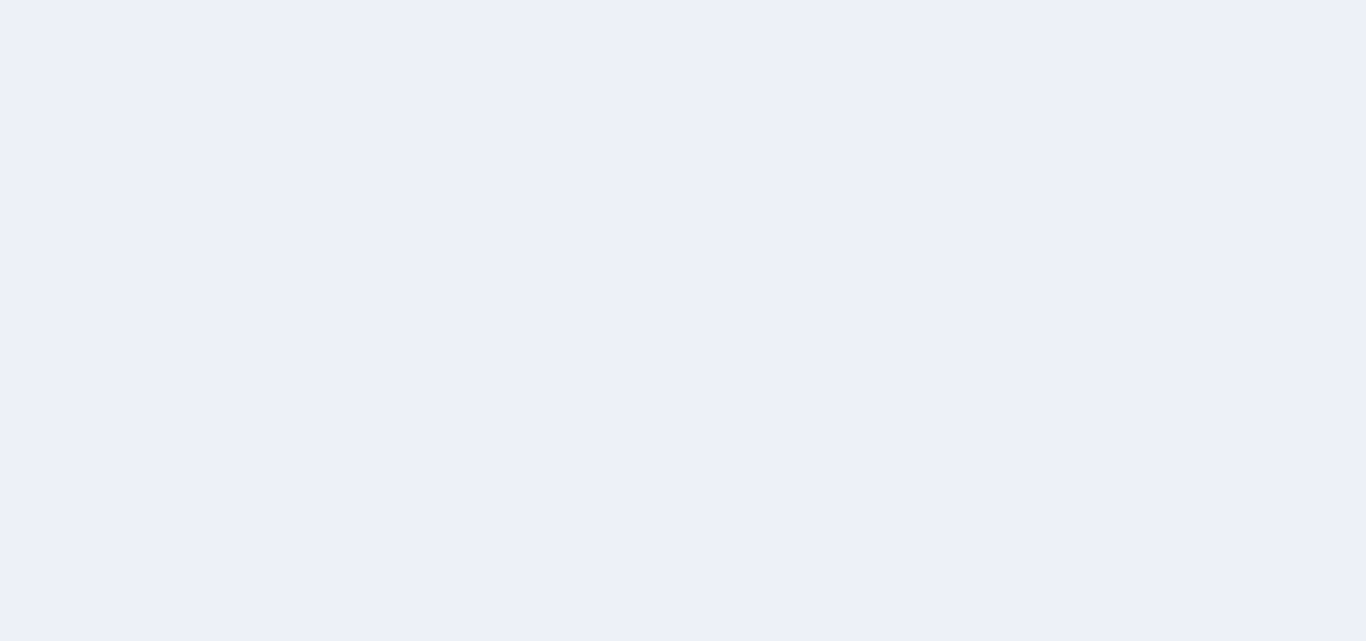 scroll, scrollTop: 0, scrollLeft: 0, axis: both 